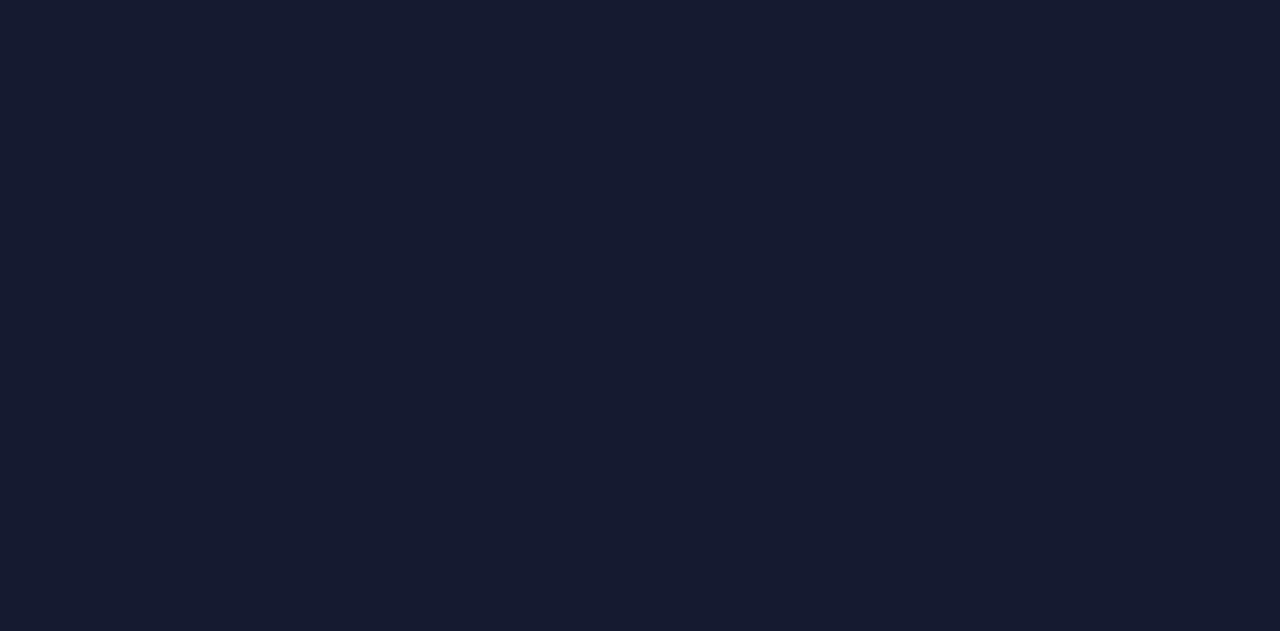 scroll, scrollTop: 0, scrollLeft: 0, axis: both 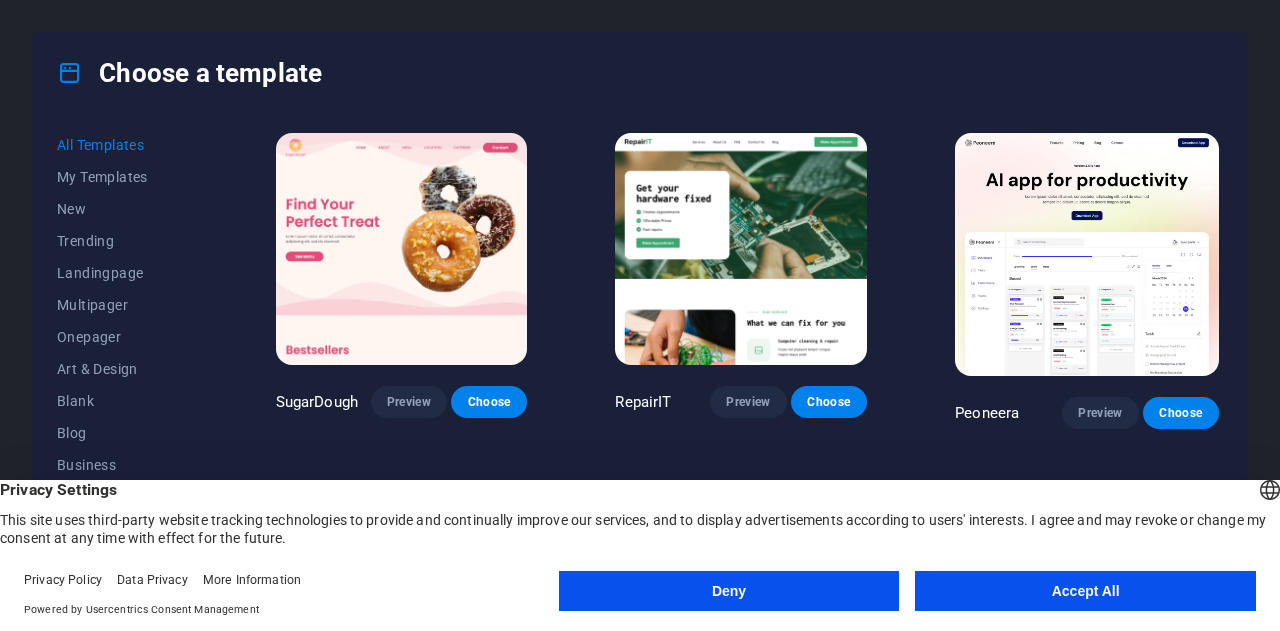 click on "Choose a template" at bounding box center (640, 73) 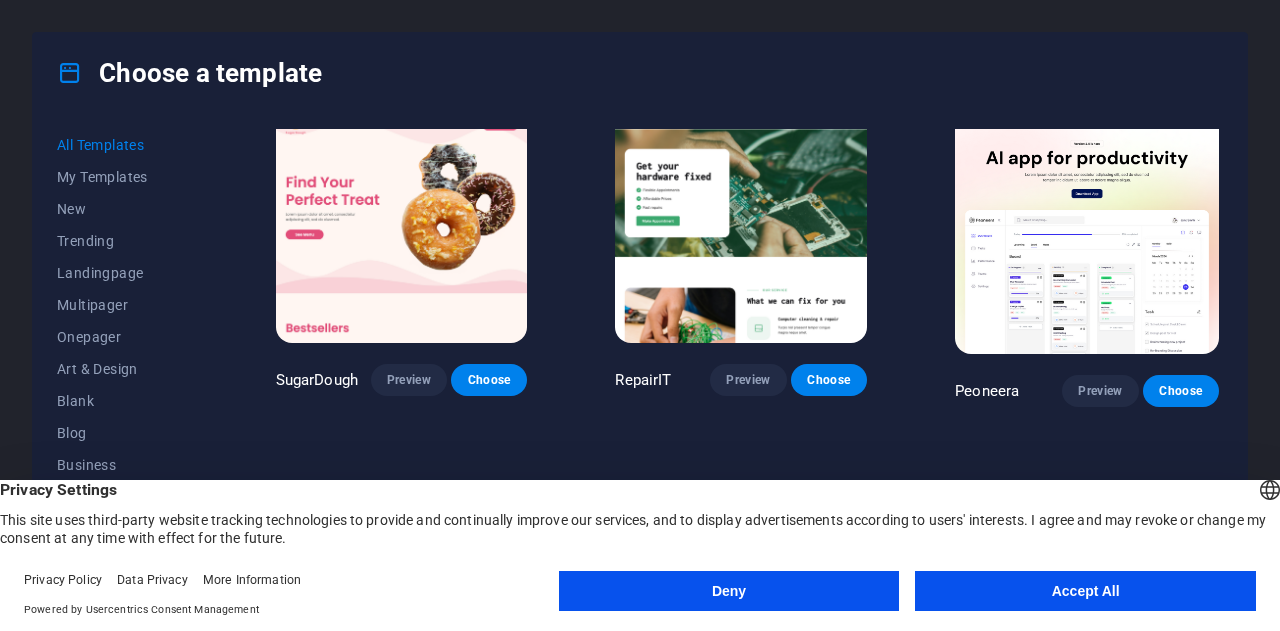 scroll, scrollTop: 0, scrollLeft: 0, axis: both 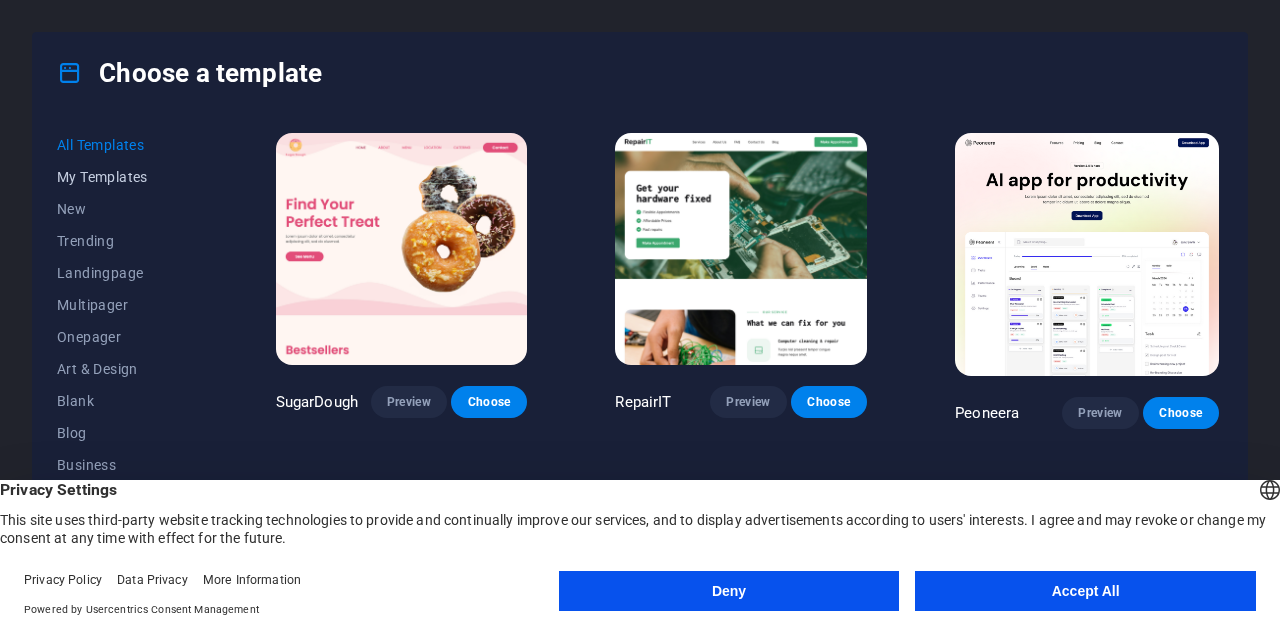 click on "My Templates" at bounding box center [122, 177] 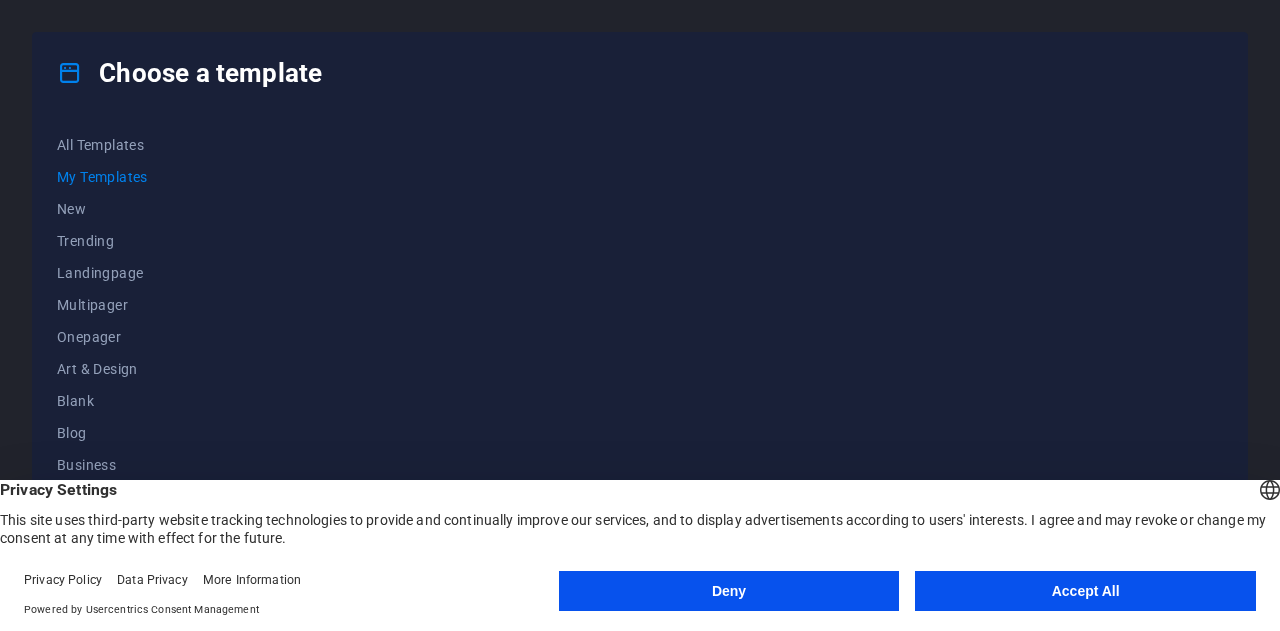 click on "Accept All" at bounding box center (1085, 591) 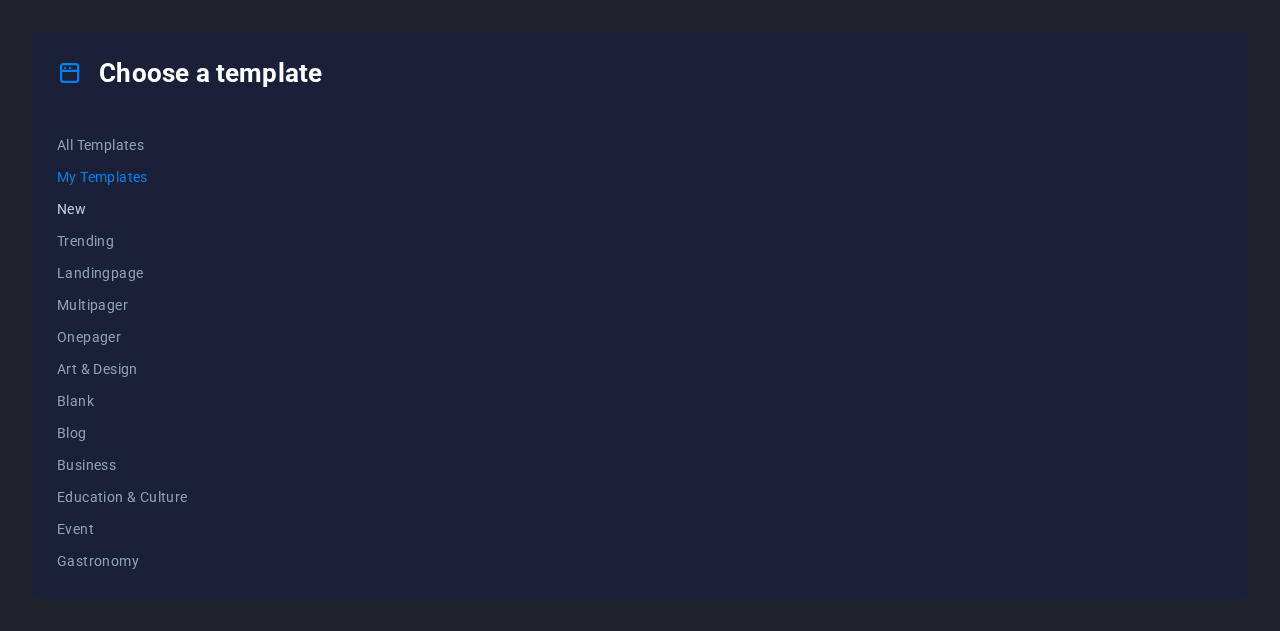 click on "New" at bounding box center [122, 209] 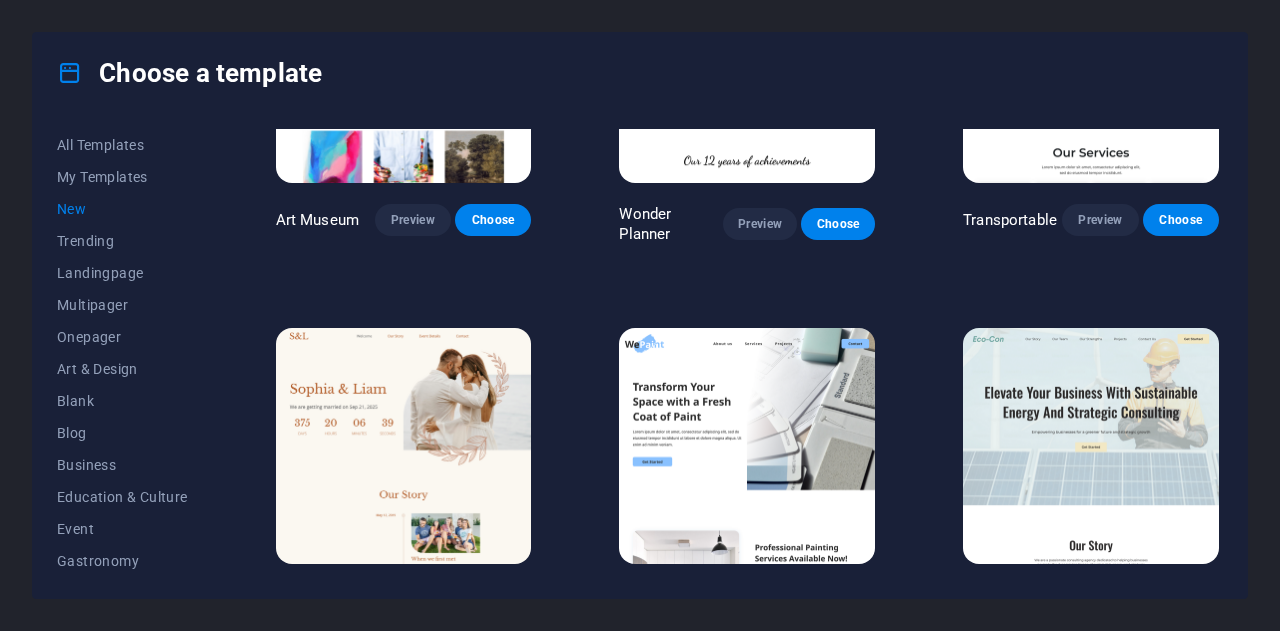 scroll, scrollTop: 600, scrollLeft: 0, axis: vertical 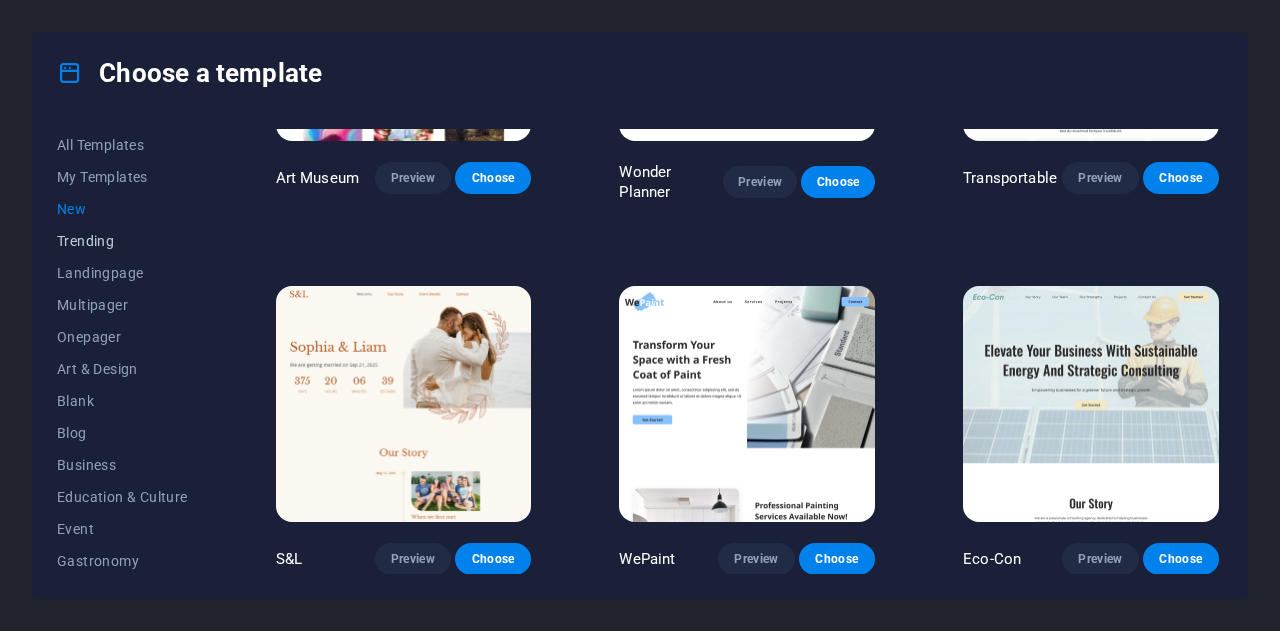 click on "Trending" at bounding box center (122, 241) 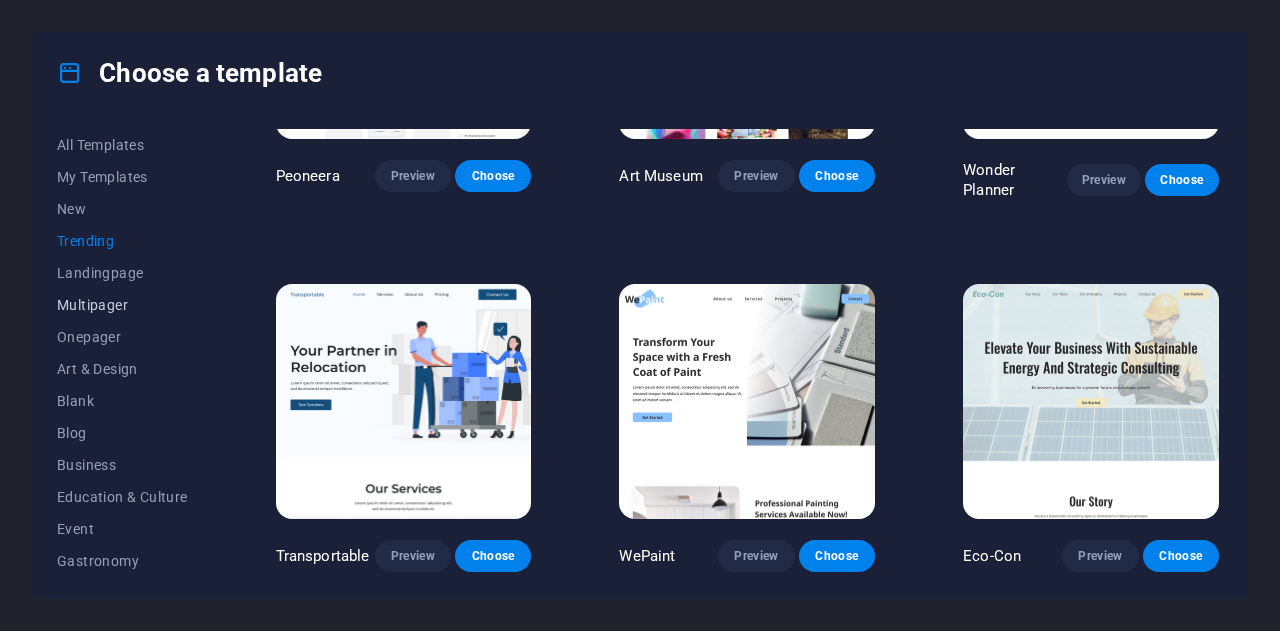 click on "Multipager" at bounding box center [122, 305] 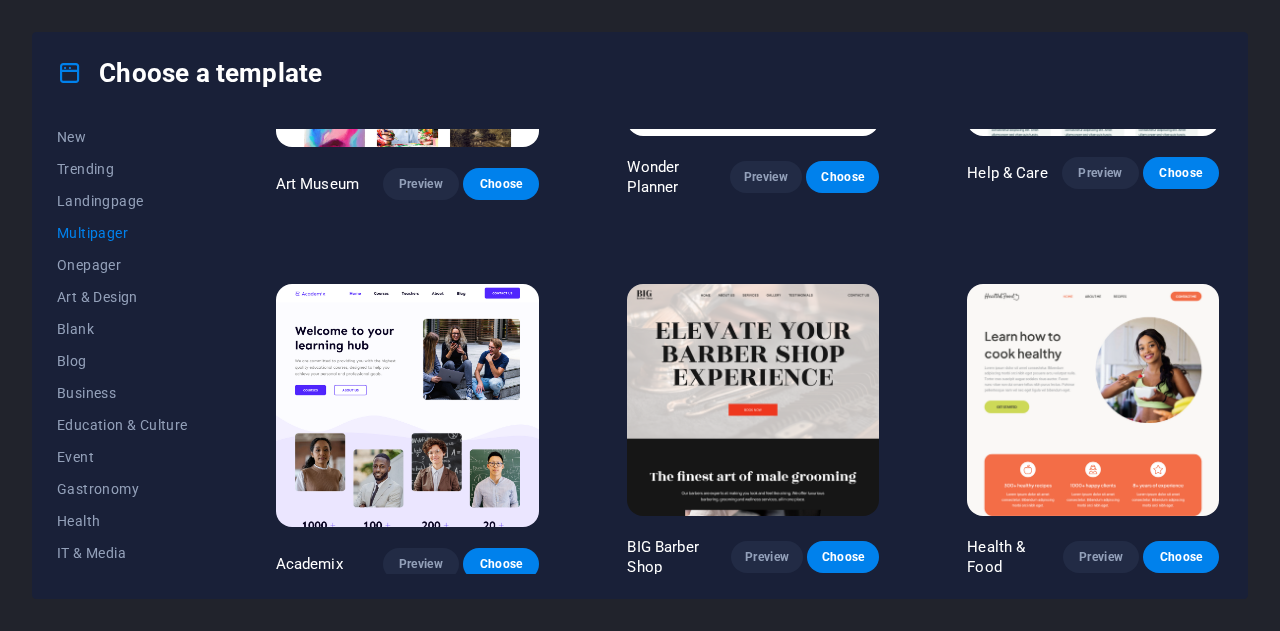 scroll, scrollTop: 100, scrollLeft: 0, axis: vertical 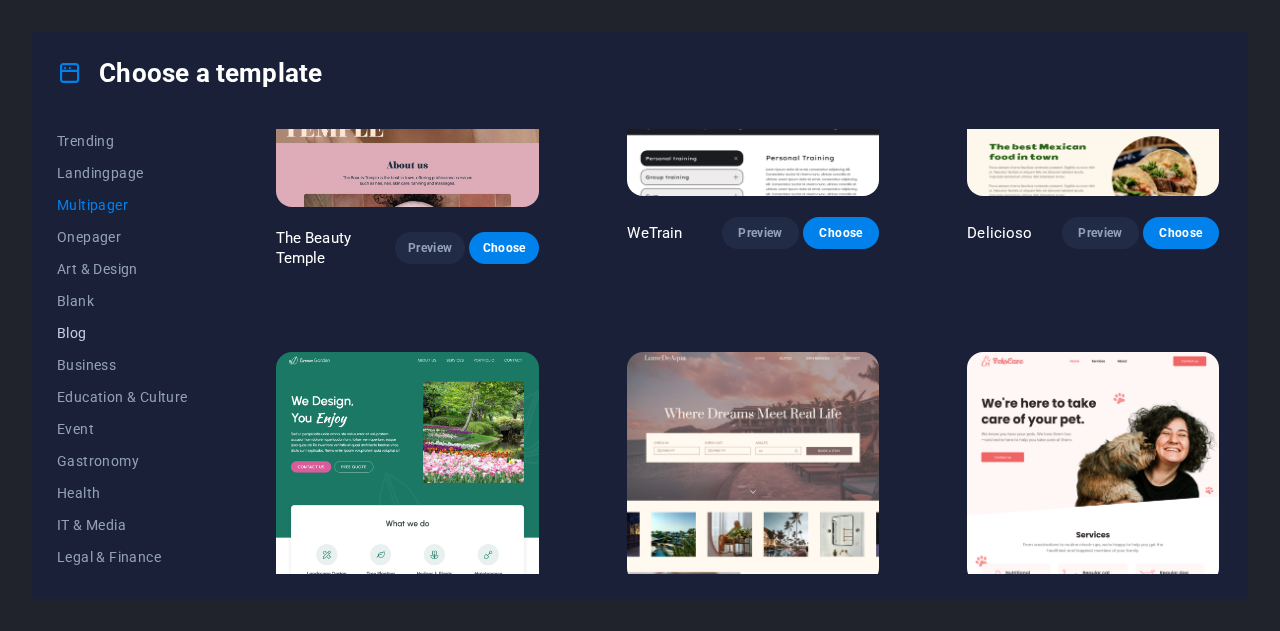 click on "Blog" at bounding box center (122, 333) 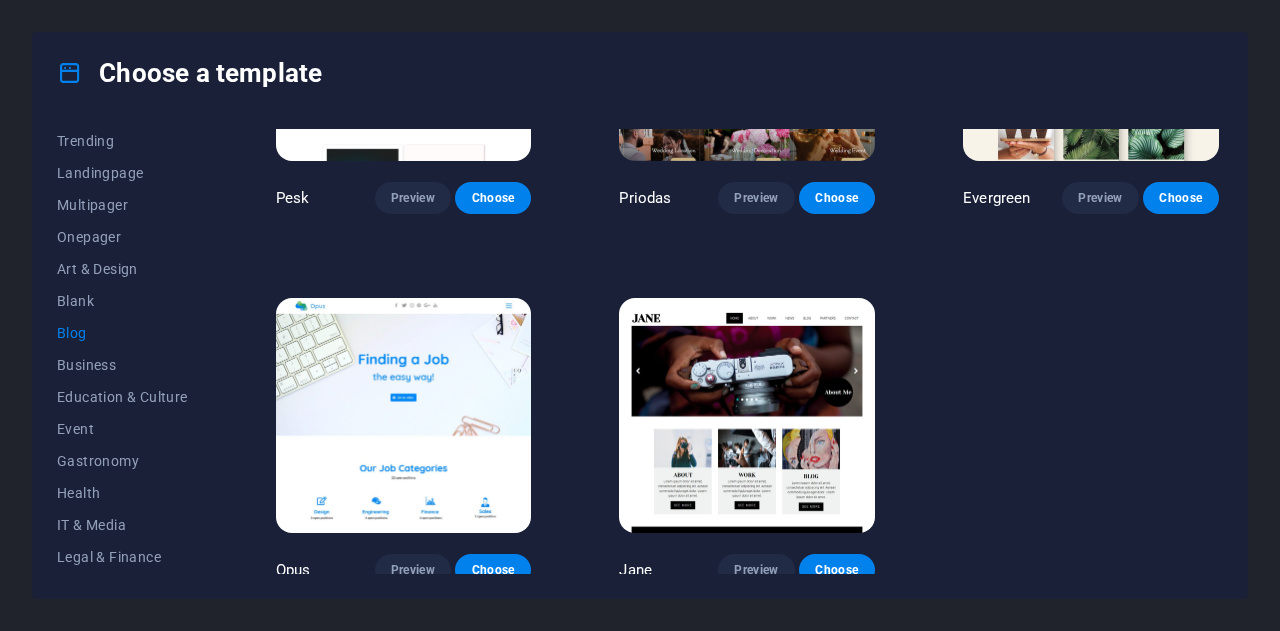 scroll, scrollTop: 2152, scrollLeft: 0, axis: vertical 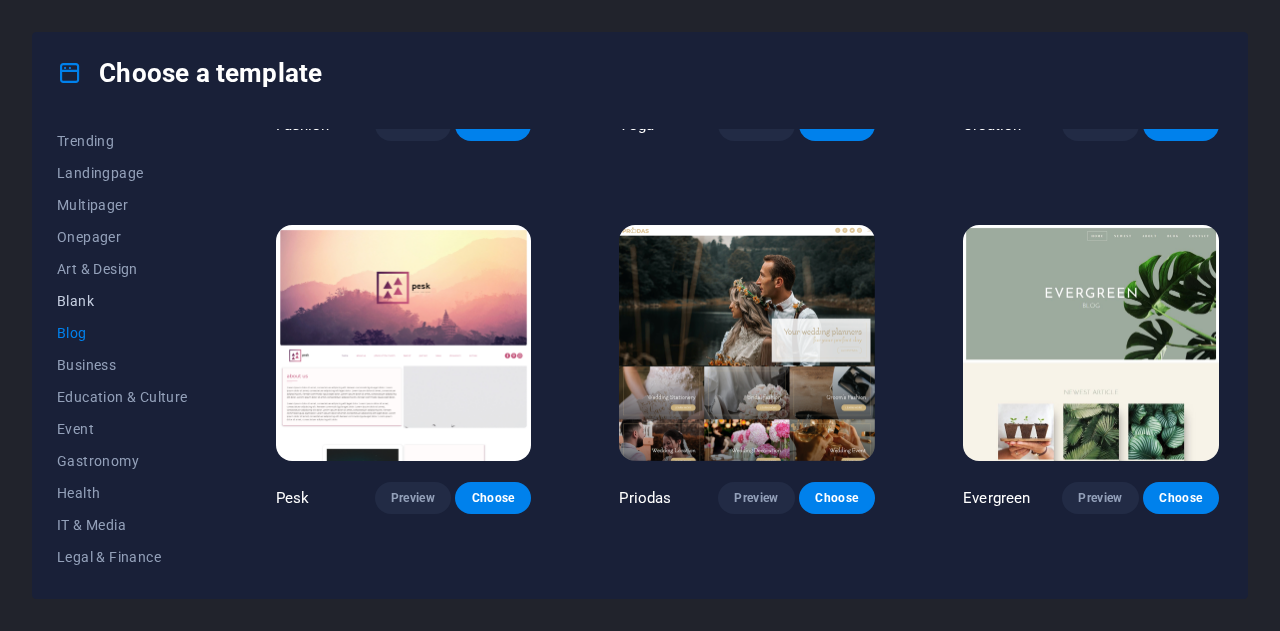 click on "Blank" at bounding box center [122, 301] 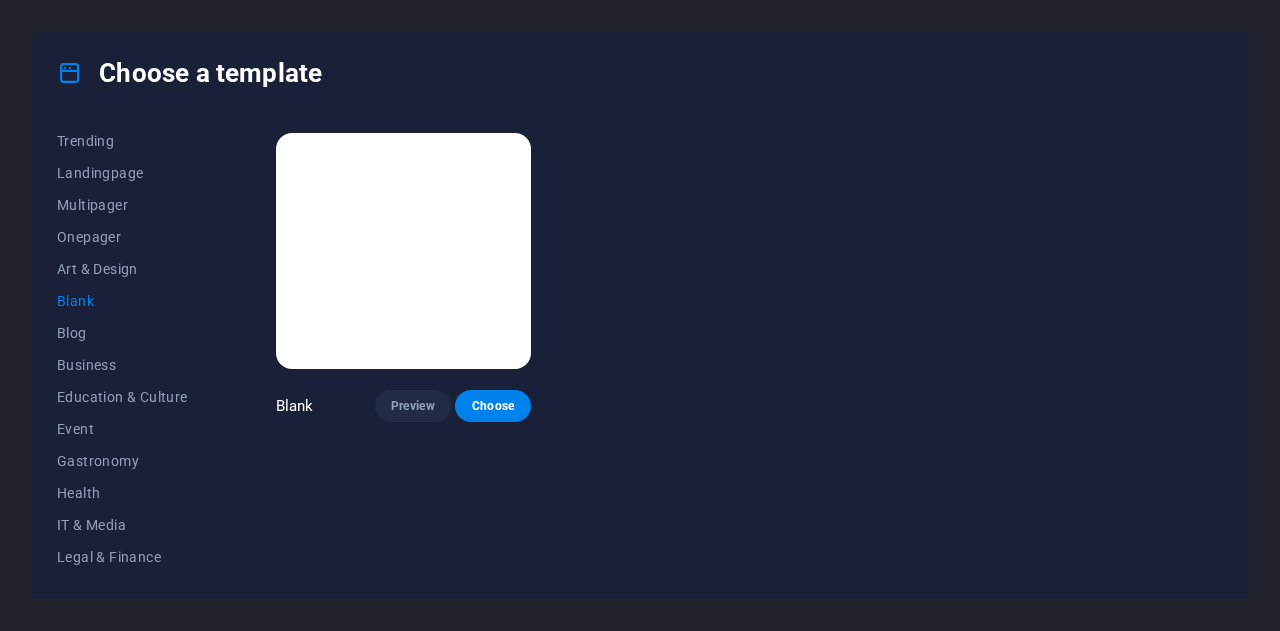 scroll, scrollTop: 0, scrollLeft: 0, axis: both 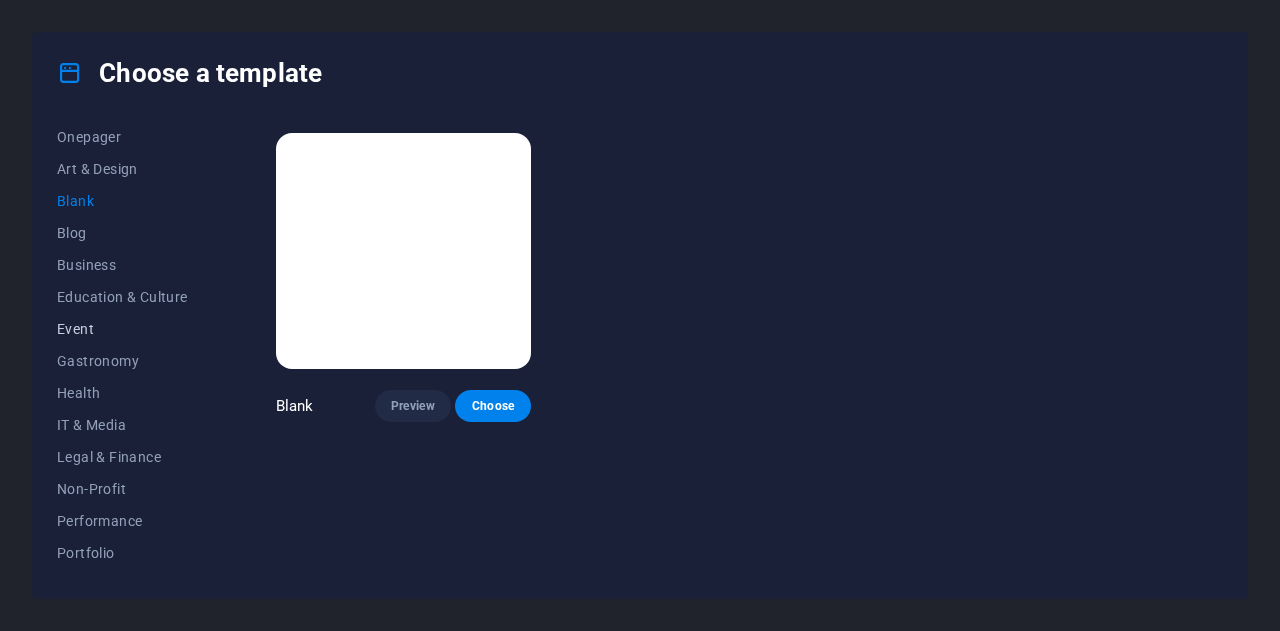 click on "Event" at bounding box center [122, 329] 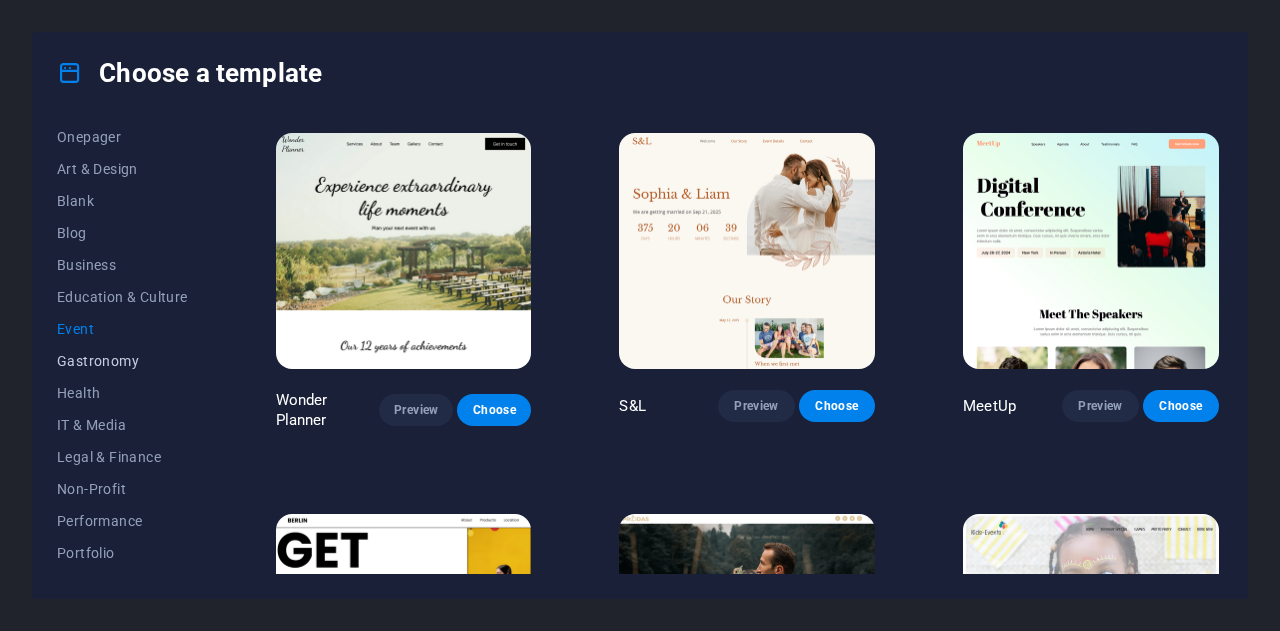 click on "Gastronomy" at bounding box center (122, 361) 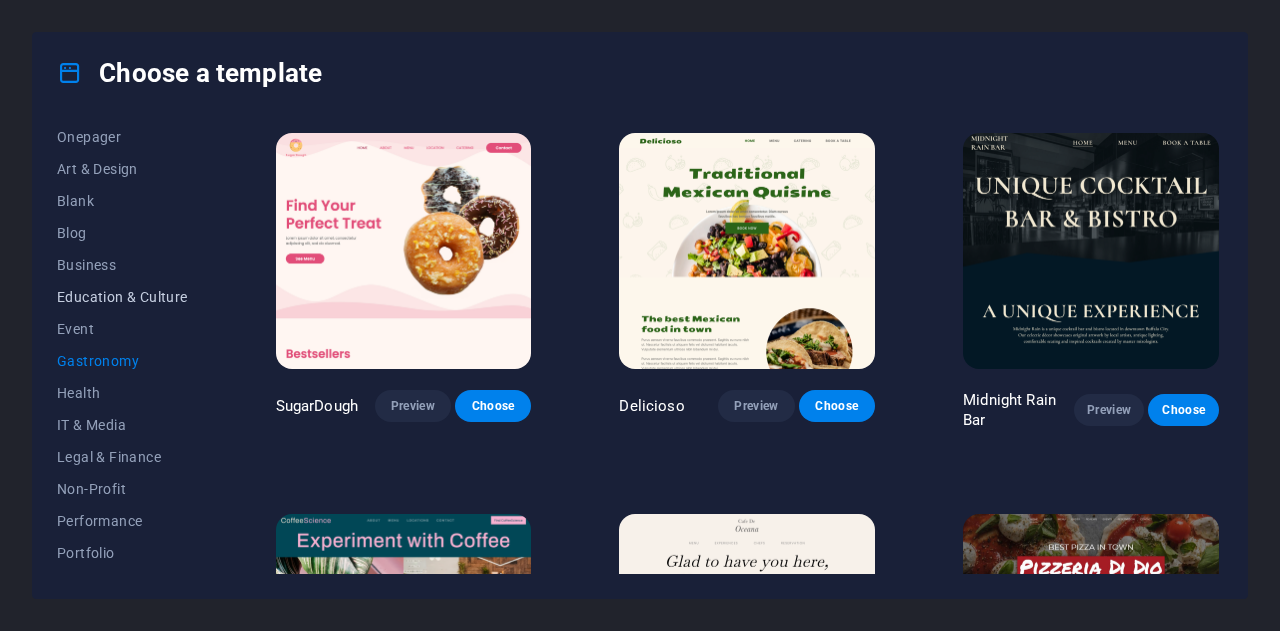 click on "Education & Culture" at bounding box center (122, 297) 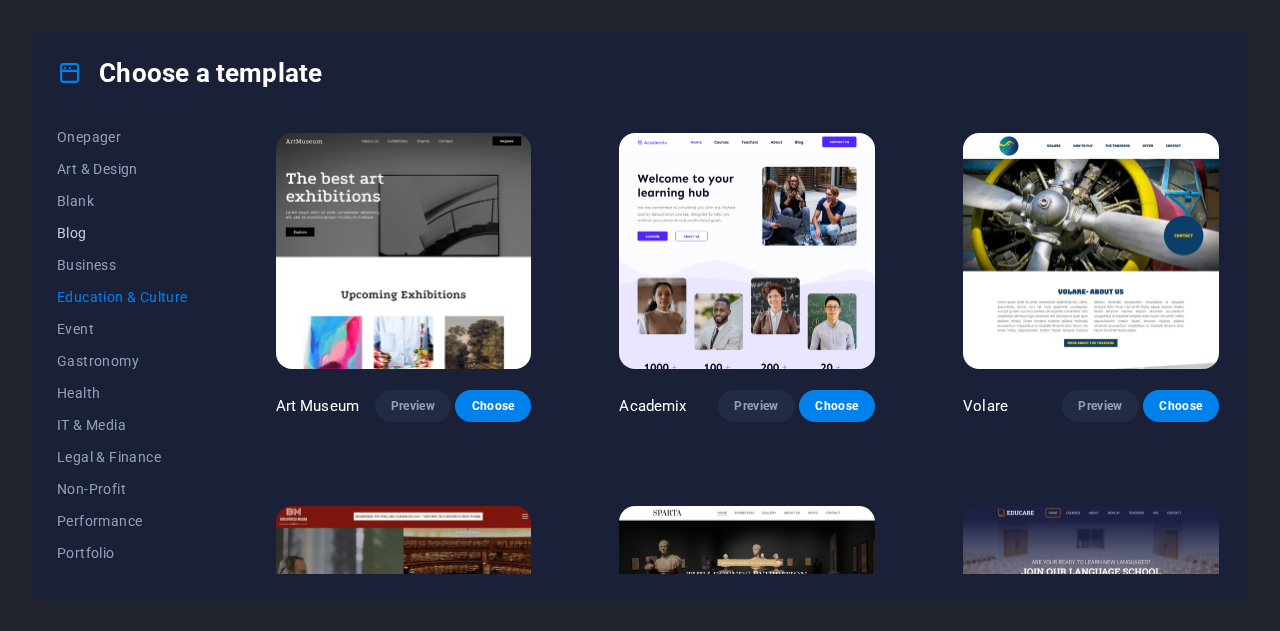 click on "Blog" at bounding box center [122, 233] 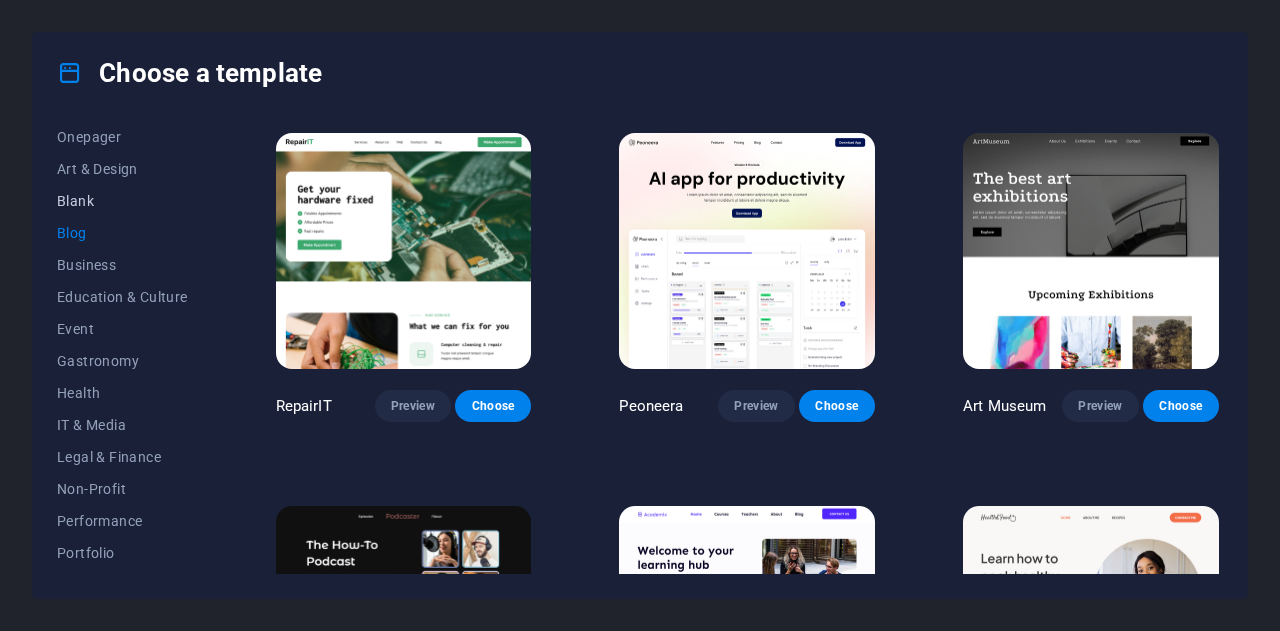 click on "Blank" at bounding box center (122, 201) 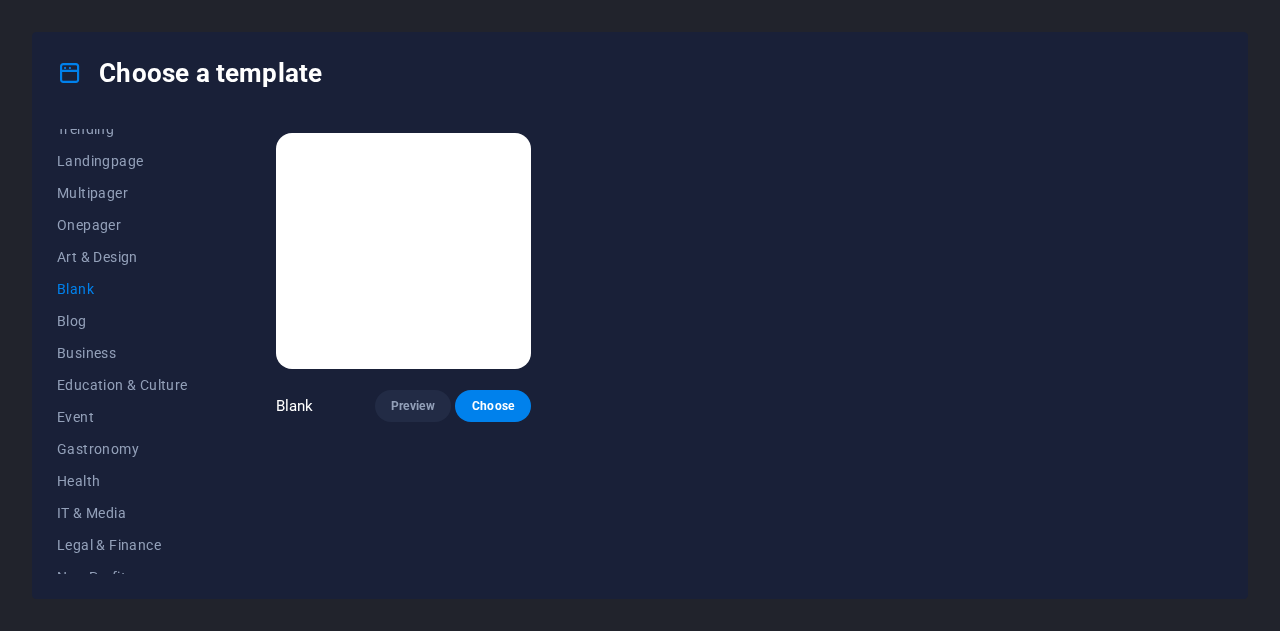 scroll, scrollTop: 0, scrollLeft: 0, axis: both 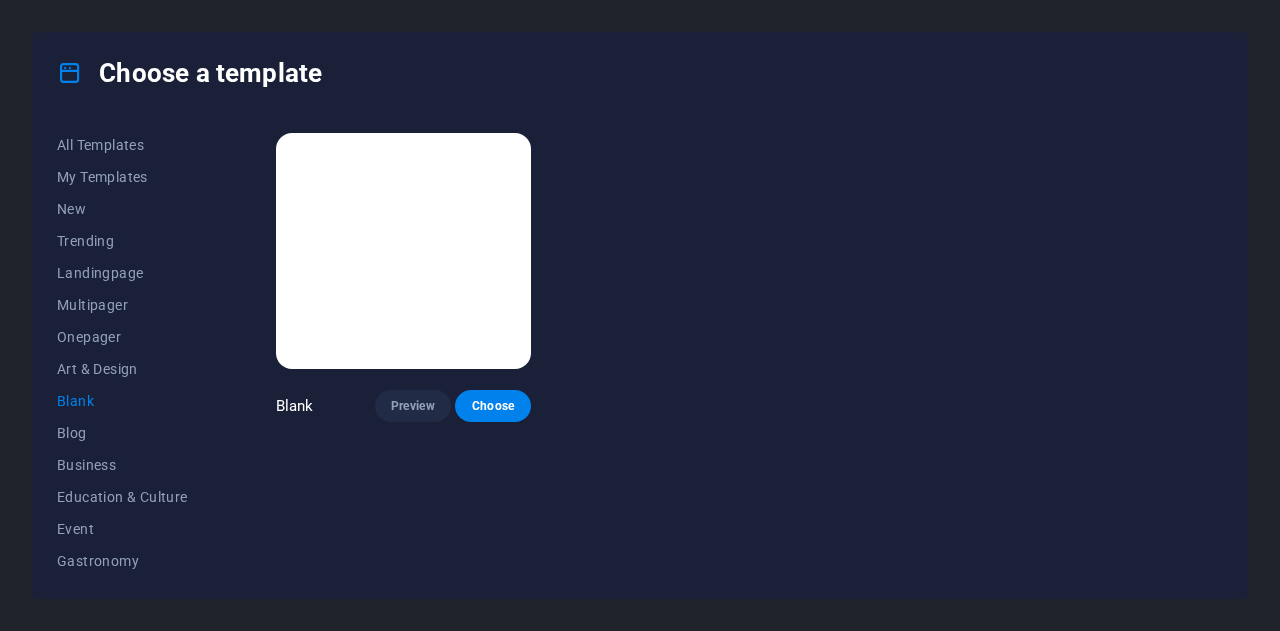 click on "Blank Preview Choose" at bounding box center [747, 351] 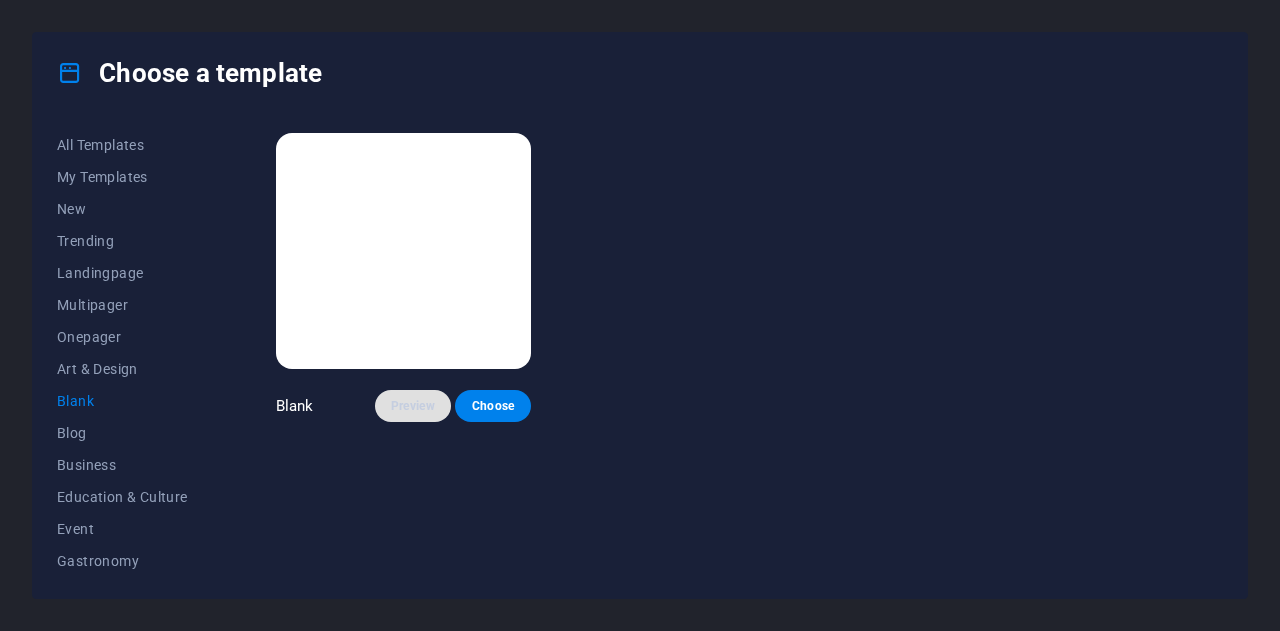 click on "Preview" at bounding box center (413, 406) 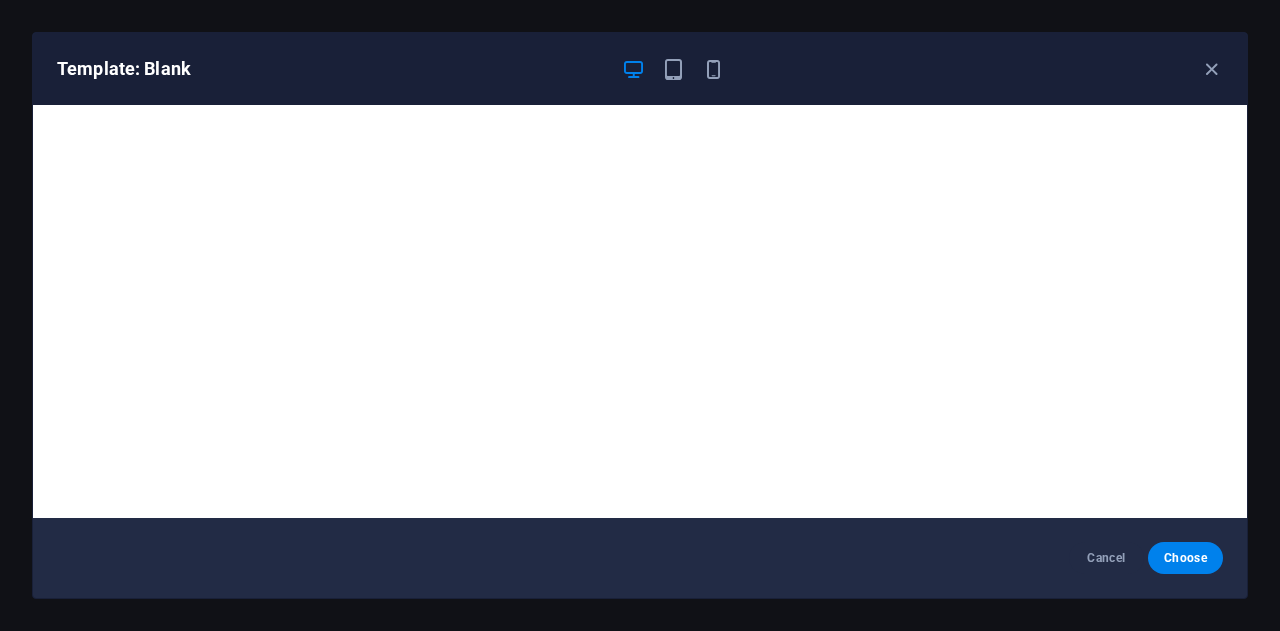 click on "Template: Blank" at bounding box center [640, 69] 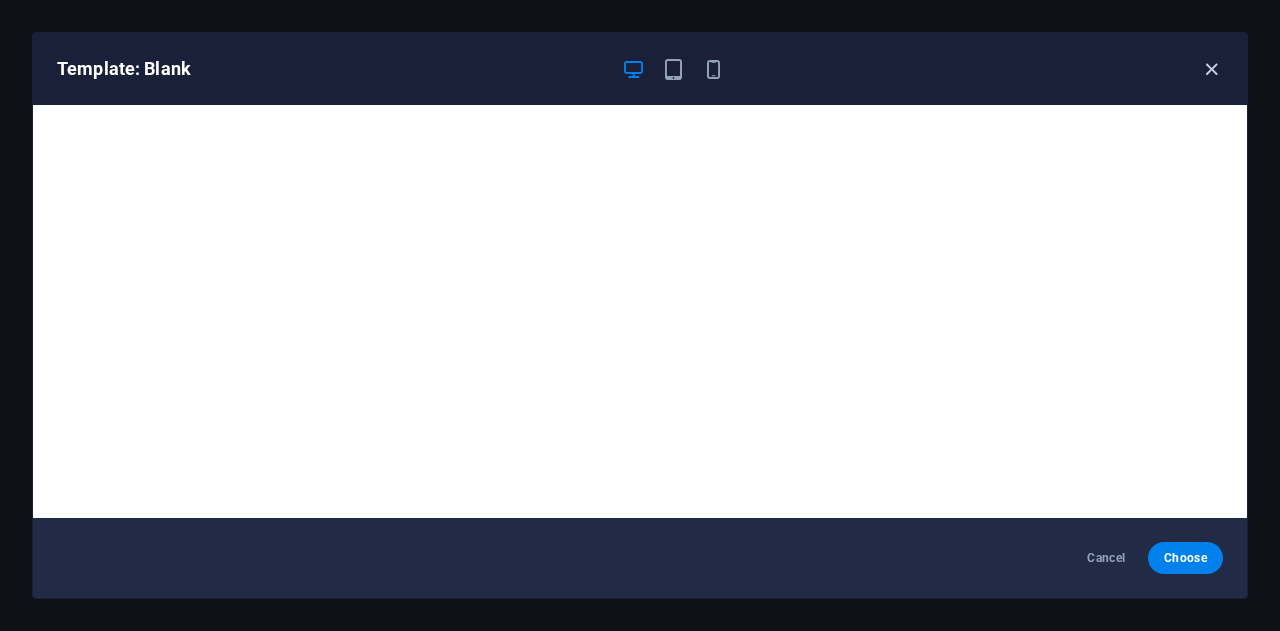 click at bounding box center [1211, 69] 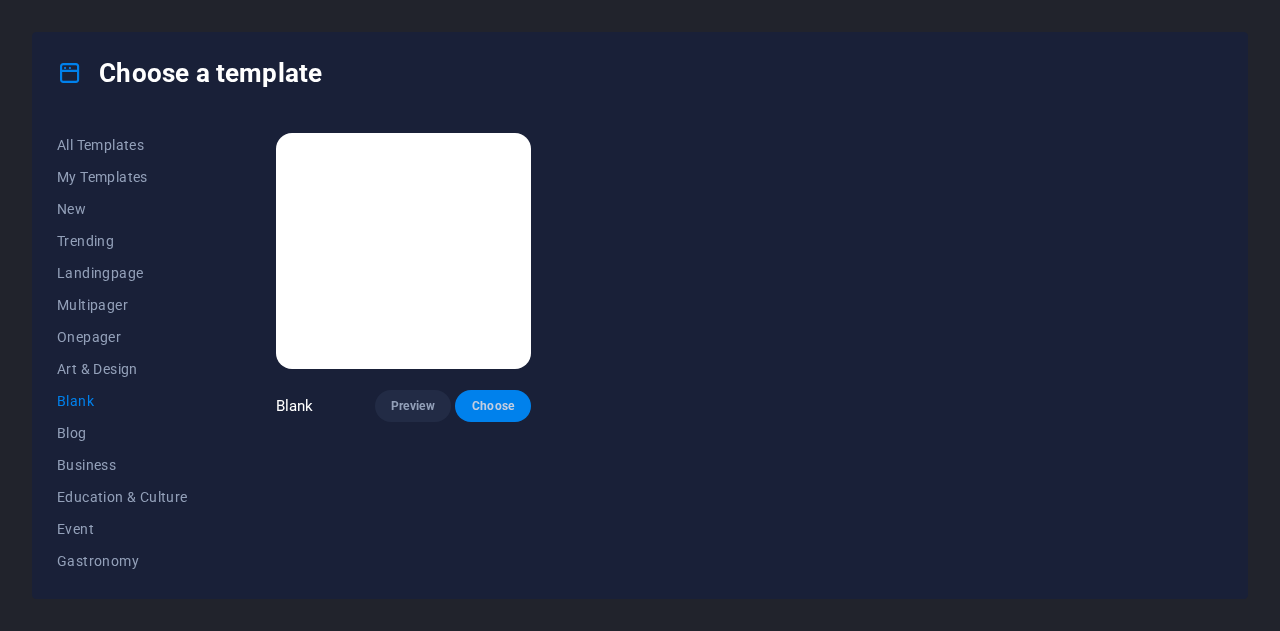 click on "Choose" at bounding box center [493, 406] 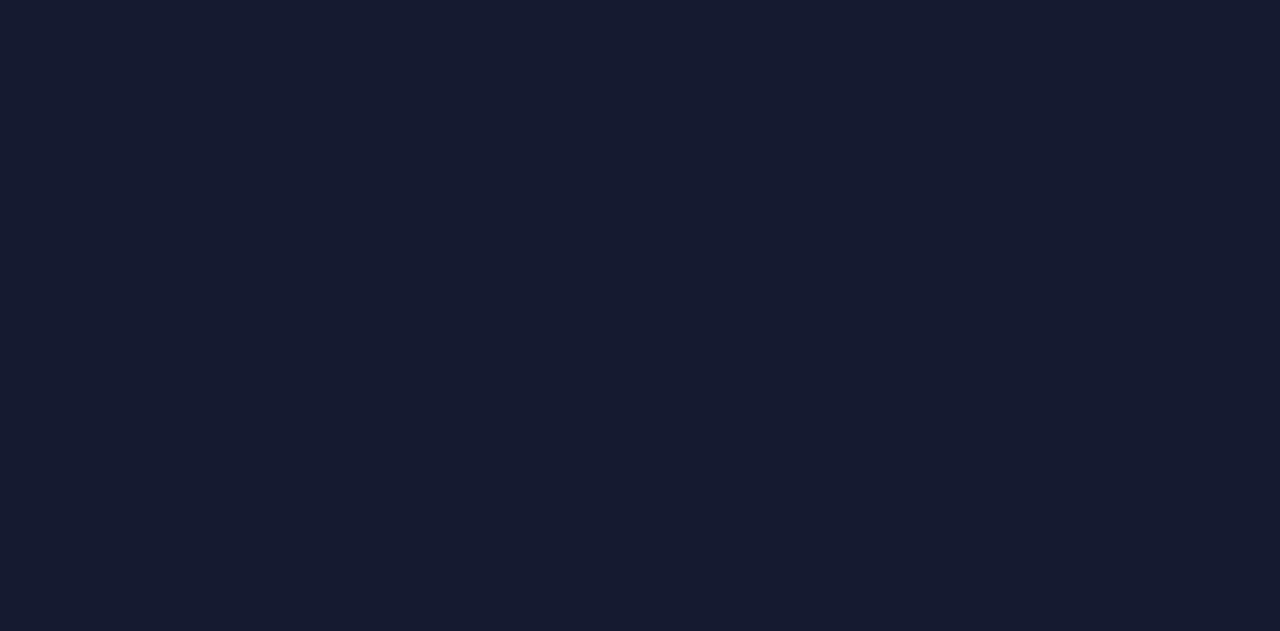 scroll, scrollTop: 0, scrollLeft: 0, axis: both 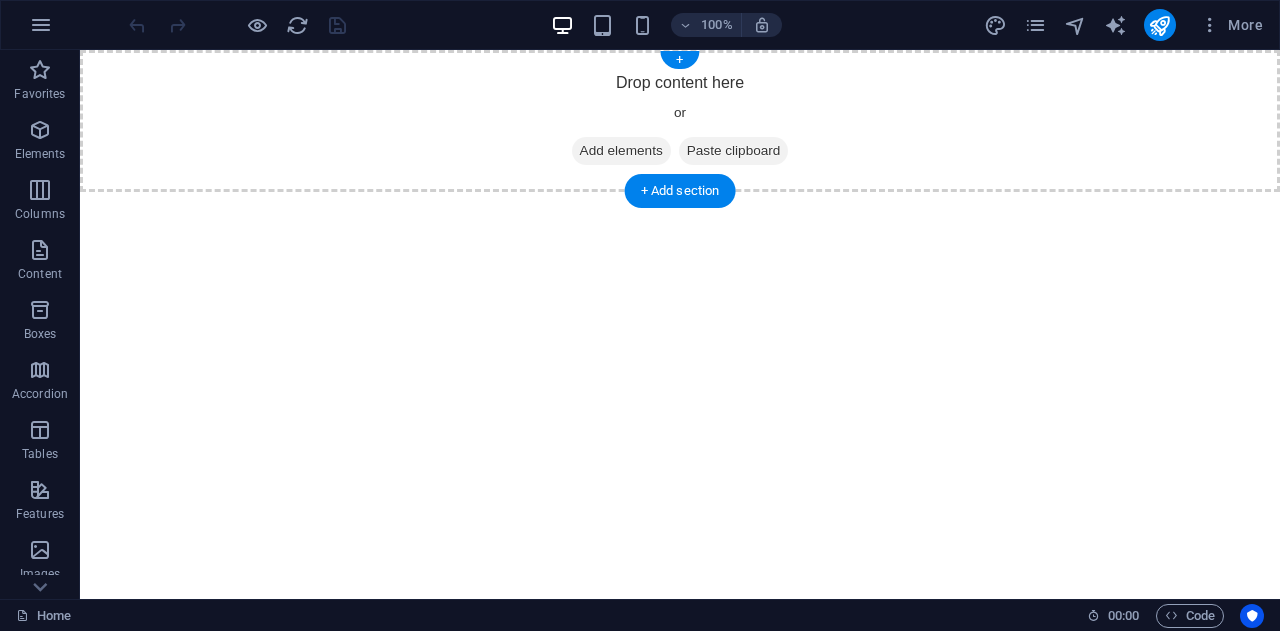 click on "Add elements" at bounding box center (621, 151) 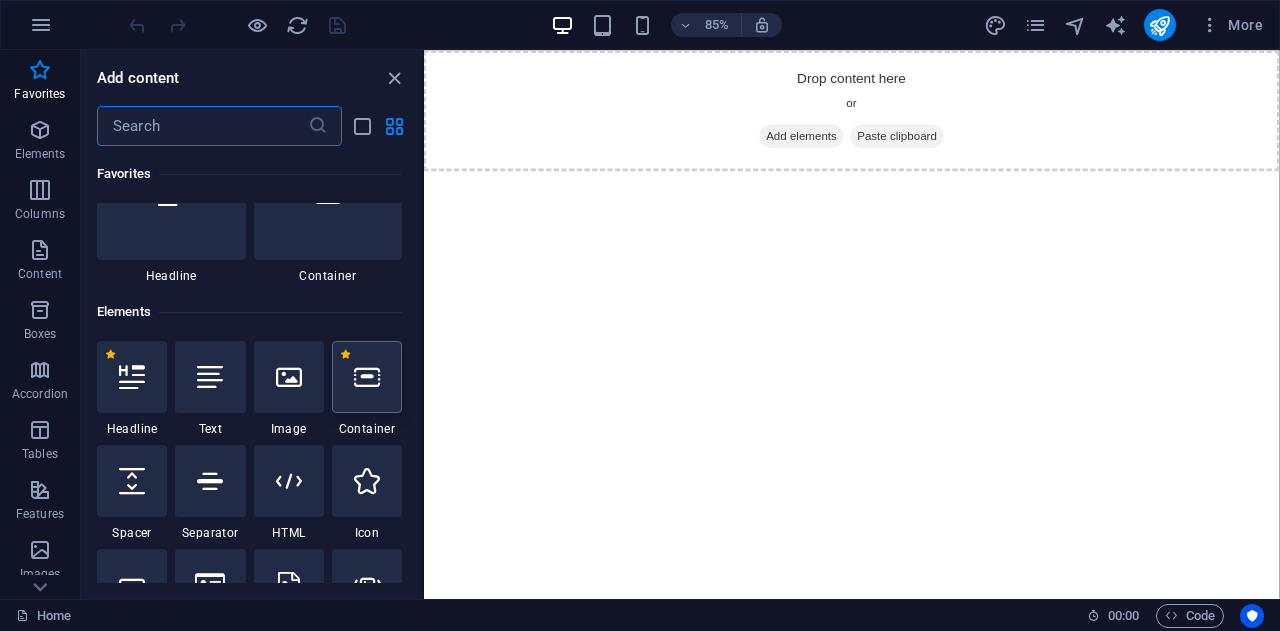 scroll, scrollTop: 0, scrollLeft: 0, axis: both 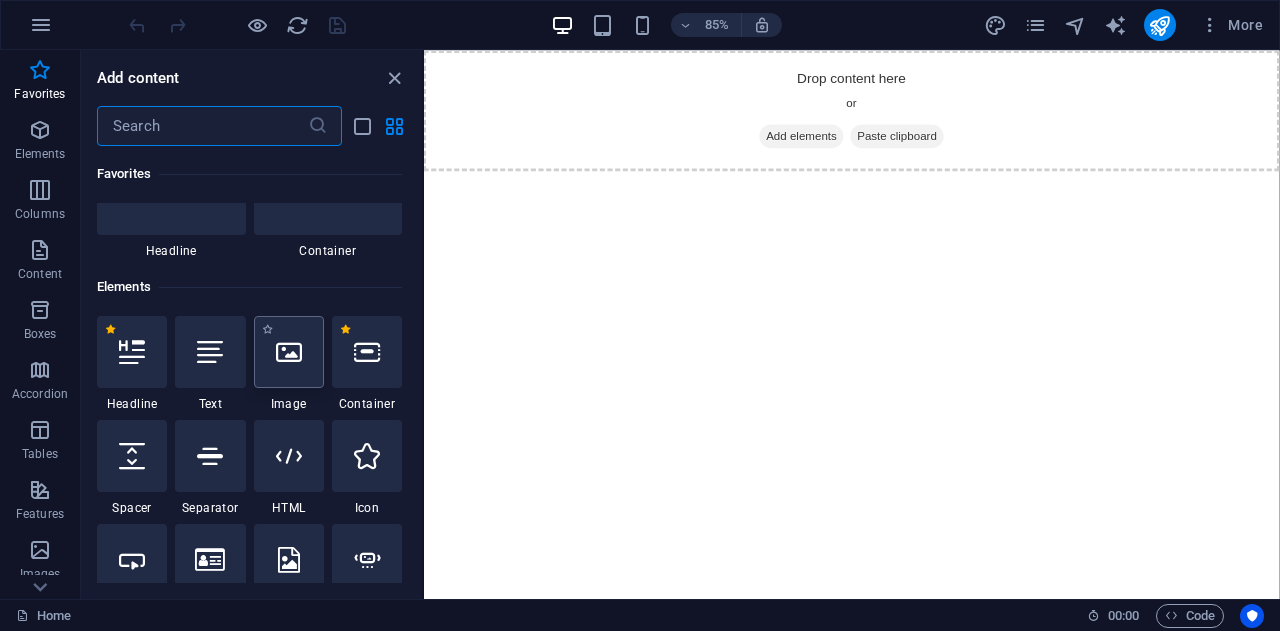 click at bounding box center (289, 352) 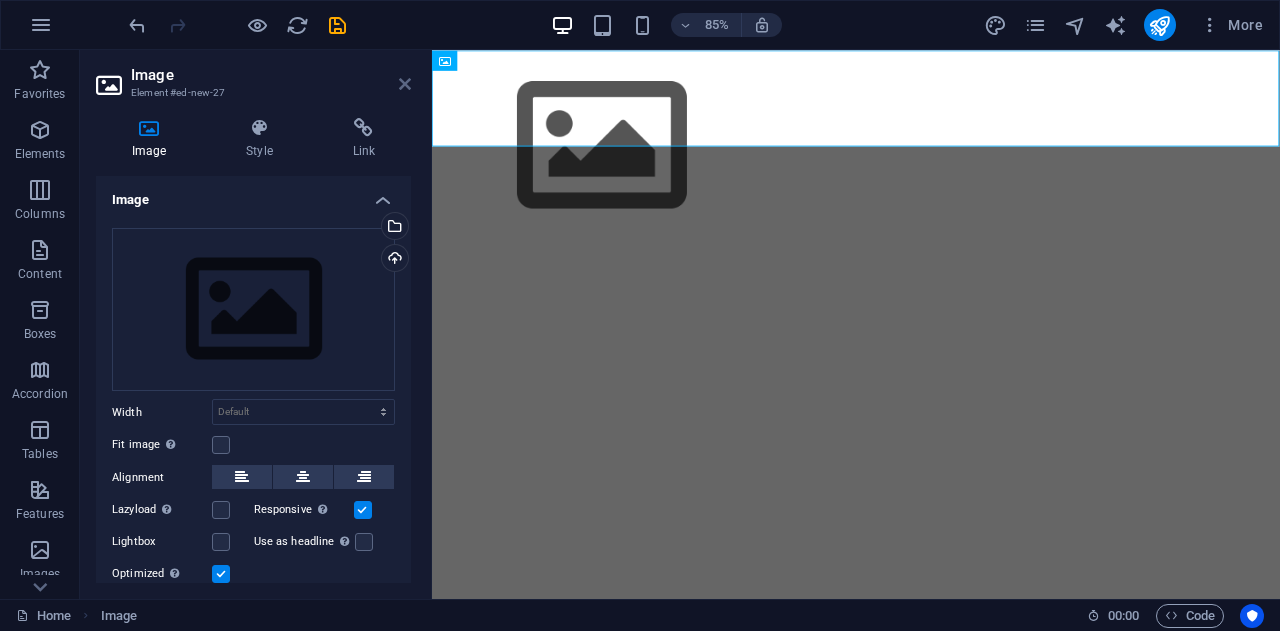 click at bounding box center (405, 84) 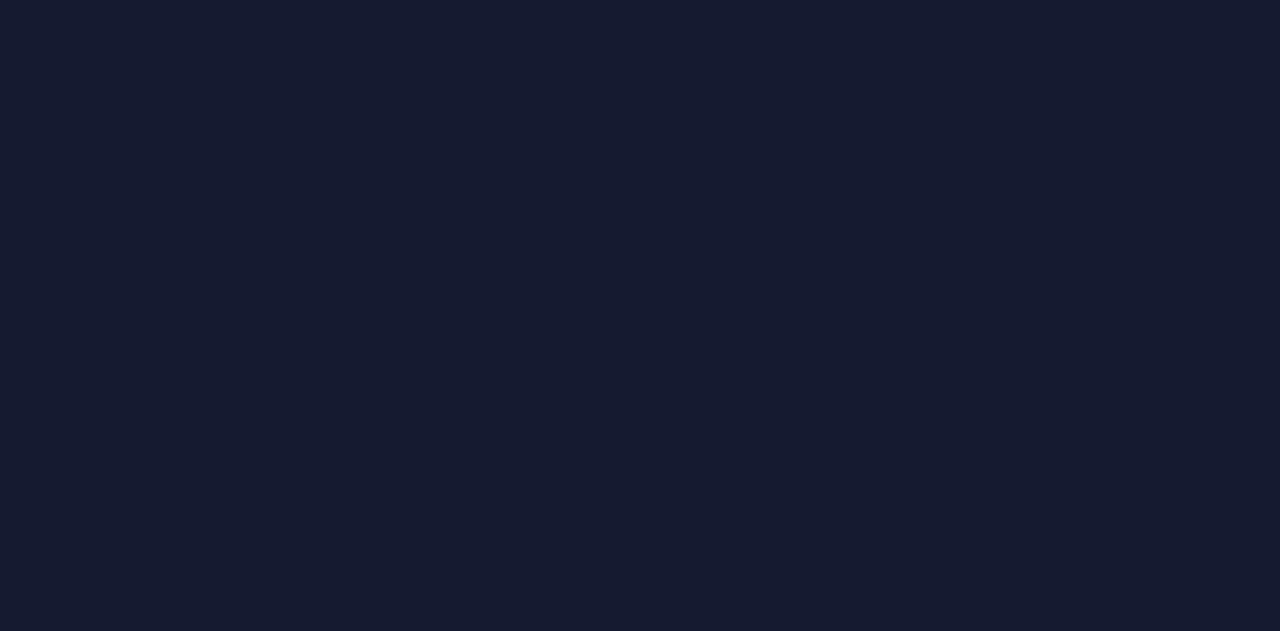 scroll, scrollTop: 0, scrollLeft: 0, axis: both 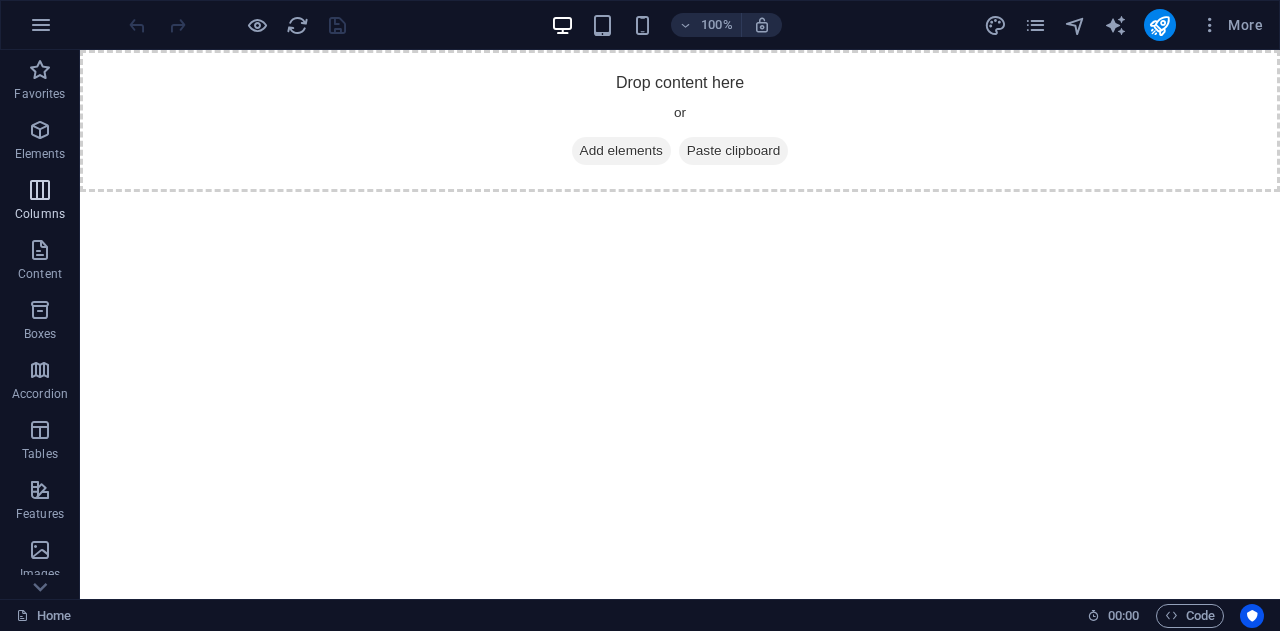 click at bounding box center [40, 190] 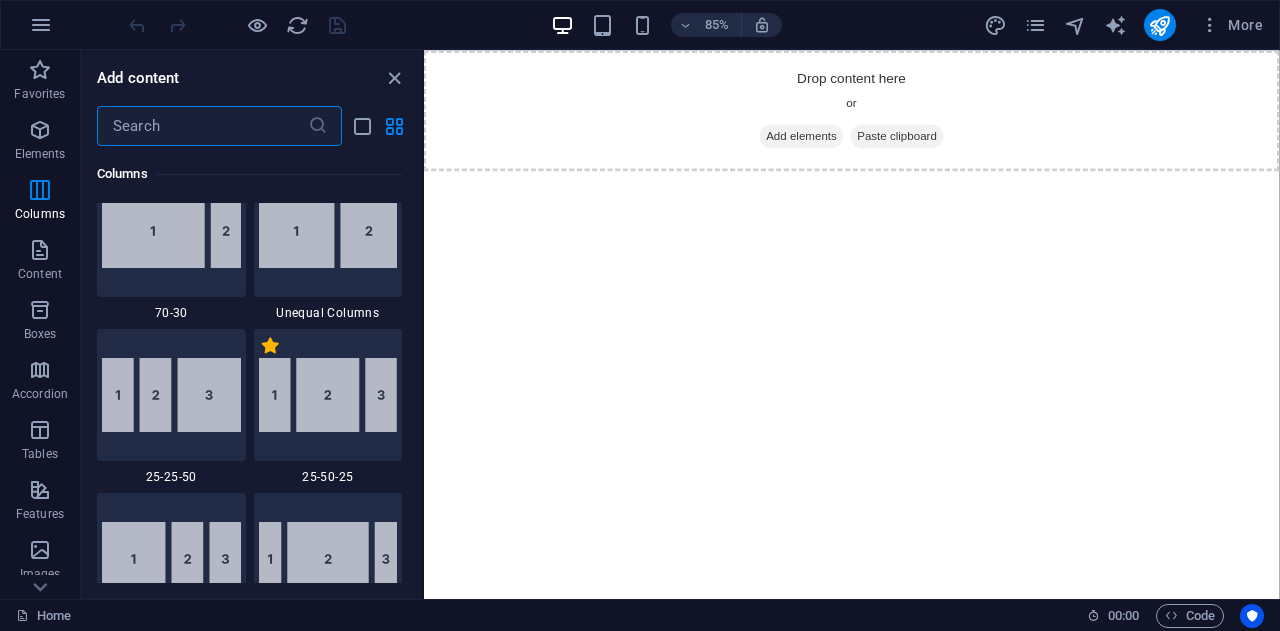 scroll, scrollTop: 1790, scrollLeft: 0, axis: vertical 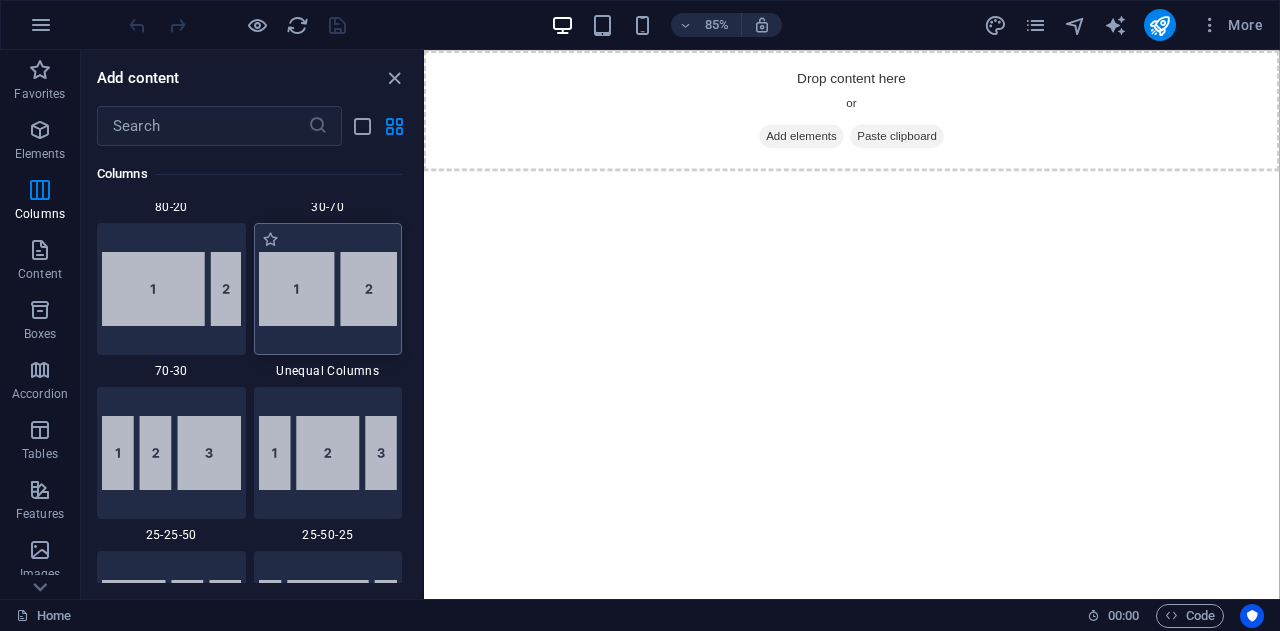click at bounding box center (328, 289) 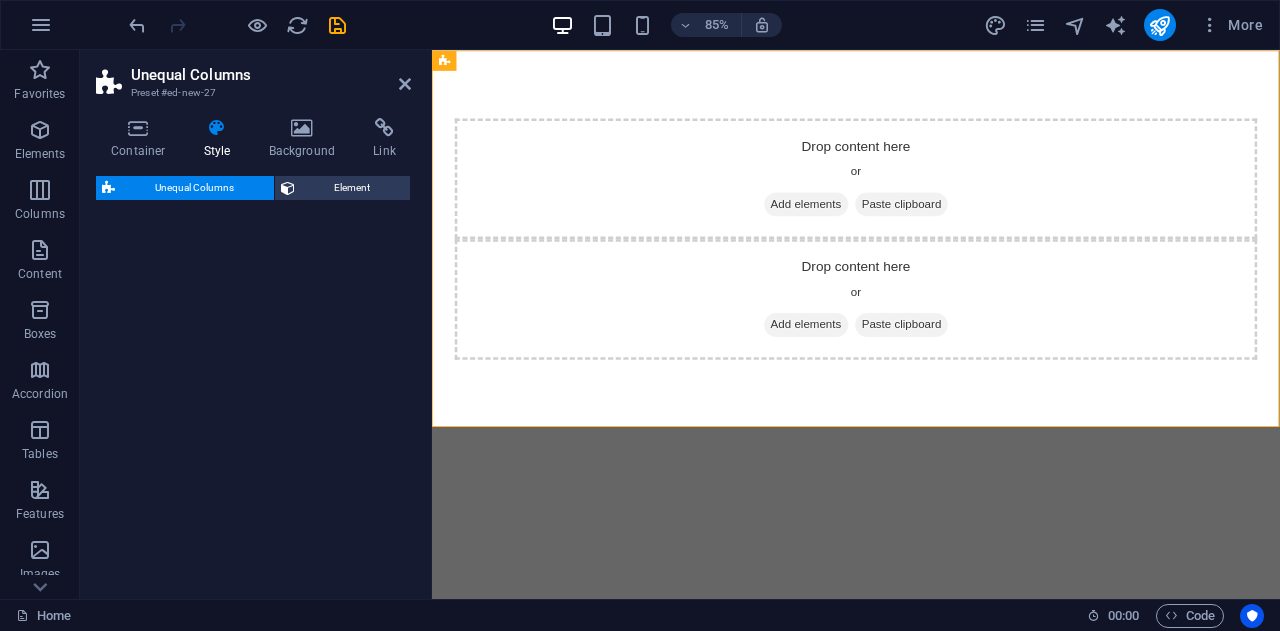 select on "%" 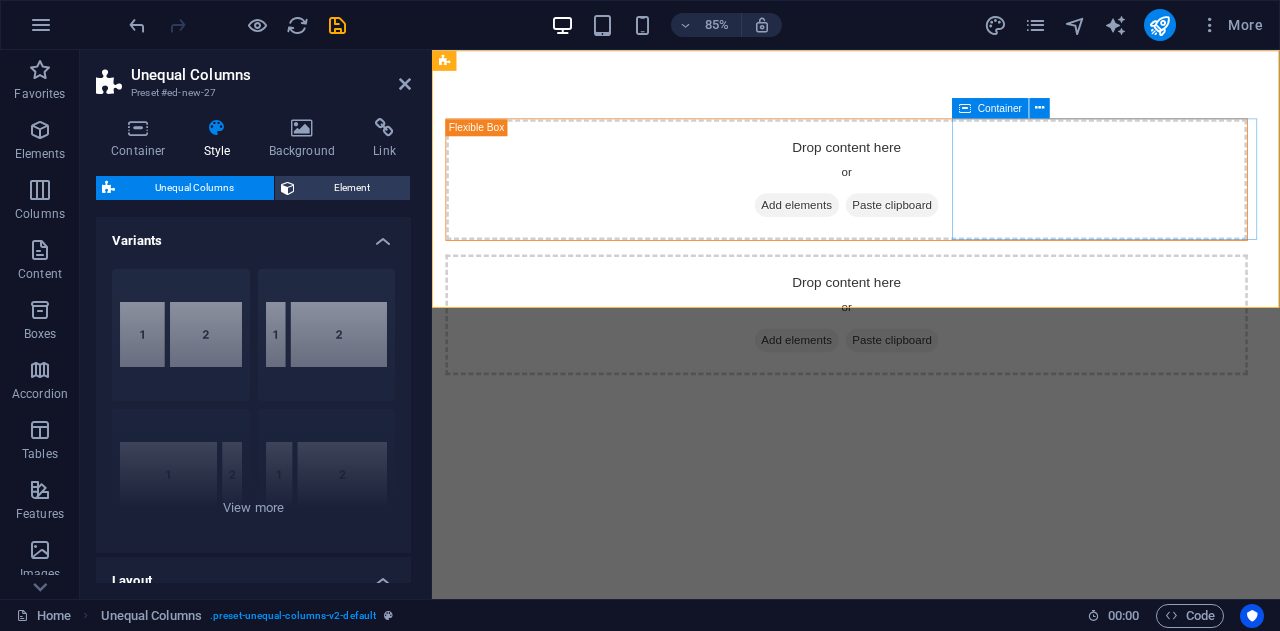 click on "Add elements" at bounding box center [861, 391] 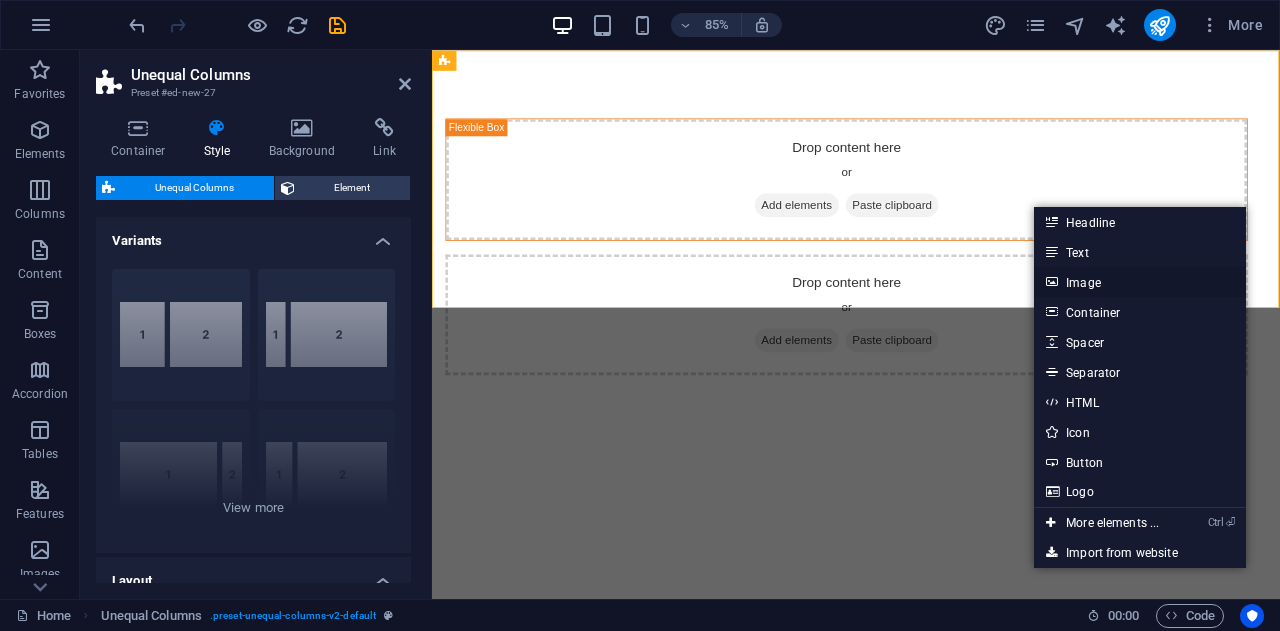 click at bounding box center (1051, 282) 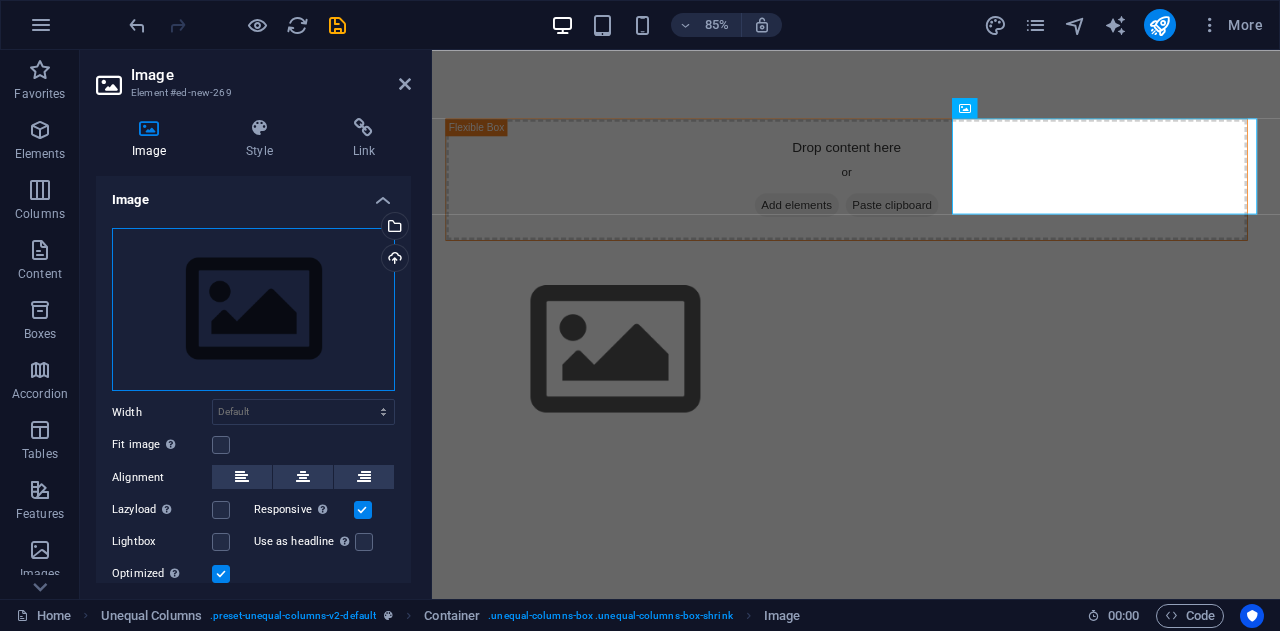 click on "Drag files here, click to choose files or select files from Files or our free stock photos & videos" at bounding box center (253, 310) 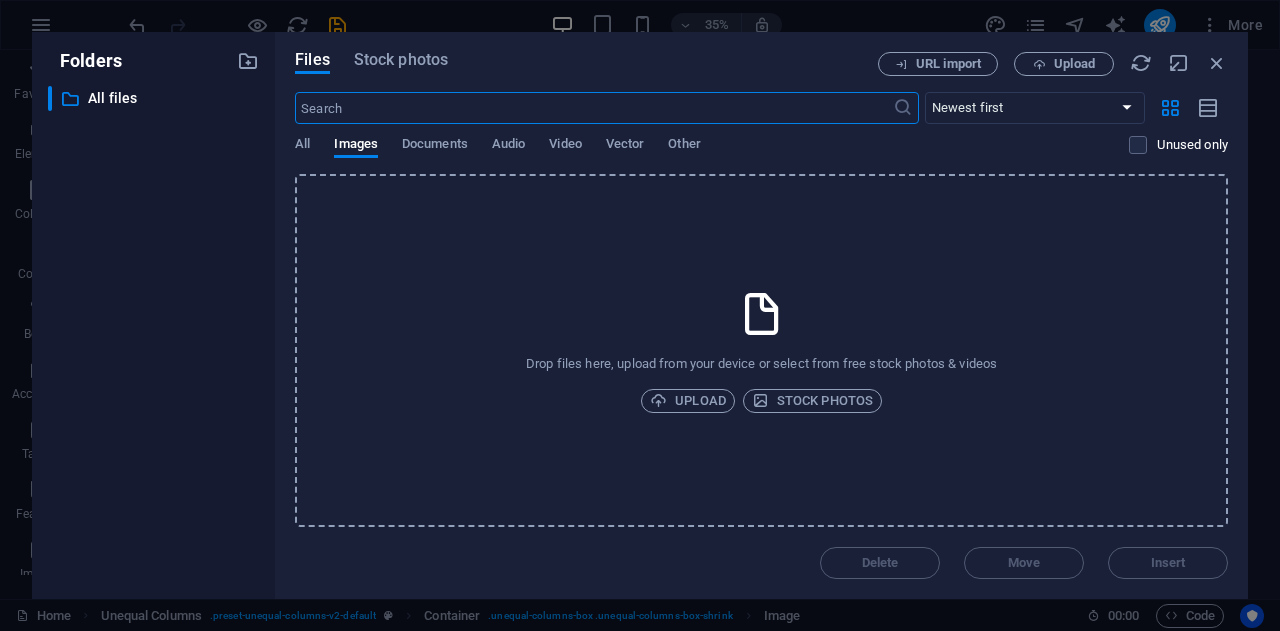 click on "Files Stock photos URL import Upload ​ Newest first Oldest first Name (A-Z) Name (Z-A) Size (0-9) Size (9-0) Resolution (0-9) Resolution (9-0) All Images Documents Audio Video Vector Other Unused only Drop files here, upload from your device or select from free stock photos & videos Upload Stock photos Delete Move Insert" at bounding box center [761, 315] 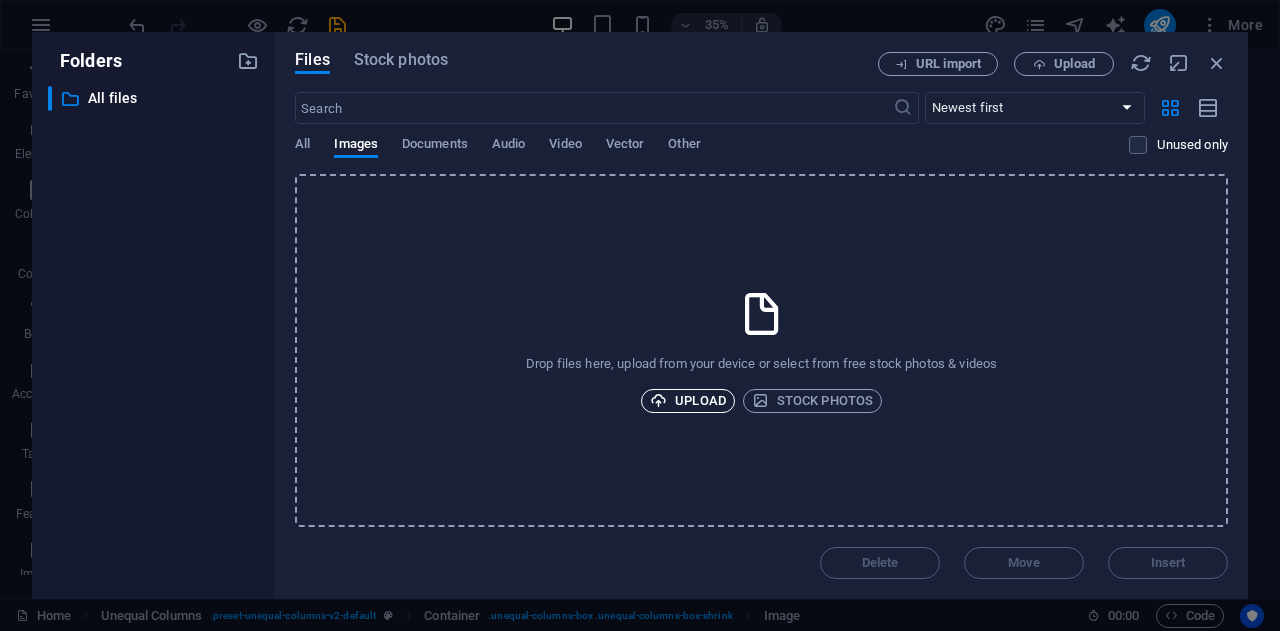 click on "Upload" at bounding box center (688, 401) 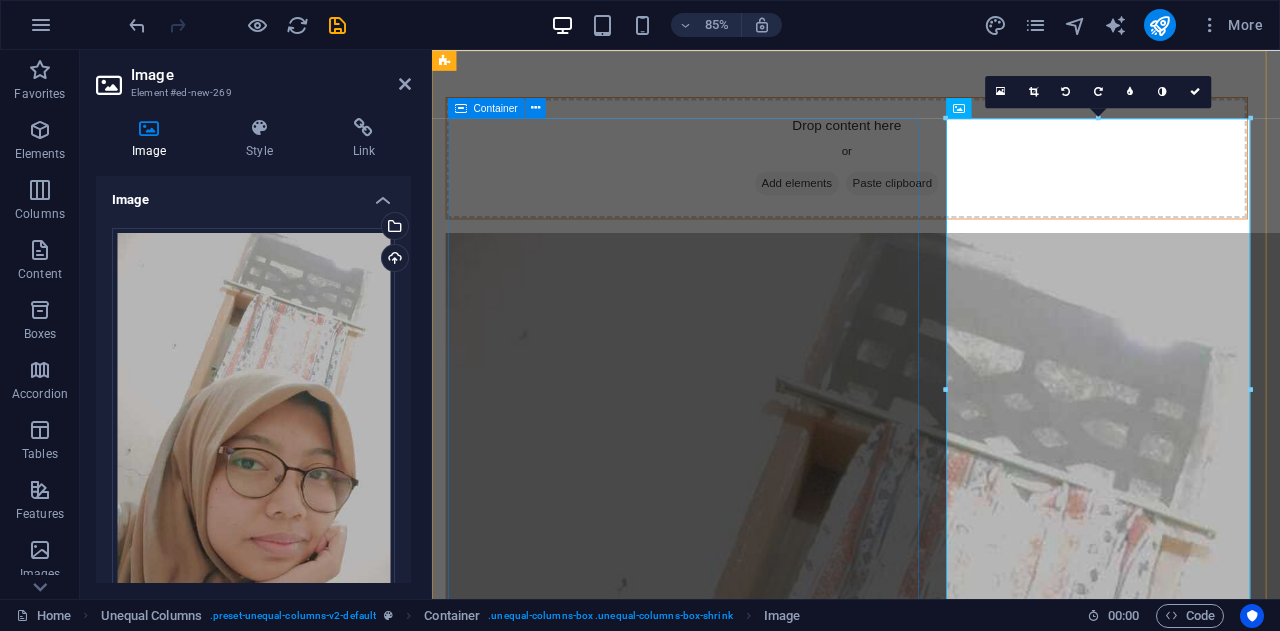 scroll, scrollTop: 0, scrollLeft: 0, axis: both 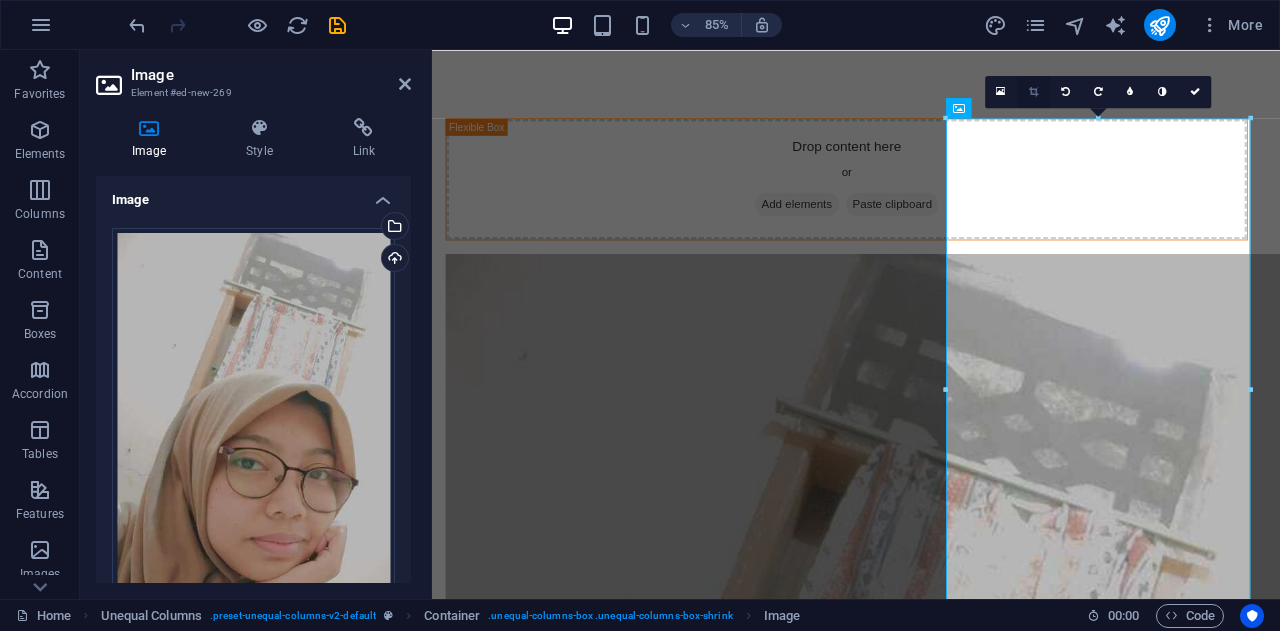 click at bounding box center [1033, 92] 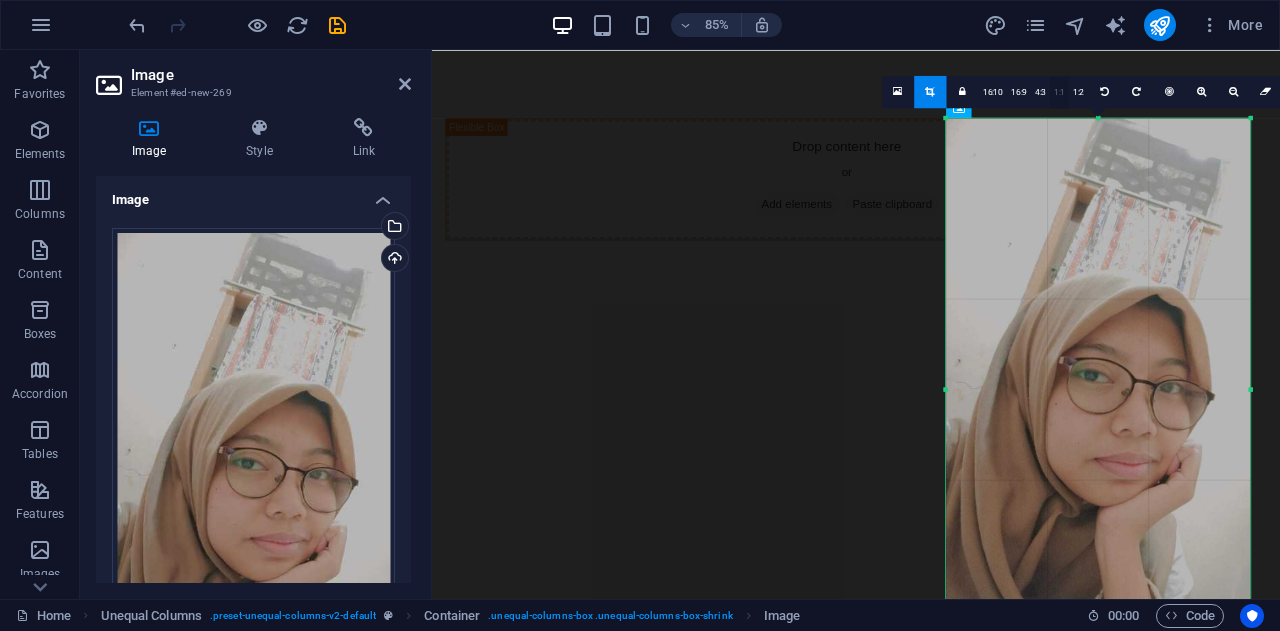 click on "1:1" at bounding box center [1059, 92] 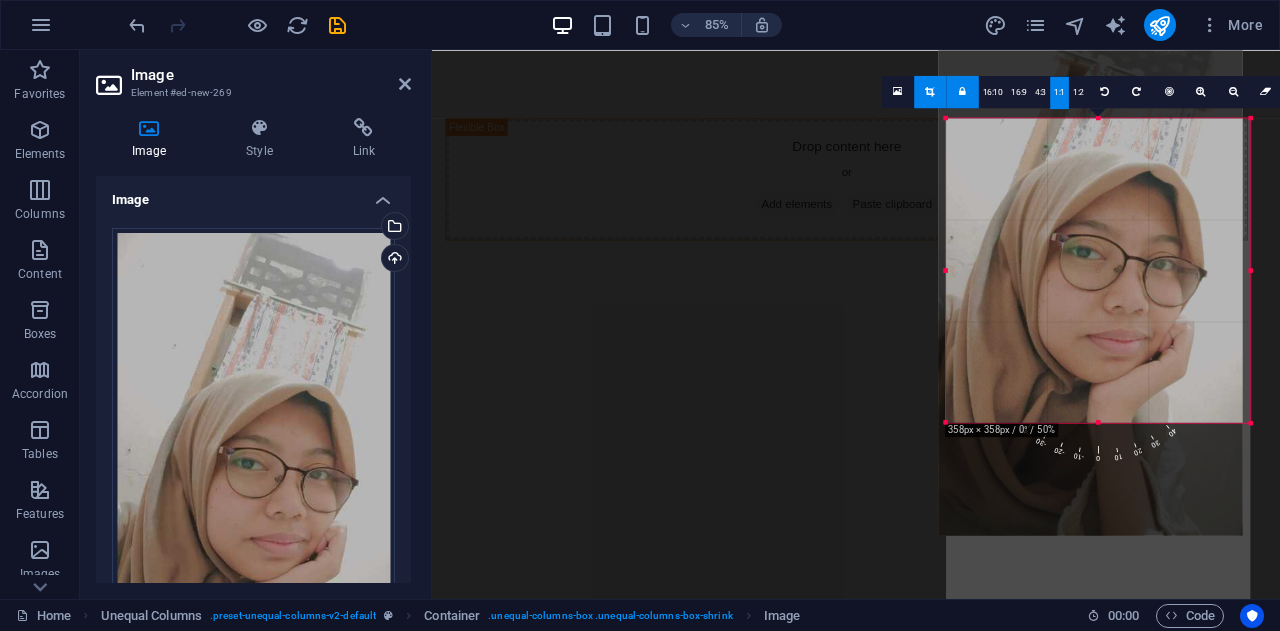 drag, startPoint x: 1117, startPoint y: 313, endPoint x: 1102, endPoint y: 112, distance: 201.55893 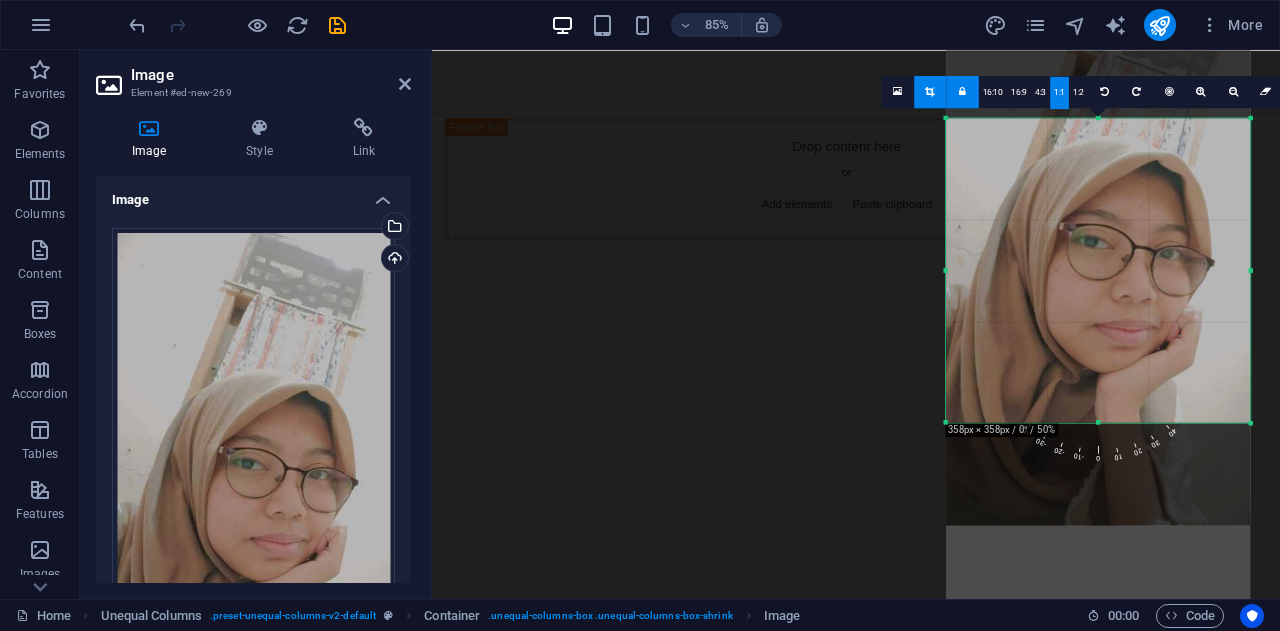 drag, startPoint x: 1108, startPoint y: 249, endPoint x: 1107, endPoint y: 235, distance: 14.035668 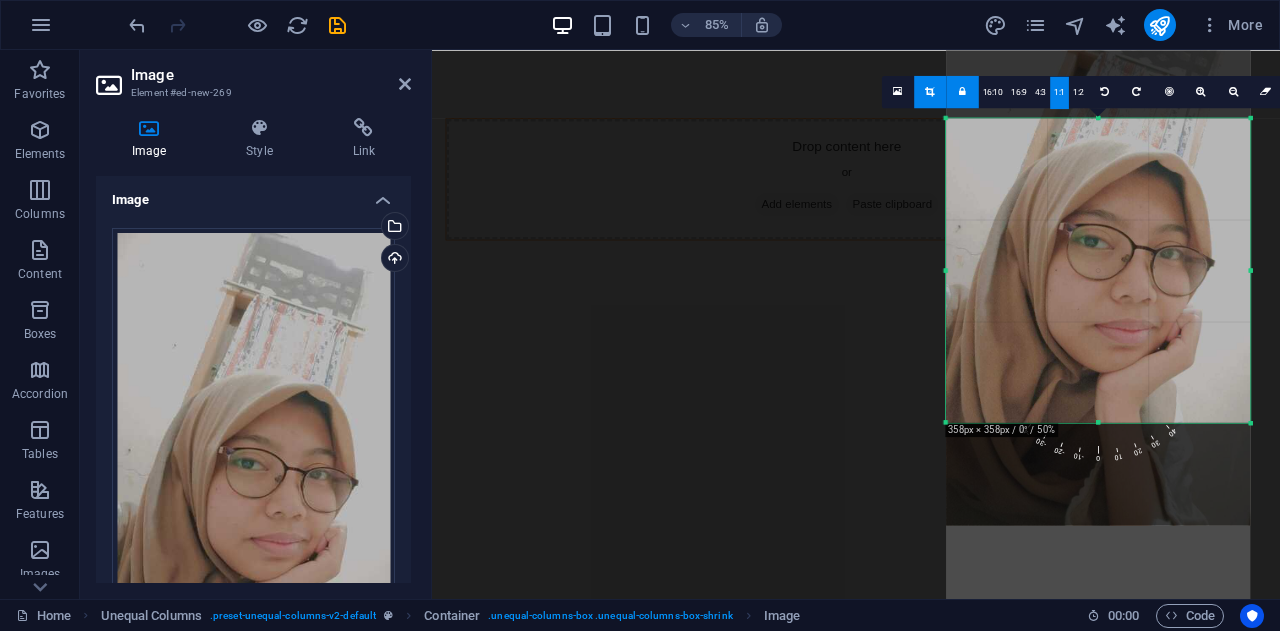 click on "Drop content here or  Add elements  Paste clipboard" at bounding box center (920, 202) 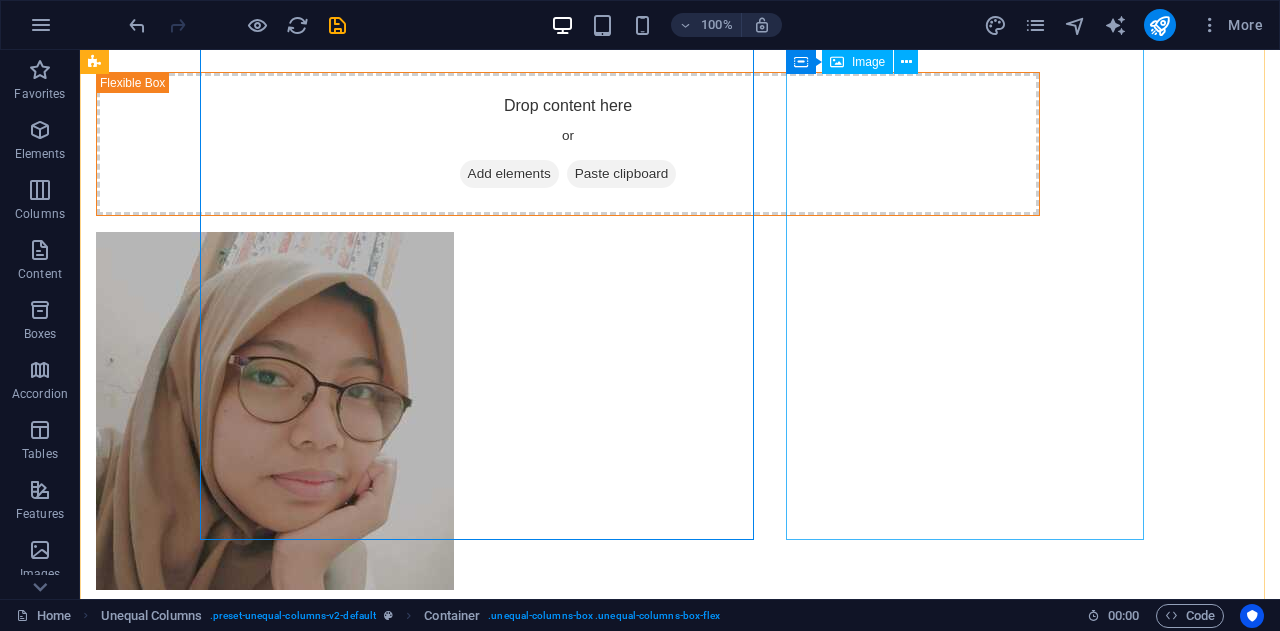 scroll, scrollTop: 0, scrollLeft: 0, axis: both 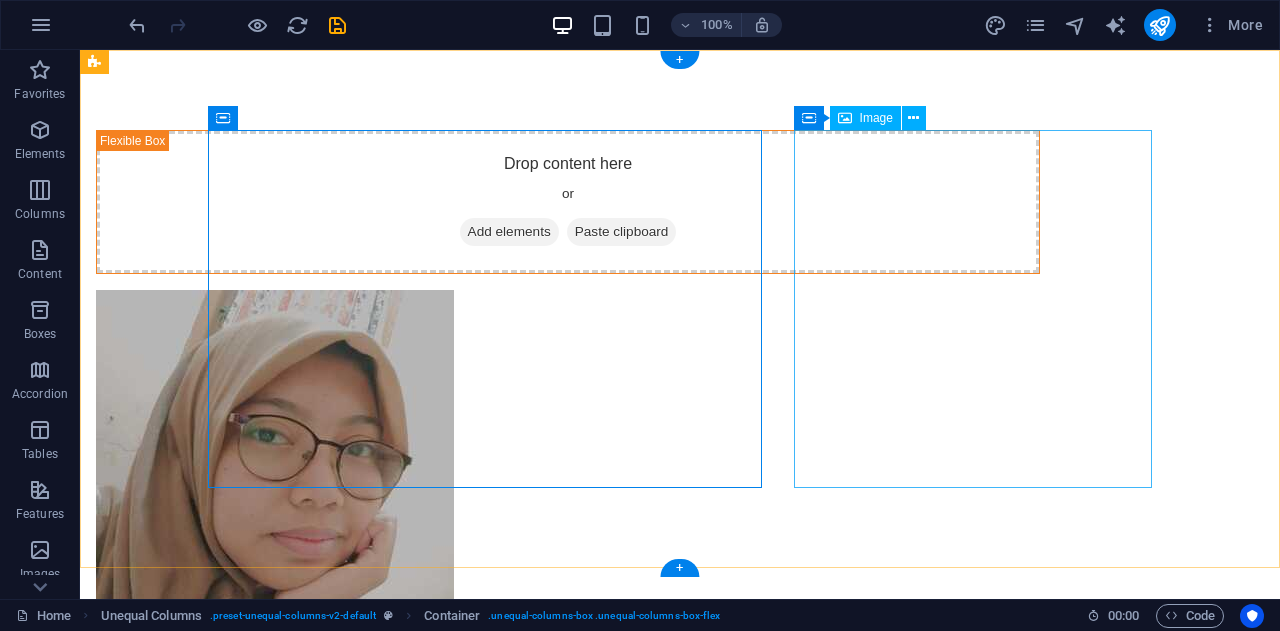 click at bounding box center [568, 469] 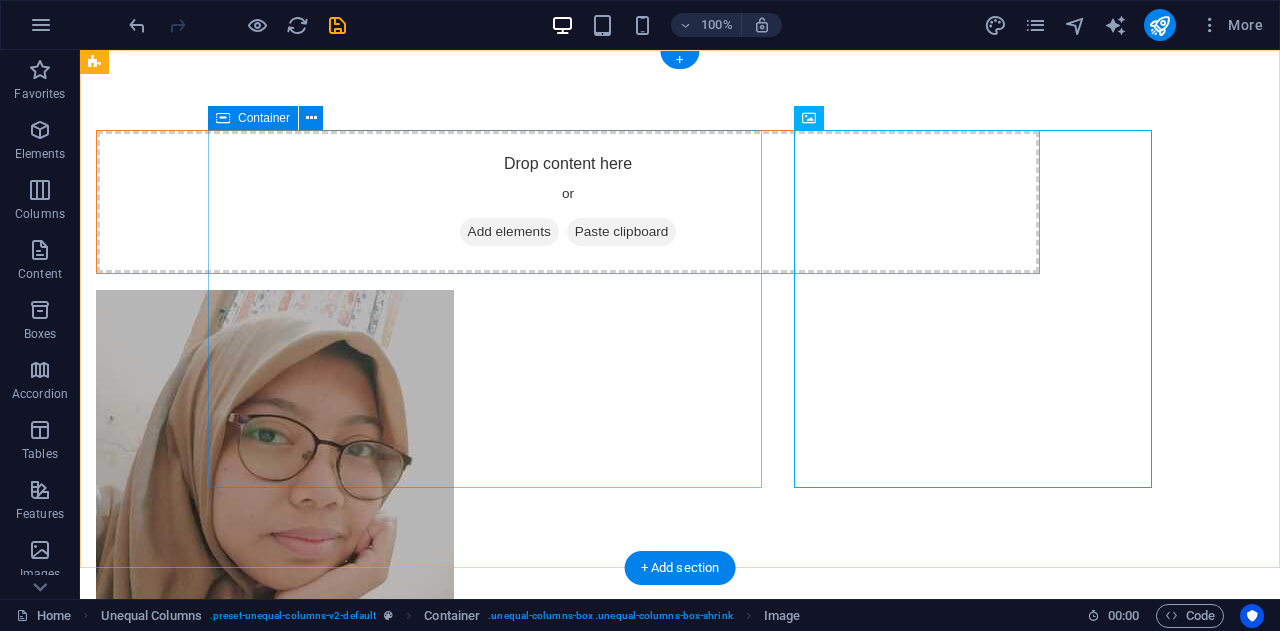 click on "Drop content here or  Add elements  Paste clipboard" at bounding box center [568, 202] 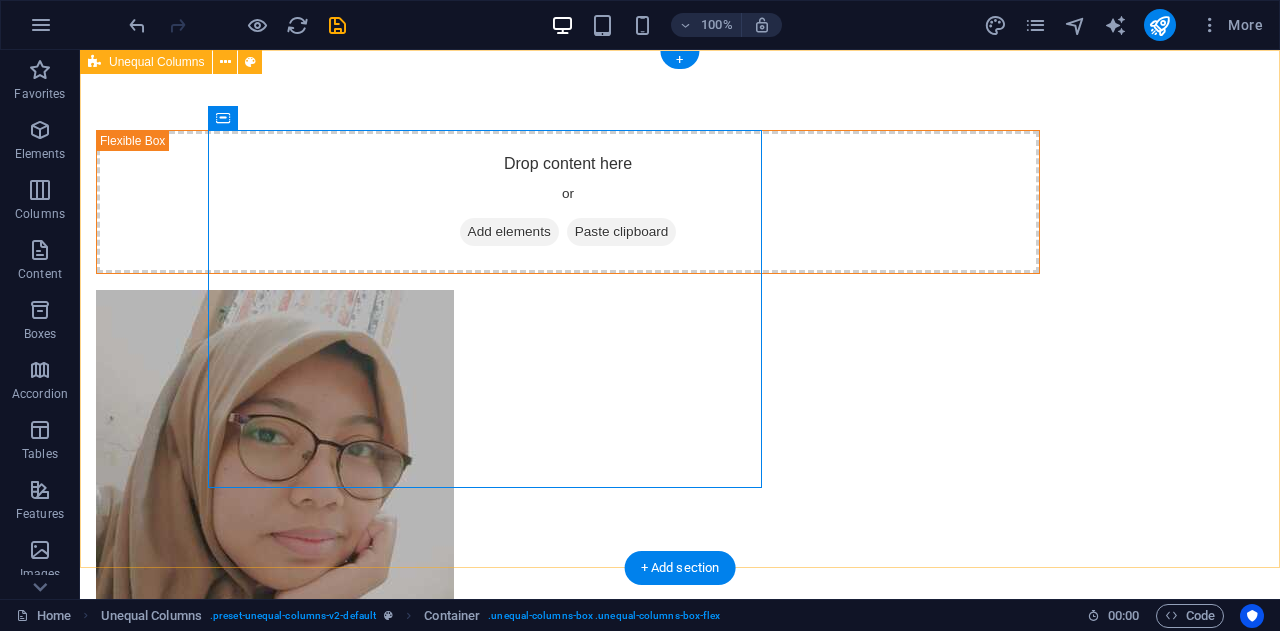 click on "Drop content here or  Add elements  Paste clipboard" at bounding box center (680, 389) 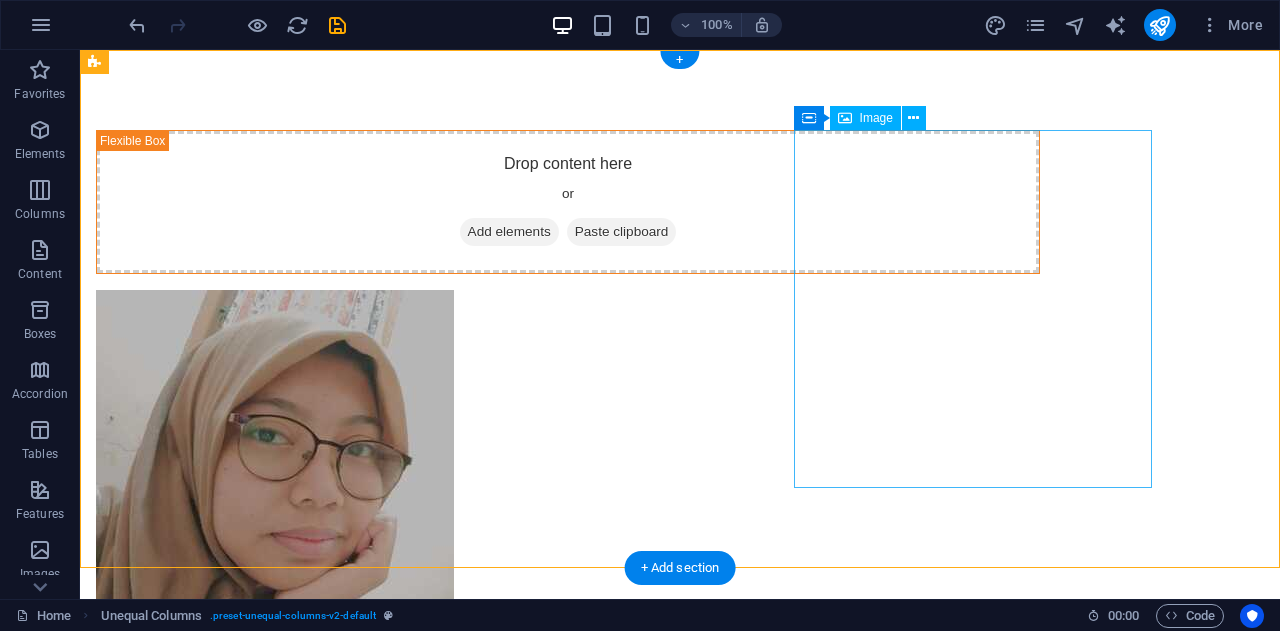click at bounding box center [568, 469] 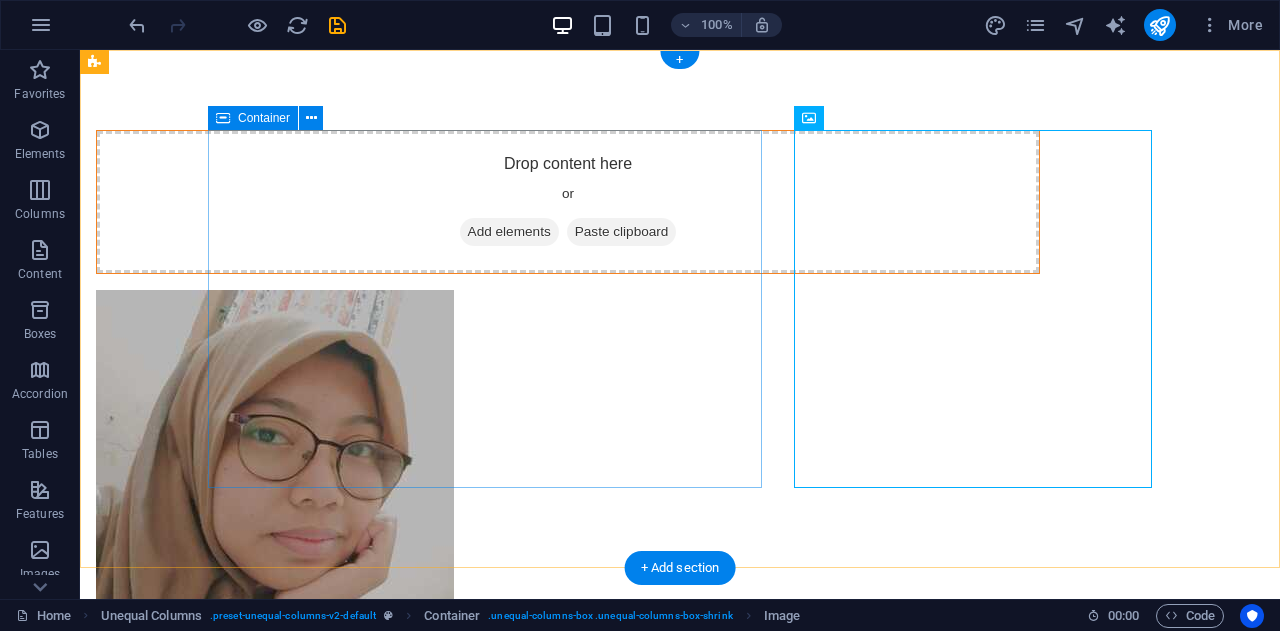 click on "Drop content here or  Add elements  Paste clipboard" at bounding box center (568, 202) 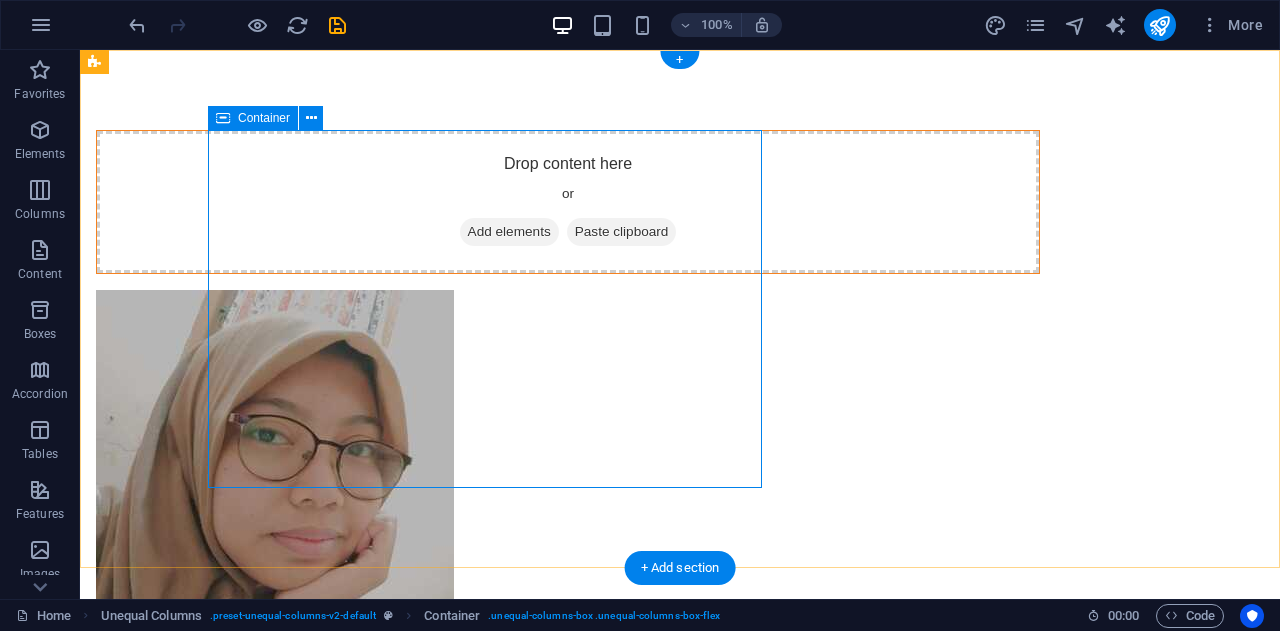 click on "Add elements" at bounding box center [509, 232] 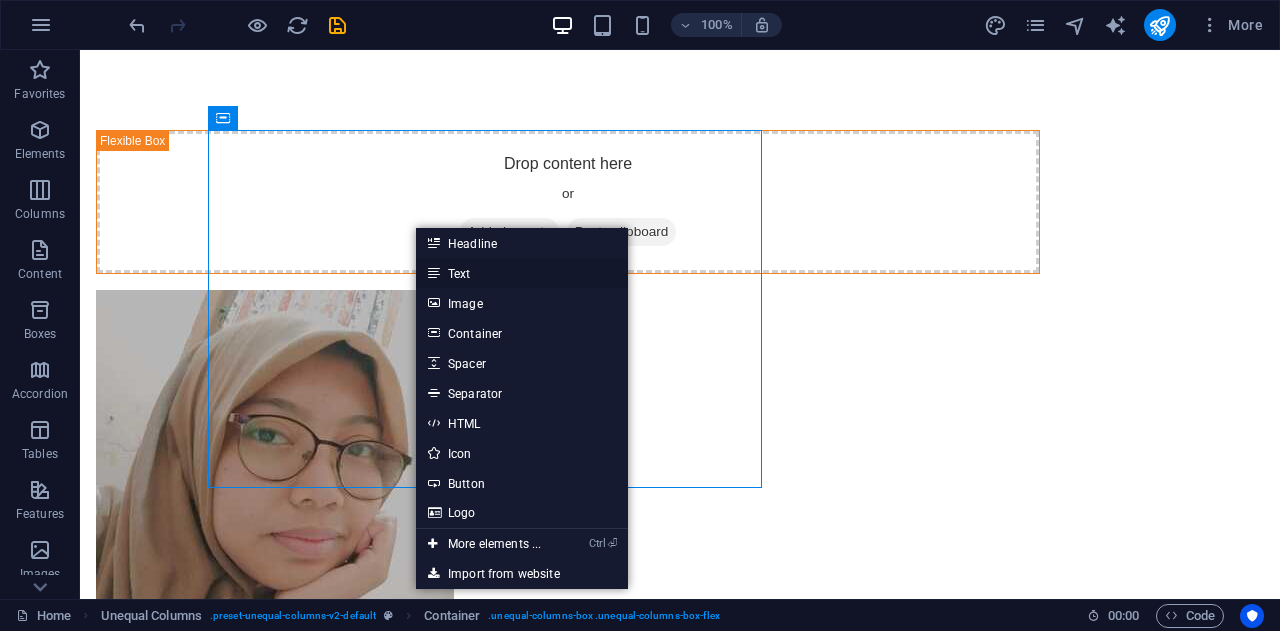 click on "Text" at bounding box center (522, 273) 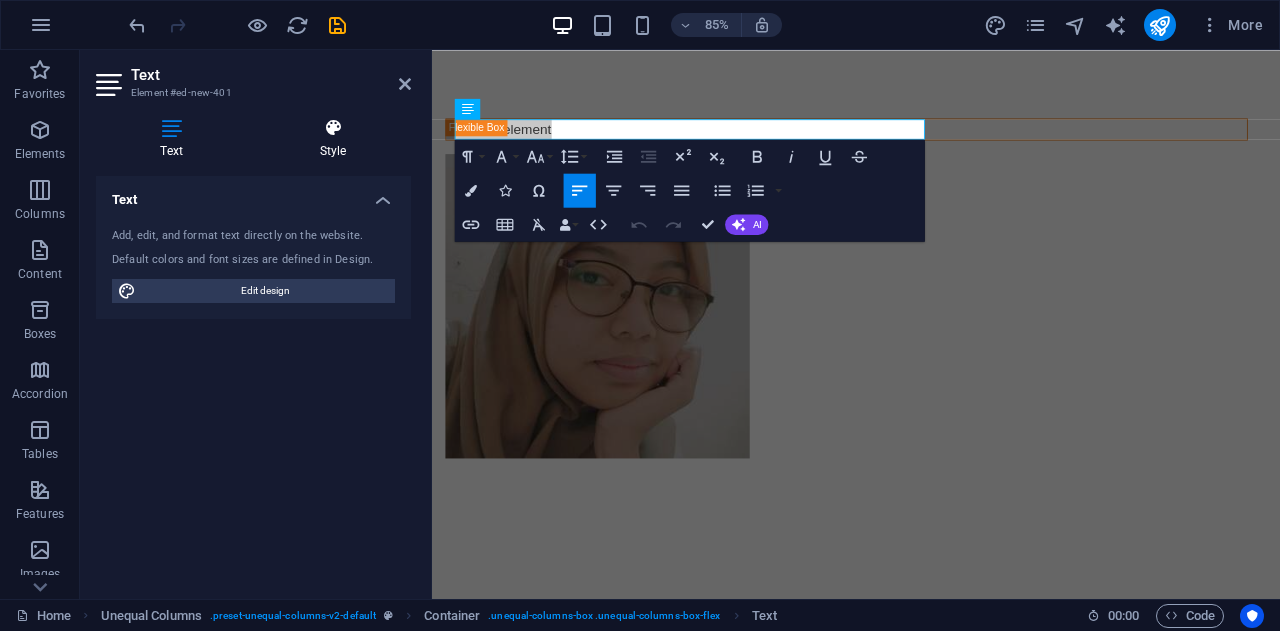 click on "Style" at bounding box center [333, 139] 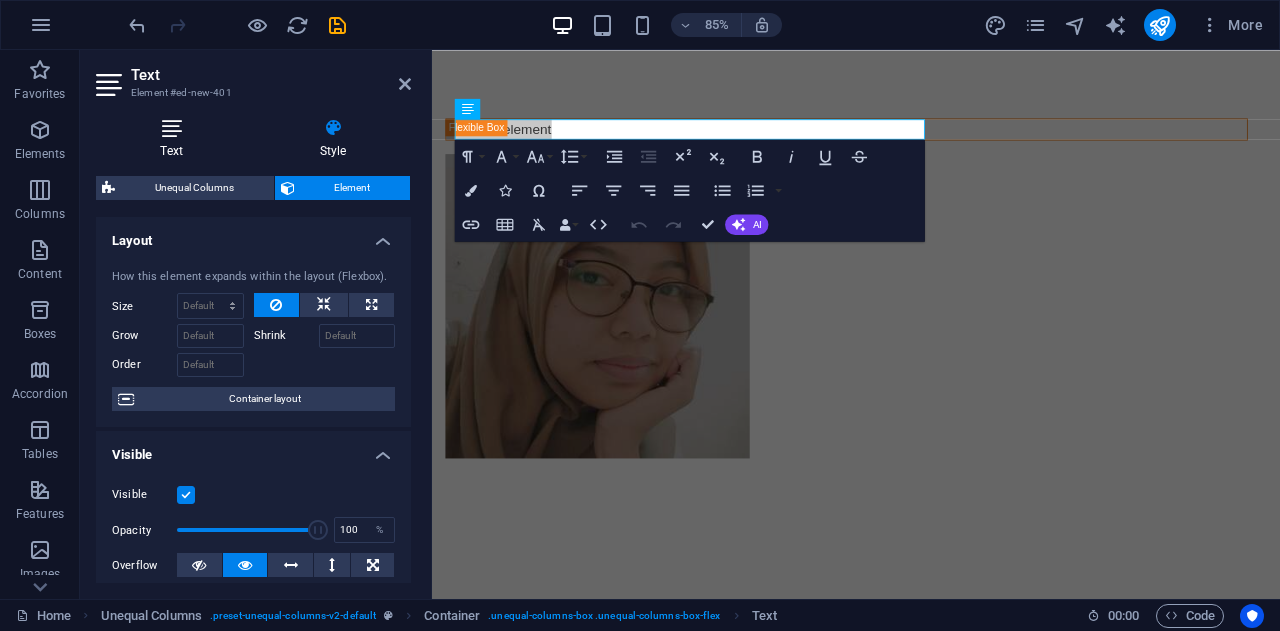 click at bounding box center [171, 128] 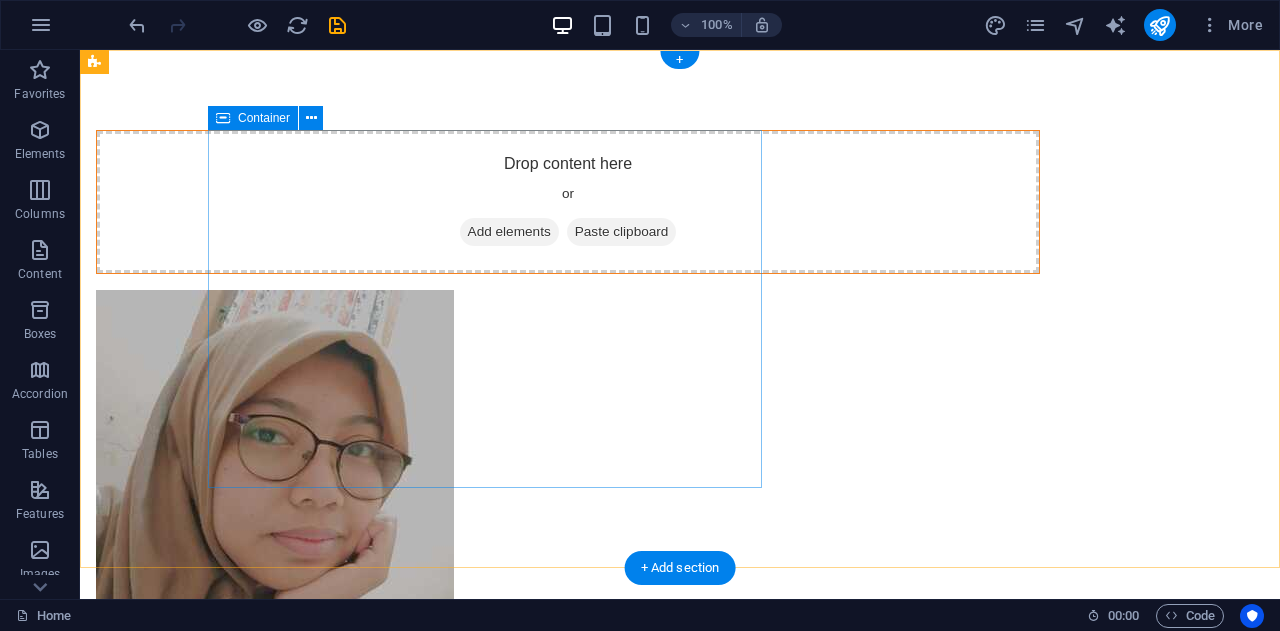 click on "Drop content here or  Add elements  Paste clipboard" at bounding box center (568, 202) 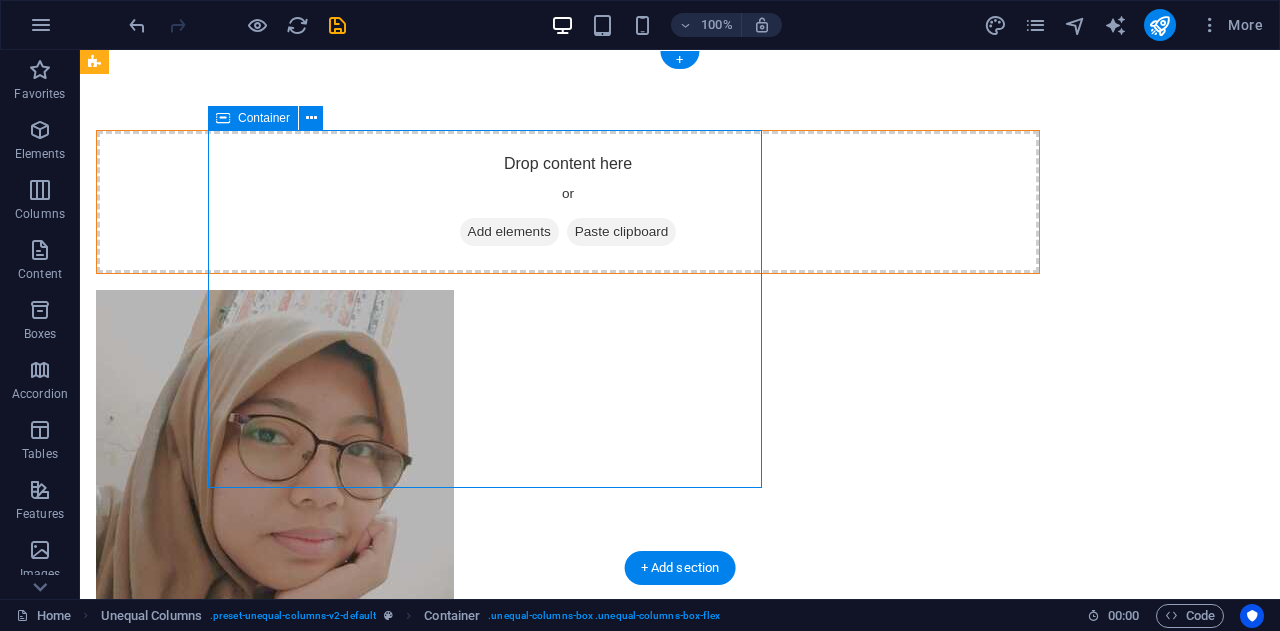 click on "Drop content here or  Add elements  Paste clipboard" at bounding box center [568, 202] 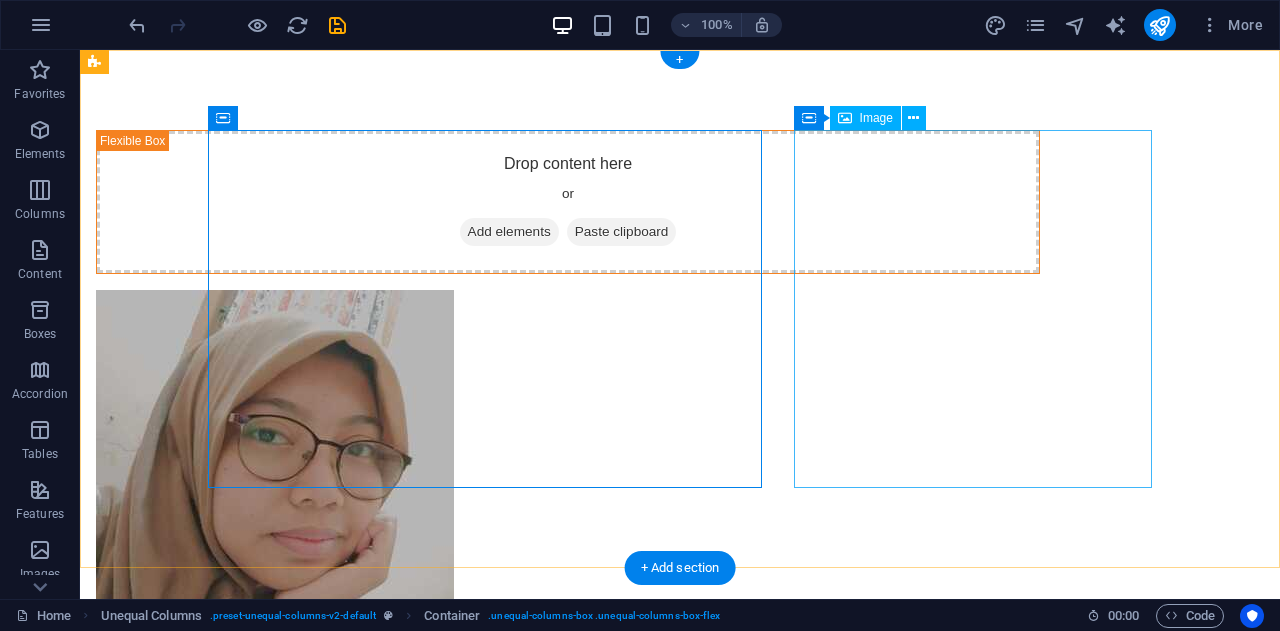 click at bounding box center (568, 469) 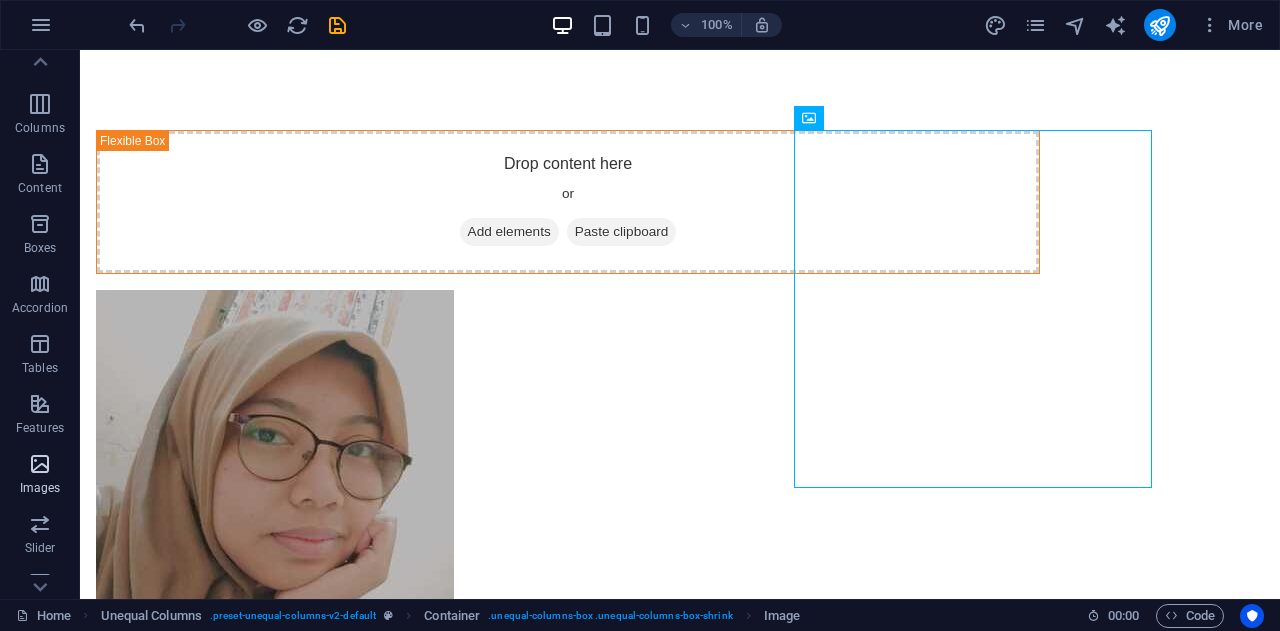 scroll, scrollTop: 0, scrollLeft: 0, axis: both 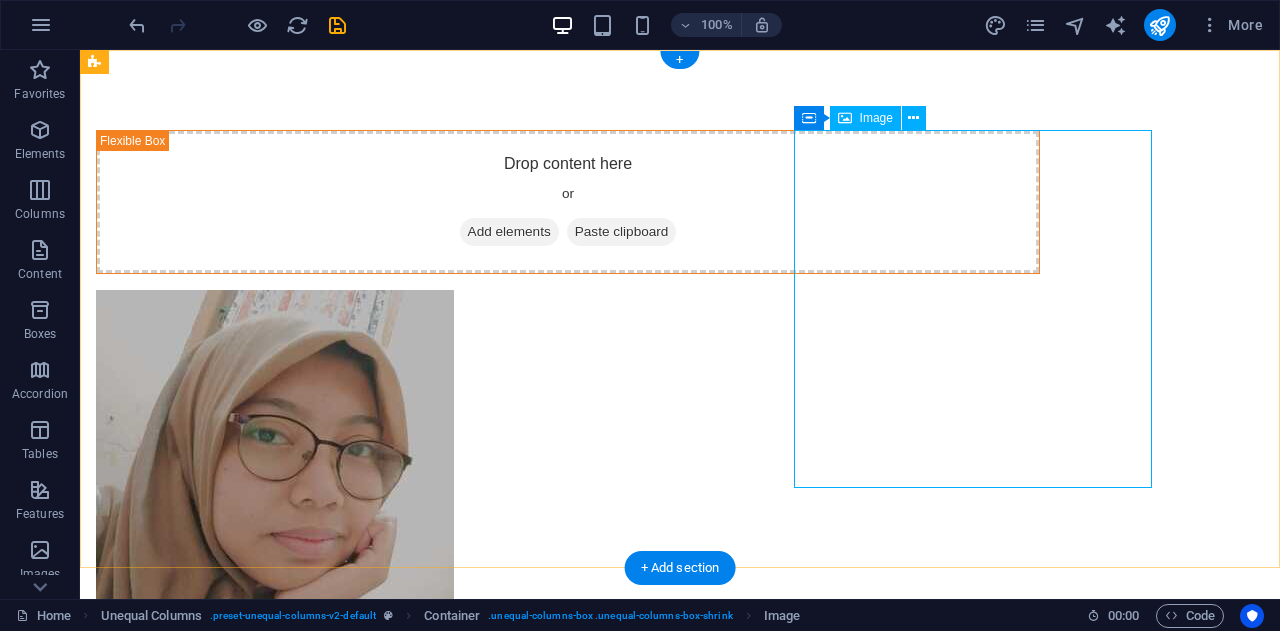 click at bounding box center (568, 469) 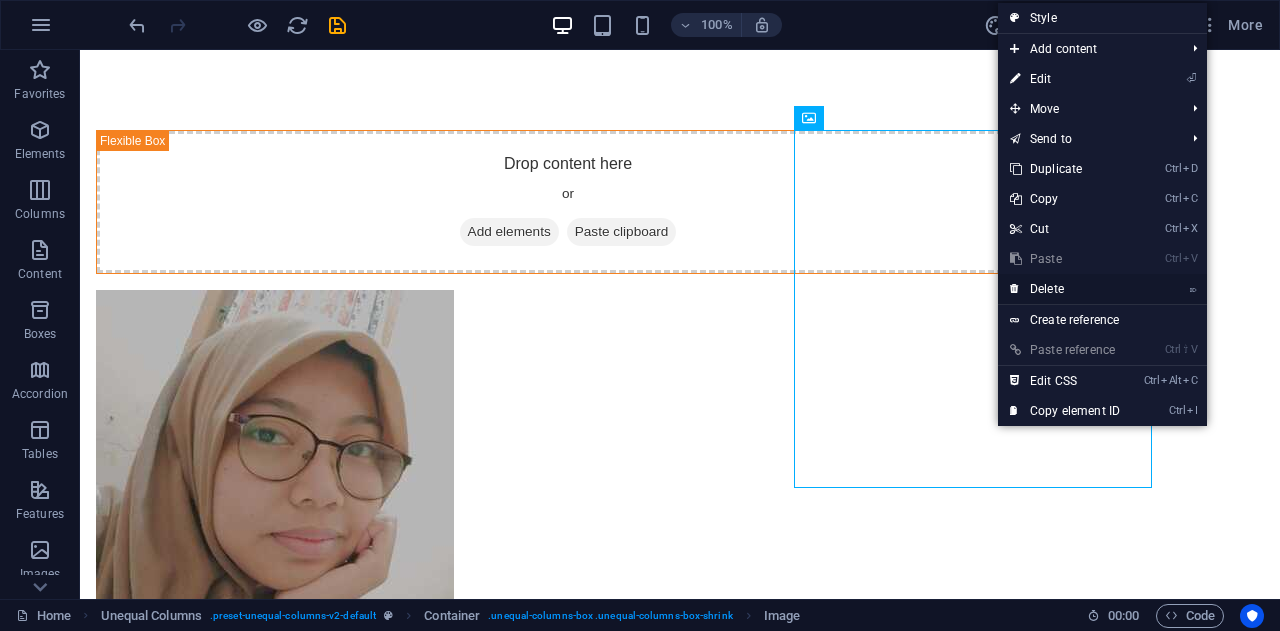 click on "⌦  Delete" at bounding box center (1065, 289) 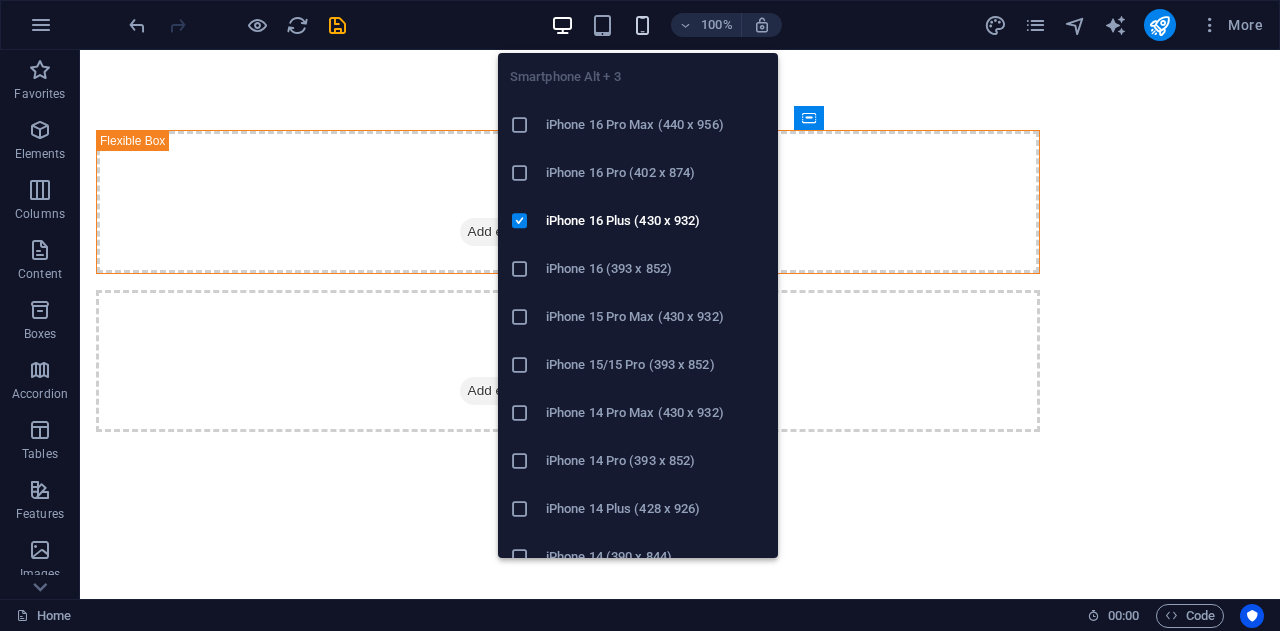 click at bounding box center [642, 25] 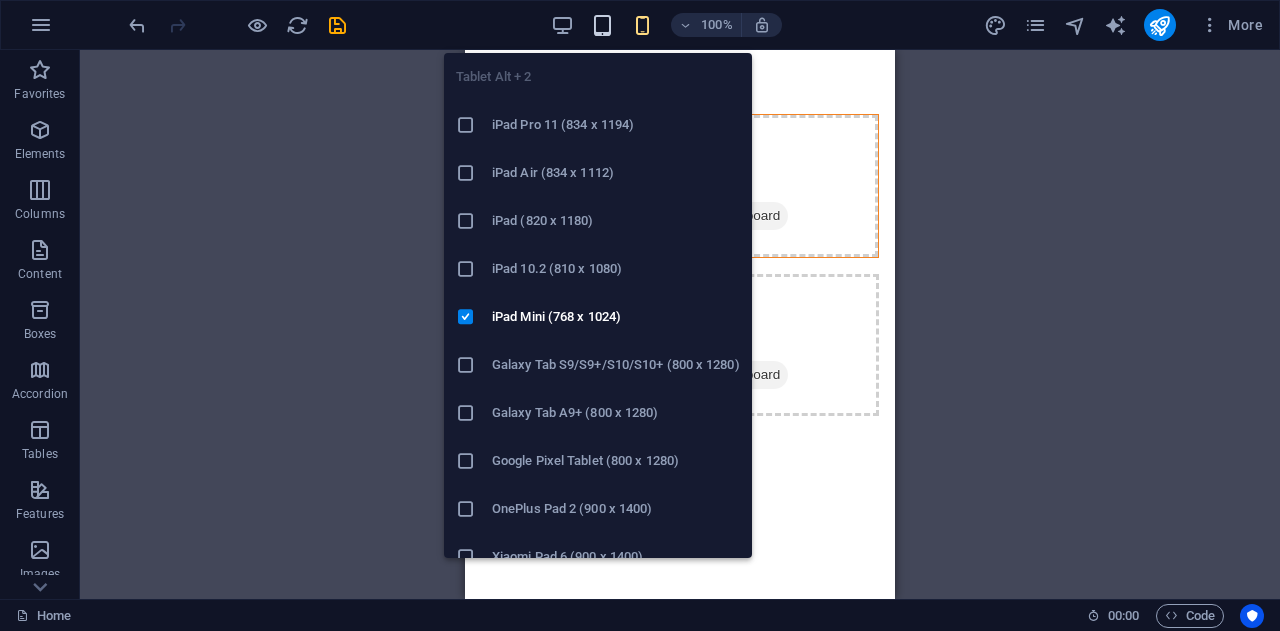 click at bounding box center (602, 25) 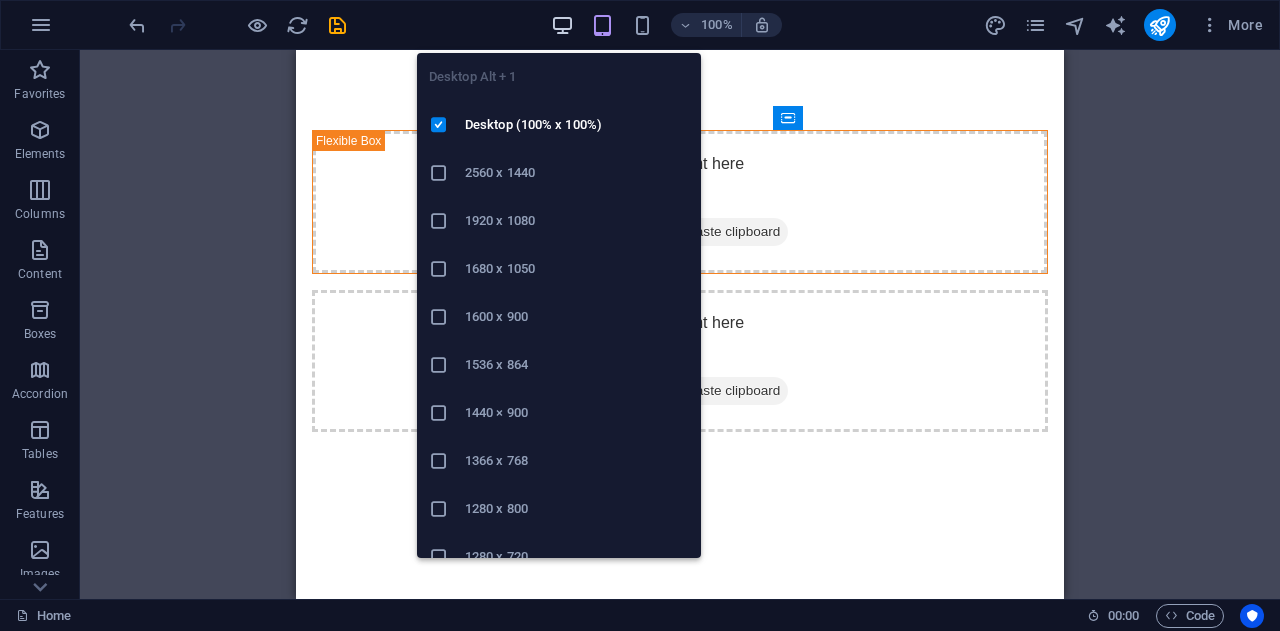 click at bounding box center (562, 25) 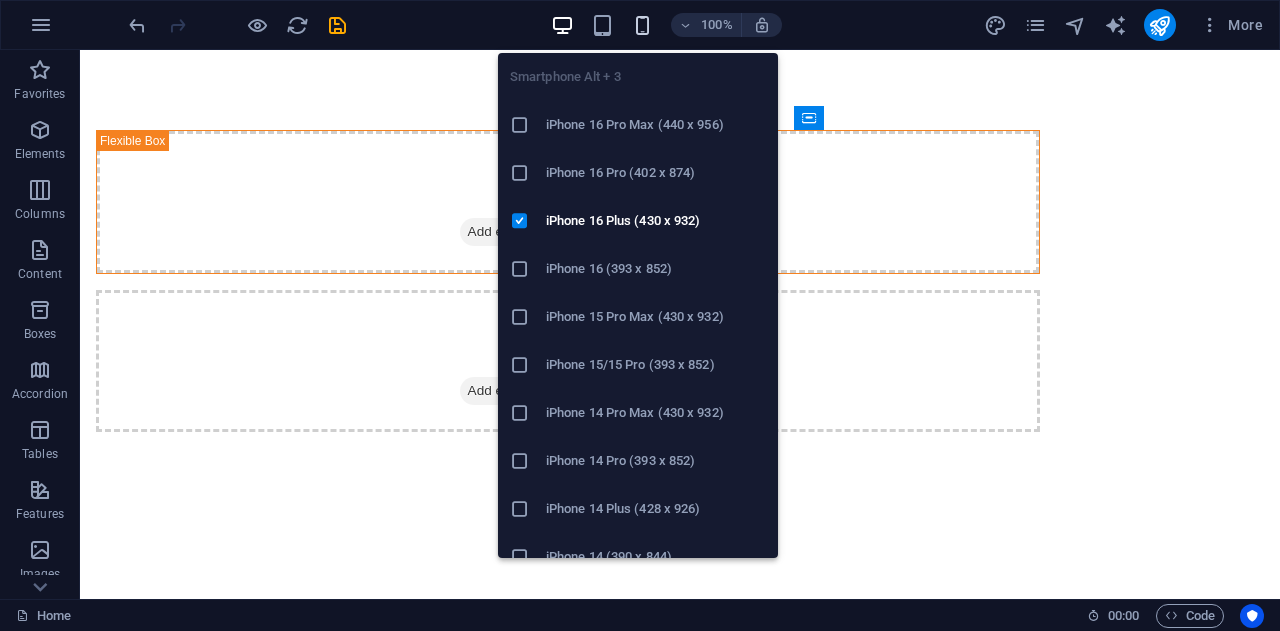click at bounding box center [642, 25] 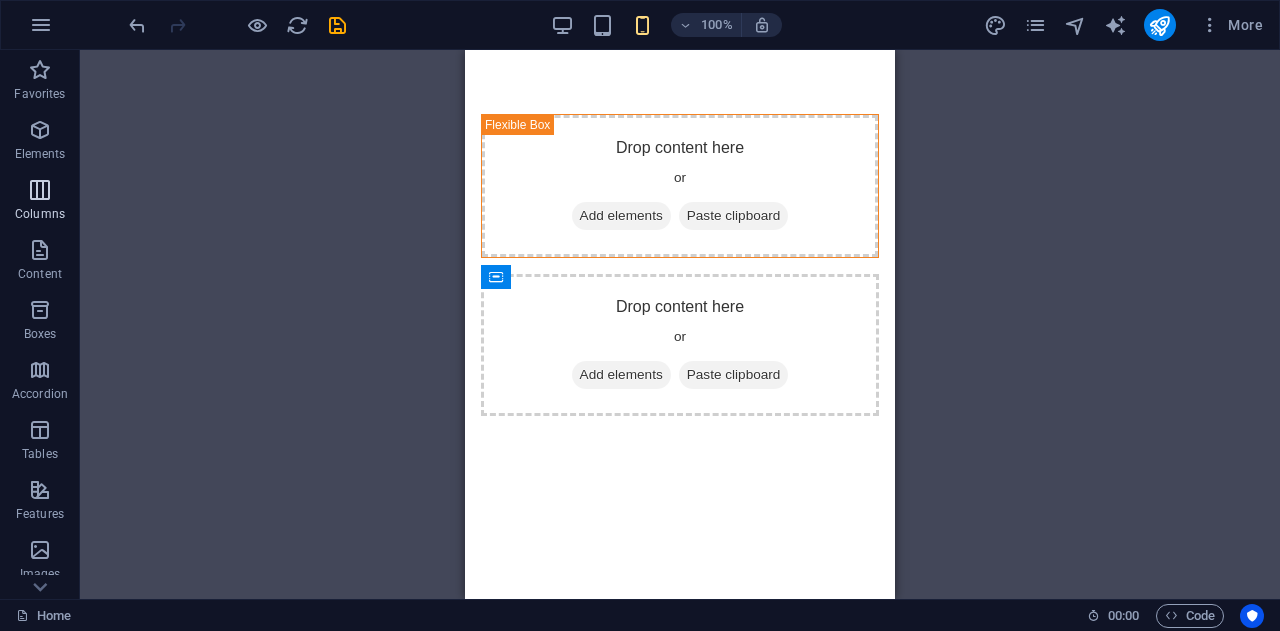 click on "Columns" at bounding box center [40, 202] 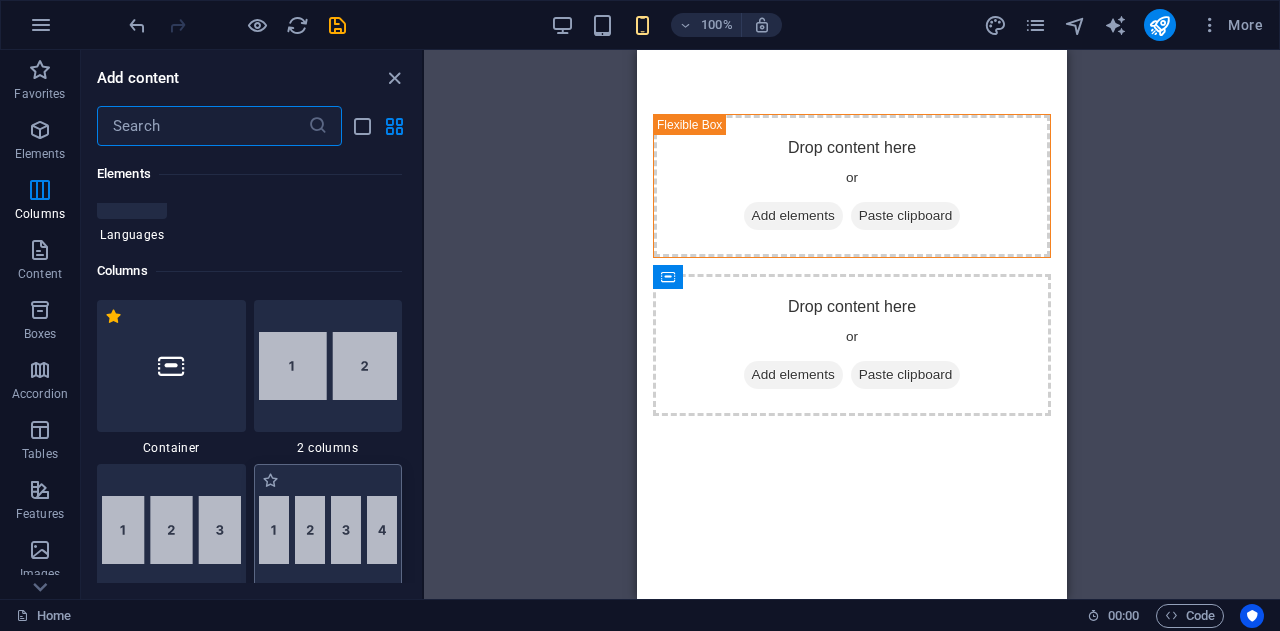 scroll, scrollTop: 890, scrollLeft: 0, axis: vertical 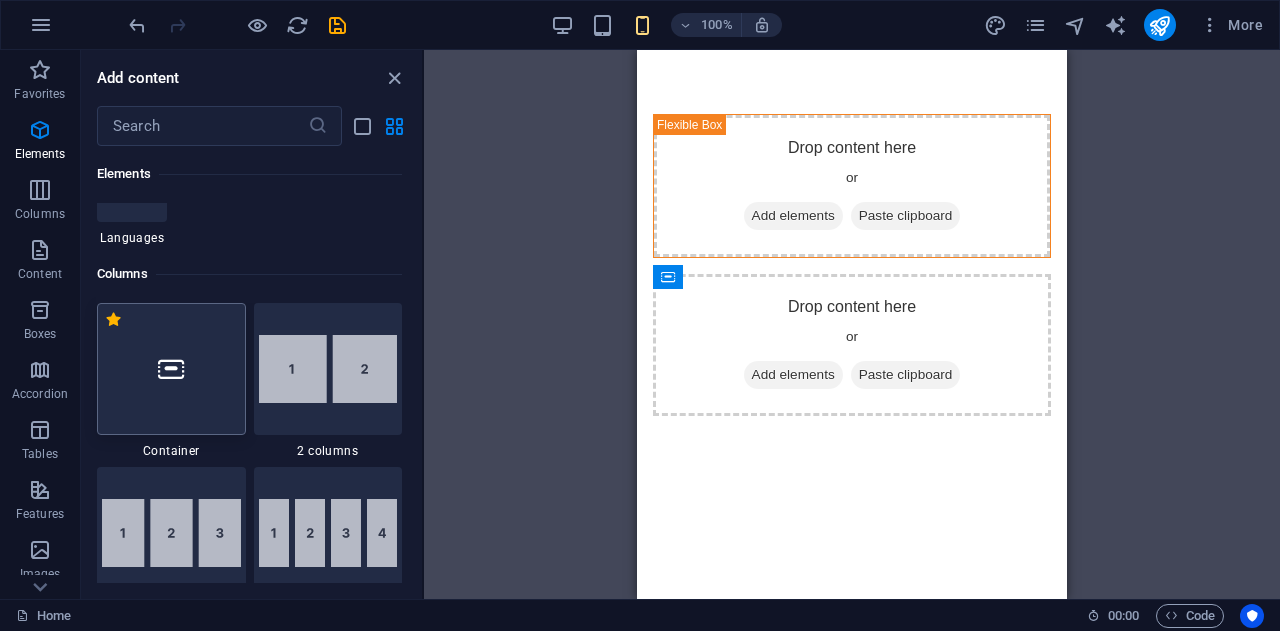 click at bounding box center (171, 369) 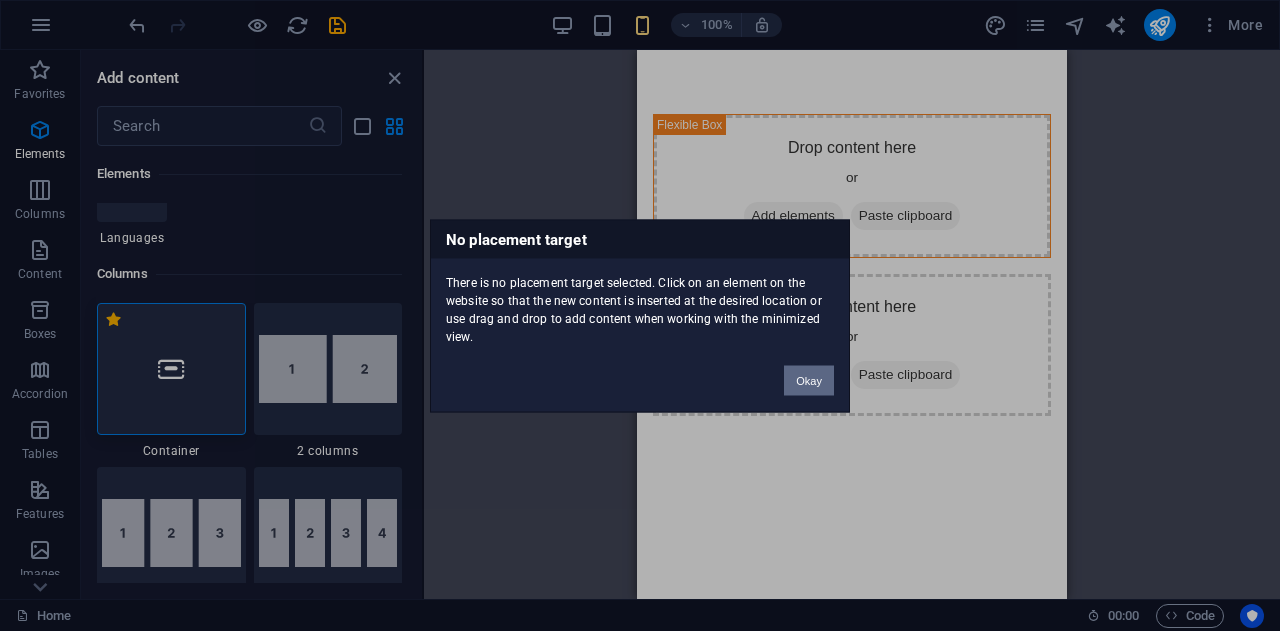 click on "Okay" at bounding box center [809, 380] 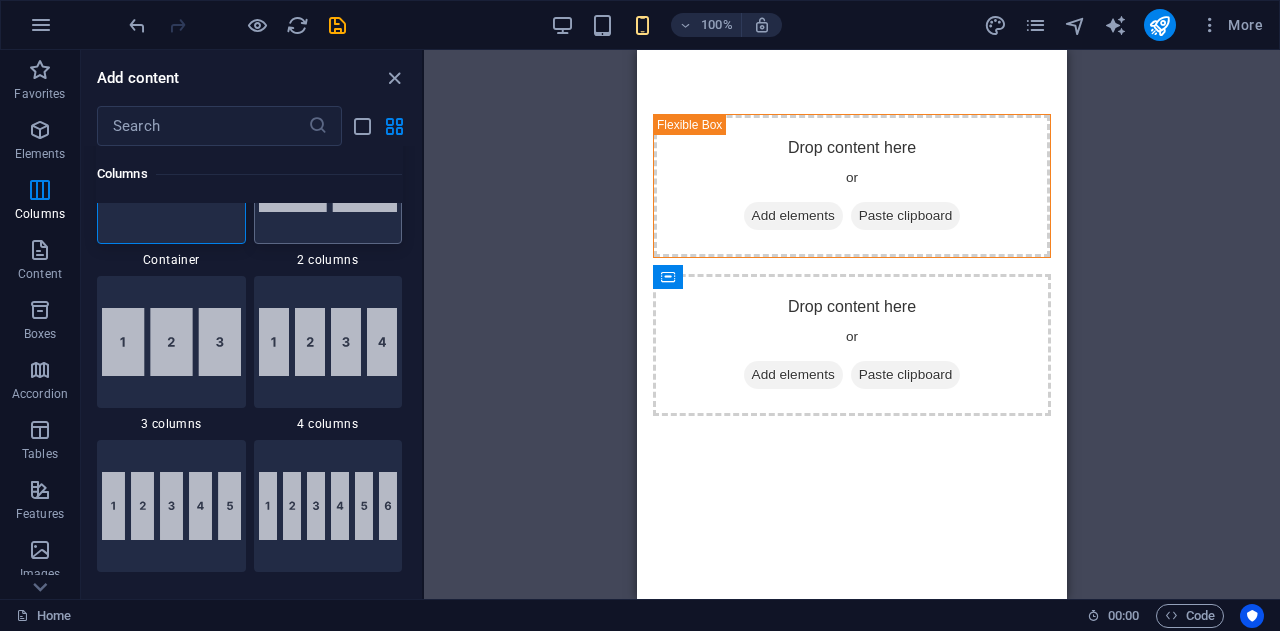 scroll, scrollTop: 1090, scrollLeft: 0, axis: vertical 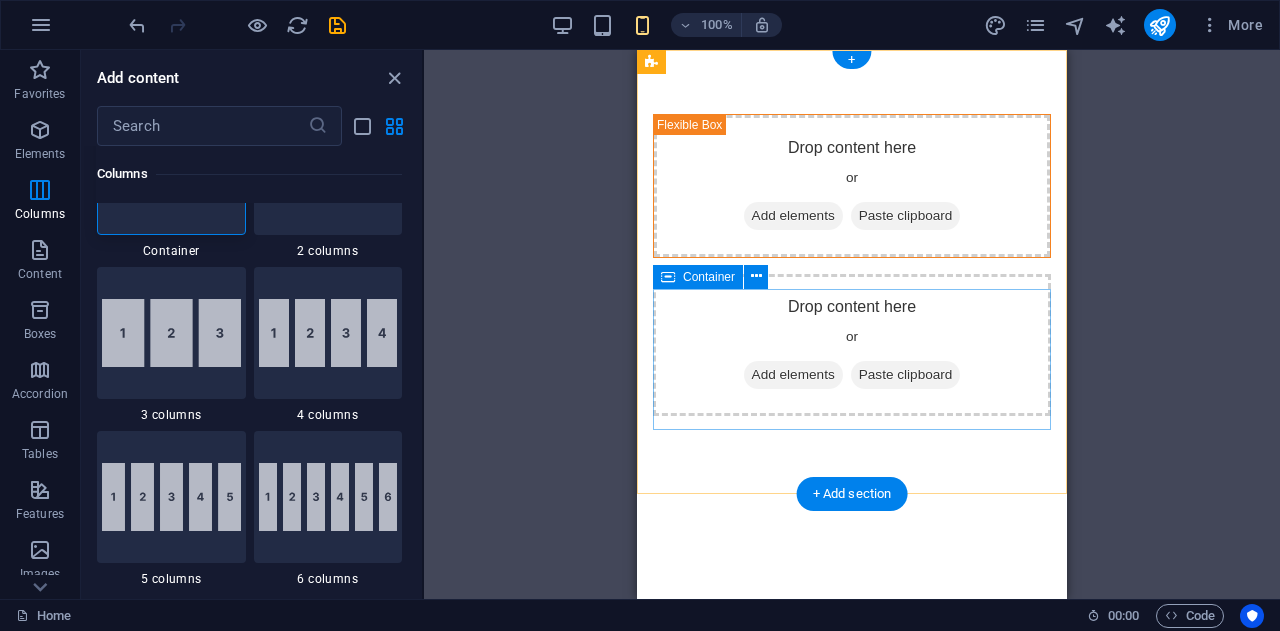 click on "Drop content here or  Add elements  Paste clipboard" at bounding box center (852, 345) 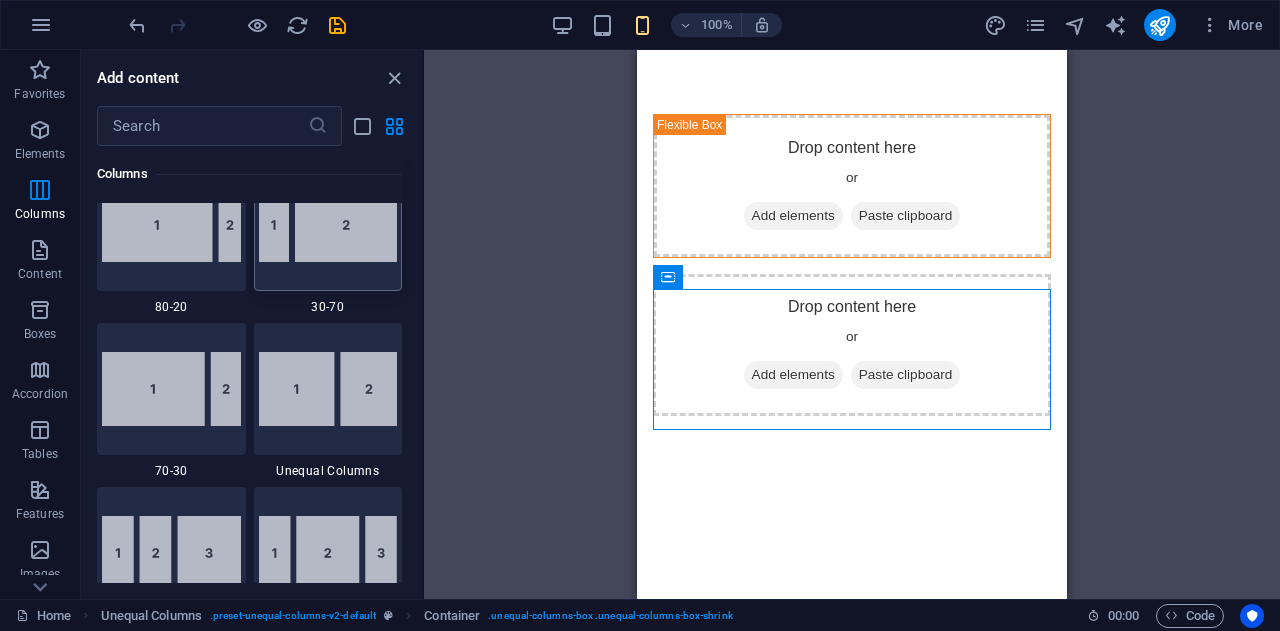 scroll, scrollTop: 1790, scrollLeft: 0, axis: vertical 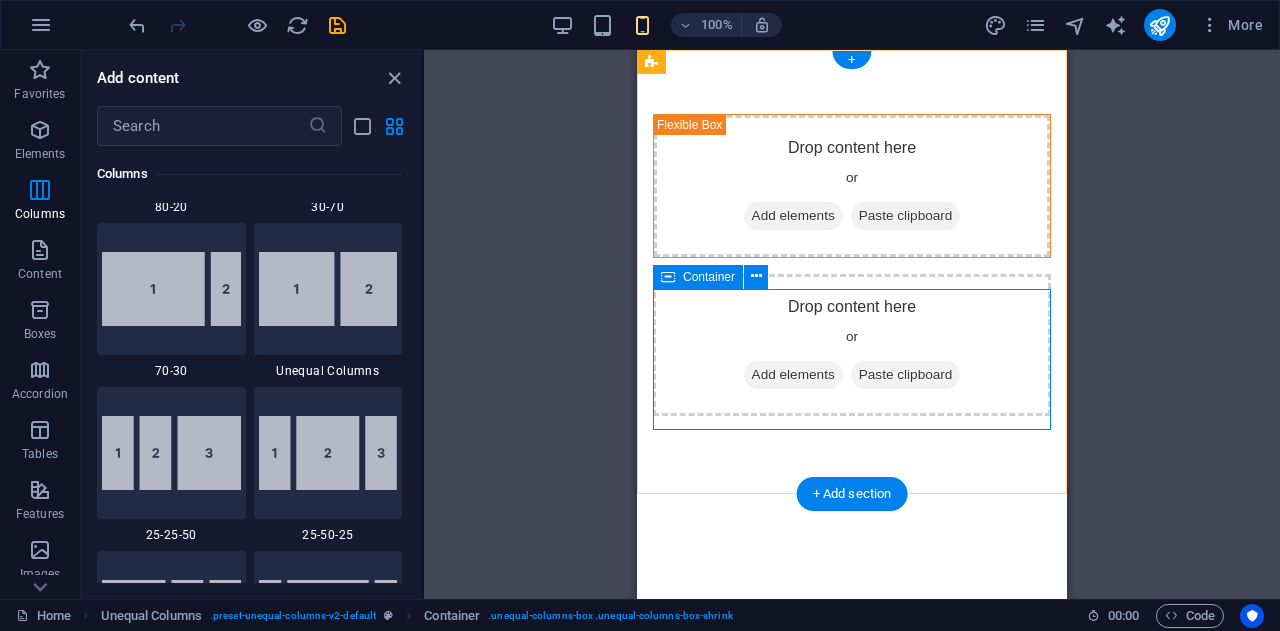 click on "Drop content here or  Add elements  Paste clipboard" at bounding box center (852, 345) 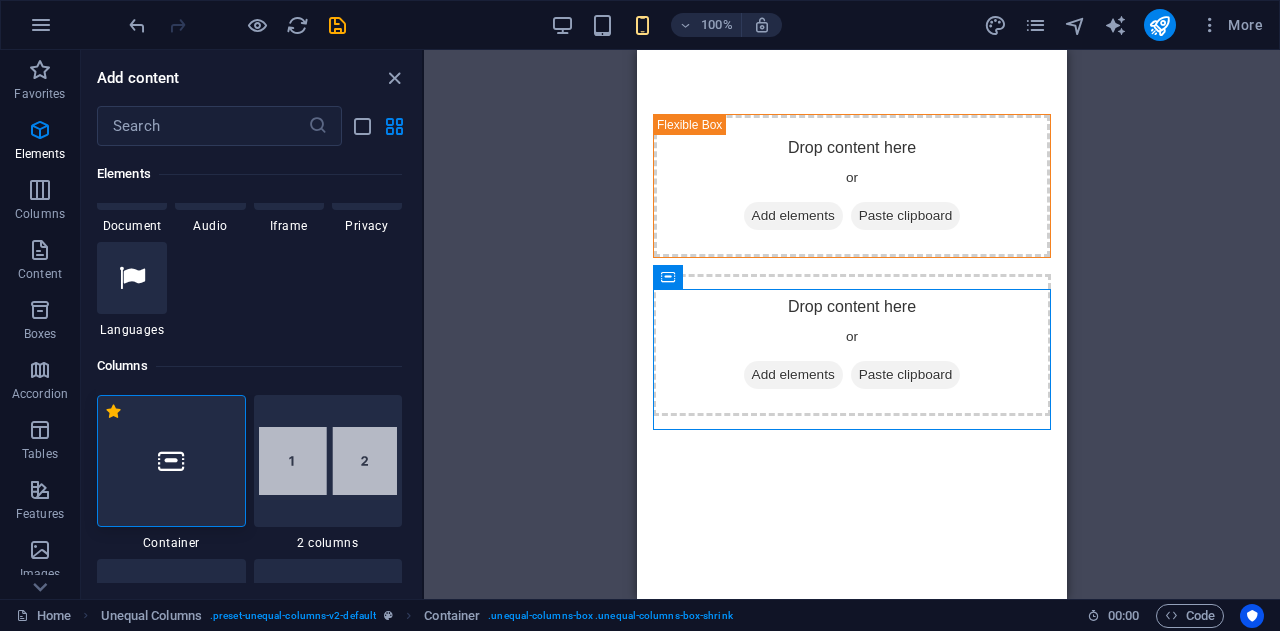 scroll, scrollTop: 790, scrollLeft: 0, axis: vertical 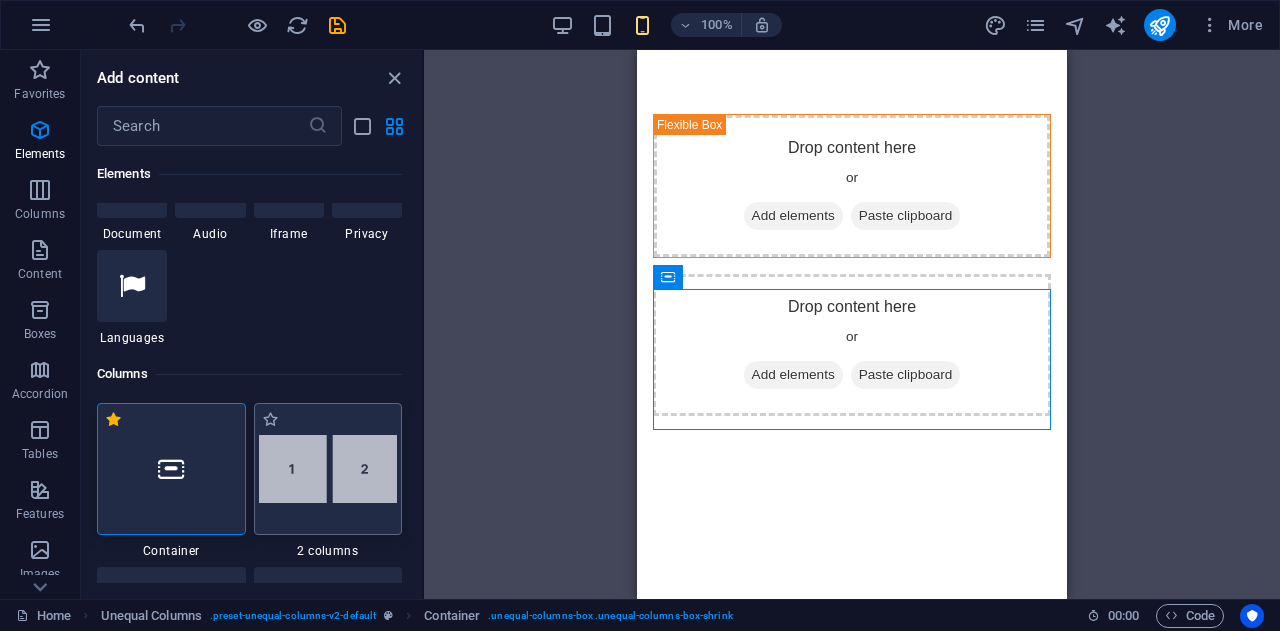 click at bounding box center [328, 469] 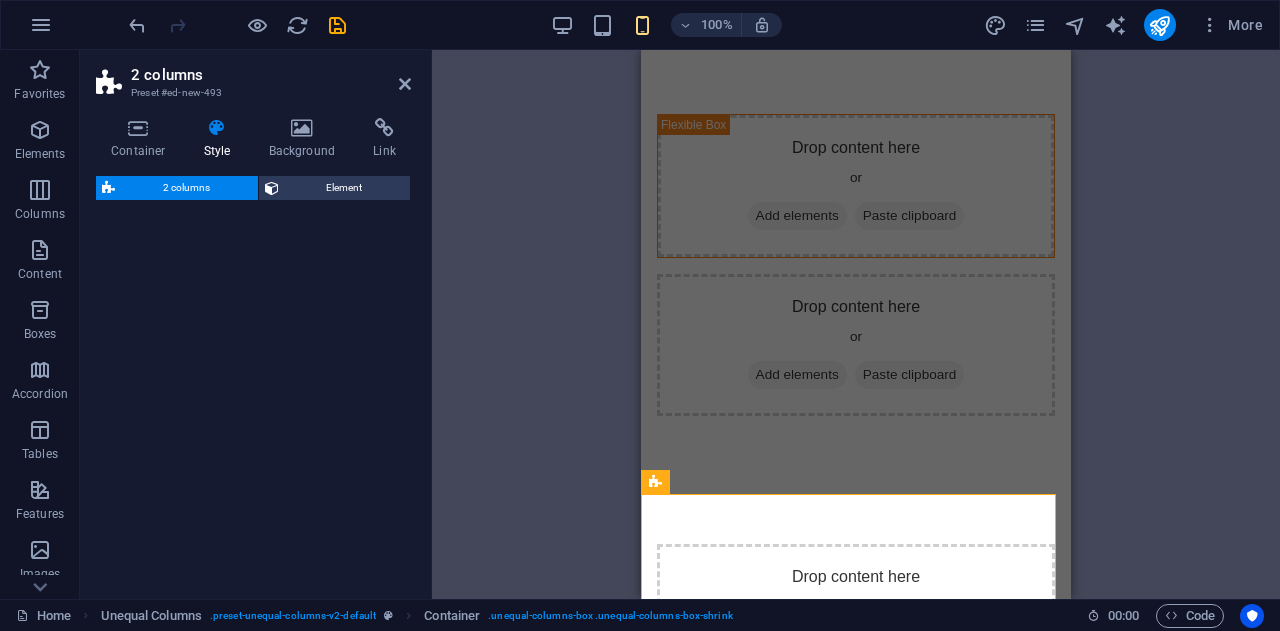 select on "rem" 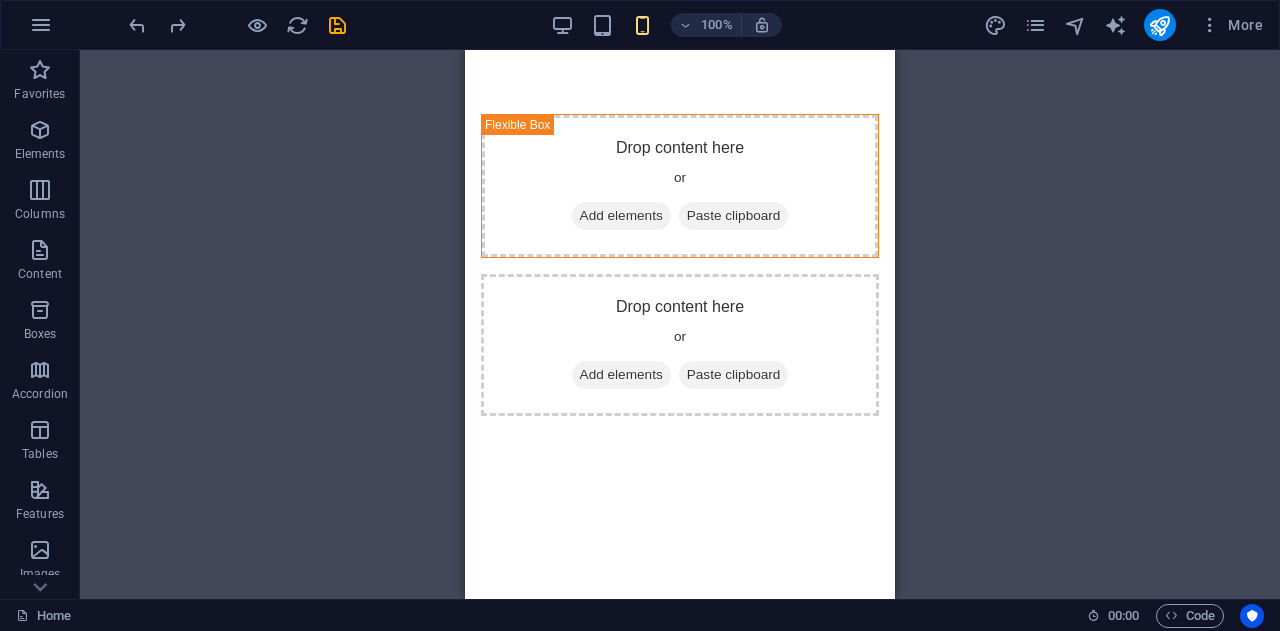click on "Drag here to replace the existing content. Press “Ctrl” if you want to create a new element.
Placeholder   Unequal Columns   Container   Placeholder   Container   Container   Placeholder   Container   Image   Text   2 columns" at bounding box center [680, 324] 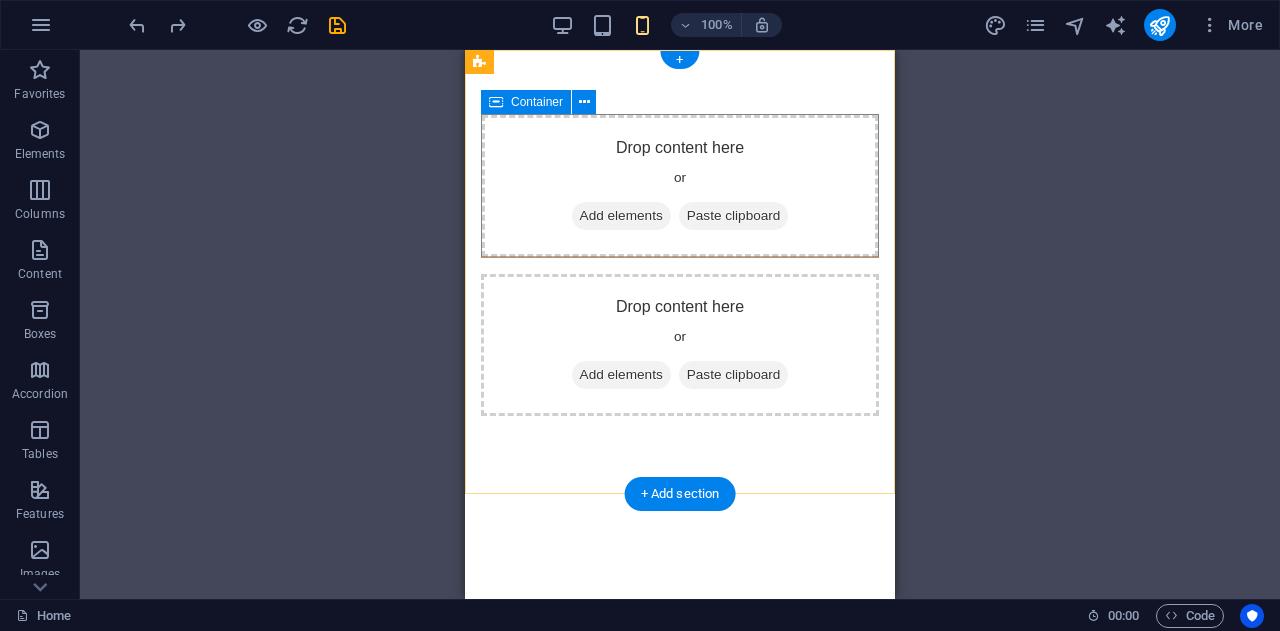 click on "Add elements" at bounding box center [621, 216] 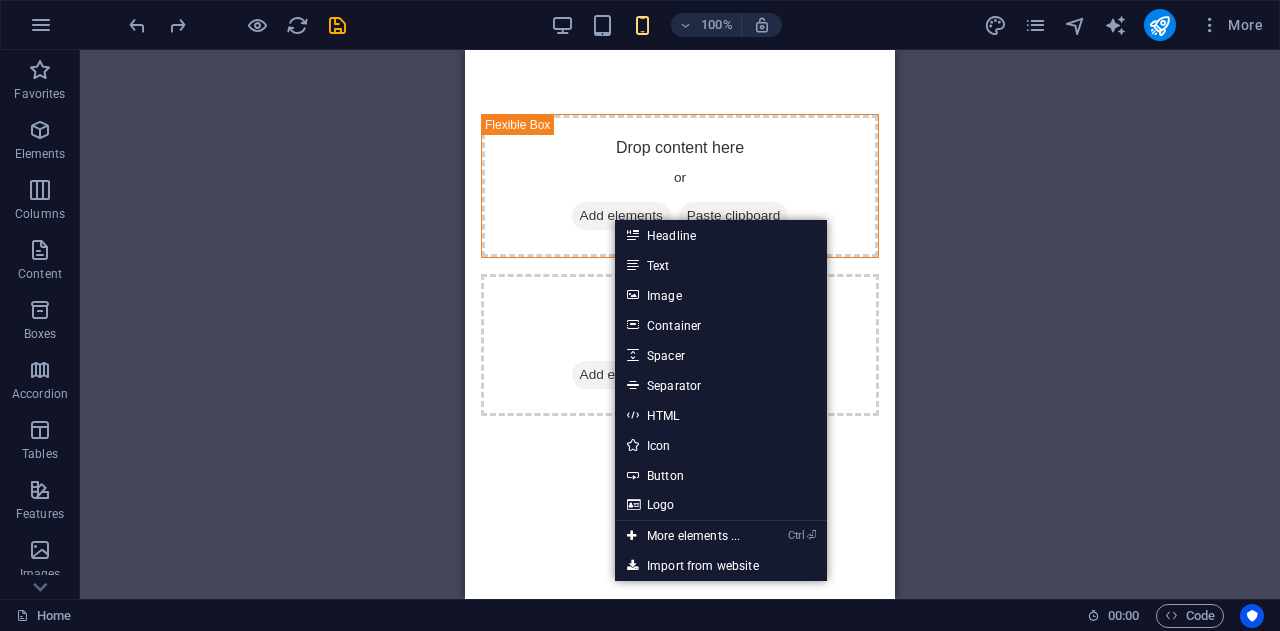 click on "Drag here to replace the existing content. Press “Ctrl” if you want to create a new element.
Placeholder   Unequal Columns   Placeholder   Container   Container   Placeholder   Container   Image   Text   2 columns" at bounding box center [680, 324] 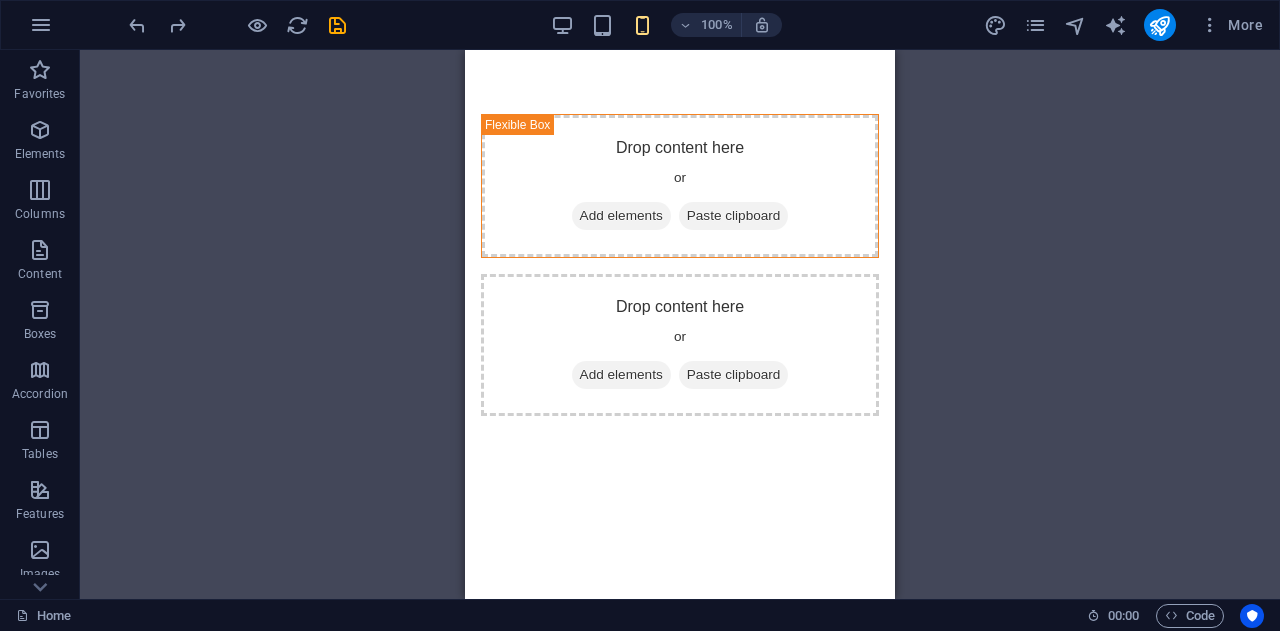 click on "Drag here to replace the existing content. Press “Ctrl” if you want to create a new element.
Placeholder   Unequal Columns   Placeholder   Container   Container   Placeholder   Container   Image   Text   2 columns" at bounding box center (680, 324) 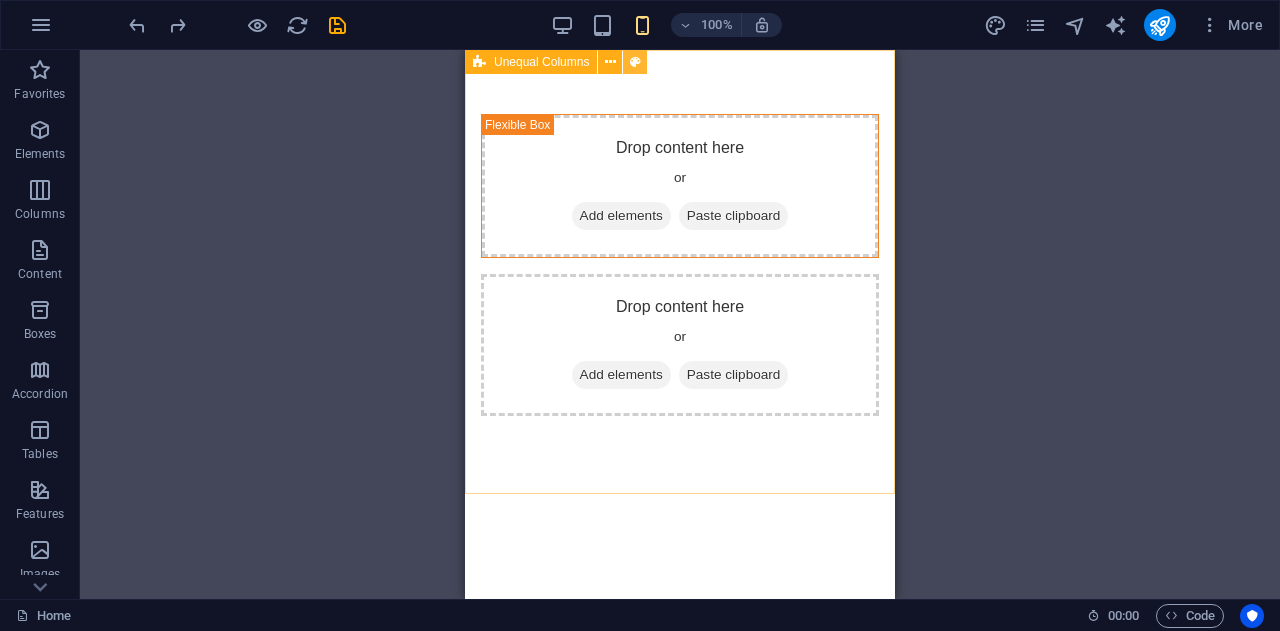 click at bounding box center (635, 62) 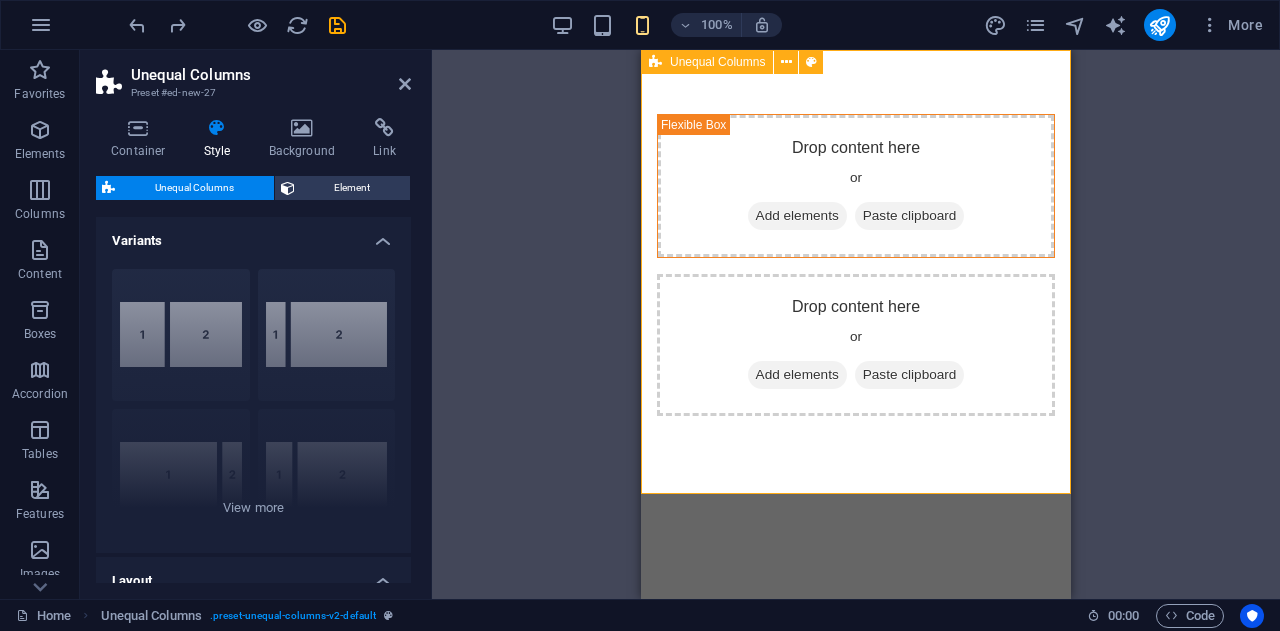 click on "Drop content here or  Add elements  Paste clipboard Drop content here or  Add elements  Paste clipboard" at bounding box center (856, 265) 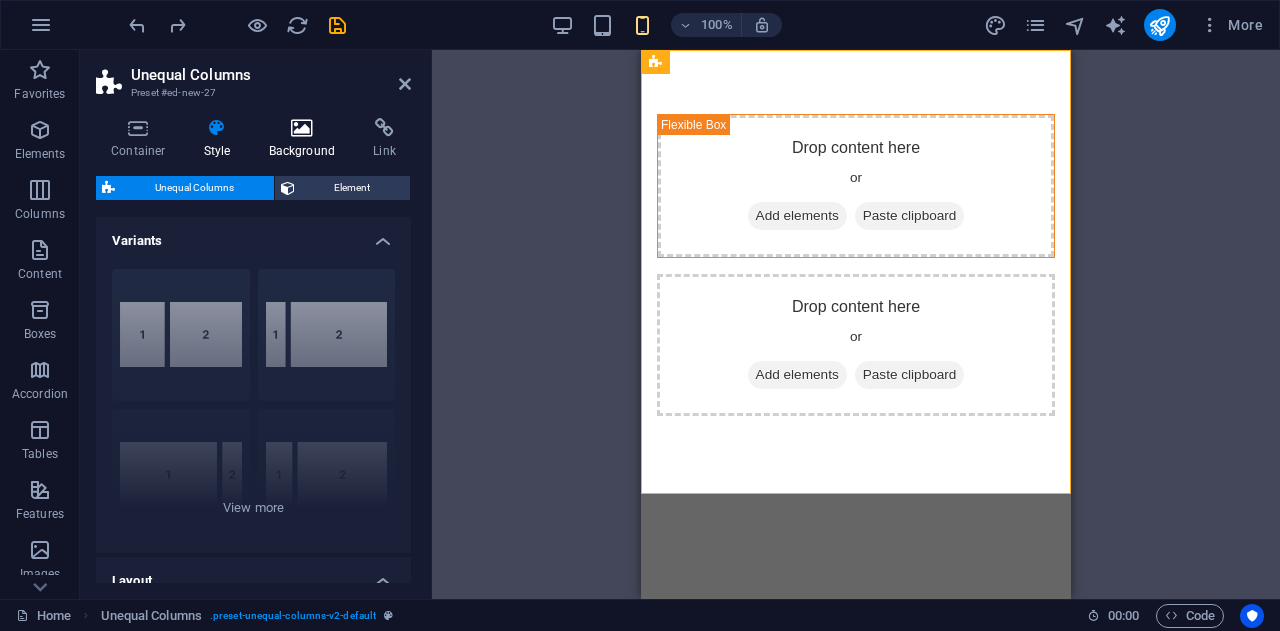 click at bounding box center (302, 128) 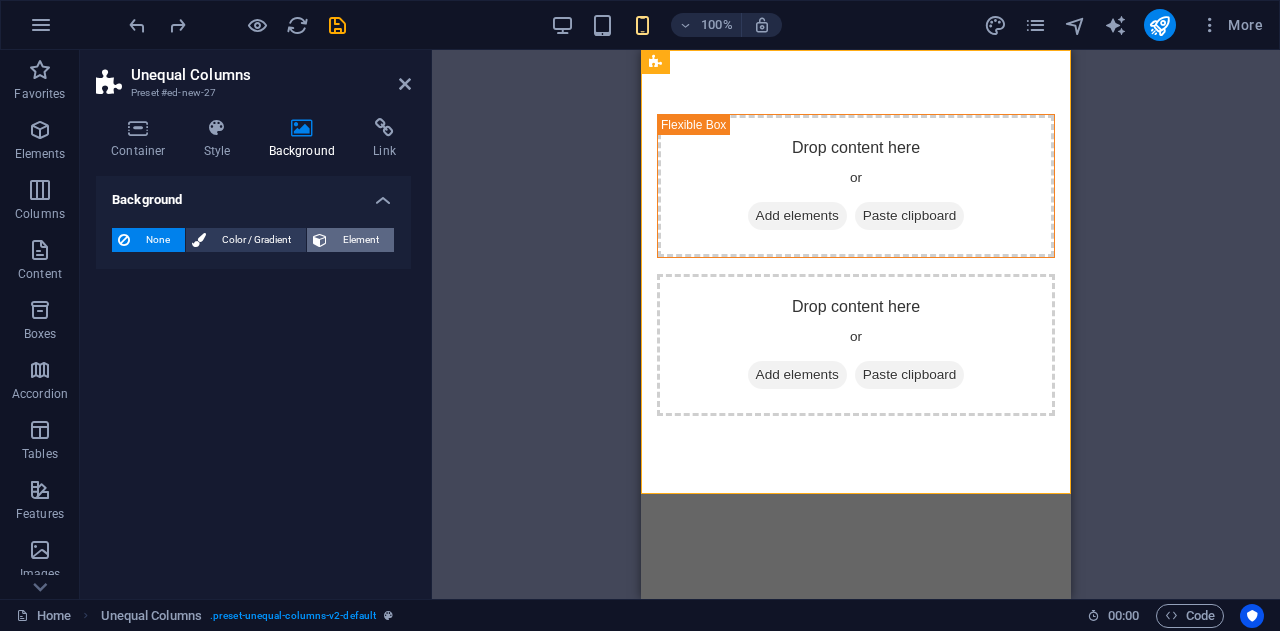 click on "Element" at bounding box center [360, 240] 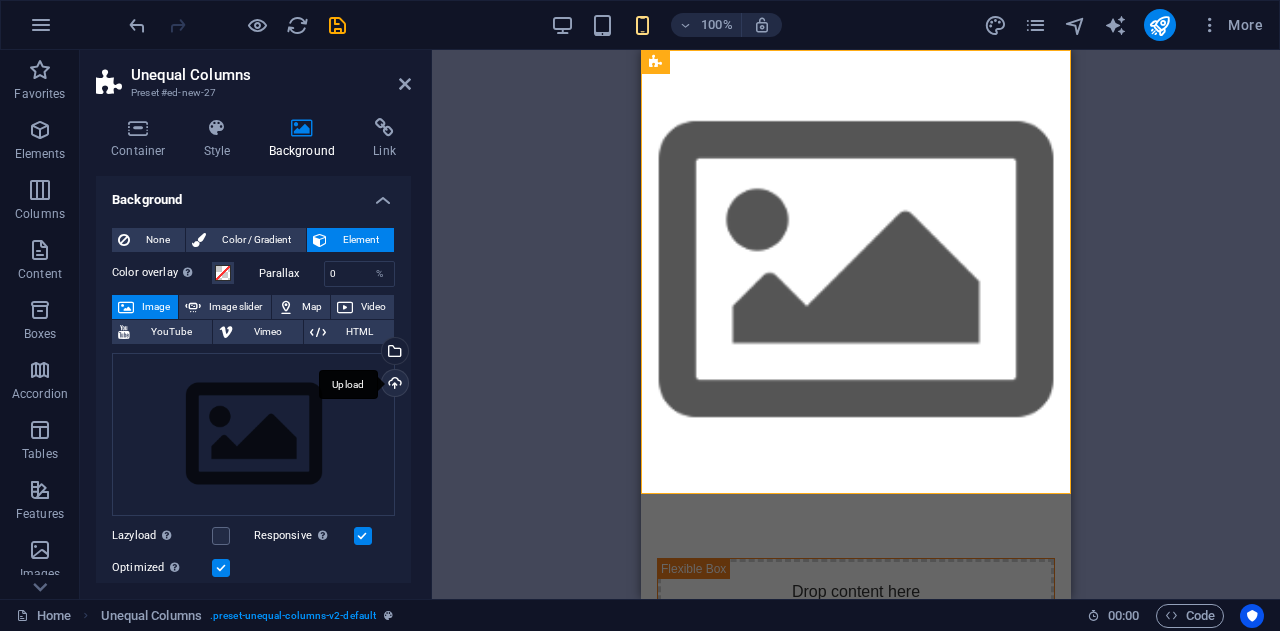 click on "Upload" at bounding box center [393, 385] 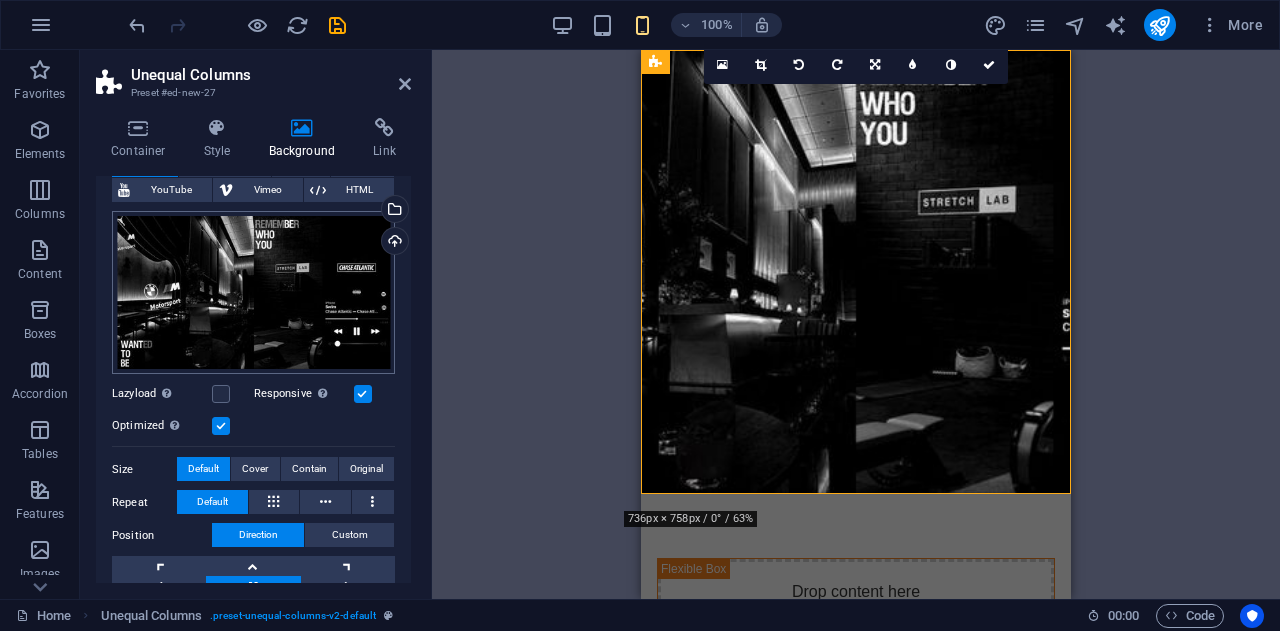 scroll, scrollTop: 300, scrollLeft: 0, axis: vertical 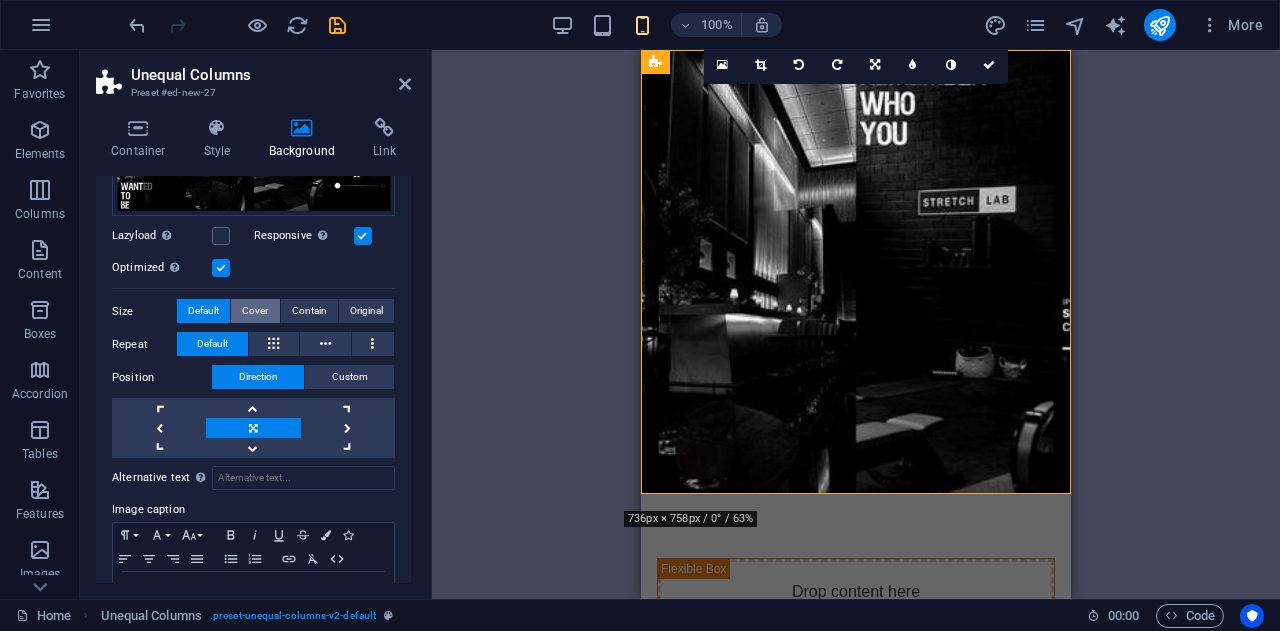 click on "Cover" at bounding box center (255, 311) 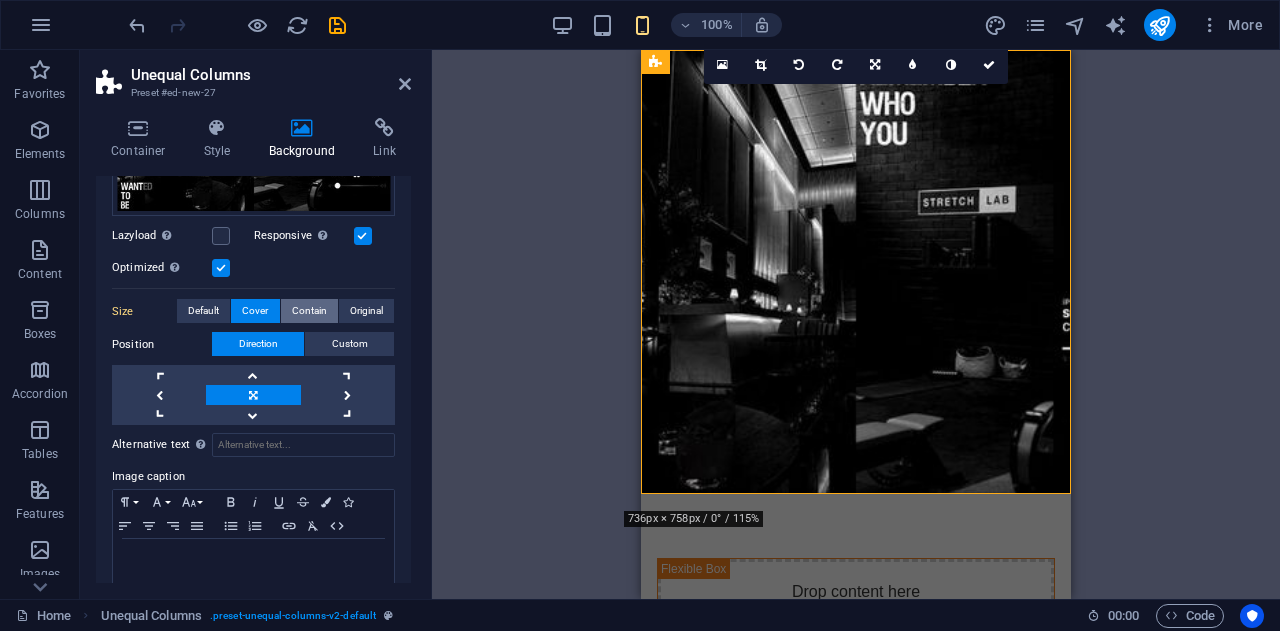 click on "Contain" at bounding box center [309, 311] 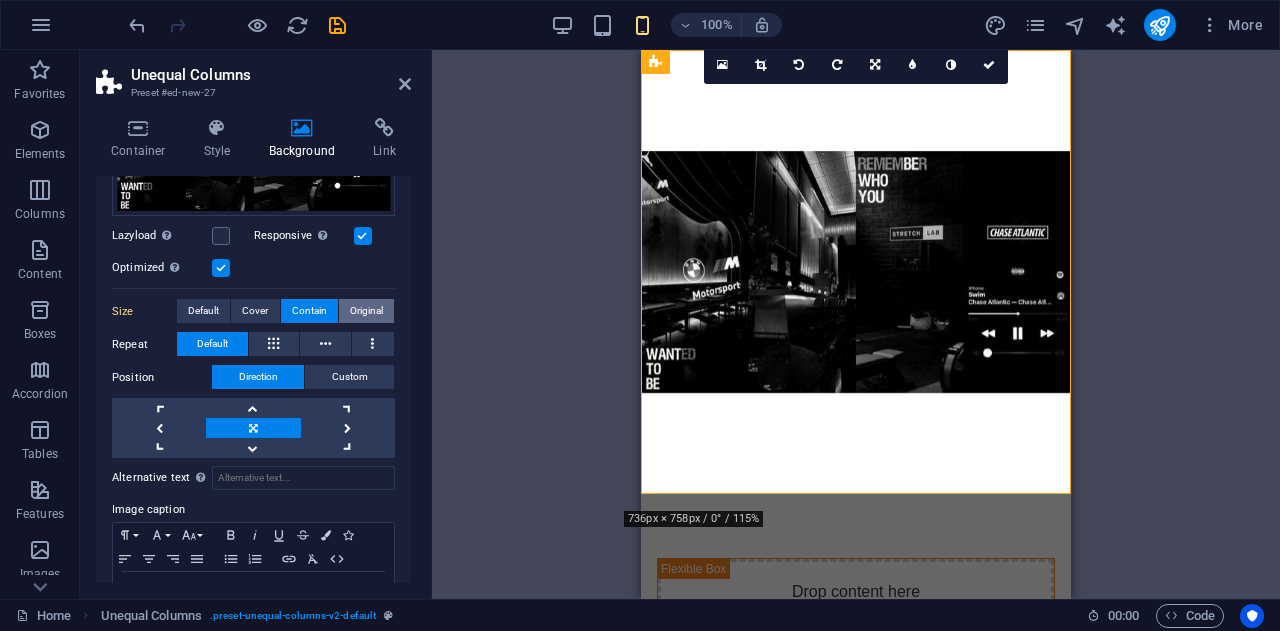 click on "Original" at bounding box center [366, 311] 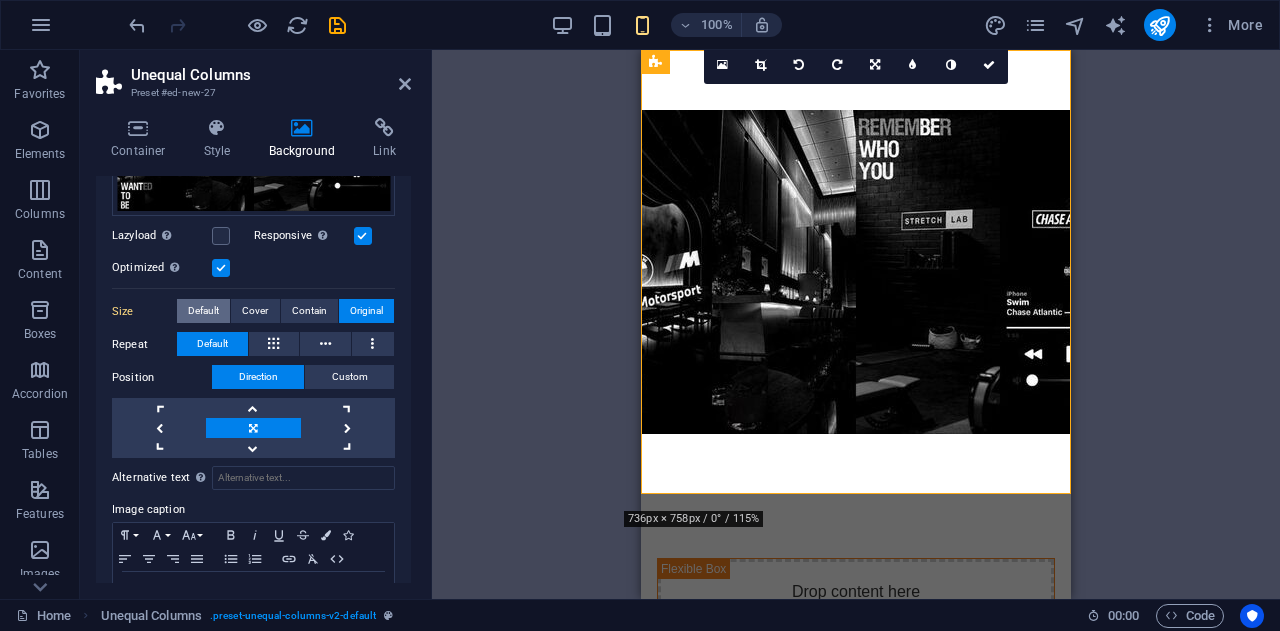 click on "Default" at bounding box center [203, 311] 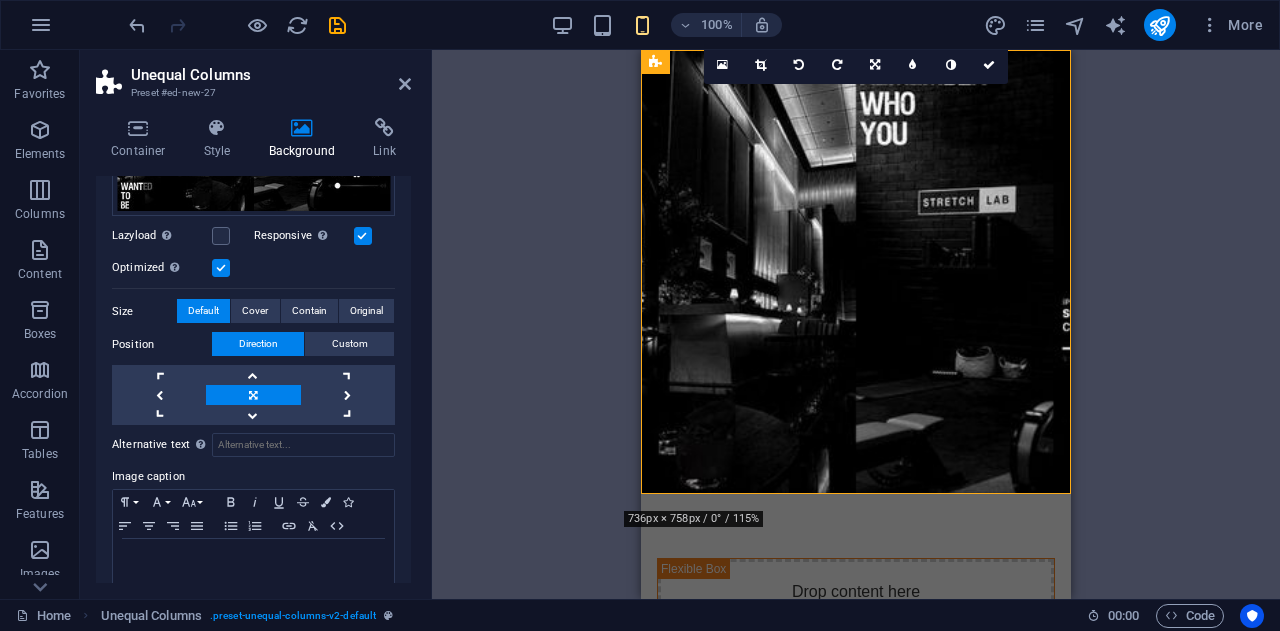 scroll, scrollTop: 0, scrollLeft: 0, axis: both 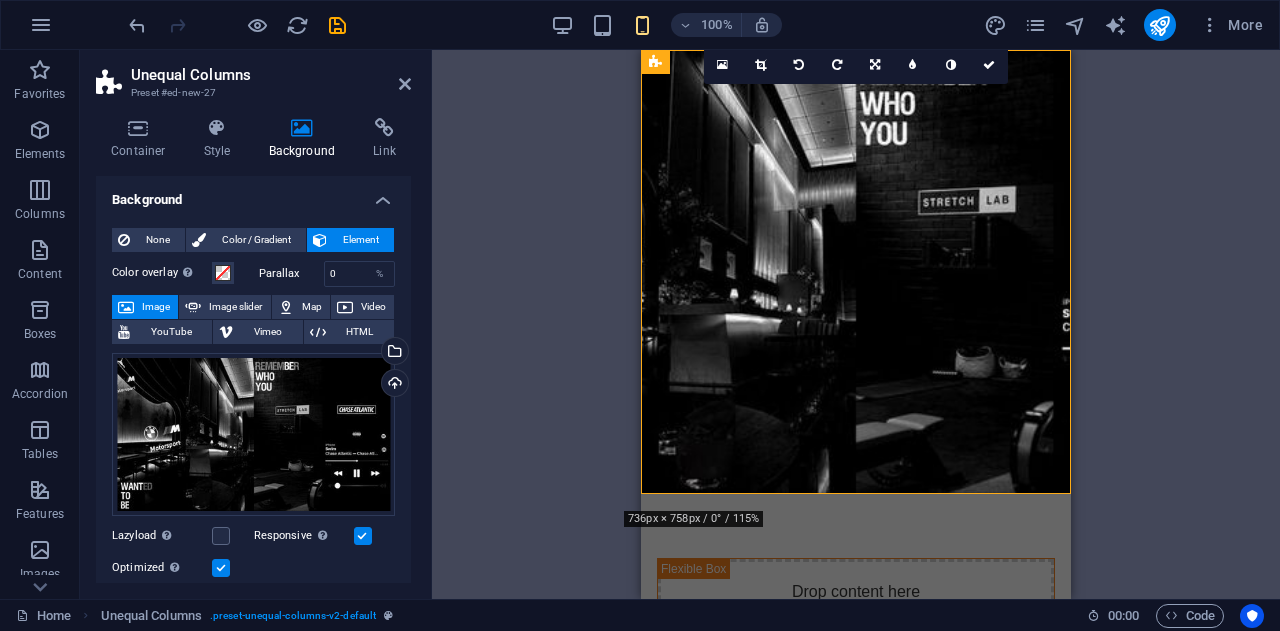 click on "Drag here to replace the existing content. Press “Ctrl” if you want to create a new element.
Placeholder   Unequal Columns   Container   Placeholder   Container   Container   Placeholder   Container   Image   Text   2 columns 180 170 160 150 140 130 120 110 100 90 80 70 60 50 40 30 20 10 0 -10 -20 -30 -40 -50 -60 -70 -80 -90 -100 -110 -120 -130 -140 -150 -160 -170 736px × 758px / 0° / 115% 16:10 16:9 4:3 1:1 1:2 0" at bounding box center [856, 324] 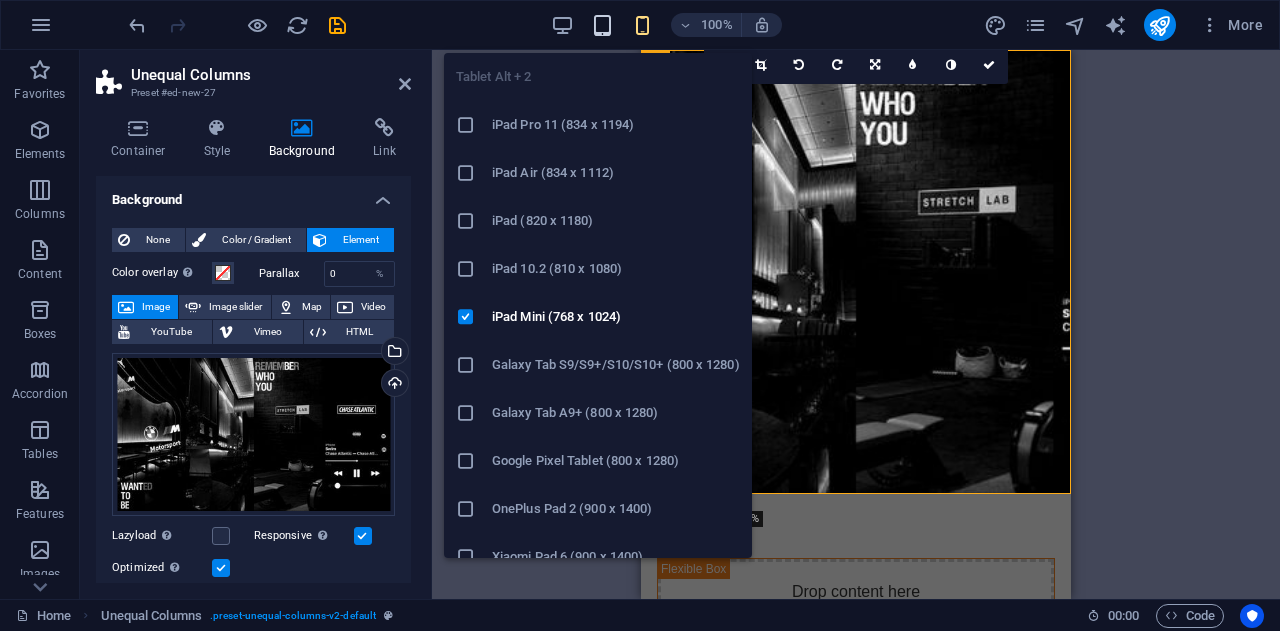 click at bounding box center (602, 25) 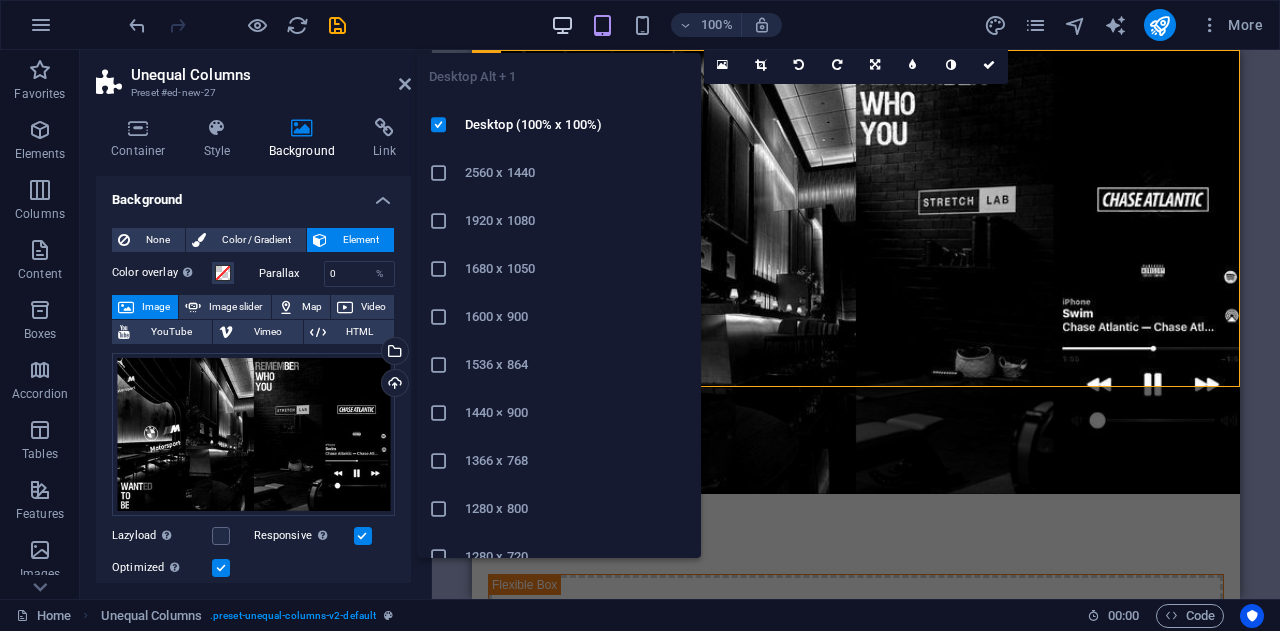 click at bounding box center (562, 25) 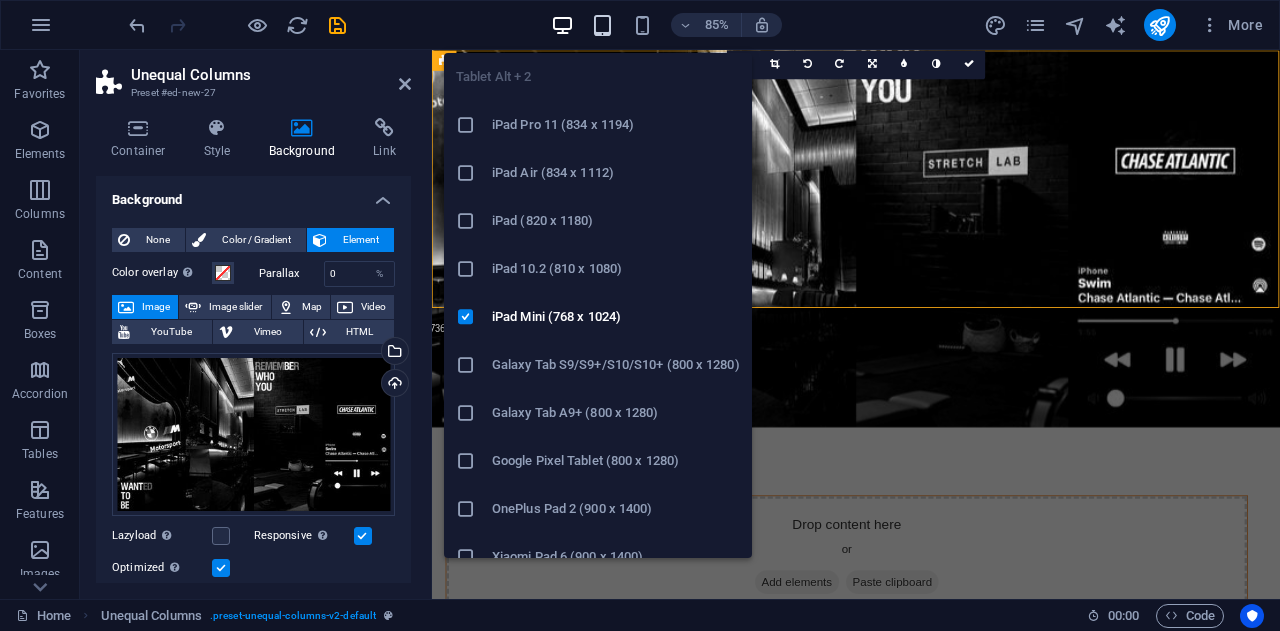 click at bounding box center (602, 25) 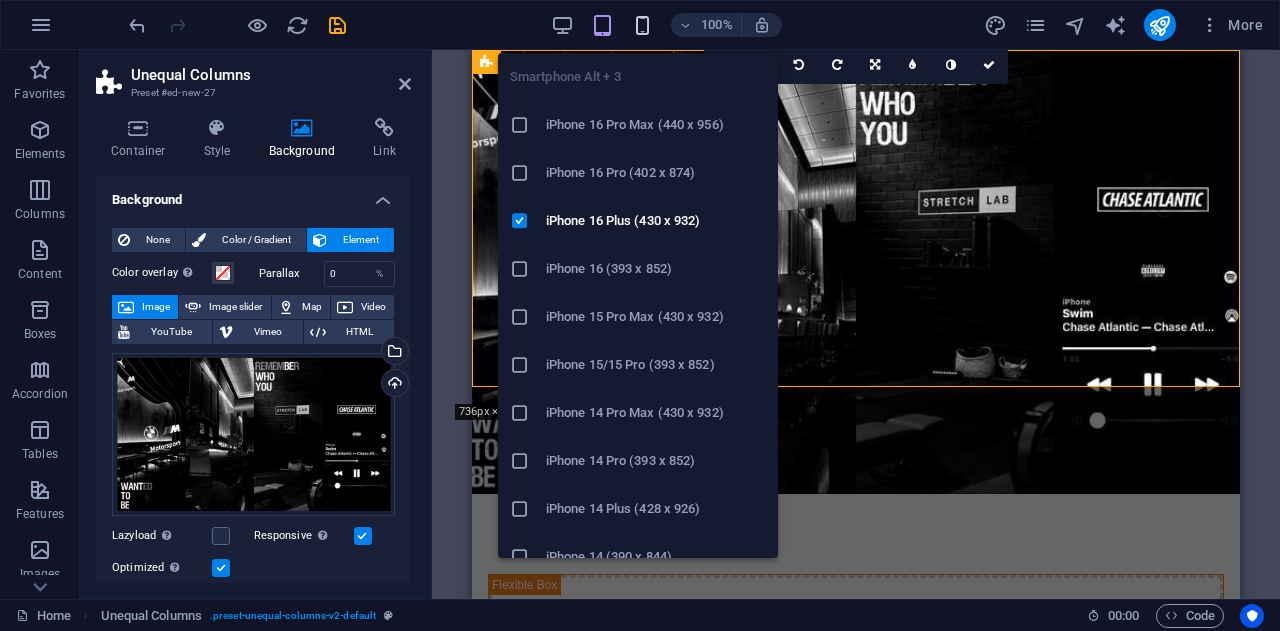 click at bounding box center [642, 25] 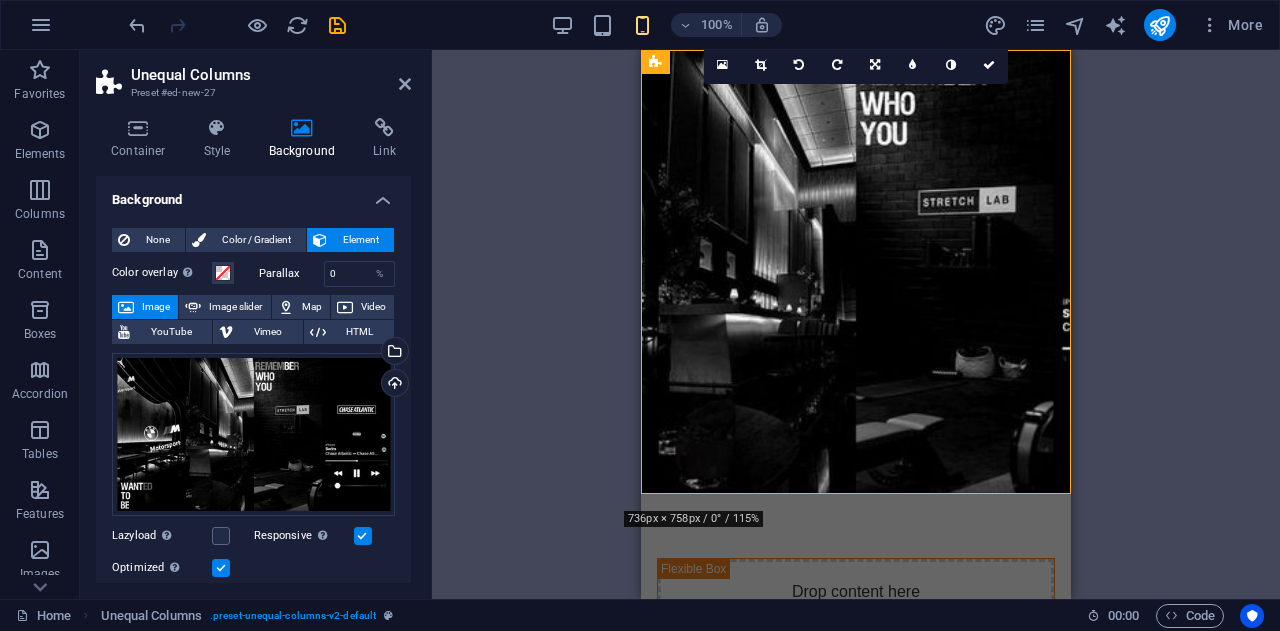 click on "100%" at bounding box center [666, 25] 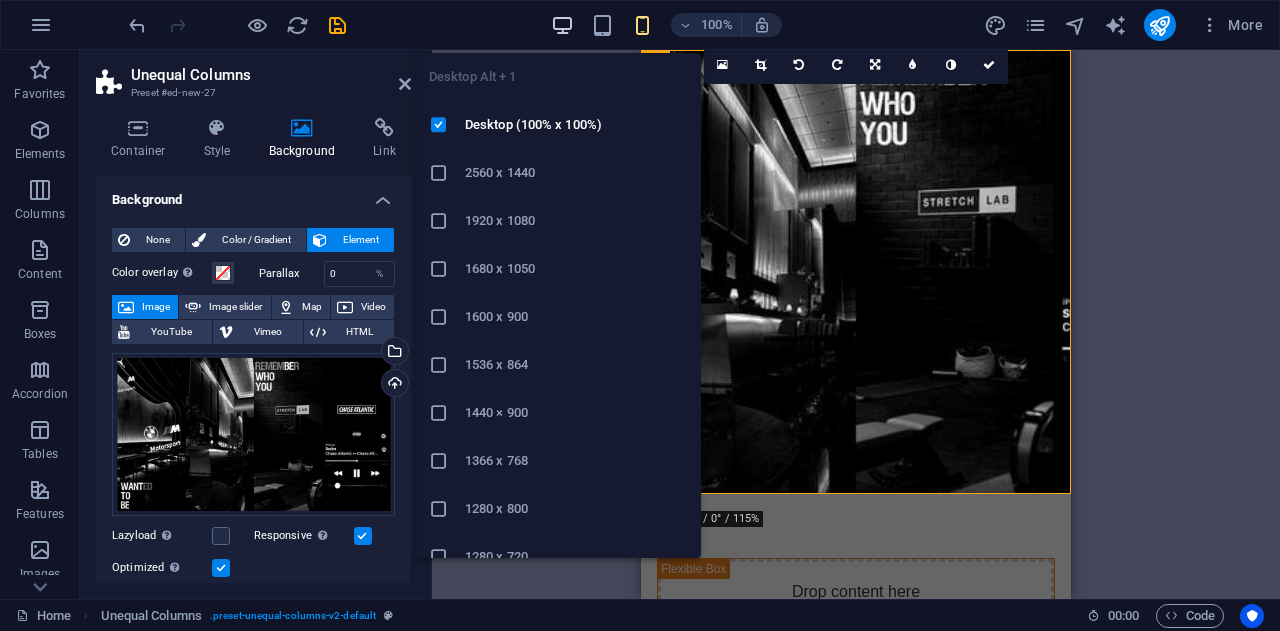 click at bounding box center [562, 25] 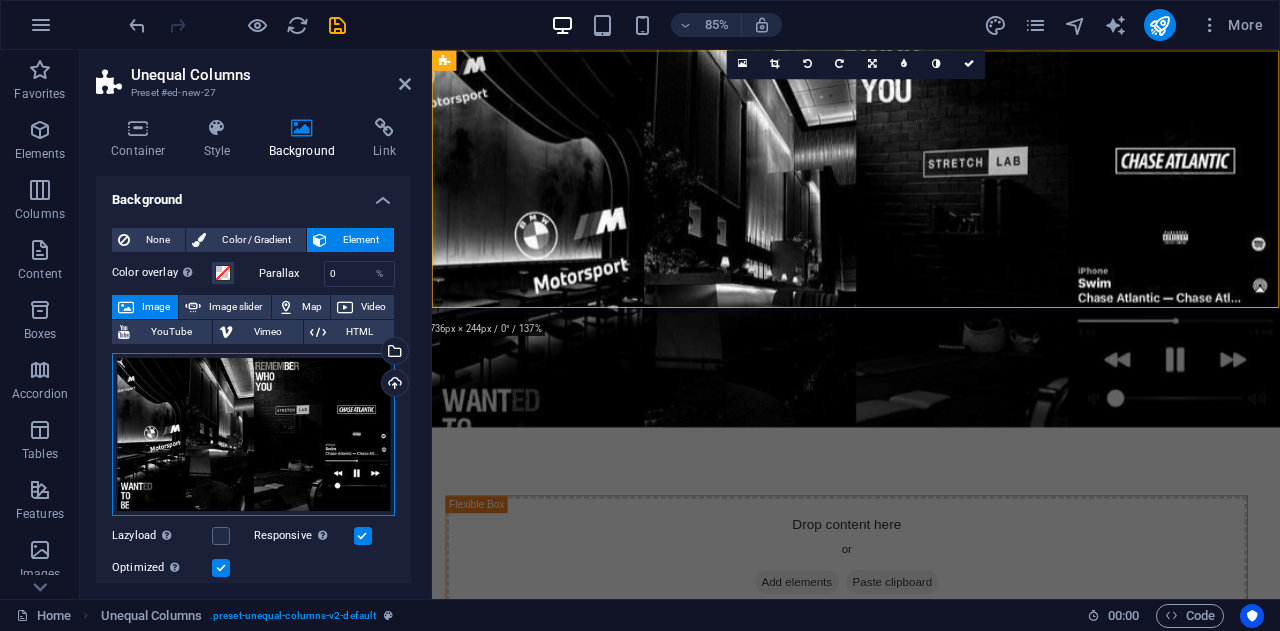 click on "Drag files here, click to choose files or select files from Files or our free stock photos & videos" at bounding box center (253, 435) 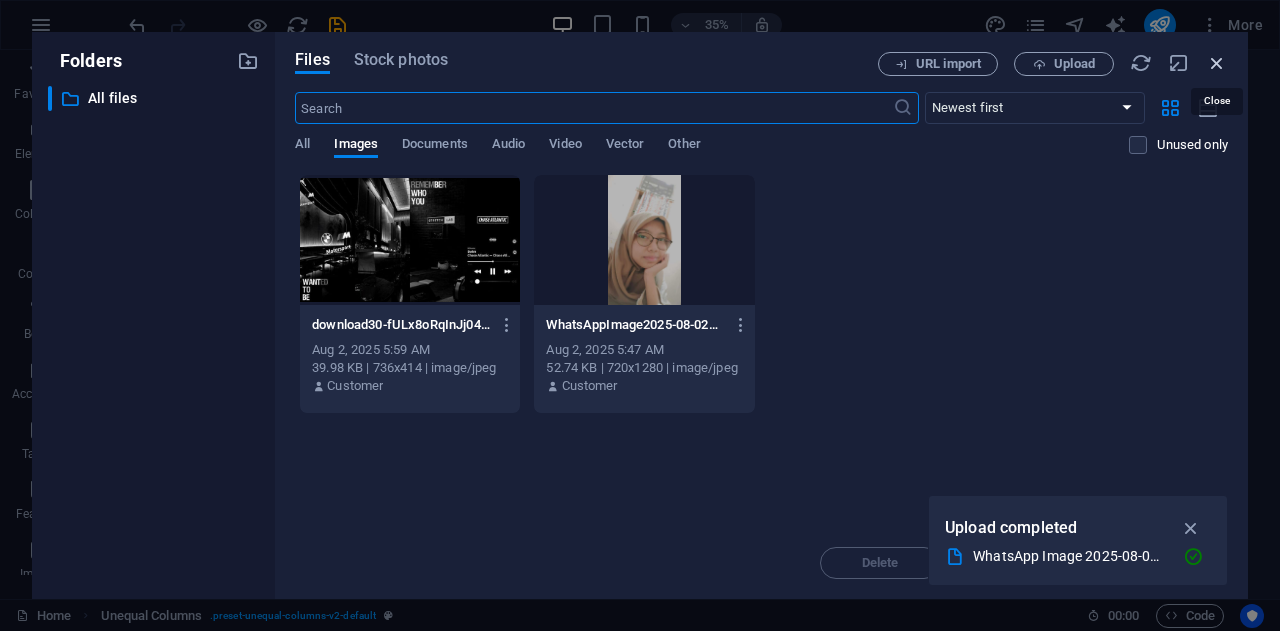 click at bounding box center (1217, 63) 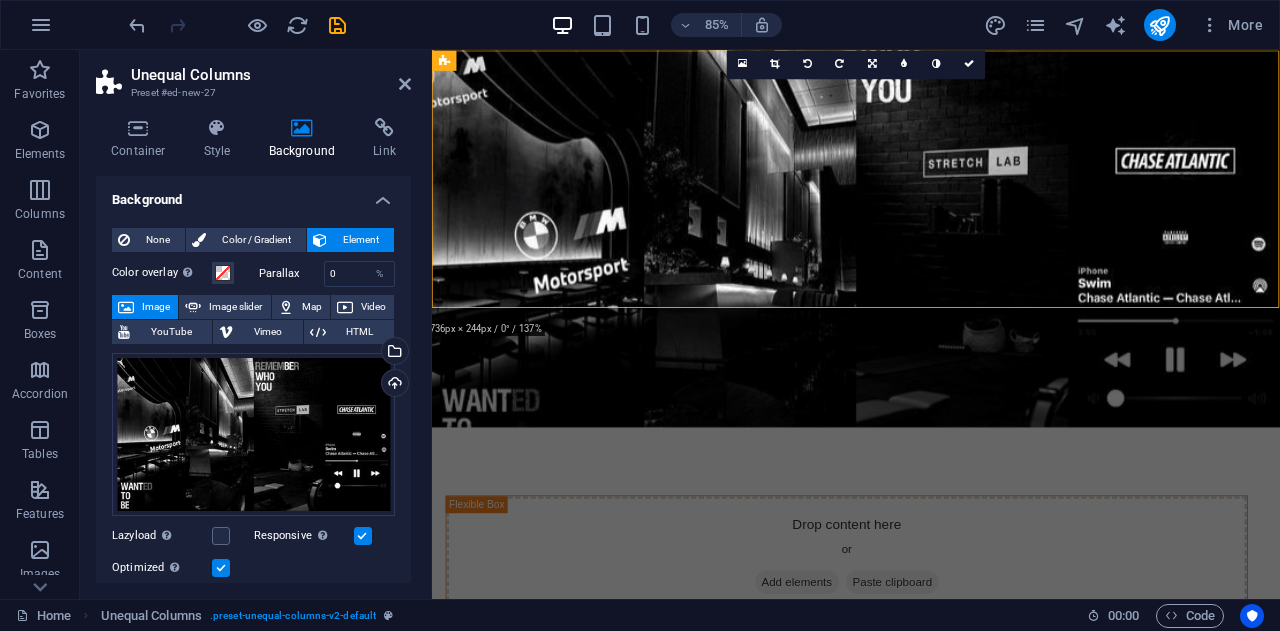 drag, startPoint x: 219, startPoint y: 449, endPoint x: 276, endPoint y: 577, distance: 140.11781 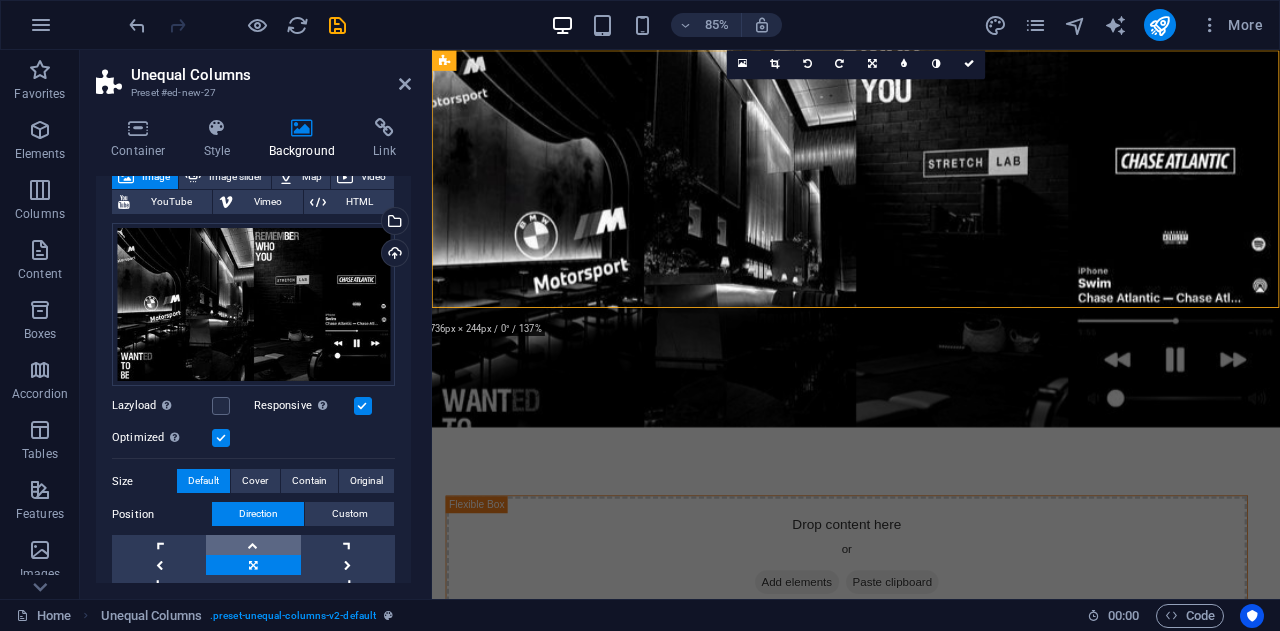 scroll, scrollTop: 0, scrollLeft: 0, axis: both 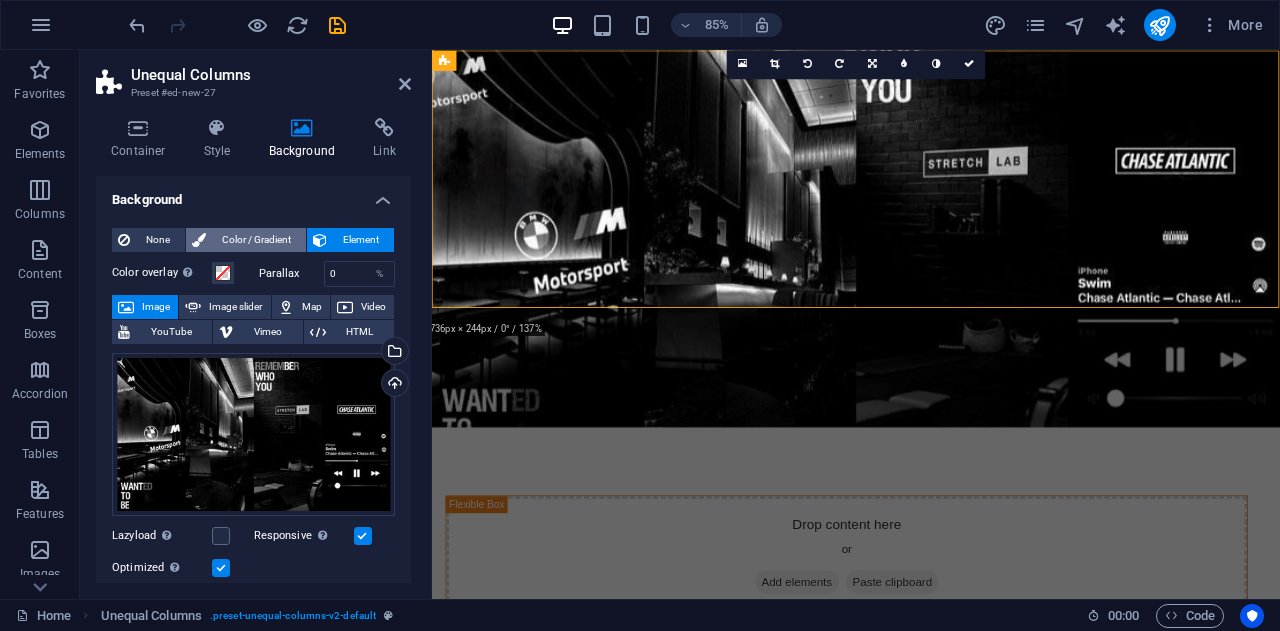 click on "Color / Gradient" at bounding box center (256, 240) 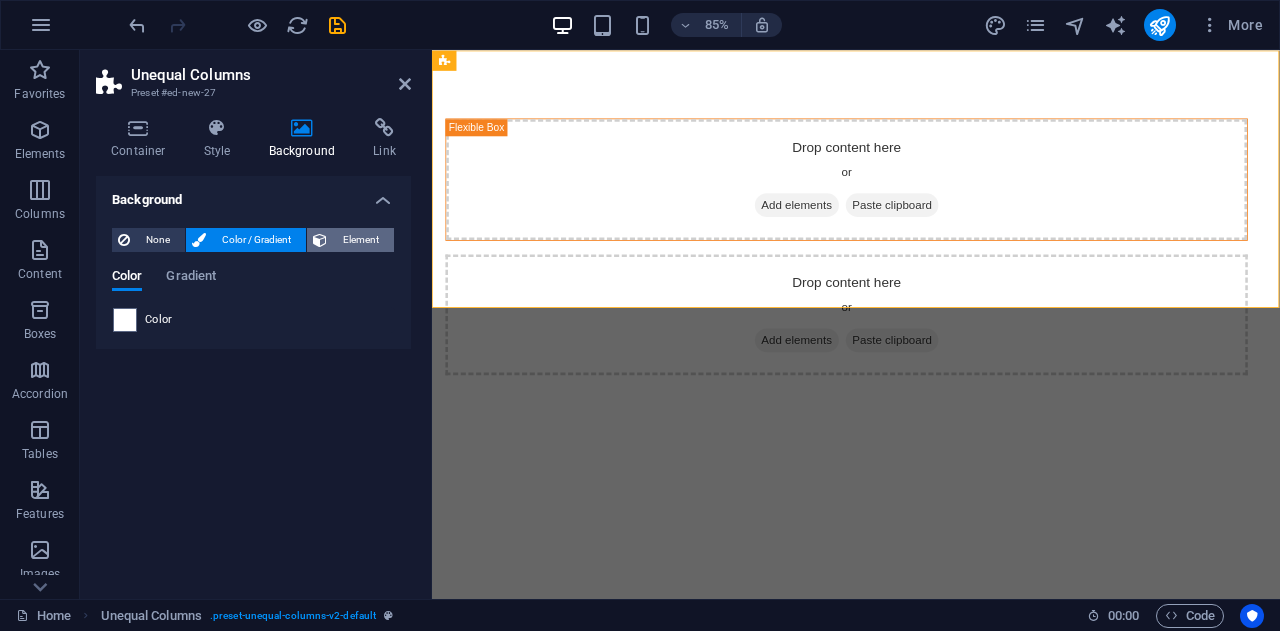 click on "Element" at bounding box center [360, 240] 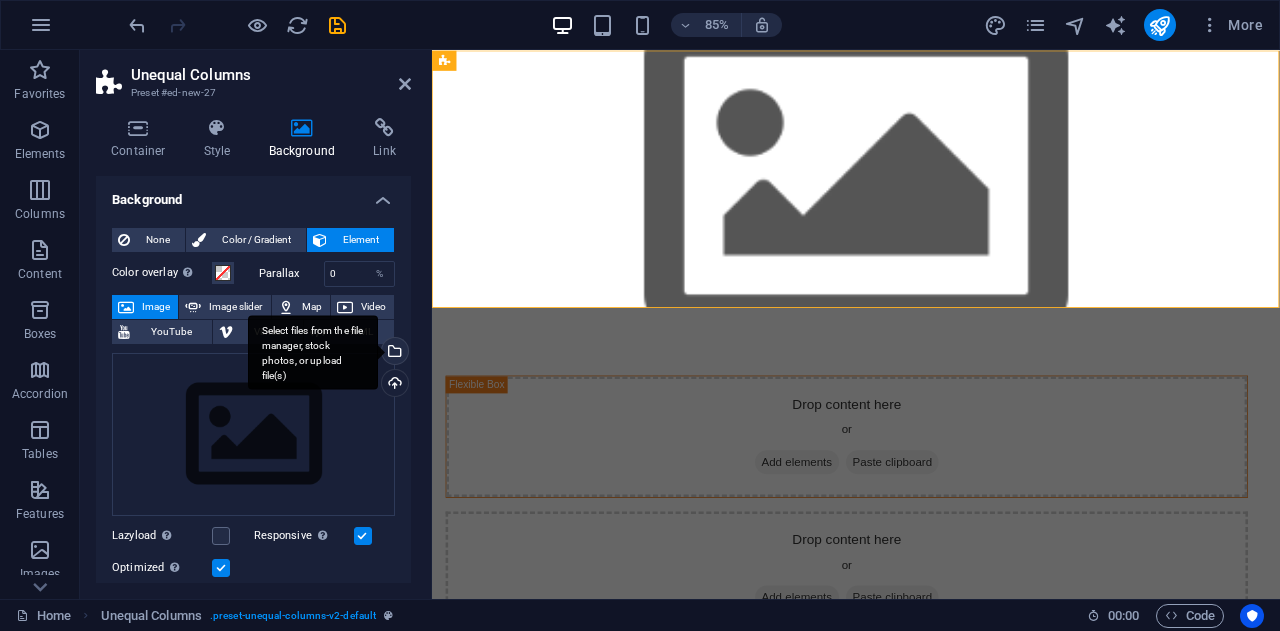 click on "Select files from the file manager, stock photos, or upload file(s)" at bounding box center [393, 353] 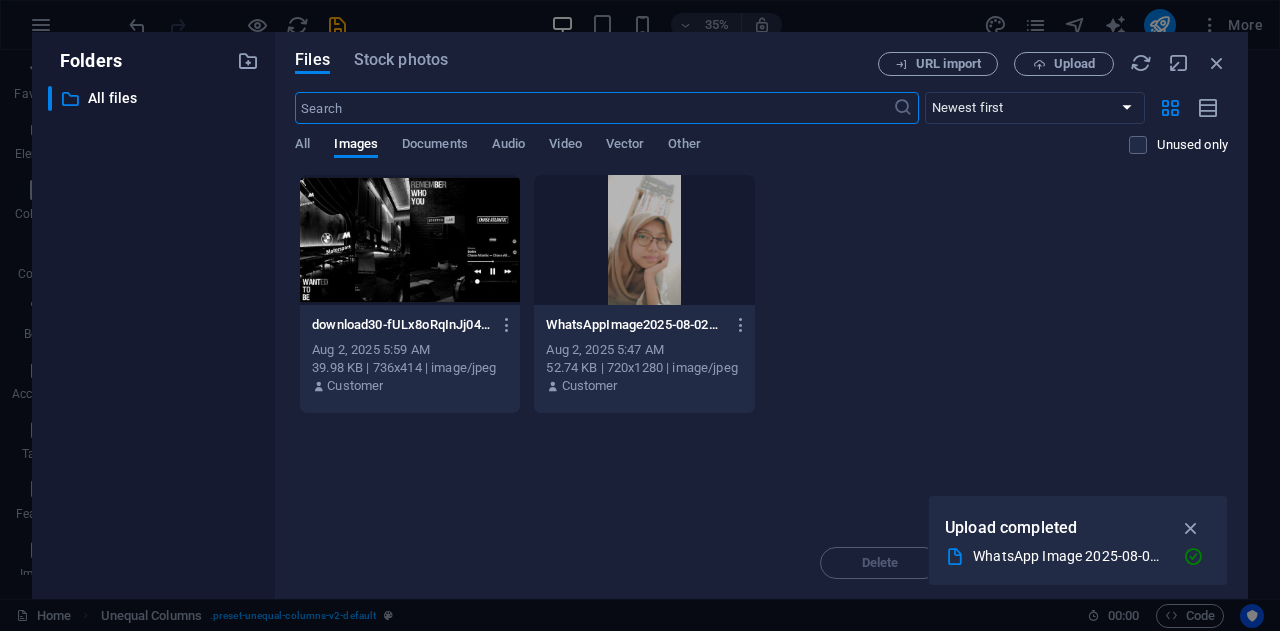 click at bounding box center (410, 240) 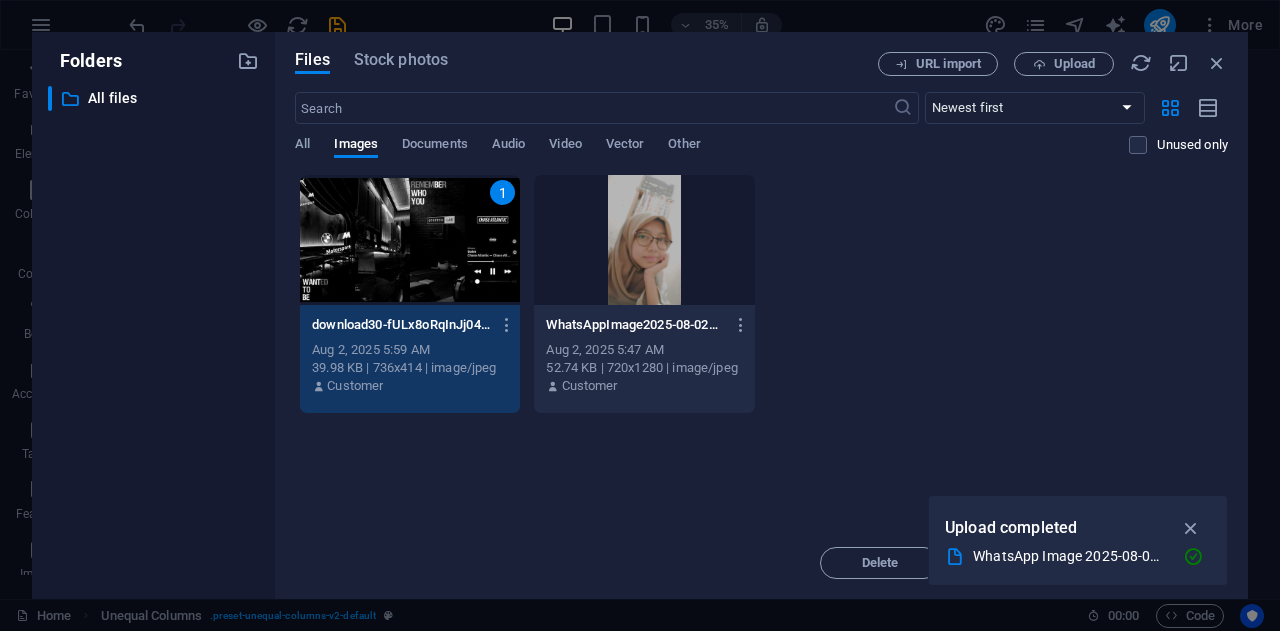 click at bounding box center [1191, 528] 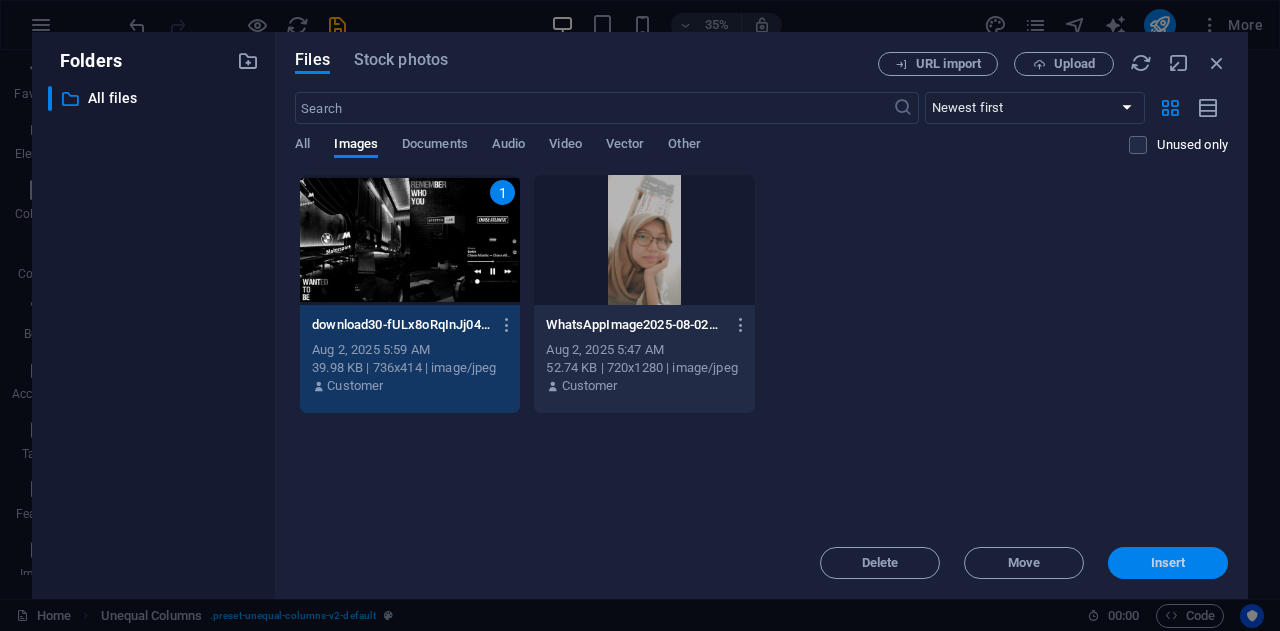 click on "Insert" at bounding box center [1168, 563] 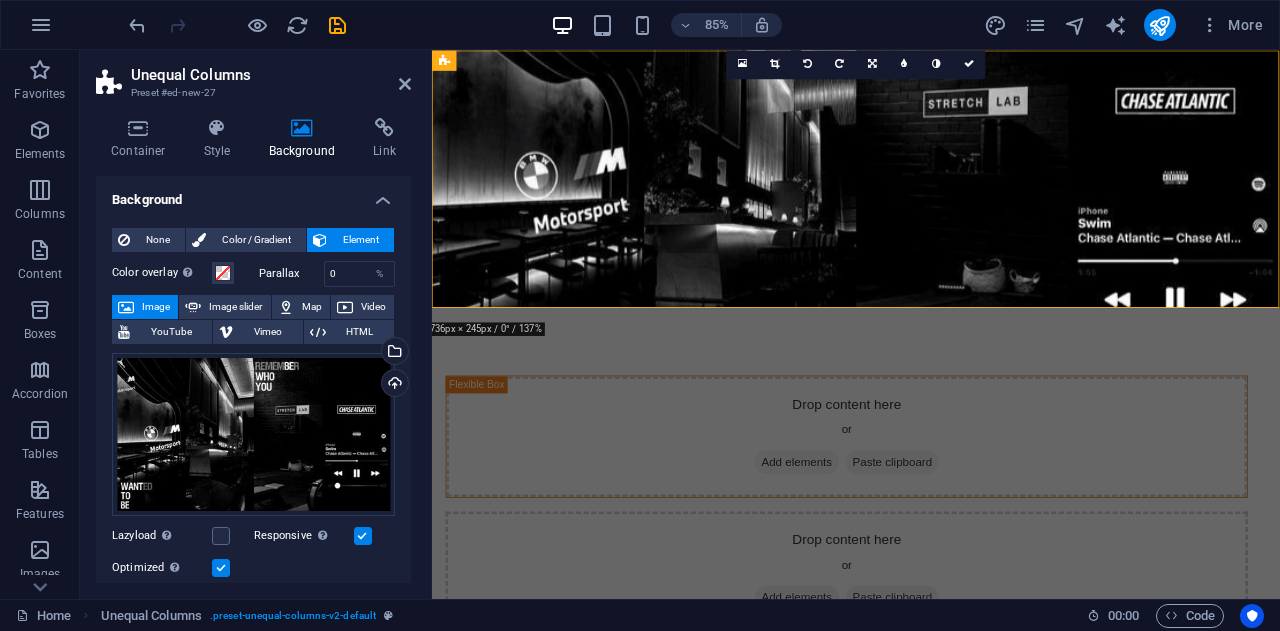 click on "Skip to main content
Drop content here or  Add elements  Paste clipboard Drop content here or  Add elements  Paste clipboard" at bounding box center [931, 432] 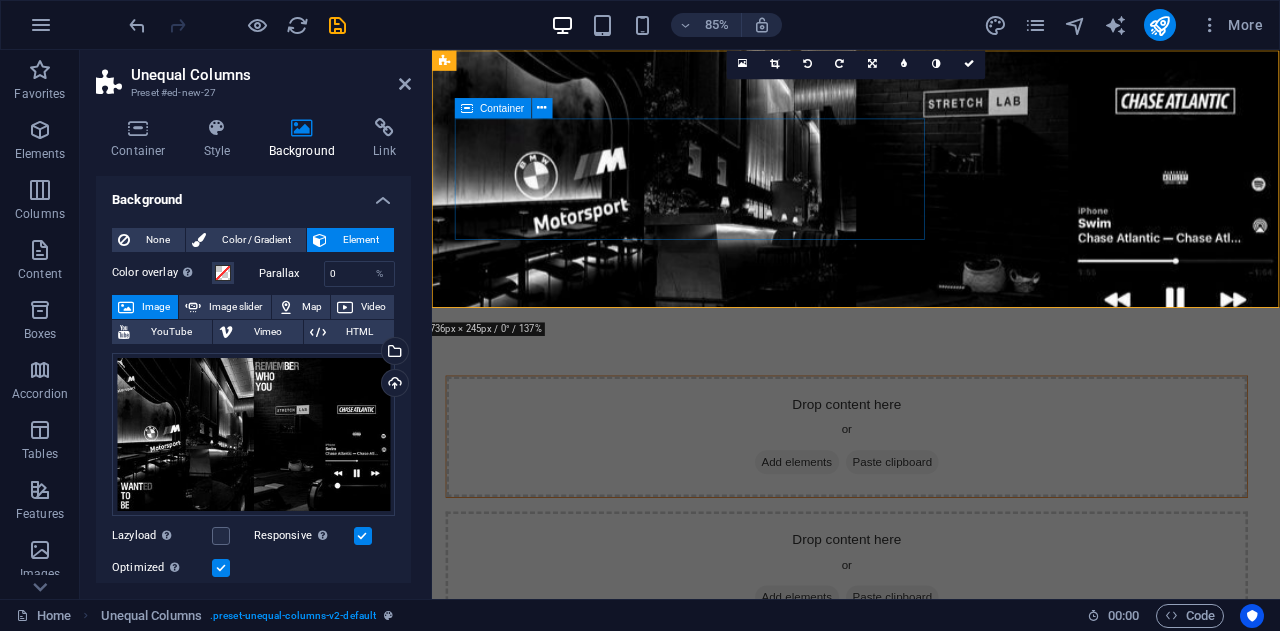 click on "Drop content here or  Add elements  Paste clipboard" at bounding box center (920, 505) 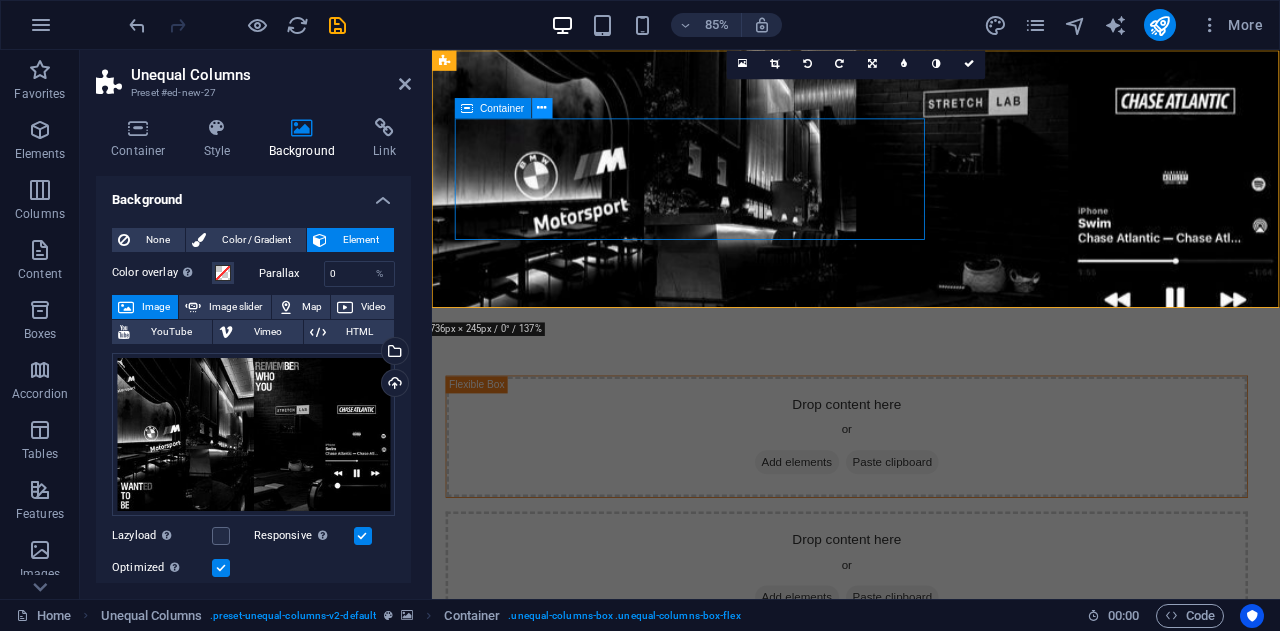 click at bounding box center [542, 108] 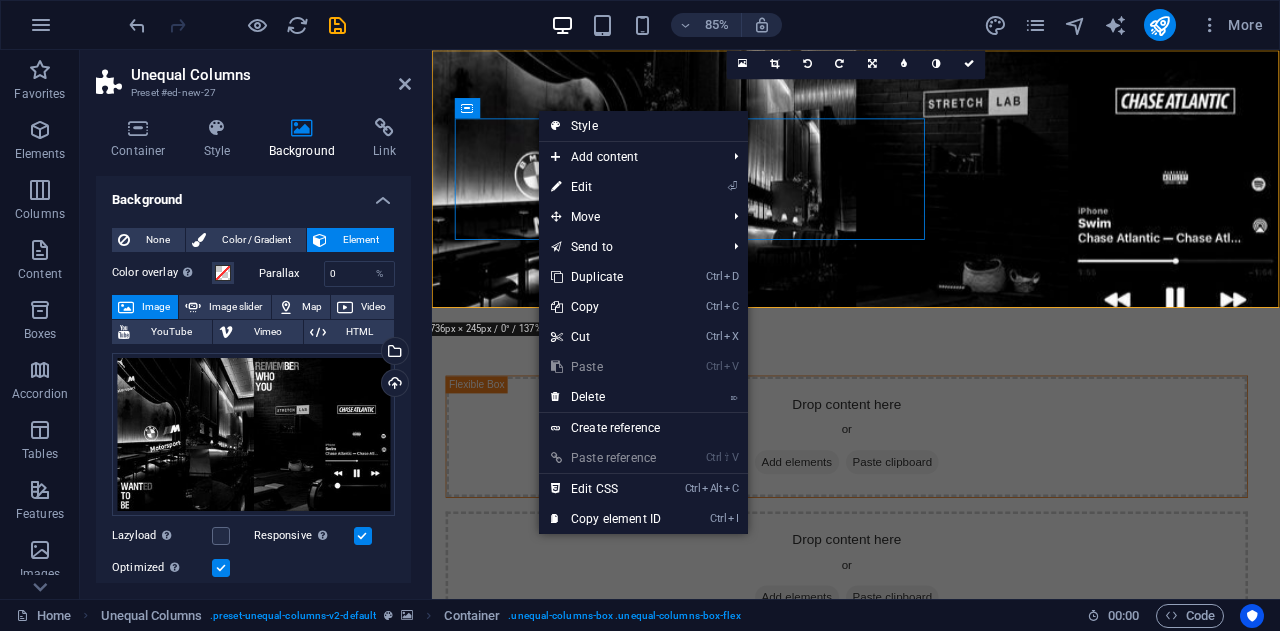 click on "Skip to main content
Drop content here or  Add elements  Paste clipboard Drop content here or  Add elements  Paste clipboard" at bounding box center (931, 432) 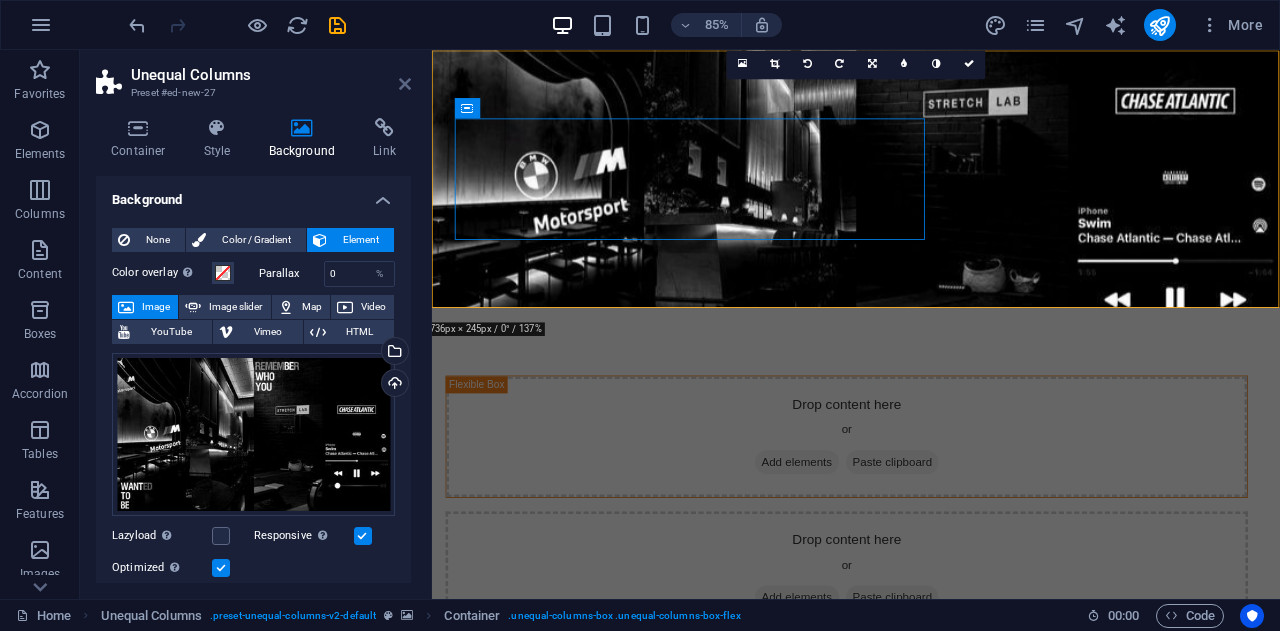 click at bounding box center [405, 84] 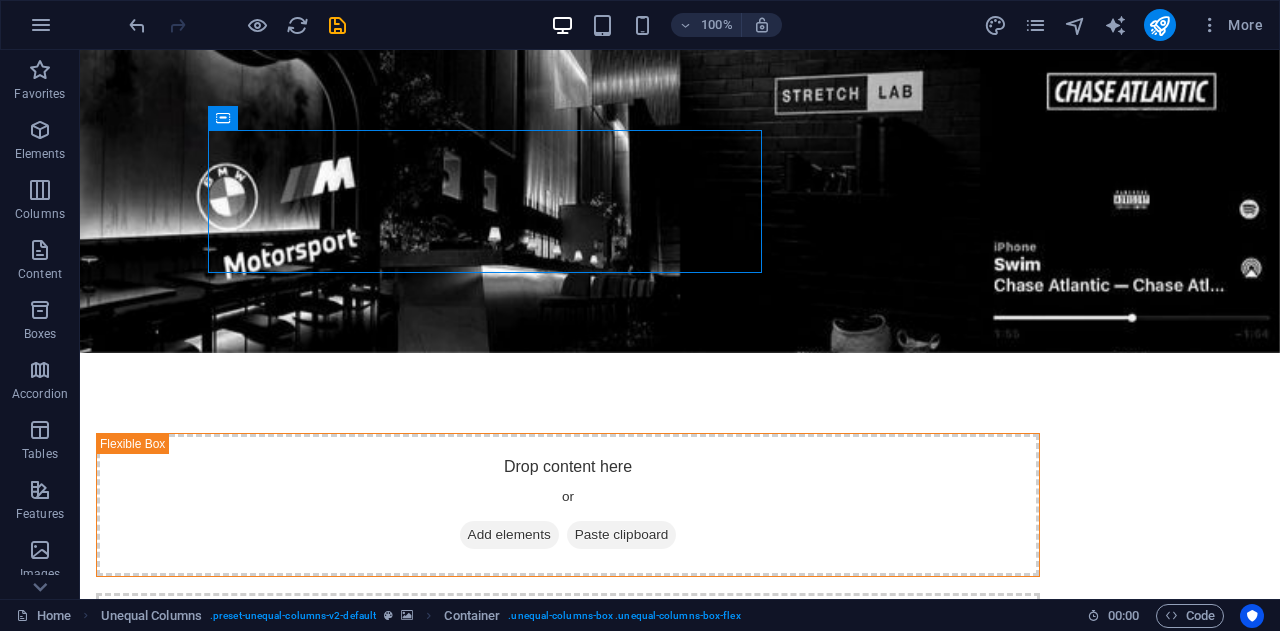 click on "Skip to main content
Drop content here or  Add elements  Paste clipboard Drop content here or  Add elements  Paste clipboard" at bounding box center (680, 432) 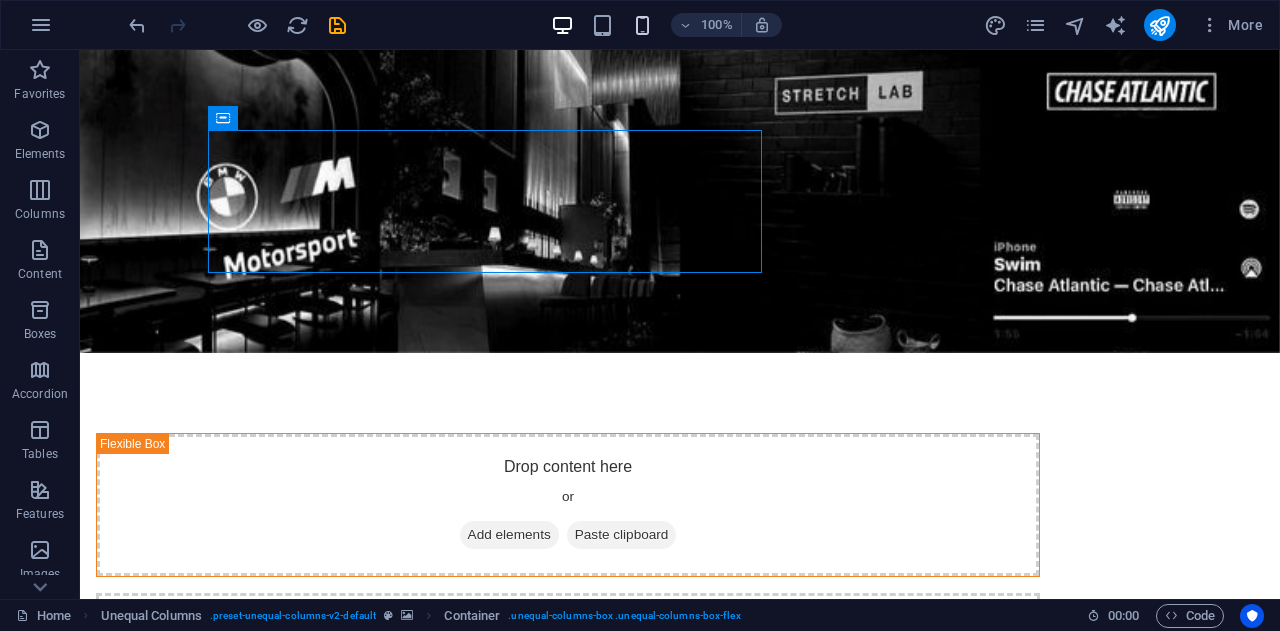 click at bounding box center (642, 25) 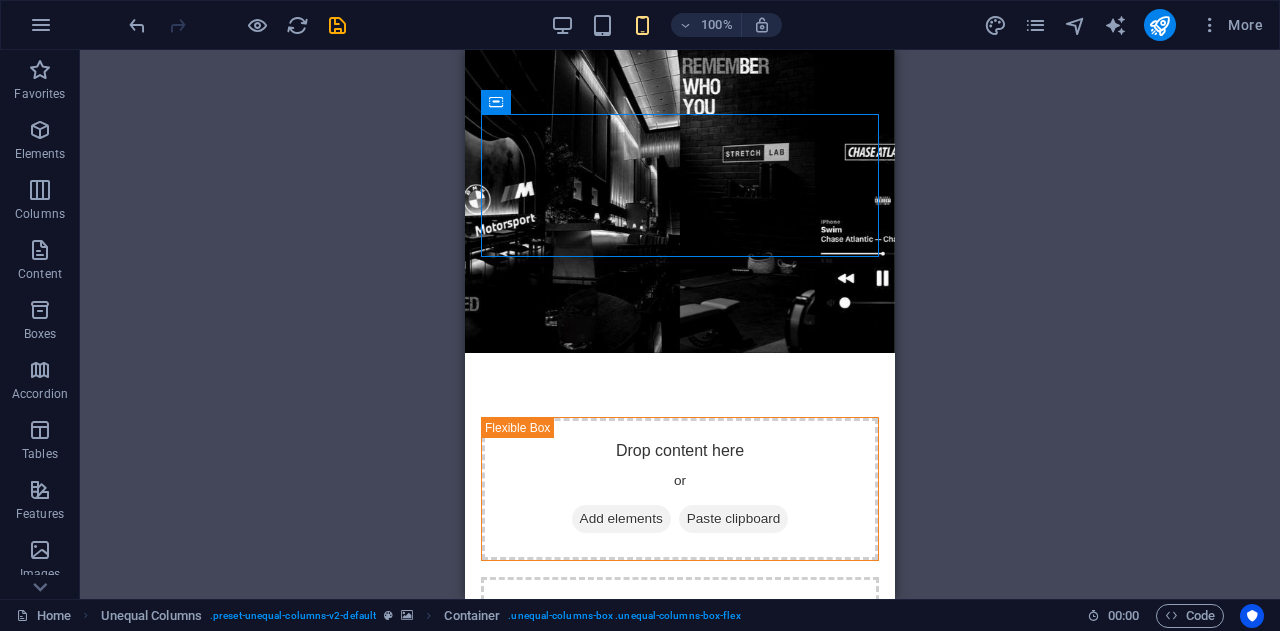 click on "Drag here to replace the existing content. Press “Ctrl” if you want to create a new element.
Placeholder   Unequal Columns   Placeholder   Container   Placeholder   Container   Image   Text   2 columns" at bounding box center (680, 324) 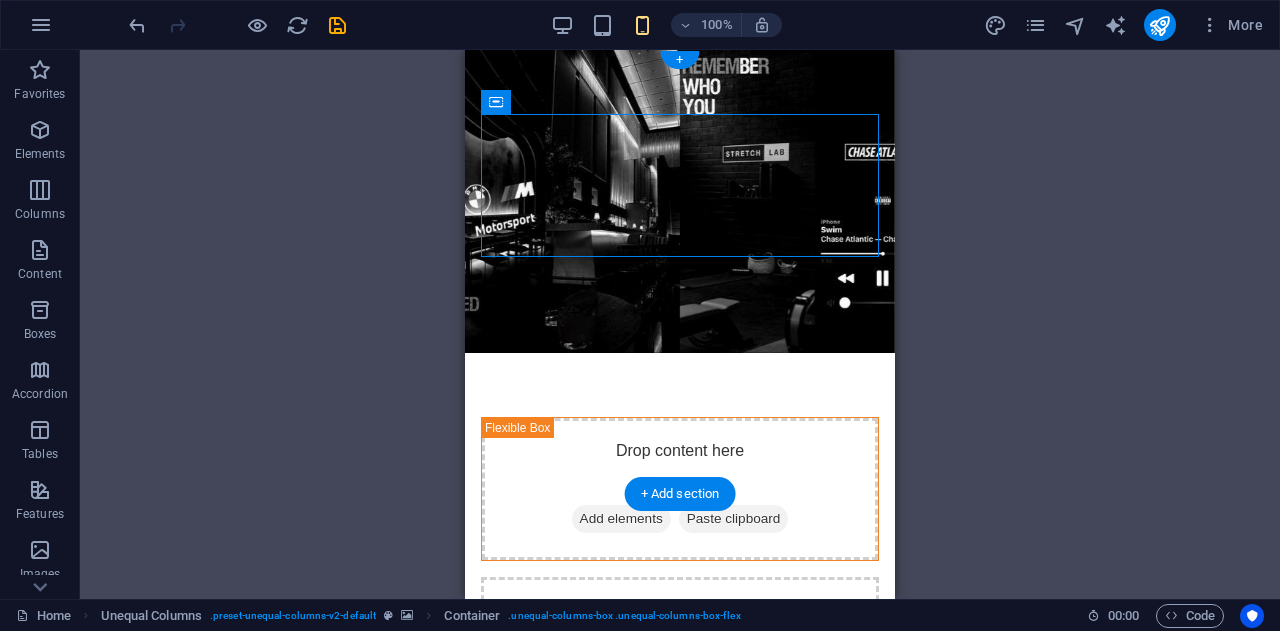click at bounding box center (680, 201) 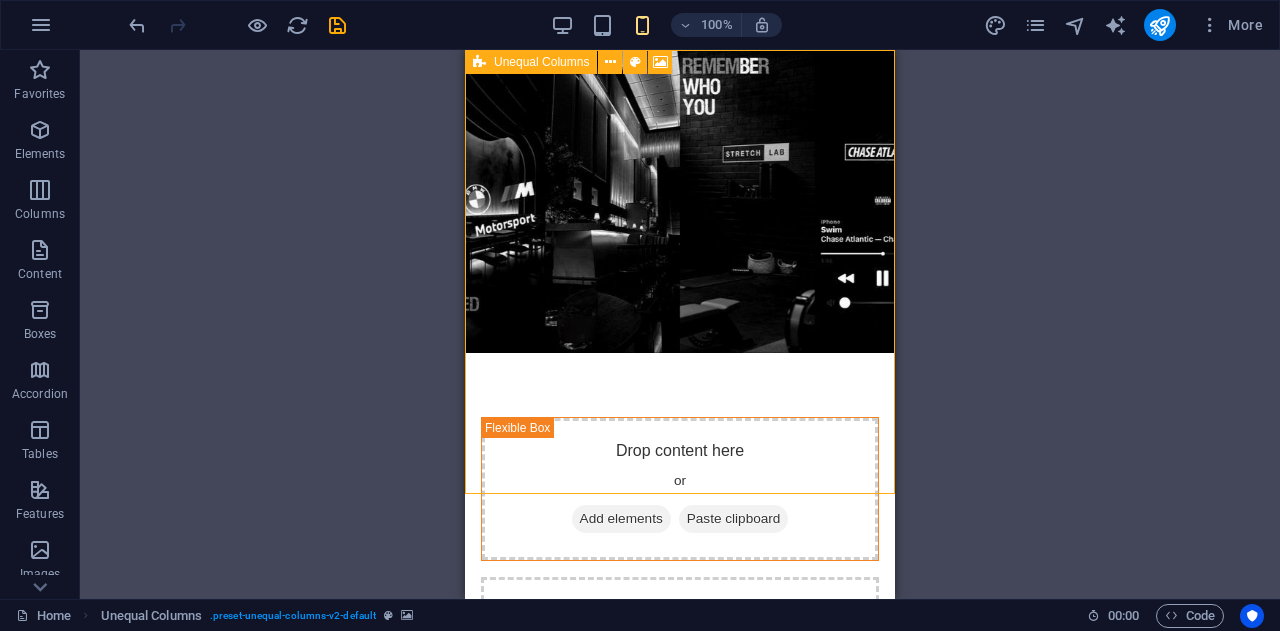 click at bounding box center (479, 62) 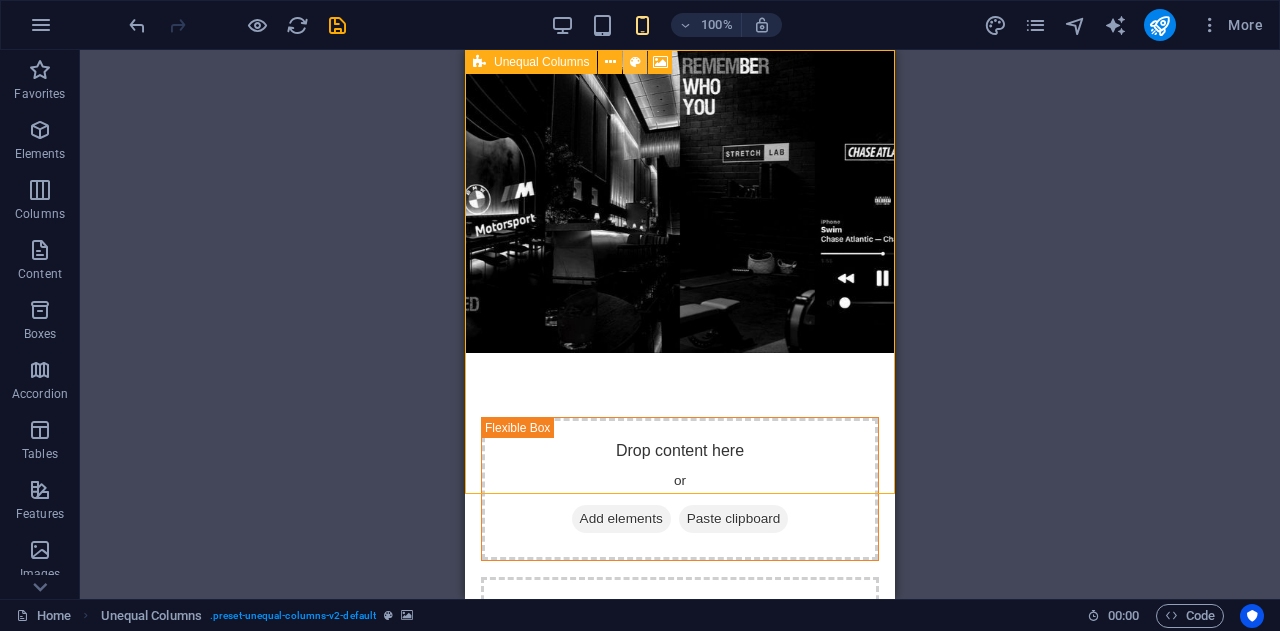 click at bounding box center [635, 62] 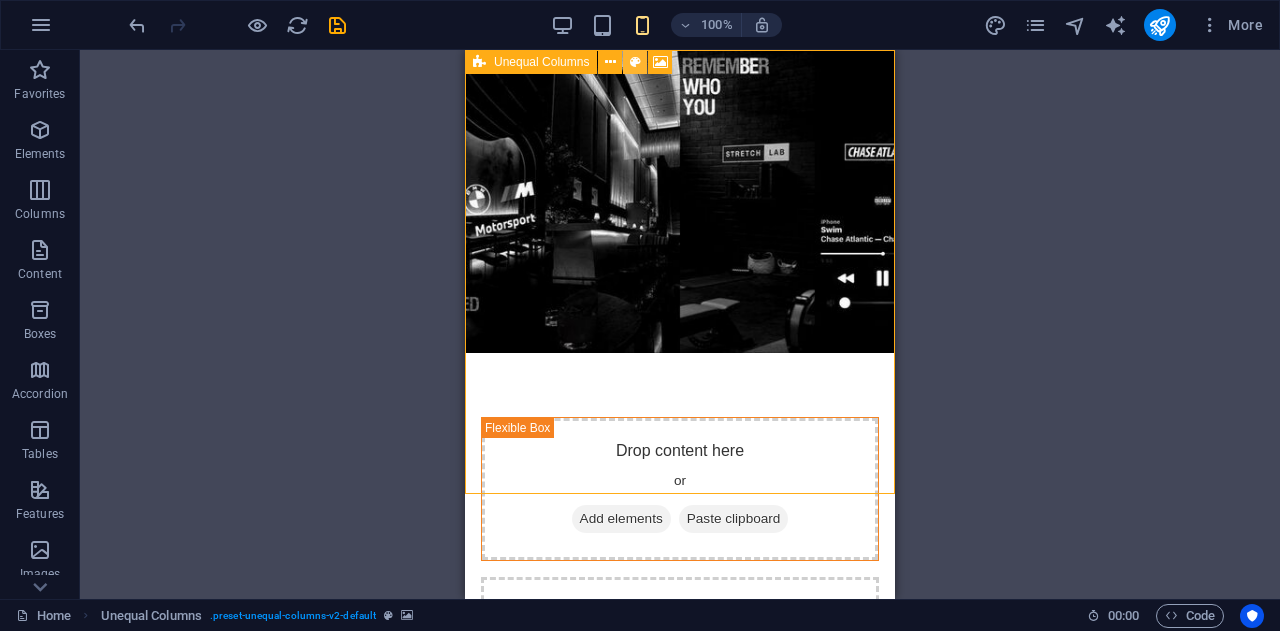 select on "%" 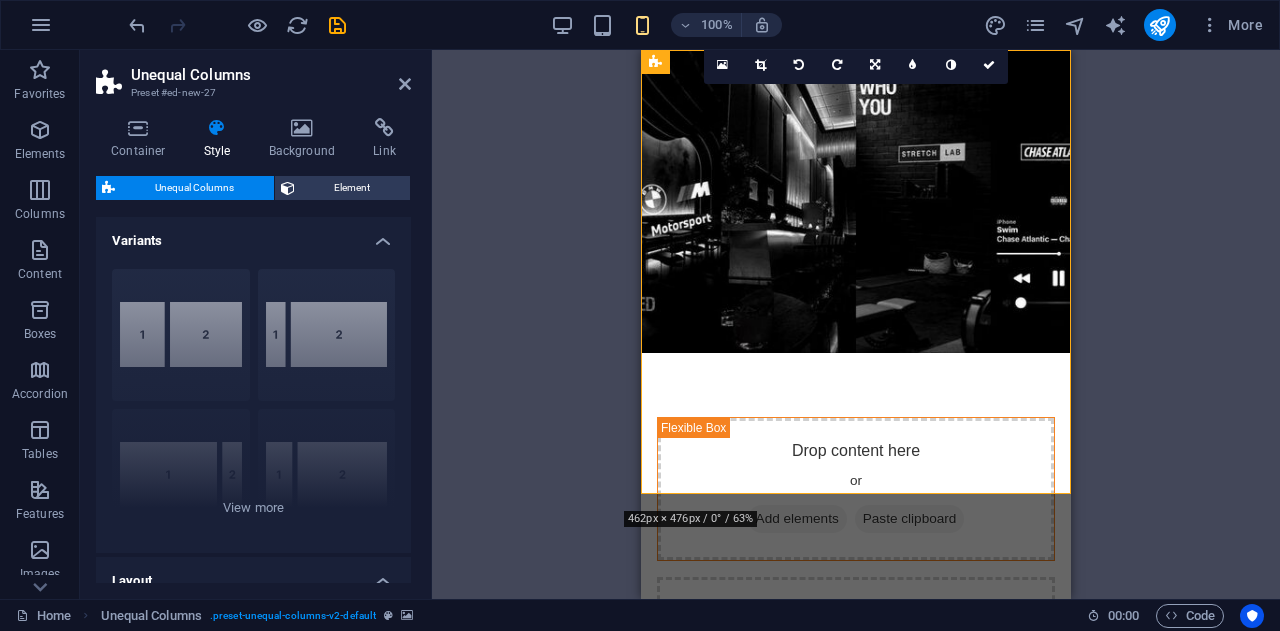 type on "100" 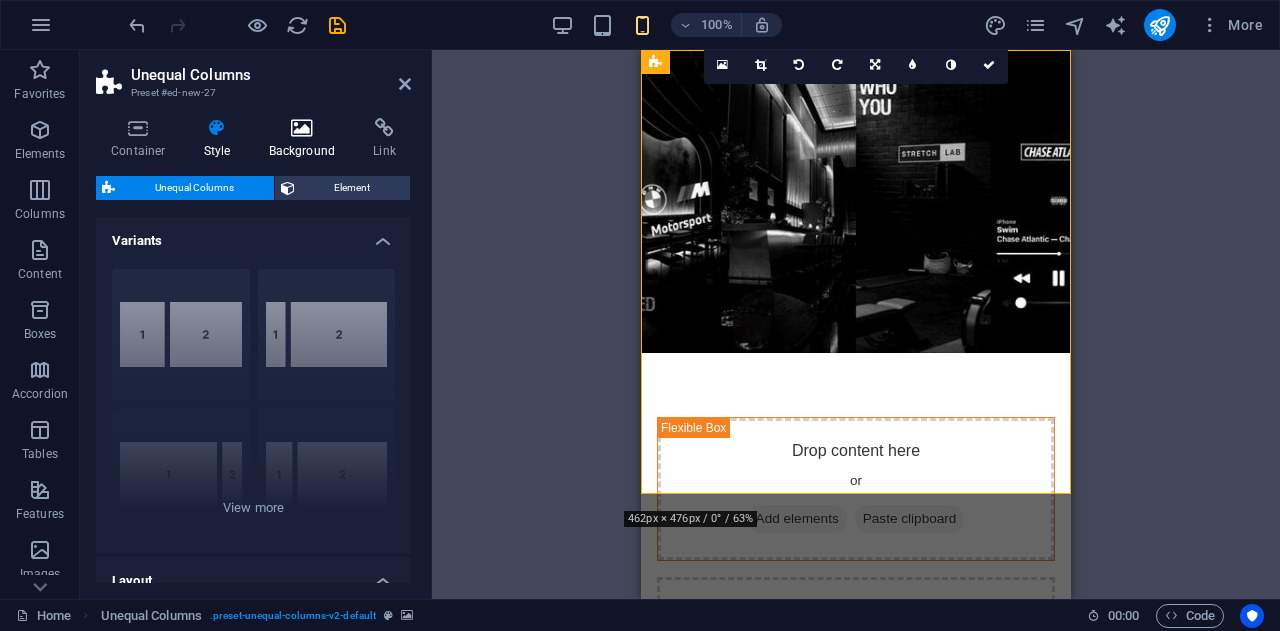 click on "Background" at bounding box center [306, 139] 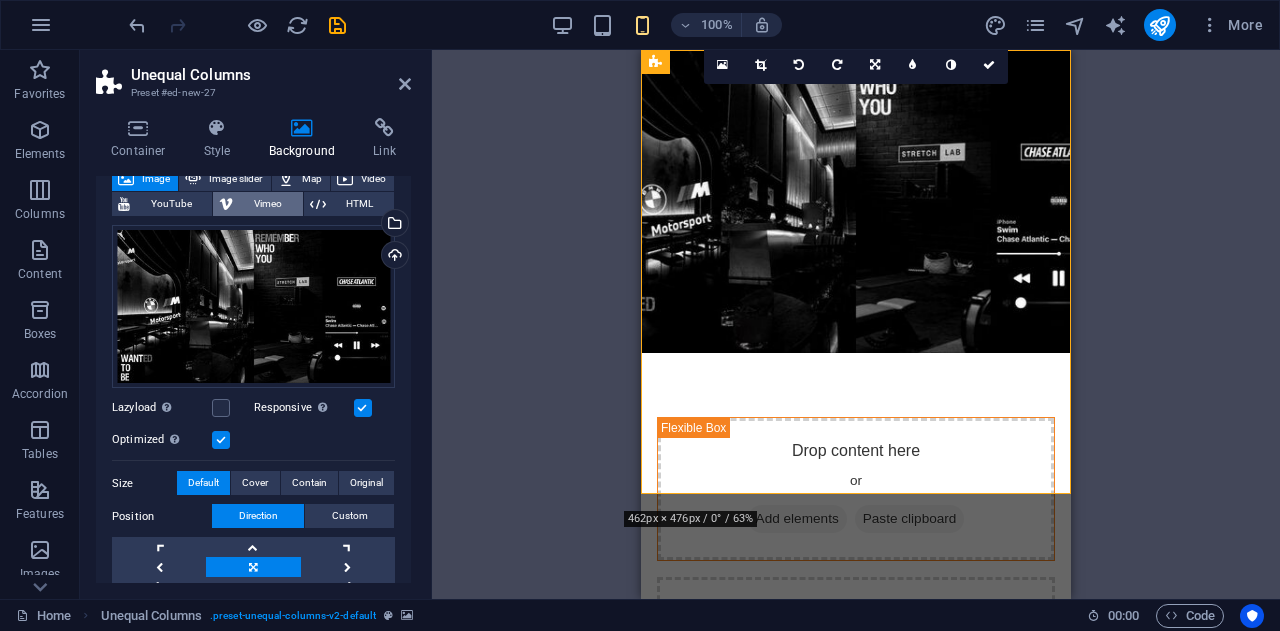 scroll, scrollTop: 200, scrollLeft: 0, axis: vertical 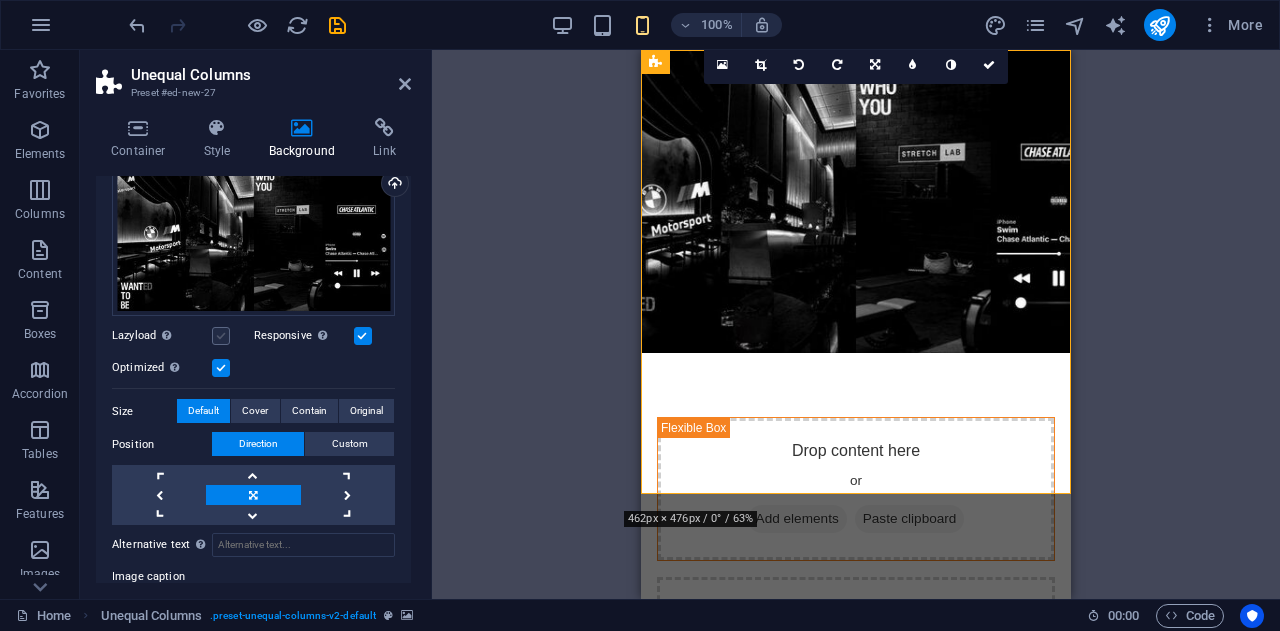 click at bounding box center (221, 336) 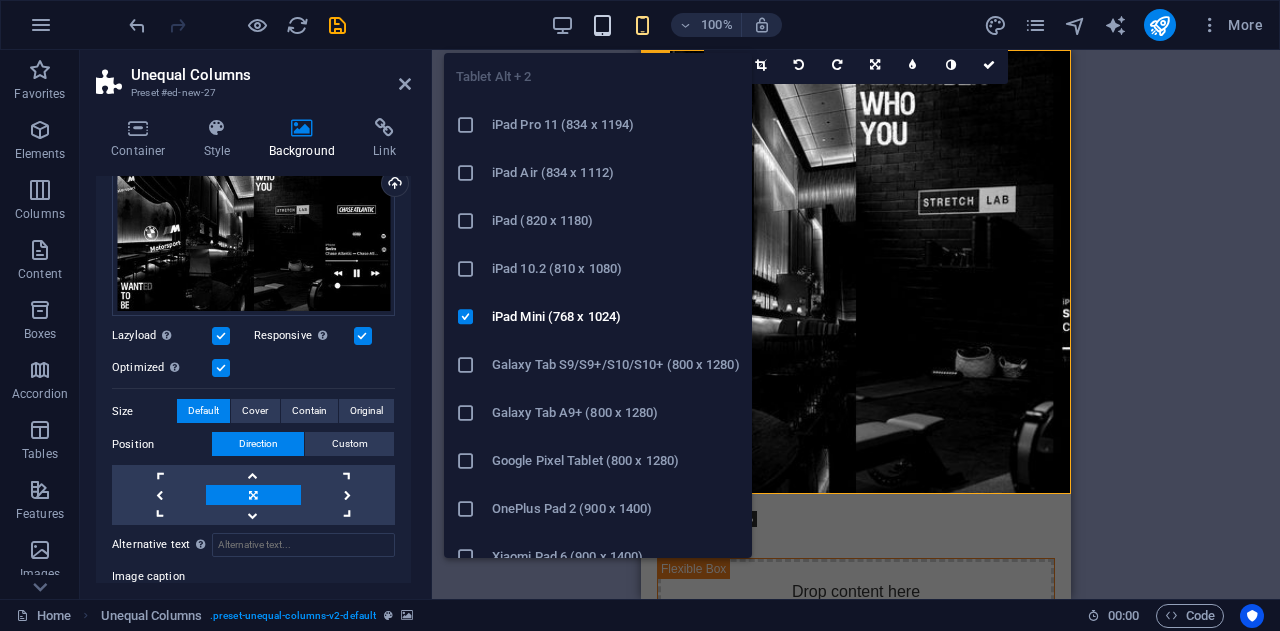 click at bounding box center (602, 25) 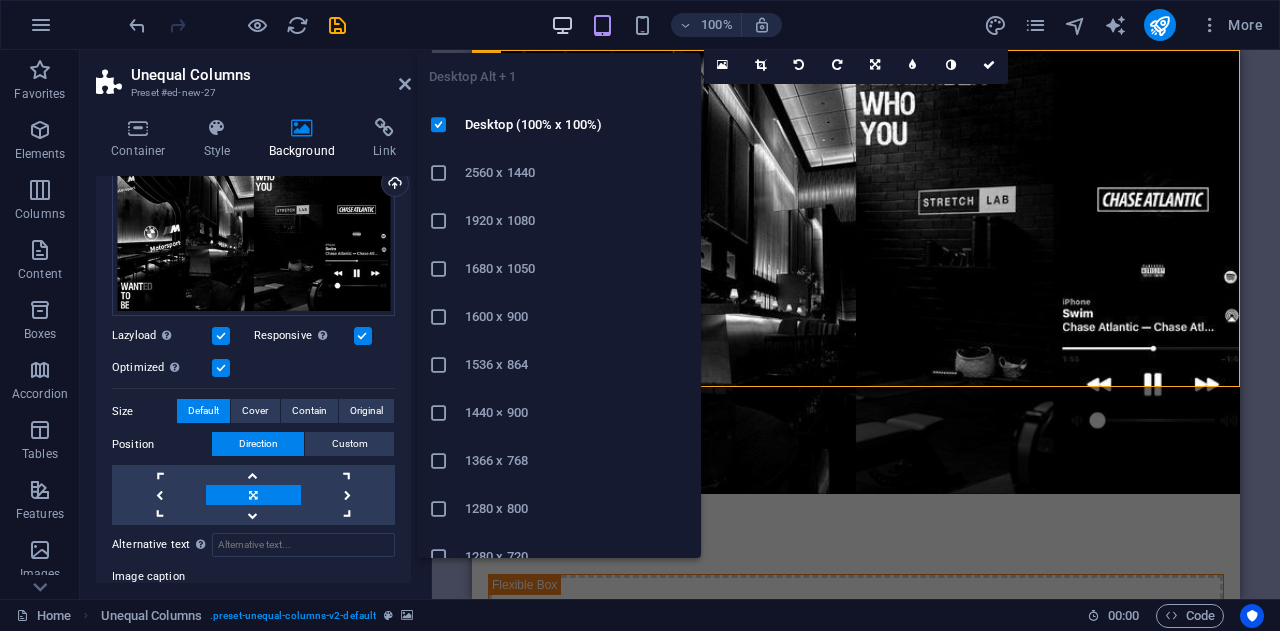 click at bounding box center (562, 25) 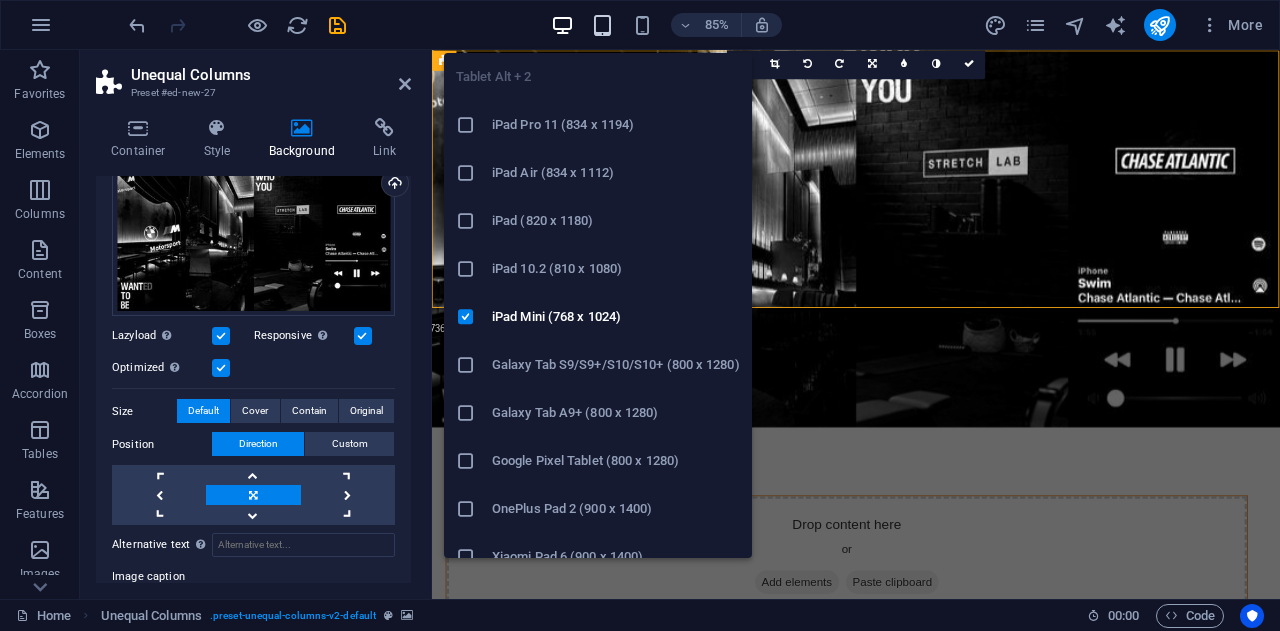 click at bounding box center [602, 25] 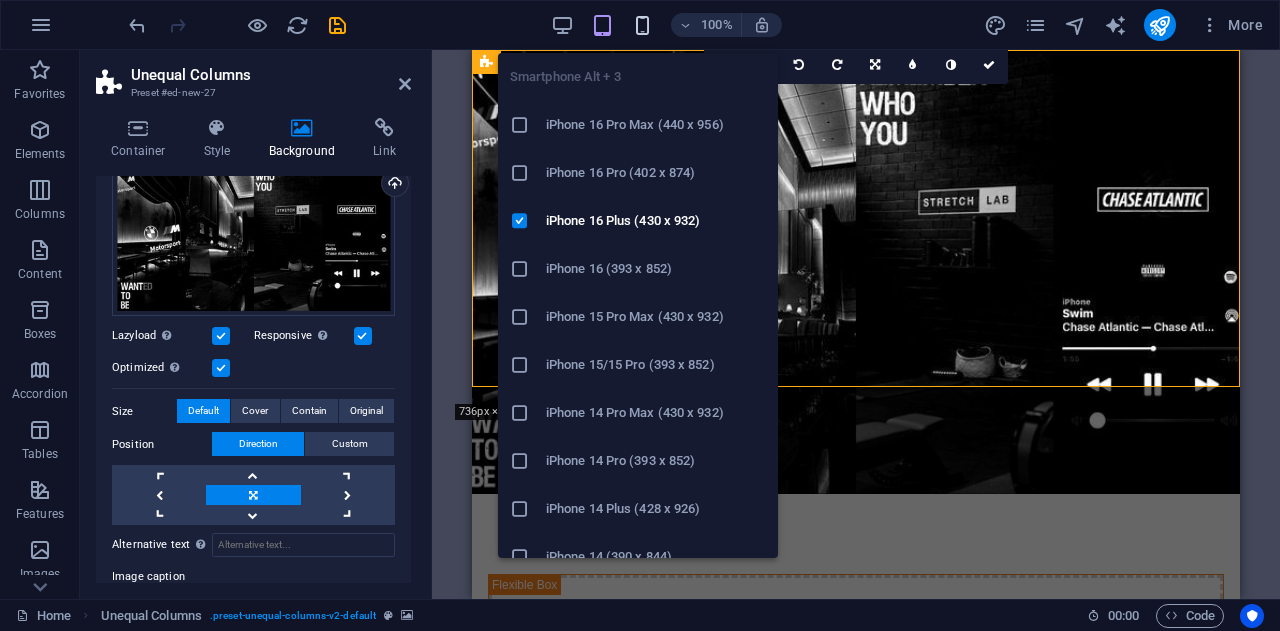 click at bounding box center (642, 25) 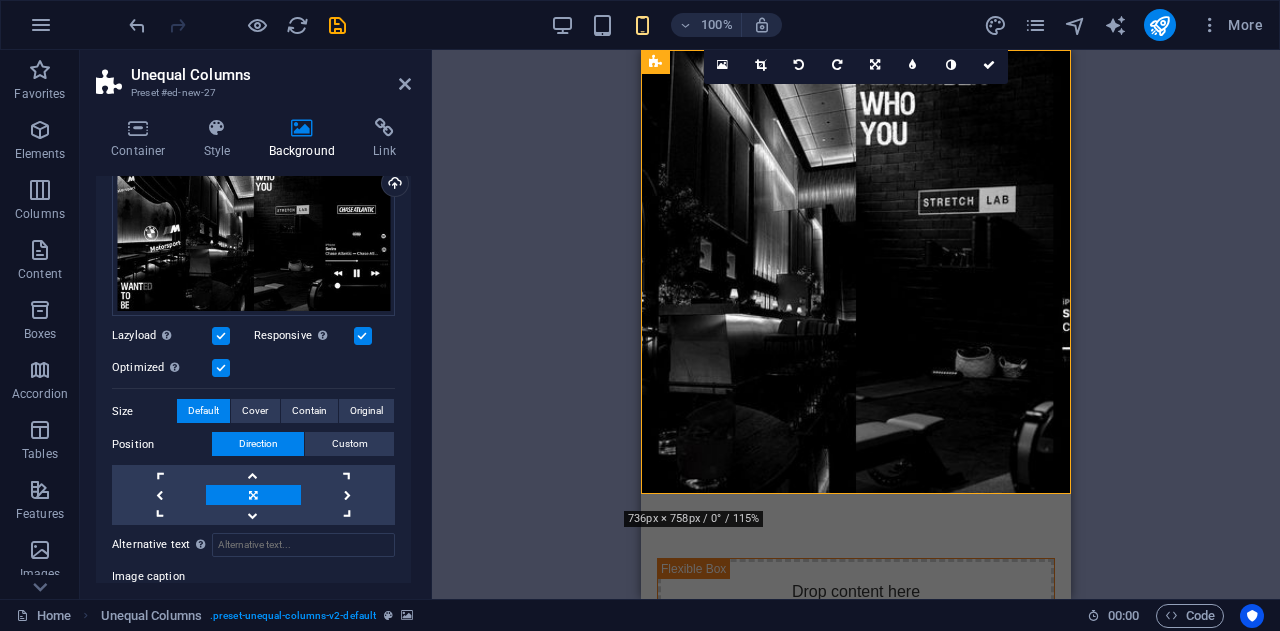 click at bounding box center (221, 368) 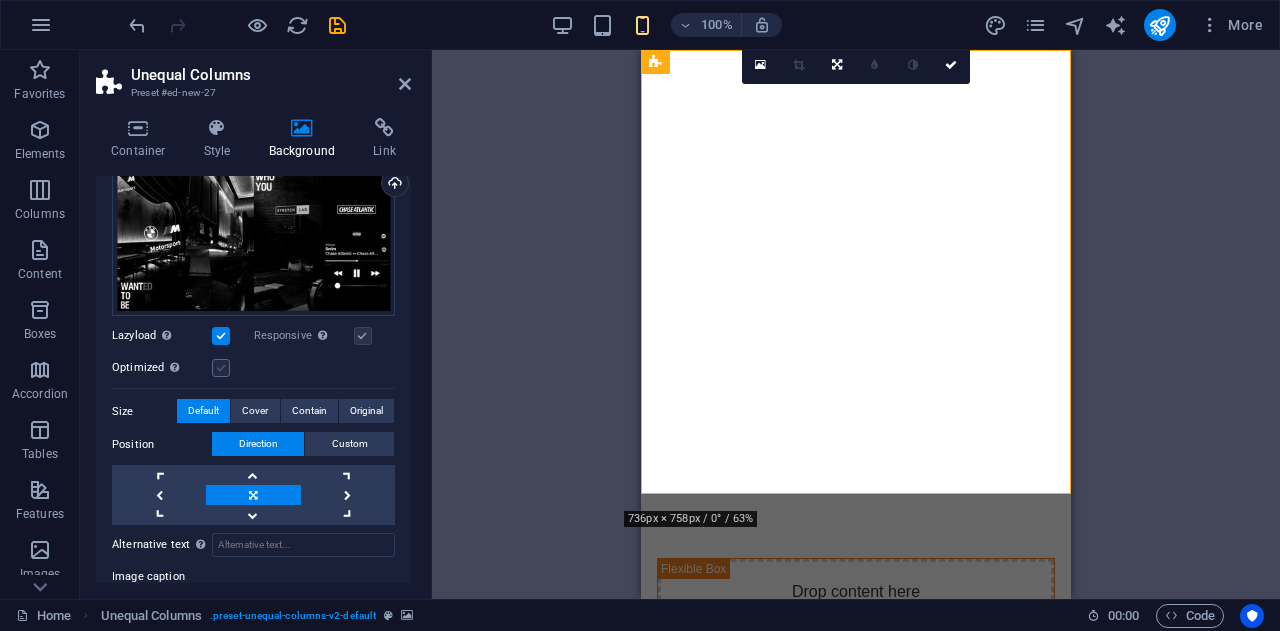 click at bounding box center [221, 368] 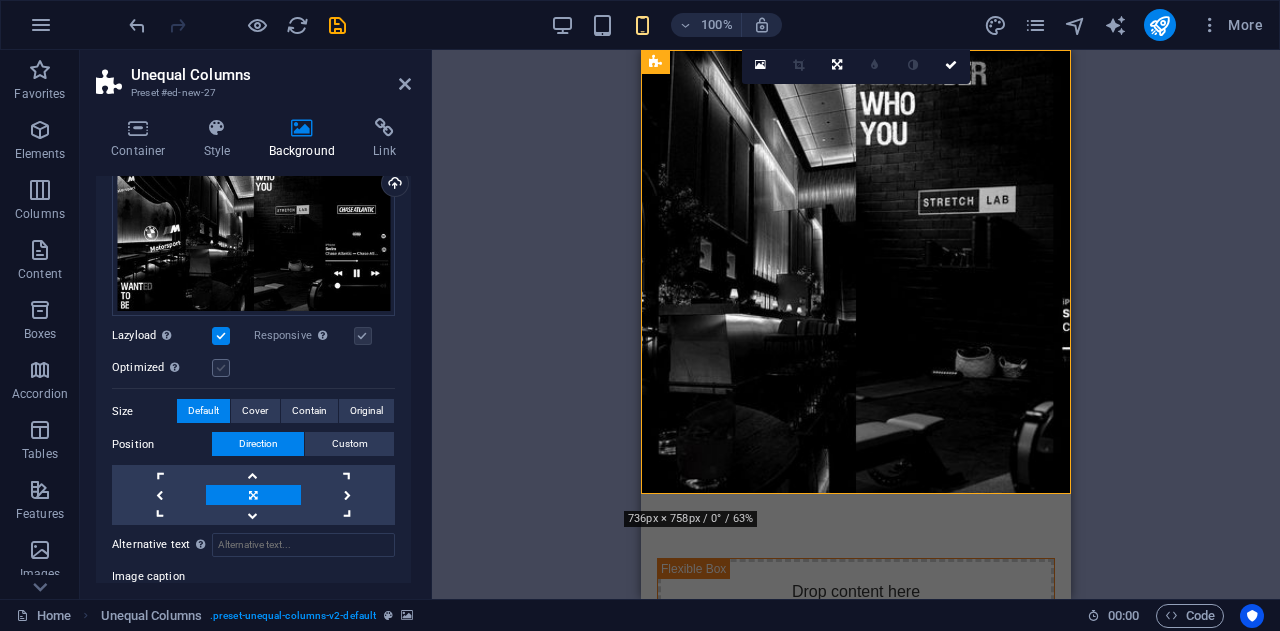 click on "Optimized Images are compressed to improve page speed." at bounding box center (0, 0) 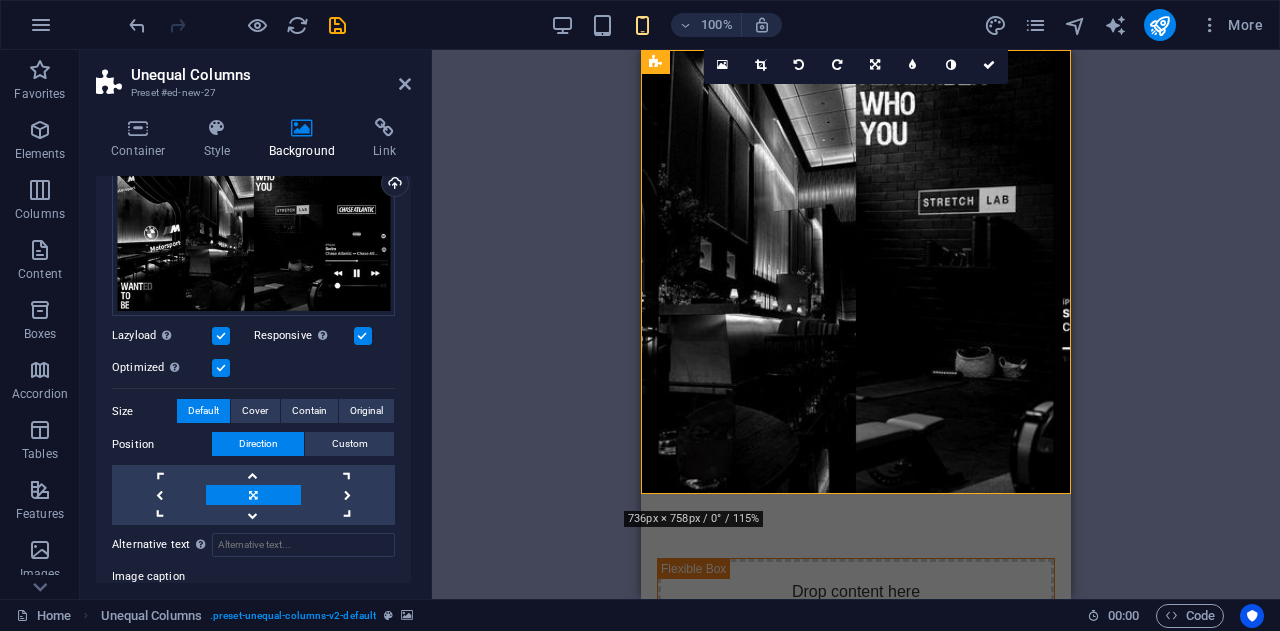 click at bounding box center [221, 336] 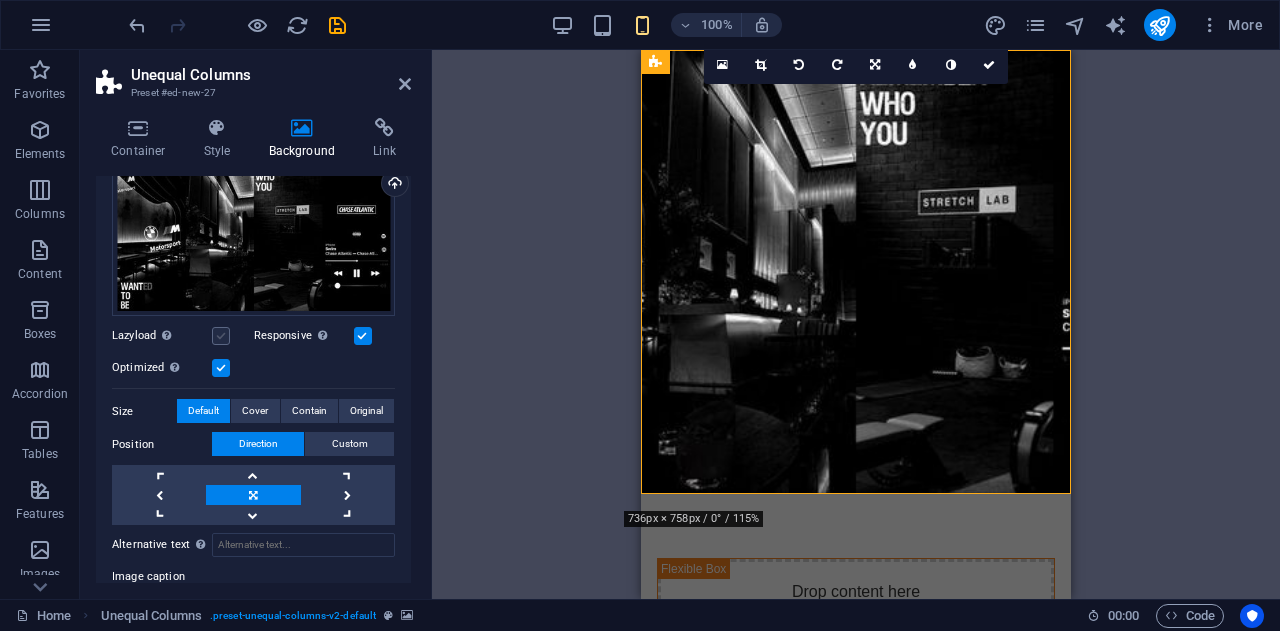 click at bounding box center [221, 336] 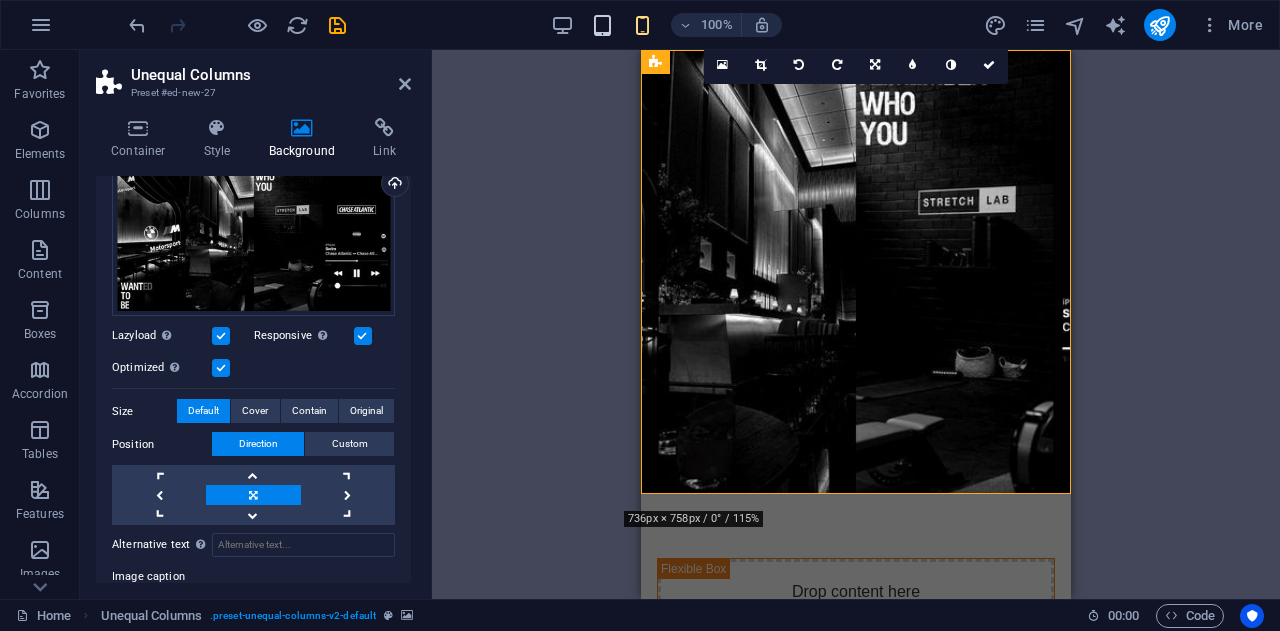 click at bounding box center [602, 25] 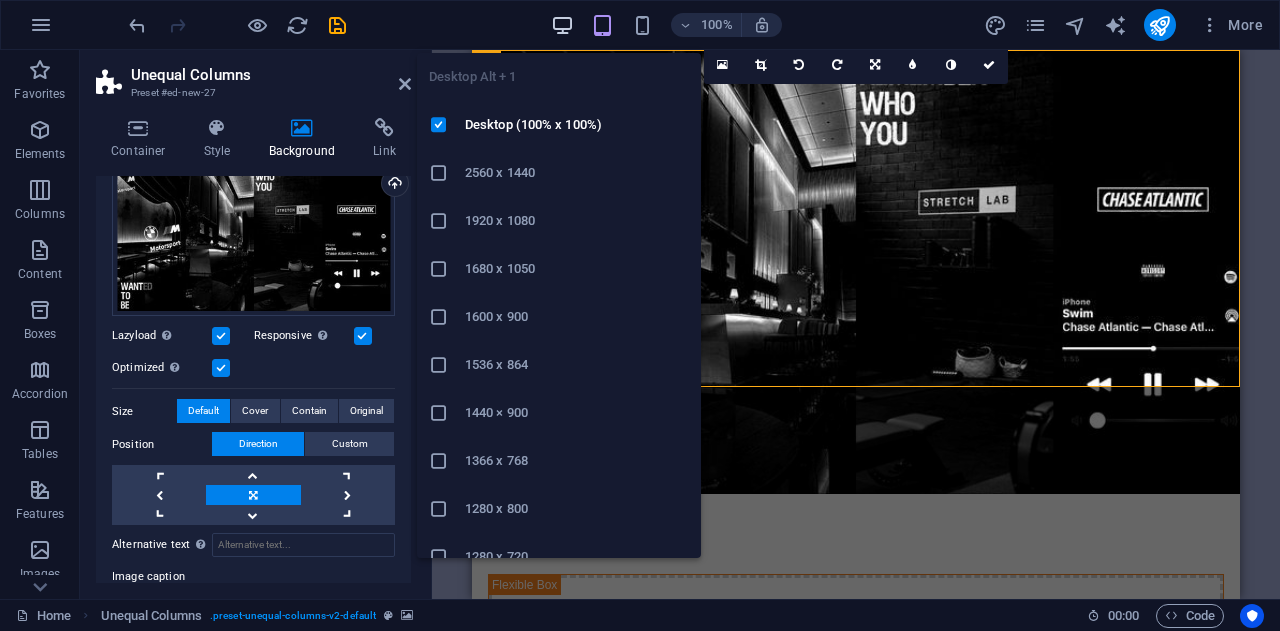 click at bounding box center (562, 25) 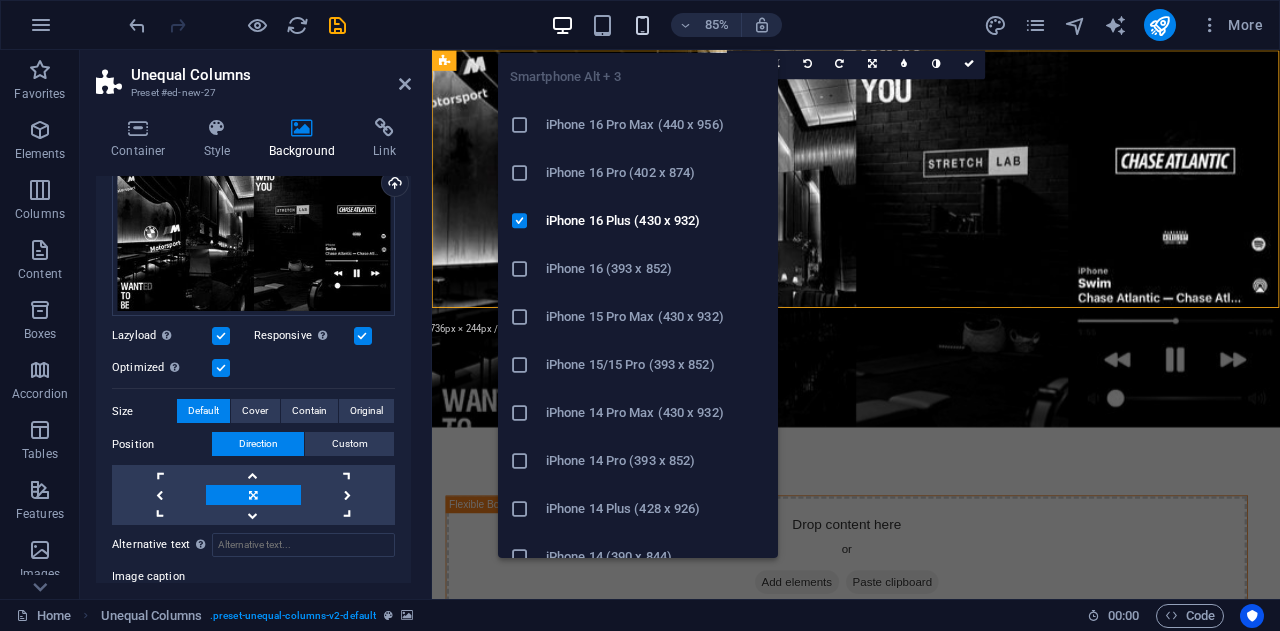click at bounding box center (642, 25) 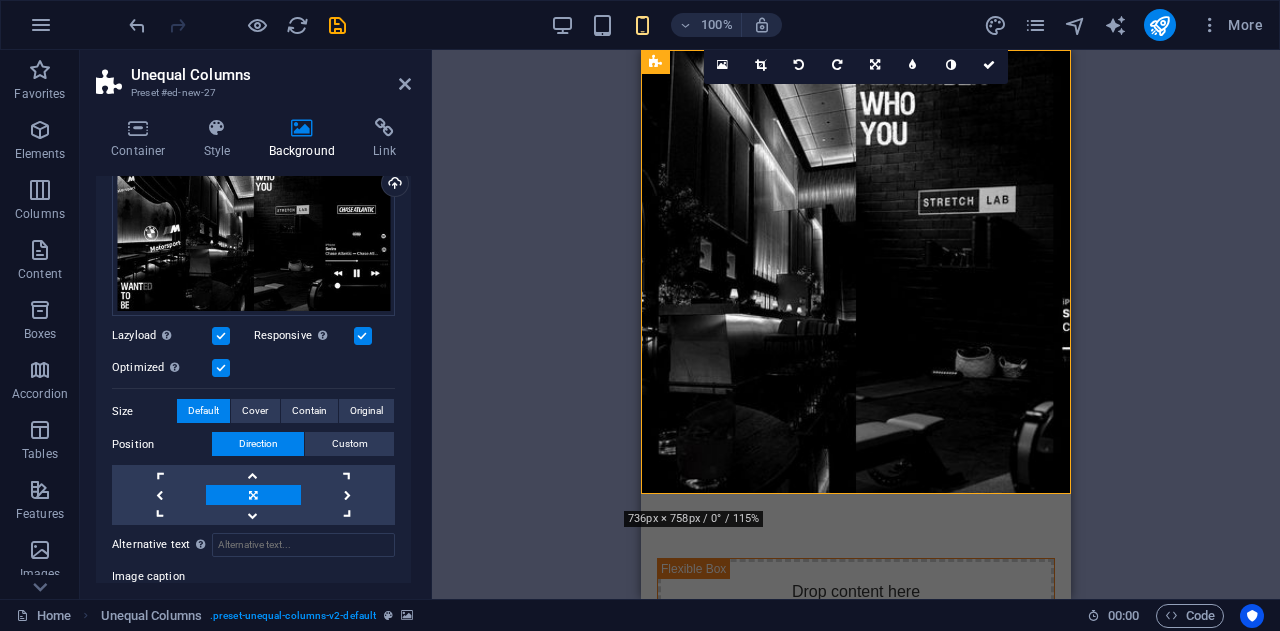 click on "Drag here to replace the existing content. Press “Ctrl” if you want to create a new element.
Placeholder   Unequal Columns   Container   Placeholder   Container   Placeholder   Container   Image   Text   2 columns 180 170 160 150 140 130 120 110 100 90 80 70 60 50 40 30 20 10 0 -10 -20 -30 -40 -50 -60 -70 -80 -90 -100 -110 -120 -130 -140 -150 -160 -170 736px × 758px / 0° / 115% 16:10 16:9 4:3 1:1 1:2 0" at bounding box center [856, 324] 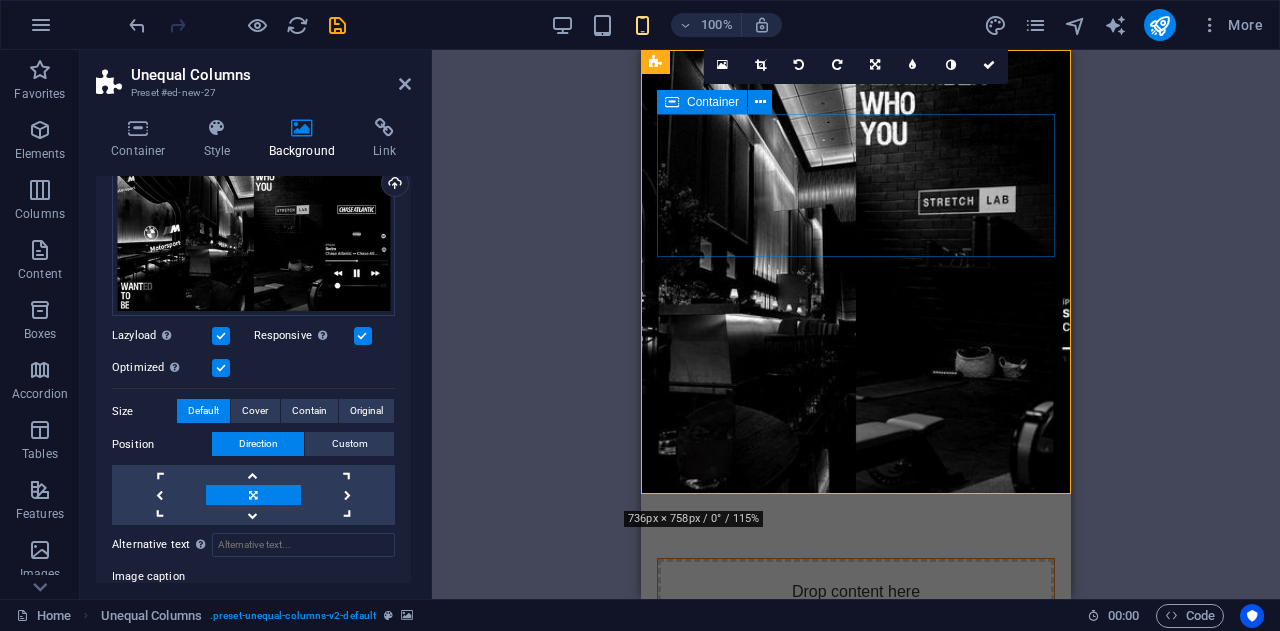 click on "Drop content here or  Add elements  Paste clipboard" at bounding box center [856, 630] 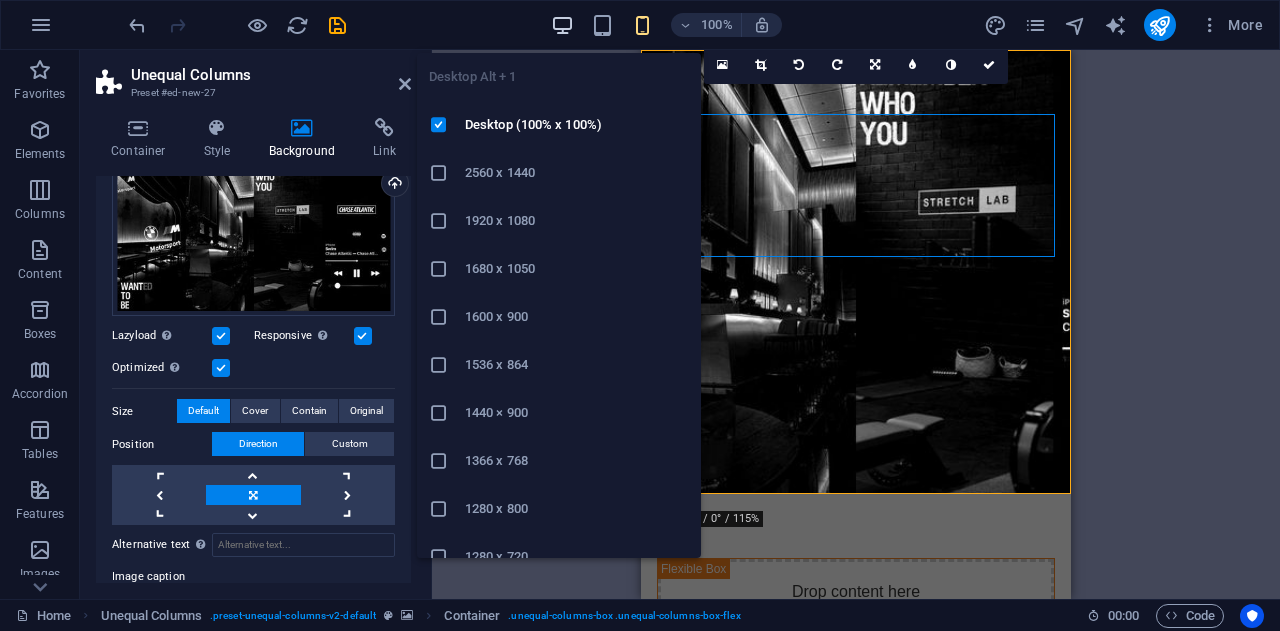 click at bounding box center (562, 25) 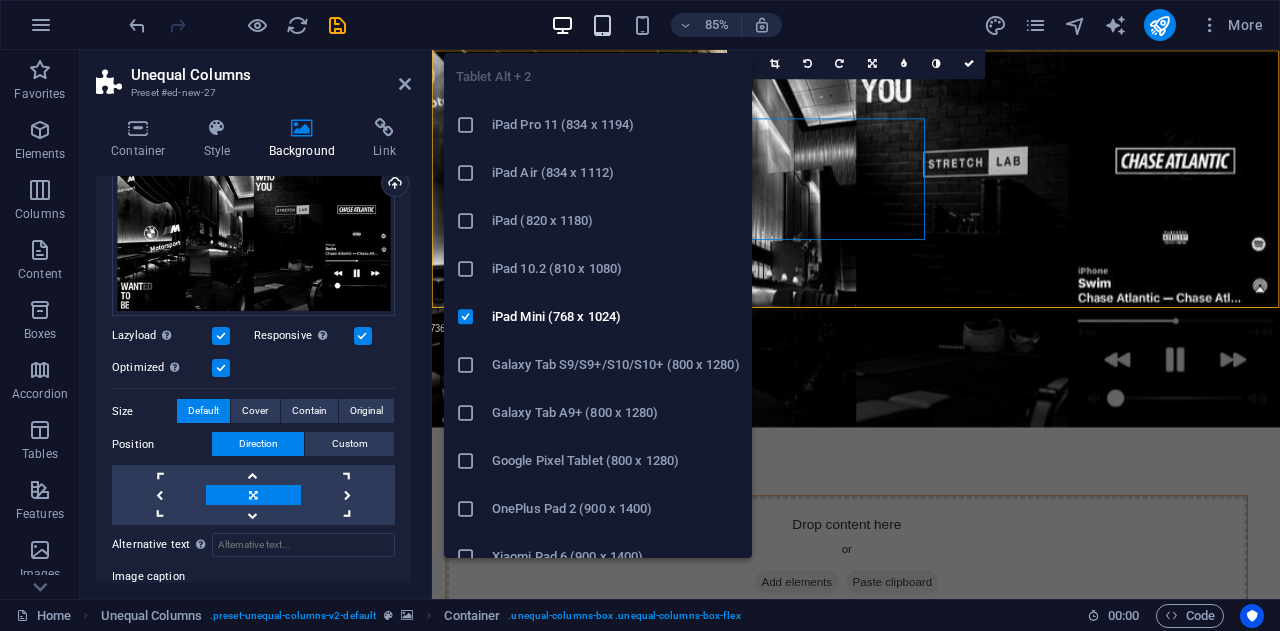 click at bounding box center (602, 25) 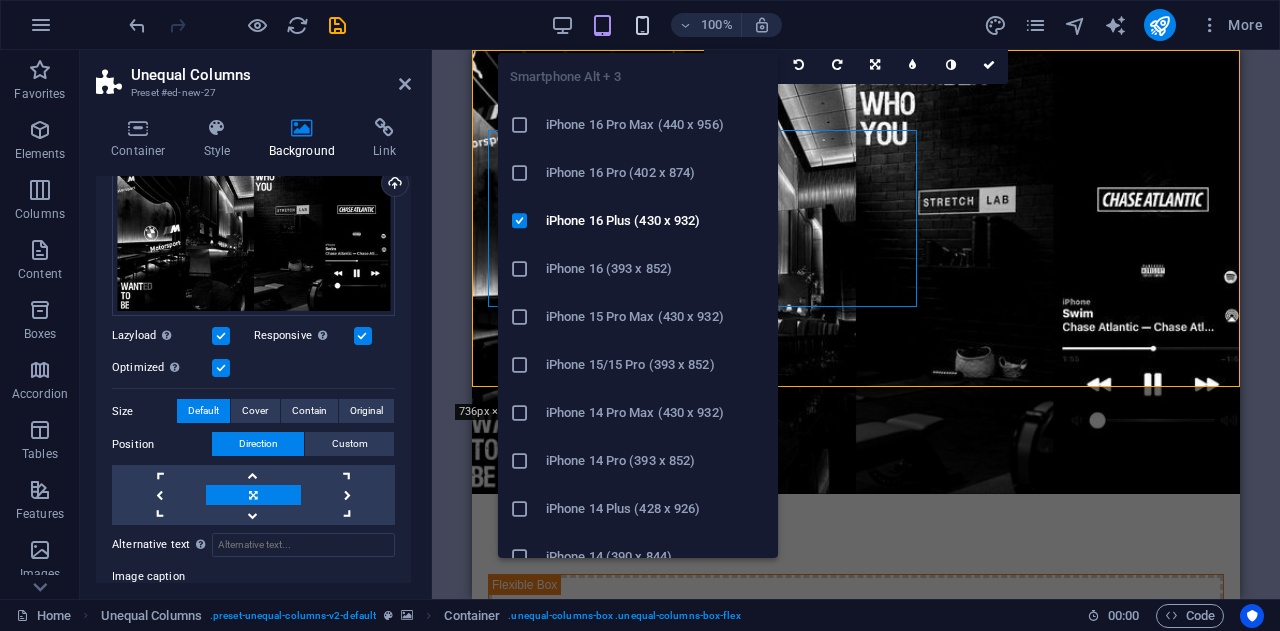click at bounding box center [642, 25] 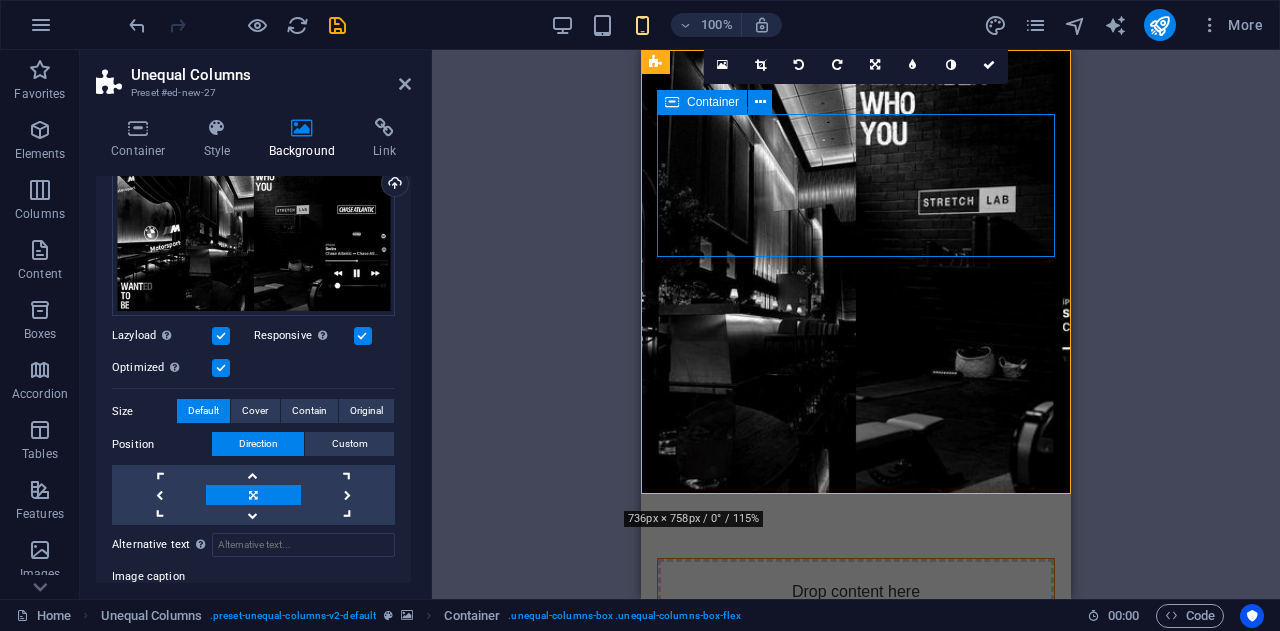 click on "Drop content here or  Add elements  Paste clipboard" at bounding box center [856, 630] 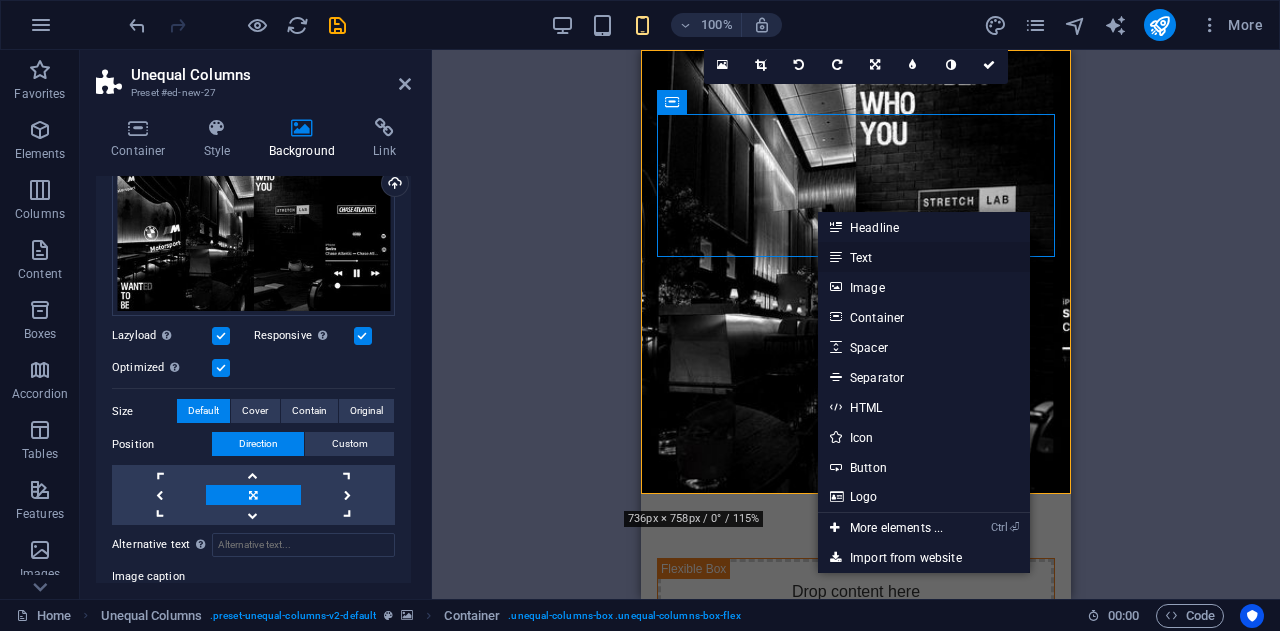 click on "Text" at bounding box center [924, 257] 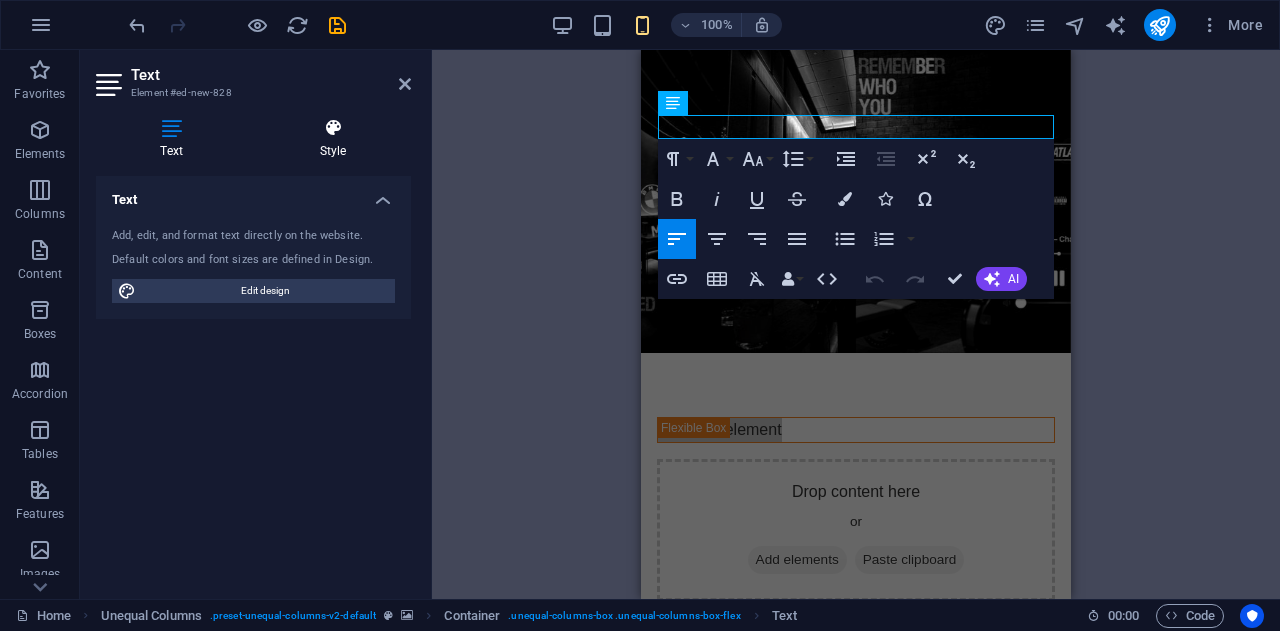 click at bounding box center [333, 128] 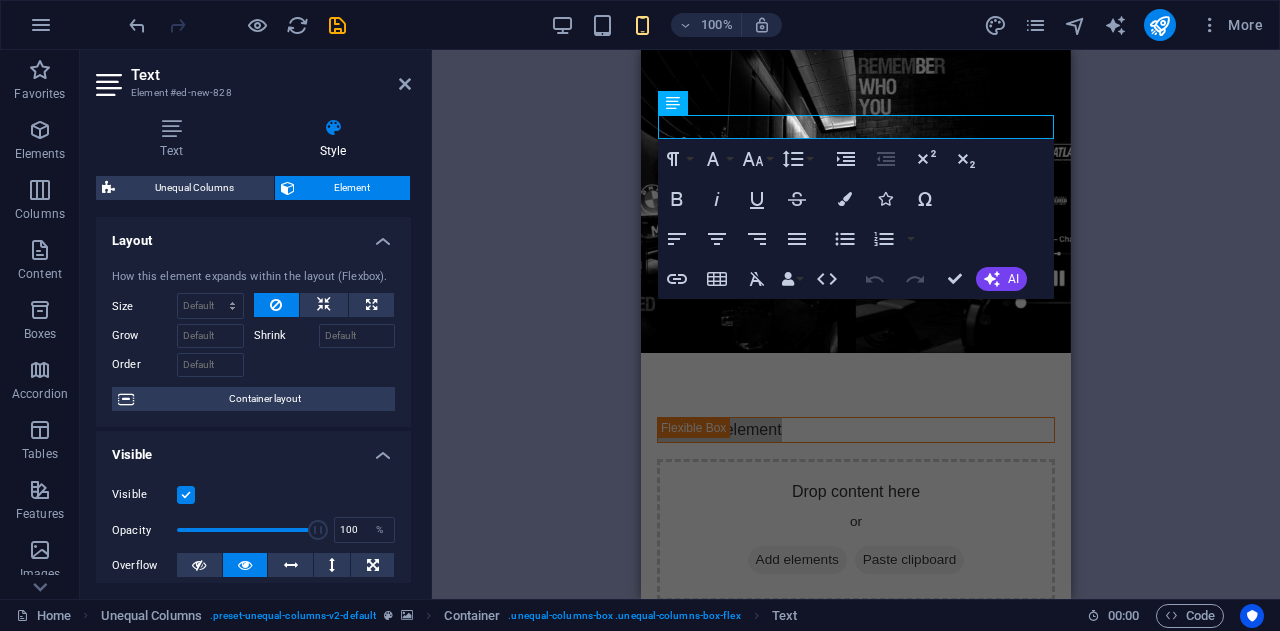 scroll, scrollTop: 478, scrollLeft: 0, axis: vertical 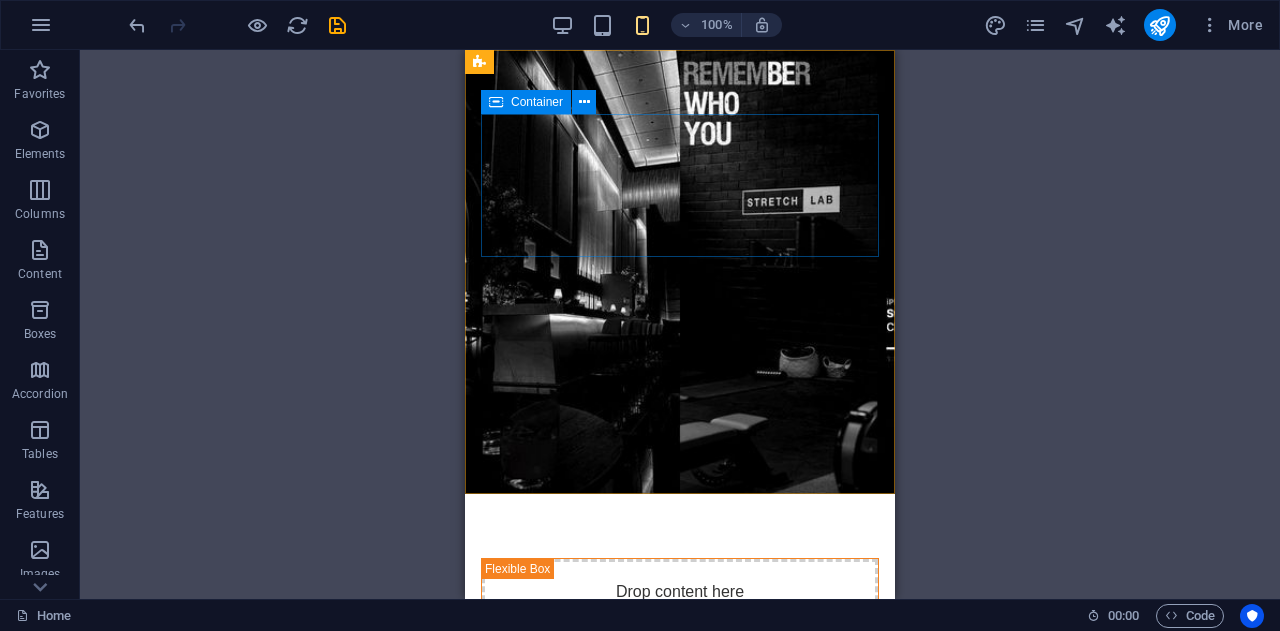click on "Container" at bounding box center [537, 102] 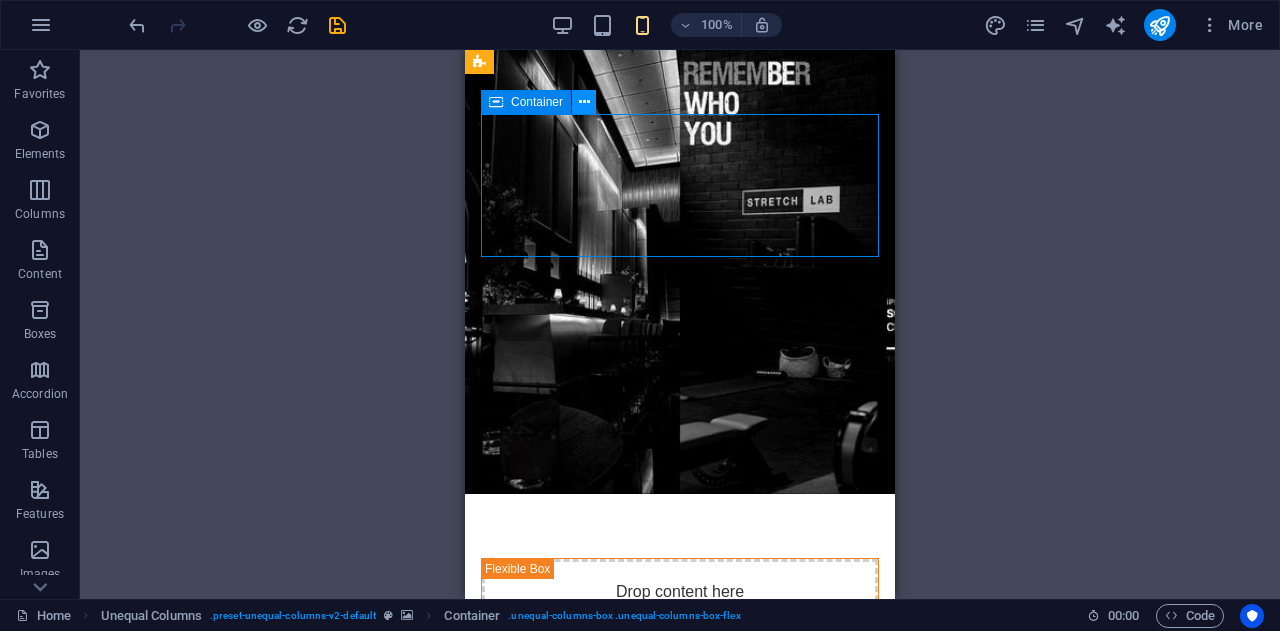 click at bounding box center [584, 102] 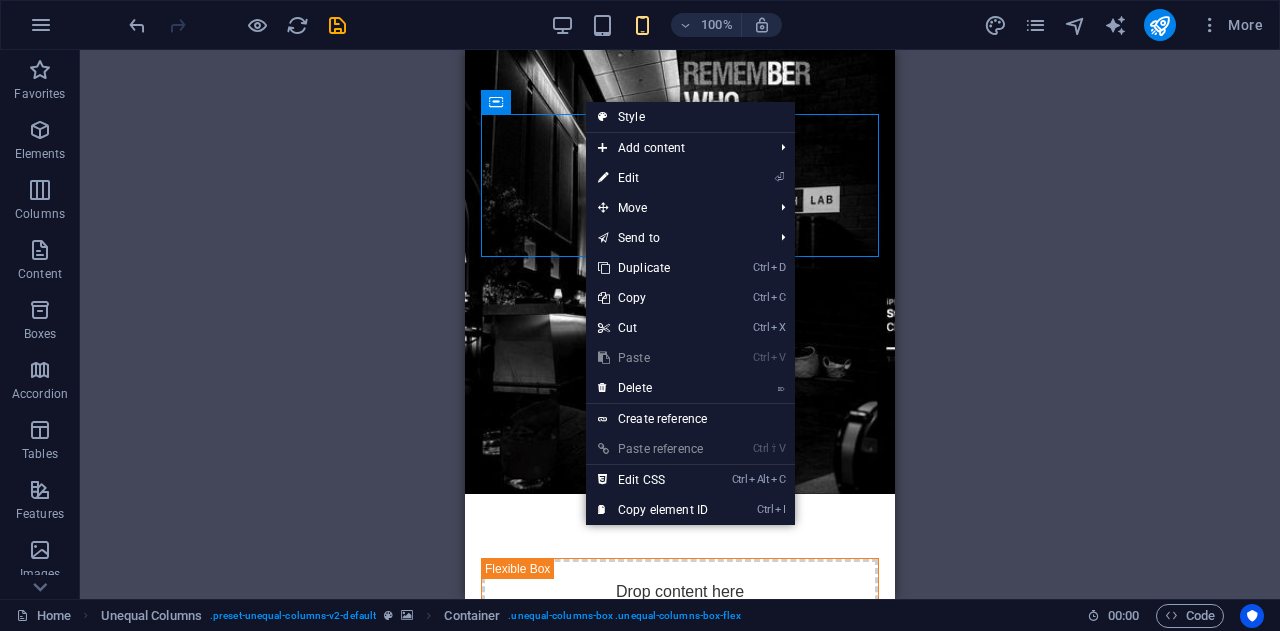 click on "Placeholder   Unequal Columns   Container   Placeholder   Container   Placeholder   Container   Image   Text   2 columns   Text" at bounding box center [680, 324] 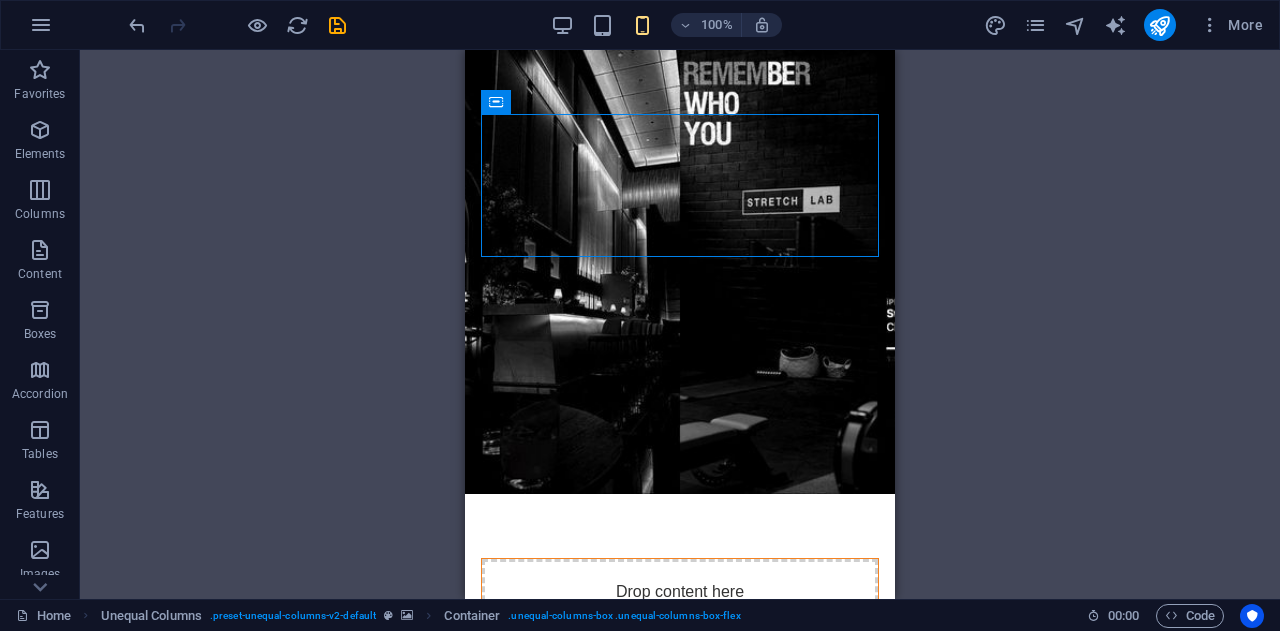 click on "Placeholder   Unequal Columns   Container   Placeholder   Container   Placeholder   Container   Image   Text   2 columns   Text" at bounding box center [680, 324] 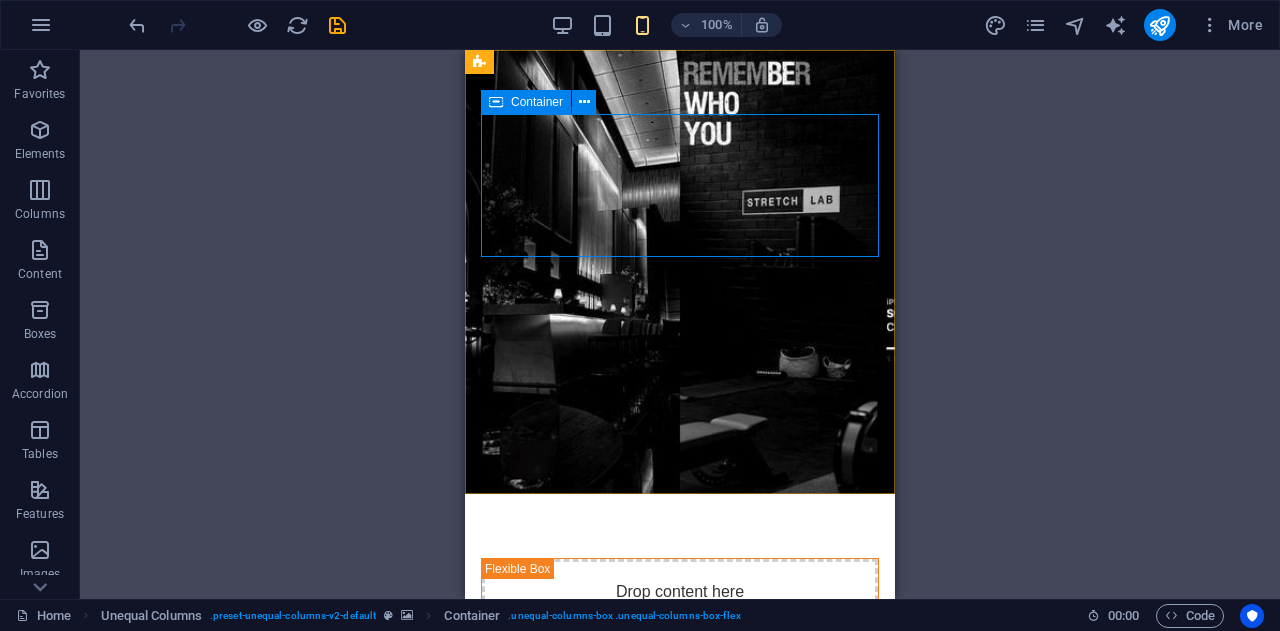 click on "Container" at bounding box center (537, 102) 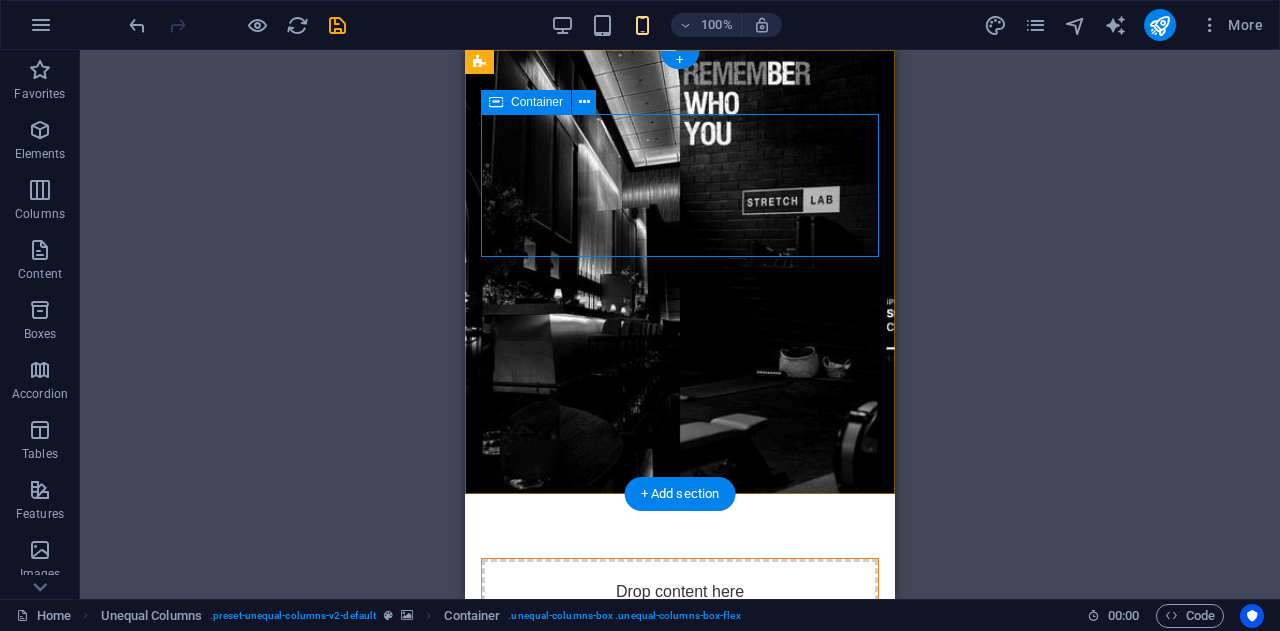 click on "Add elements" at bounding box center [621, 660] 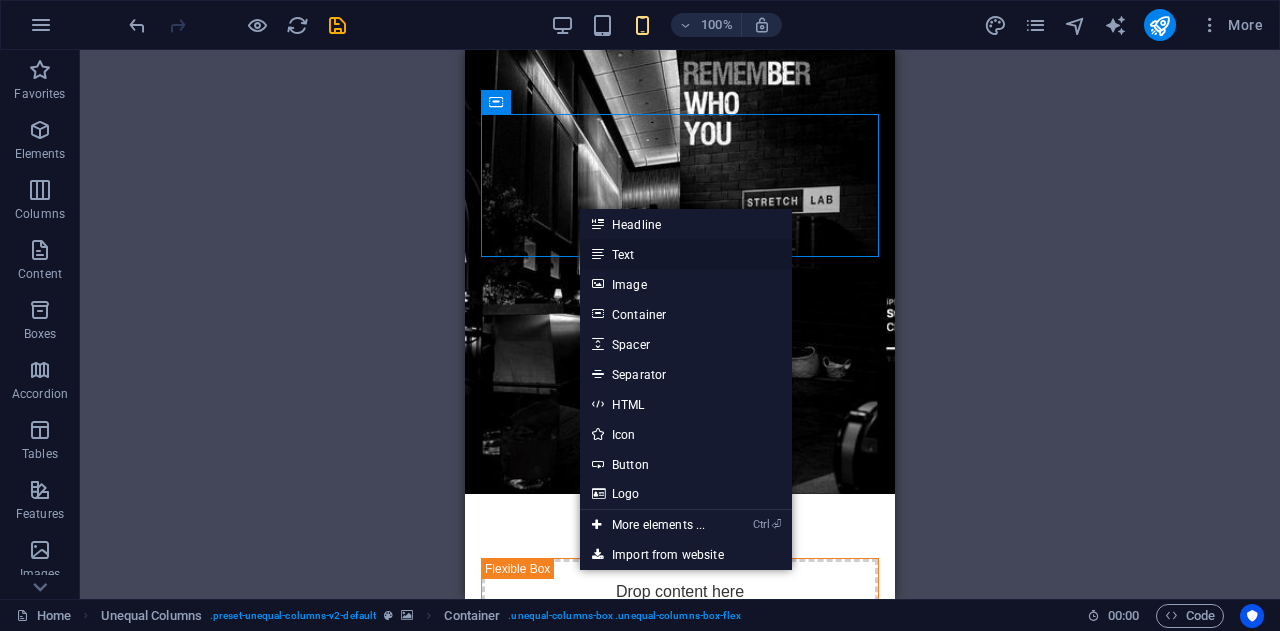 click on "Text" at bounding box center (686, 254) 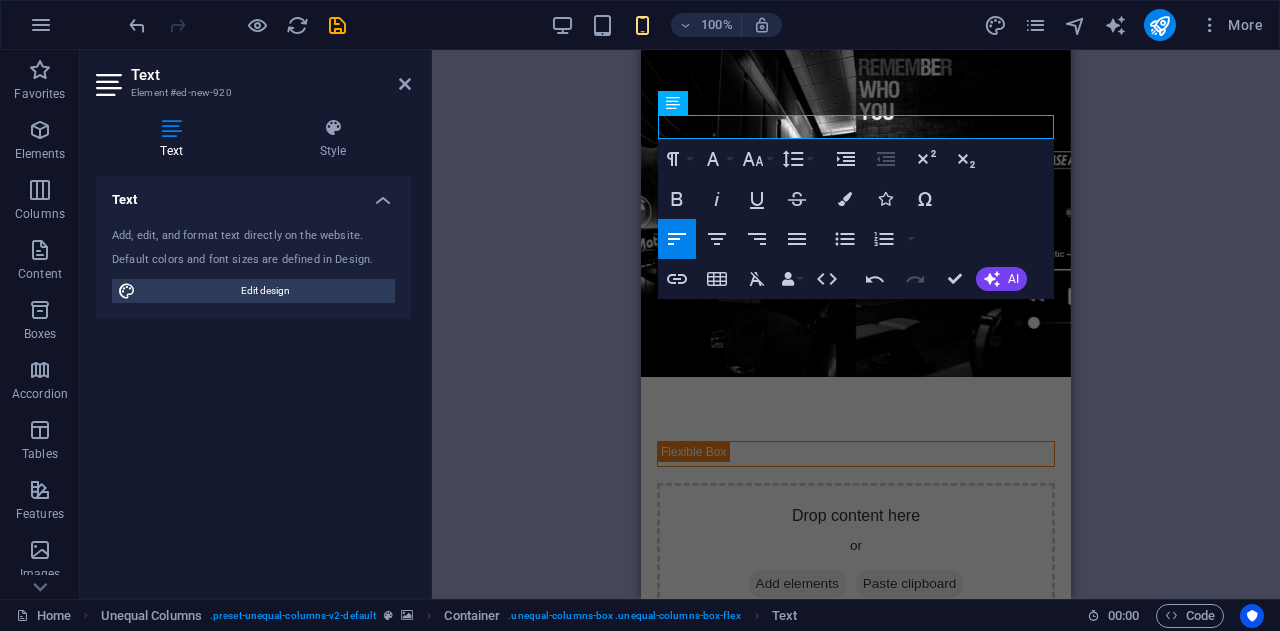 type 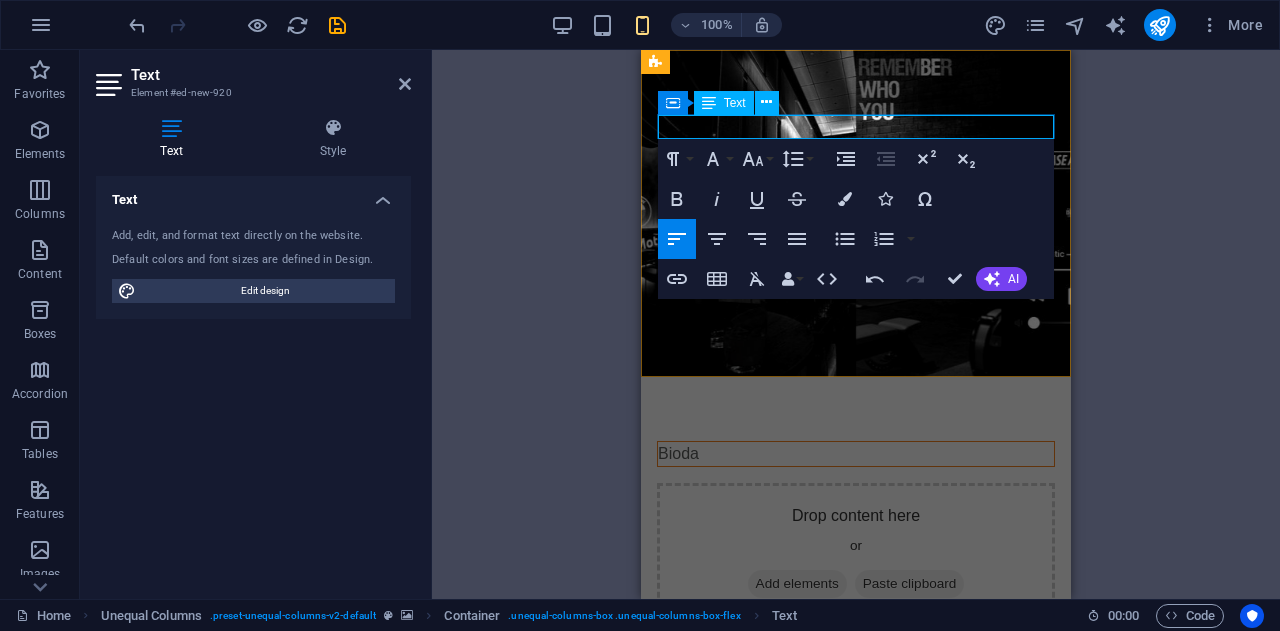 click on "​Bioda" at bounding box center [856, 454] 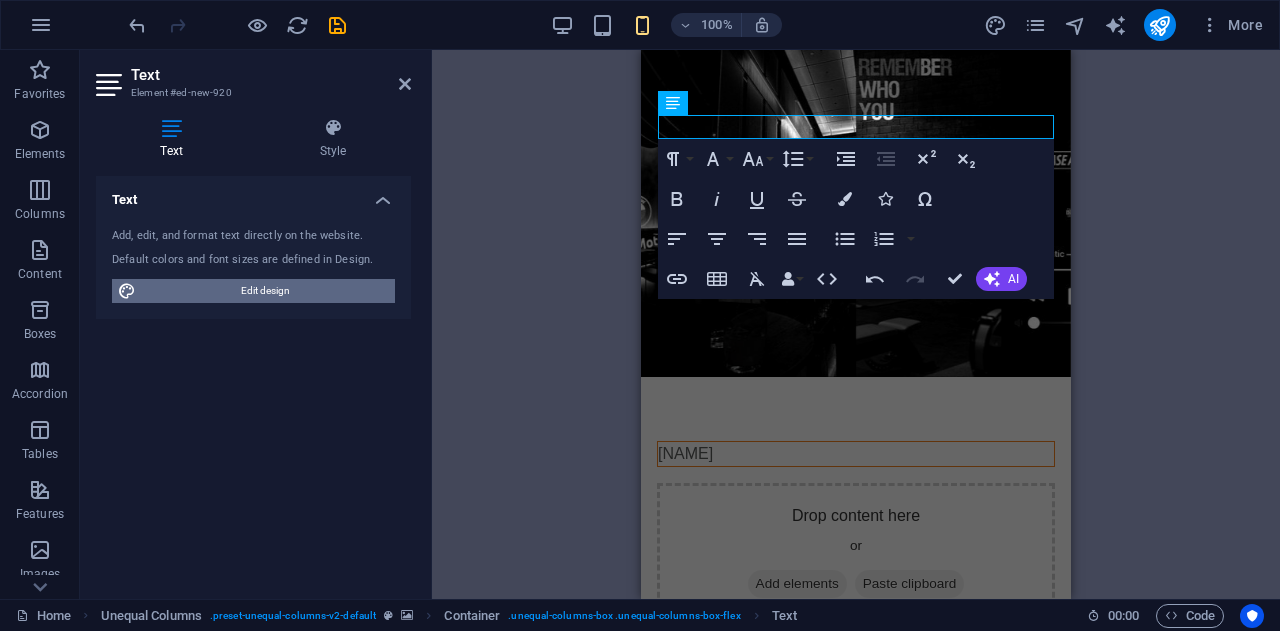 click on "Edit design" at bounding box center (265, 291) 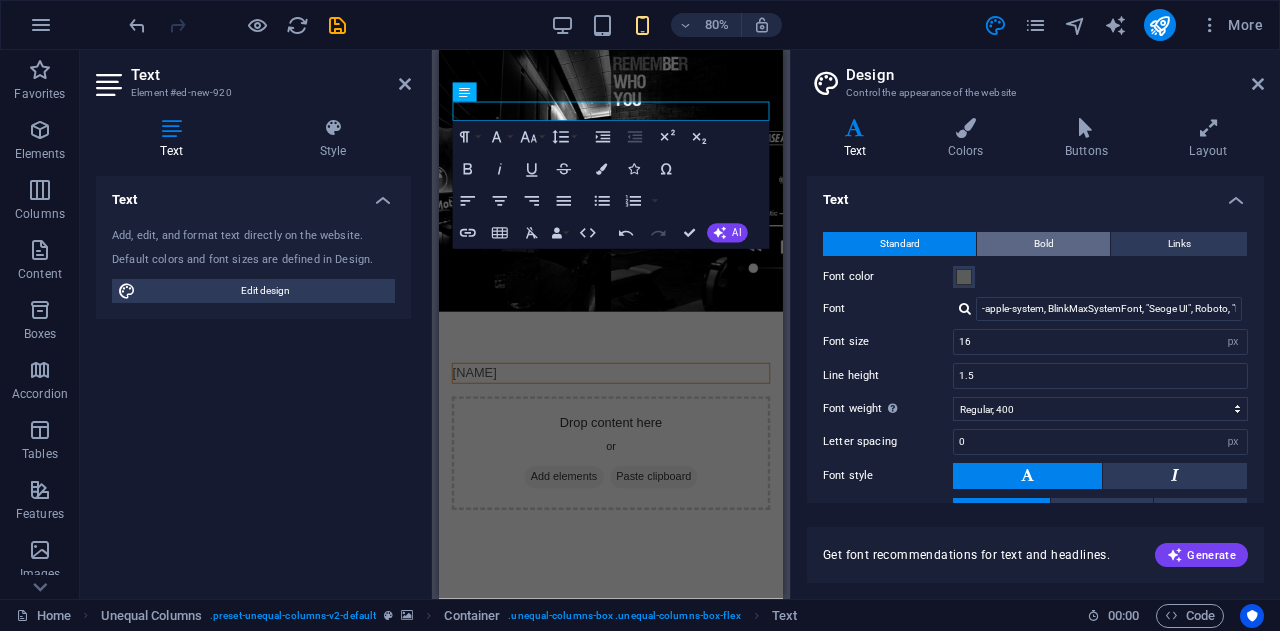 click on "Bold" at bounding box center [1043, 244] 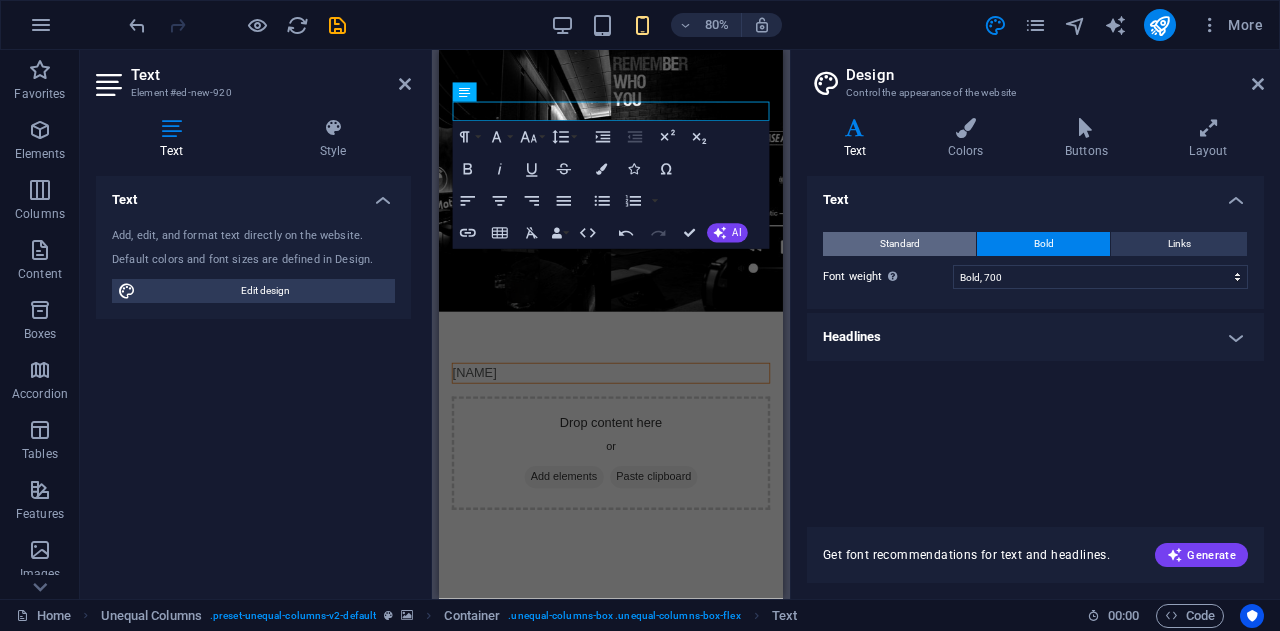 click on "Standard" at bounding box center [899, 244] 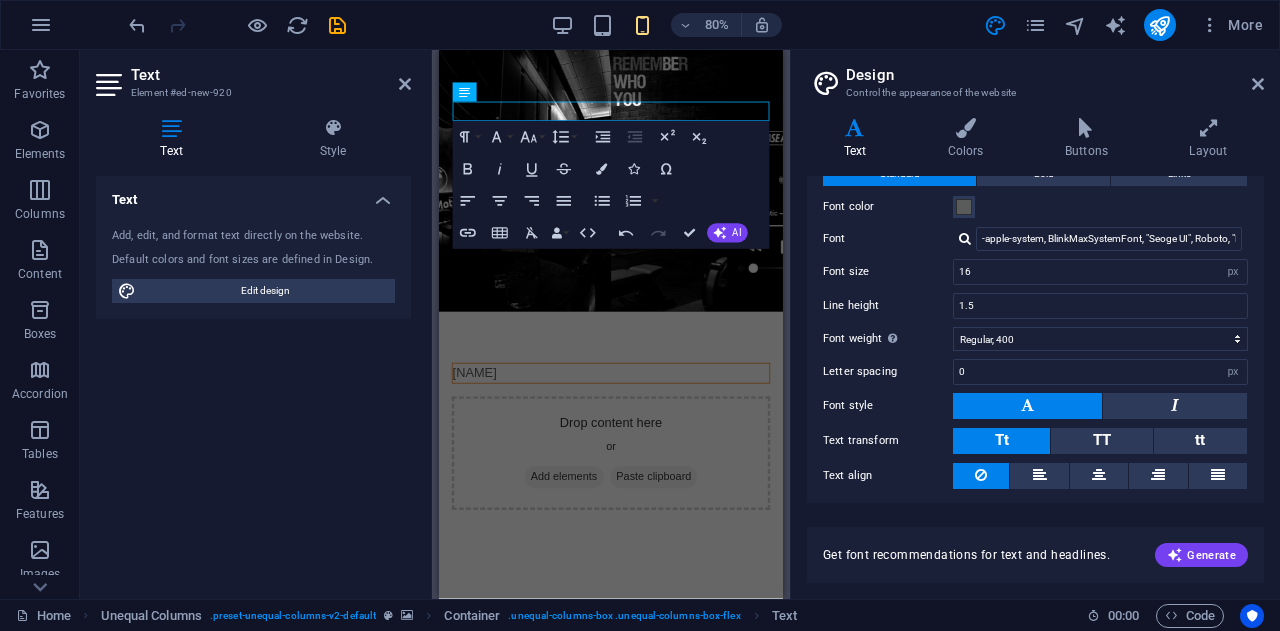 scroll, scrollTop: 124, scrollLeft: 0, axis: vertical 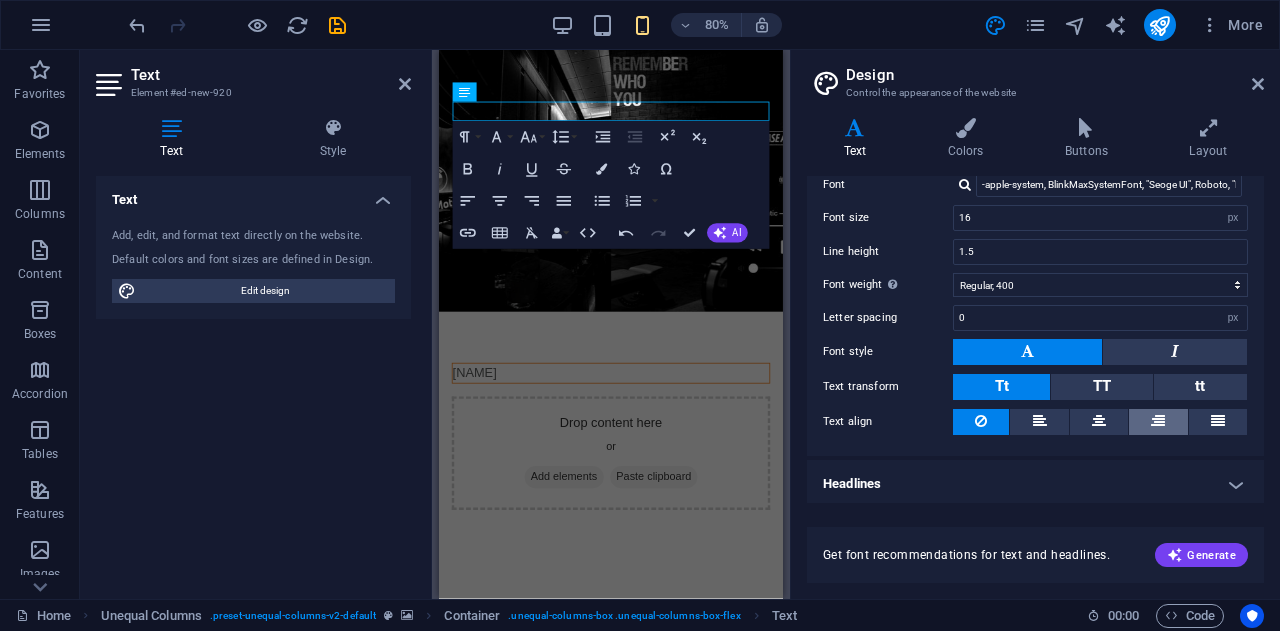 click at bounding box center (1158, 422) 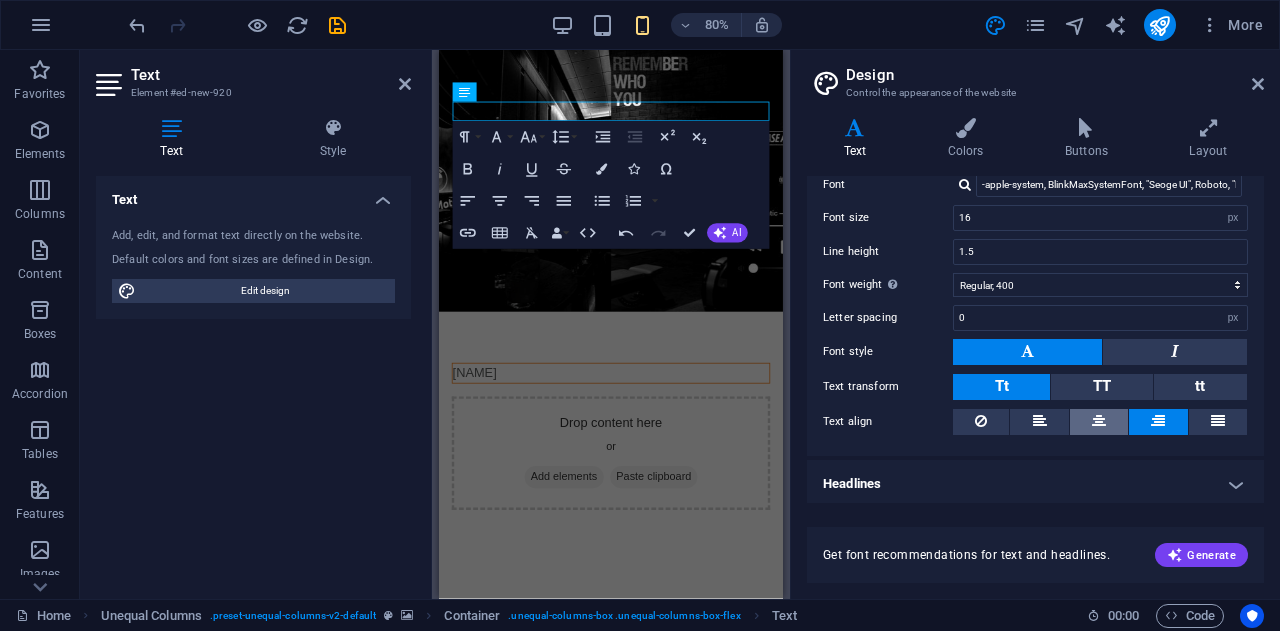 click at bounding box center (1099, 421) 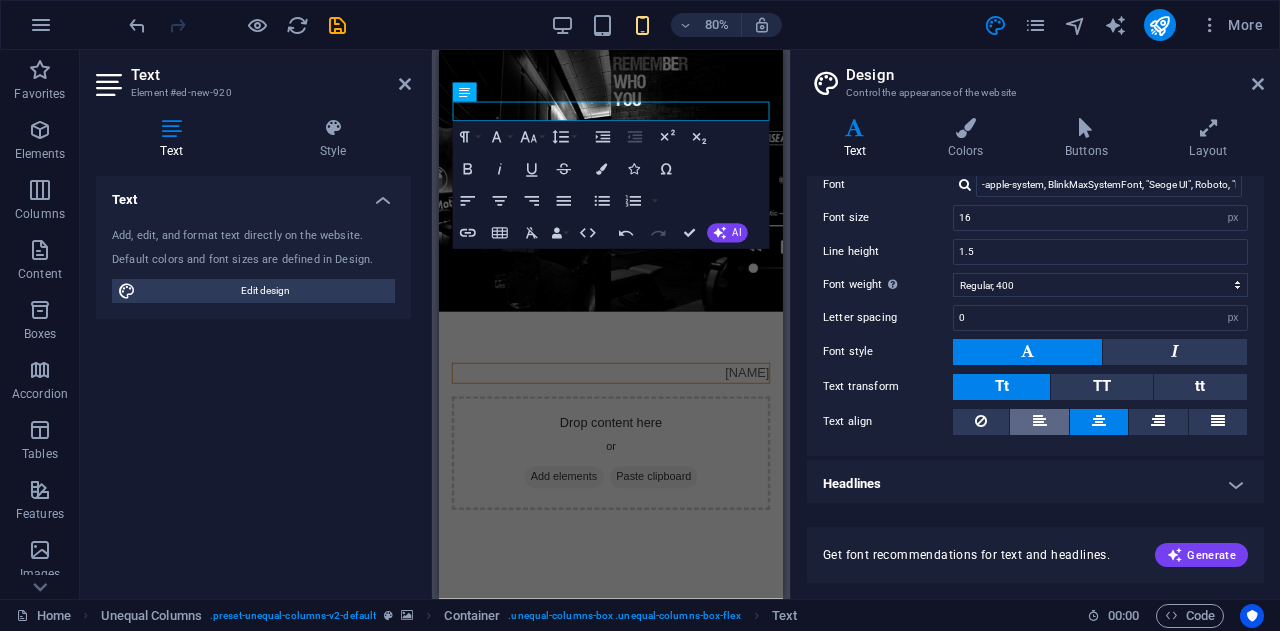 click at bounding box center (1040, 421) 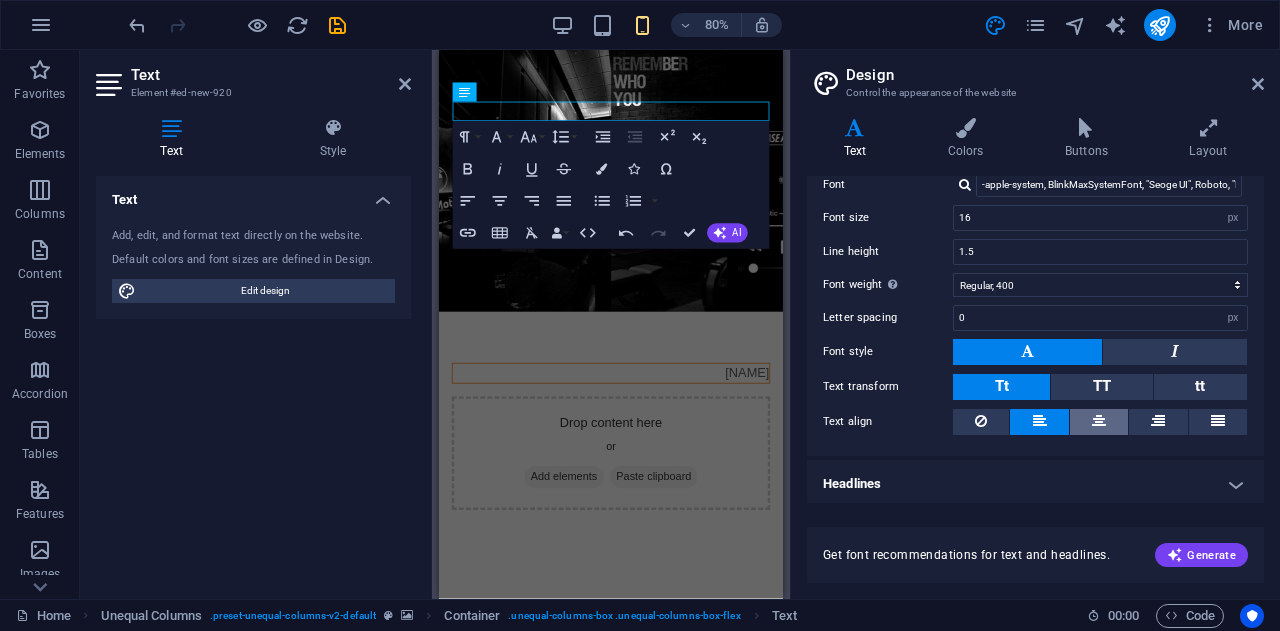 click at bounding box center [1099, 421] 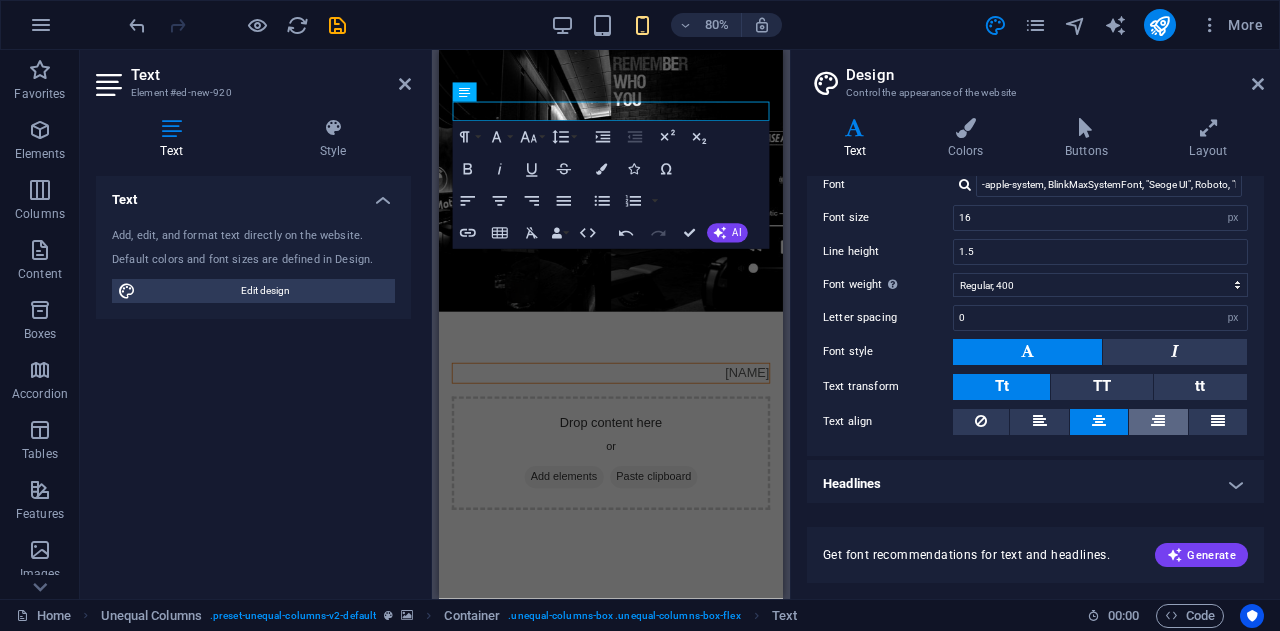 click at bounding box center (1158, 422) 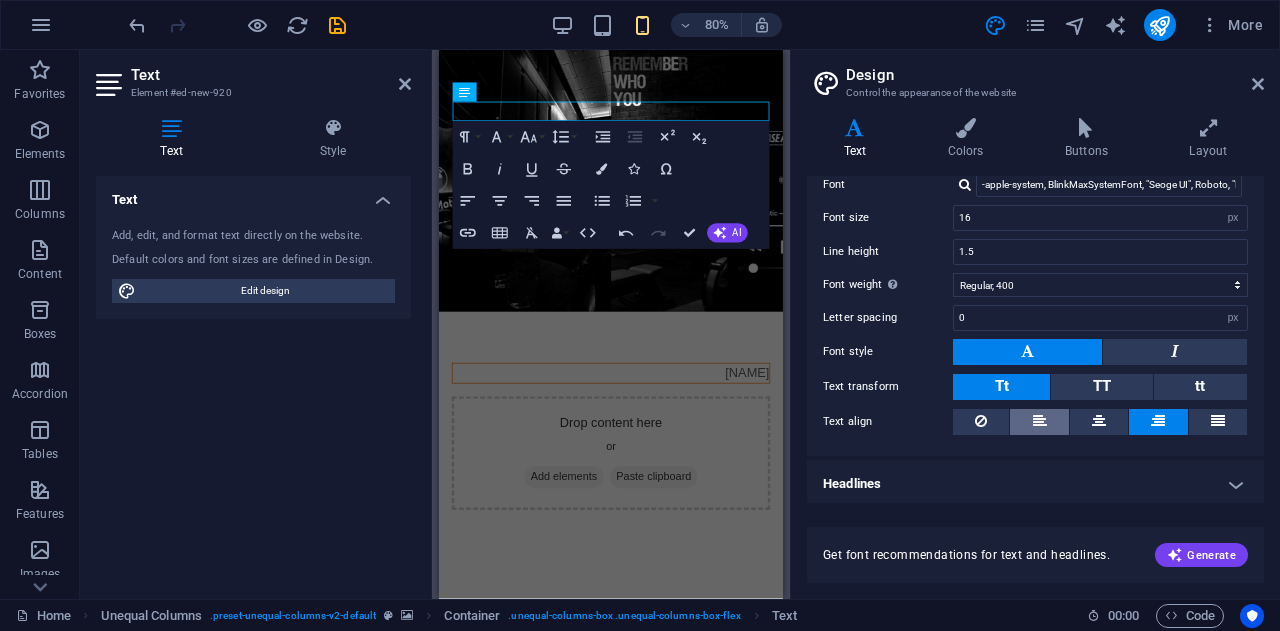 click at bounding box center [1040, 421] 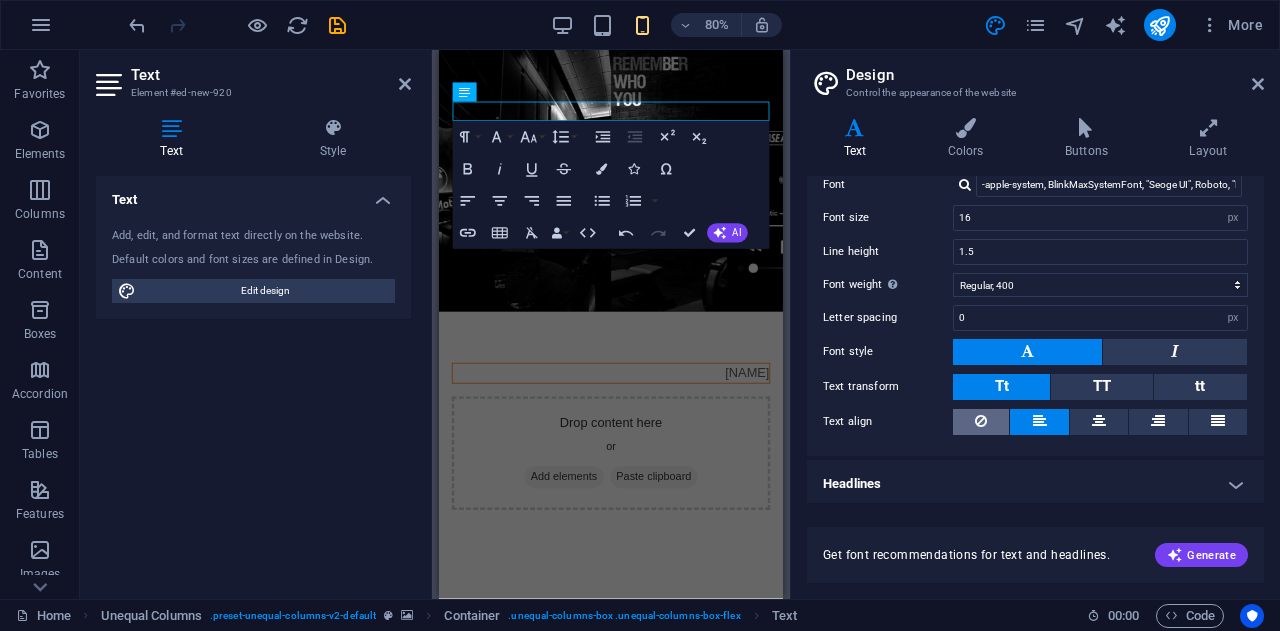 click at bounding box center (981, 422) 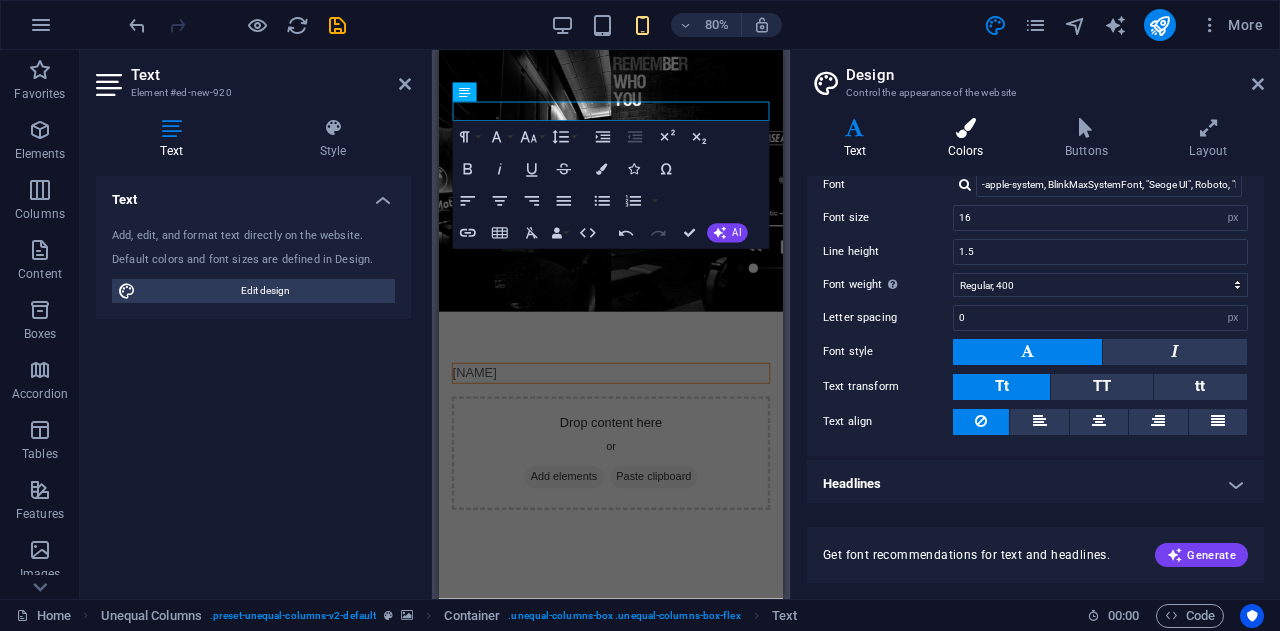 click at bounding box center (965, 128) 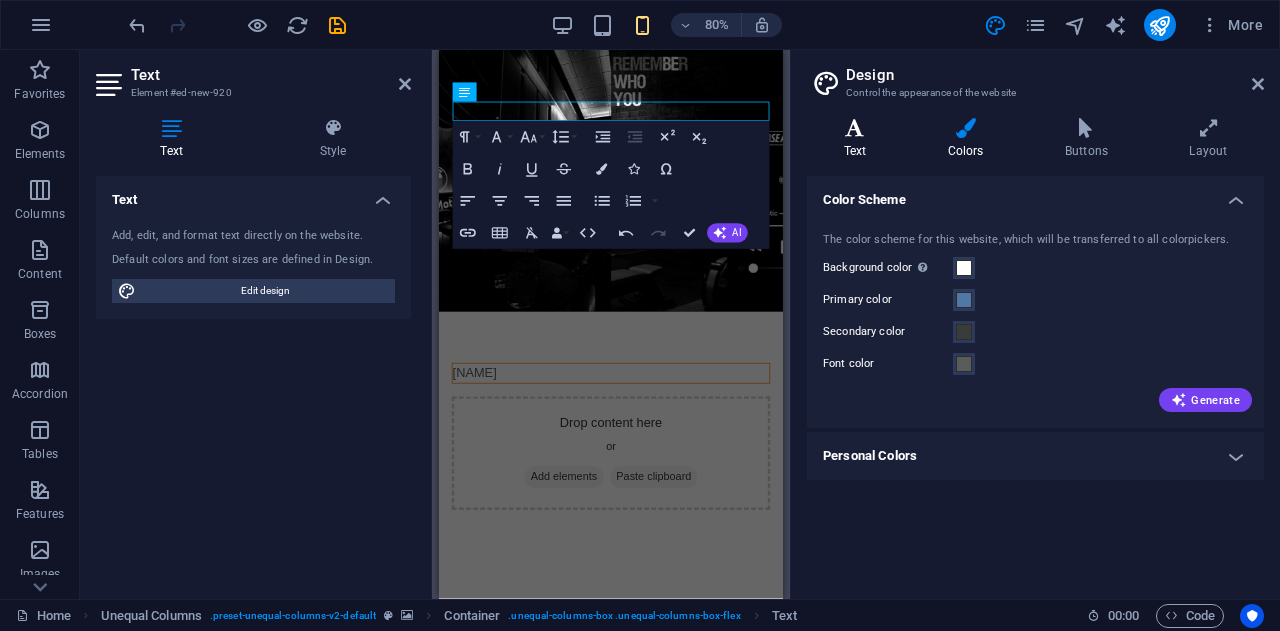 click at bounding box center (855, 128) 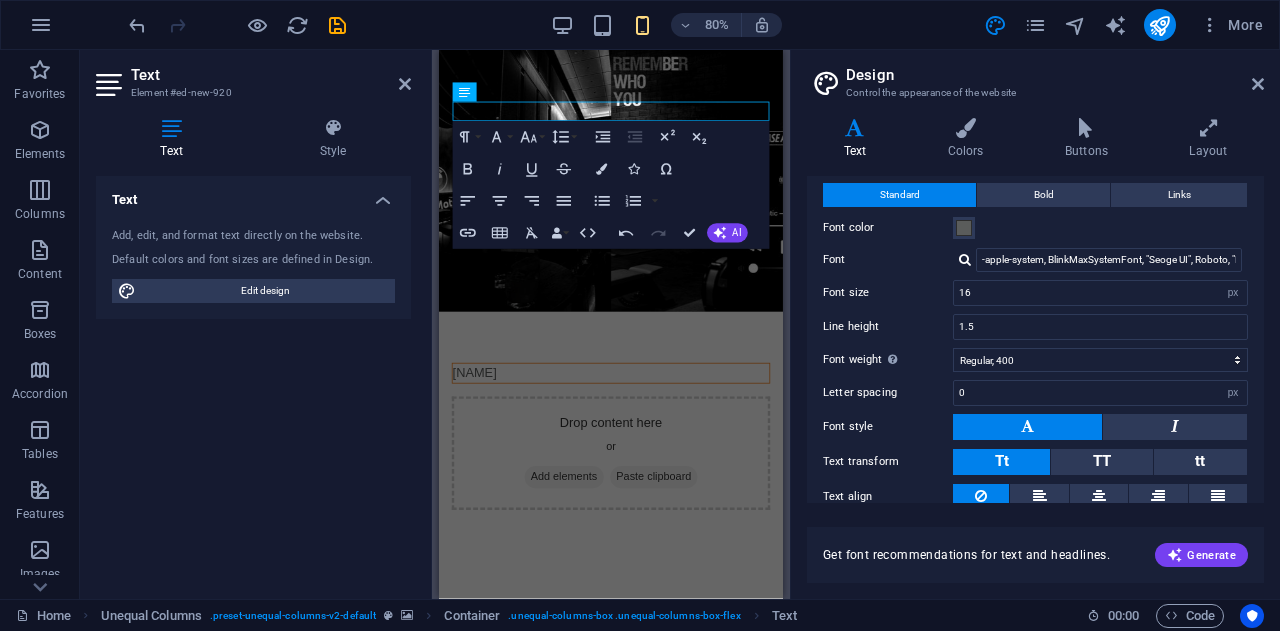 scroll, scrollTop: 0, scrollLeft: 0, axis: both 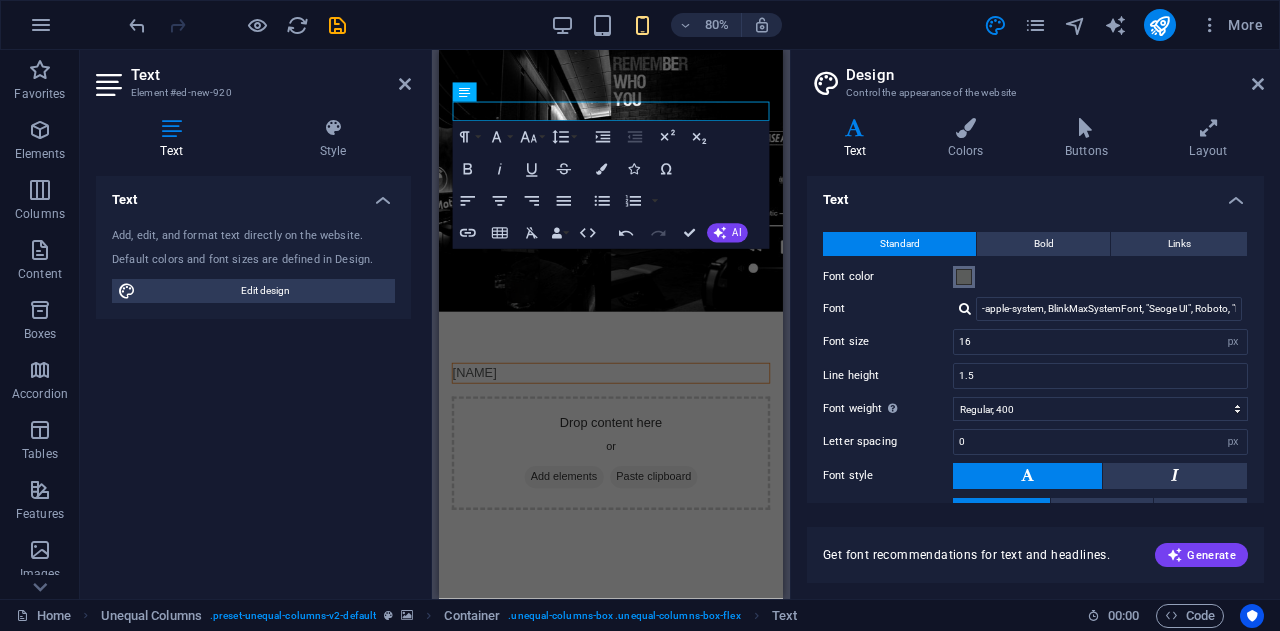 click at bounding box center [964, 277] 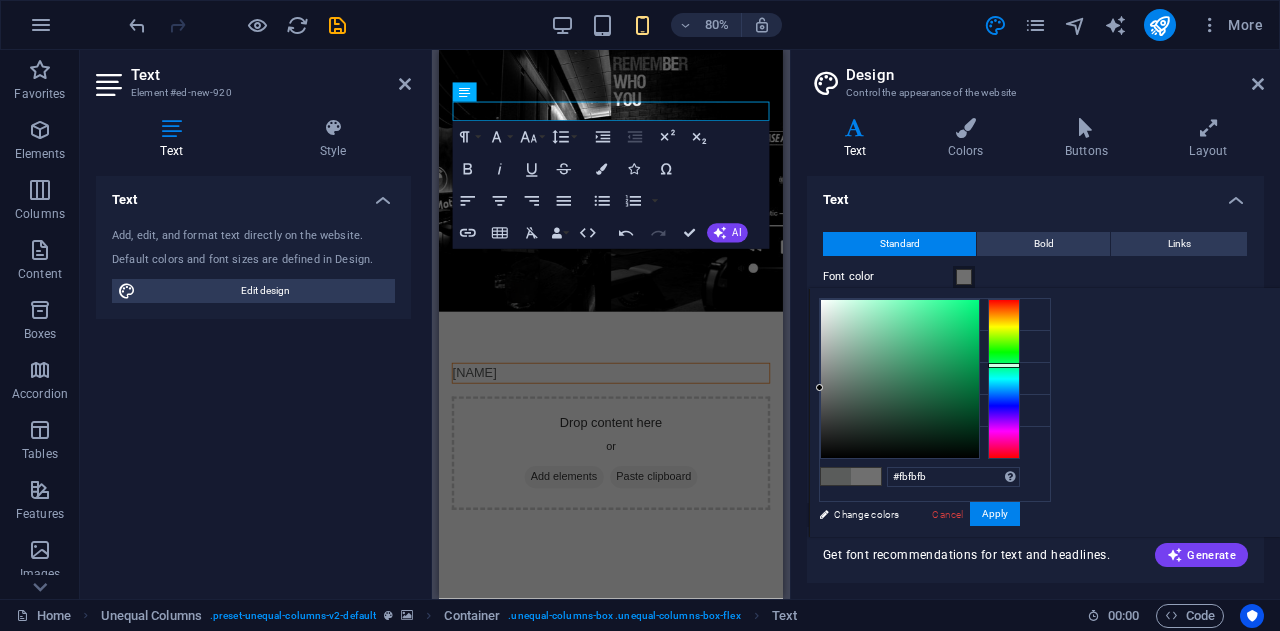 type on "#ffffff" 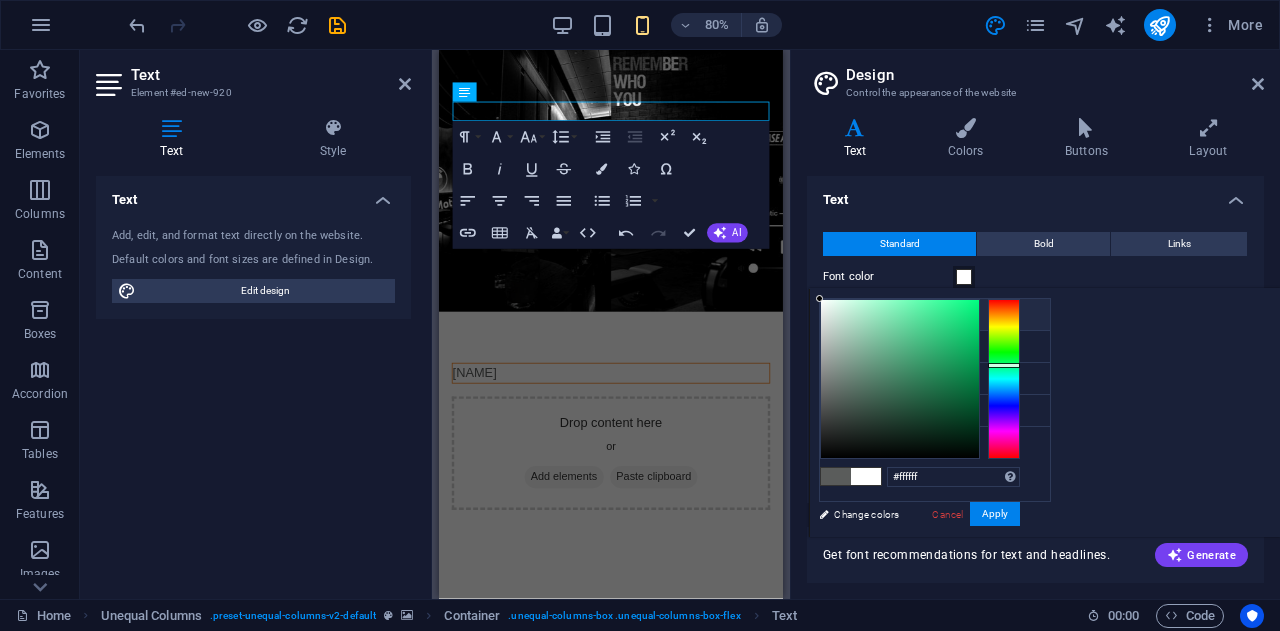 drag, startPoint x: 1066, startPoint y: 398, endPoint x: 1056, endPoint y: 285, distance: 113.44161 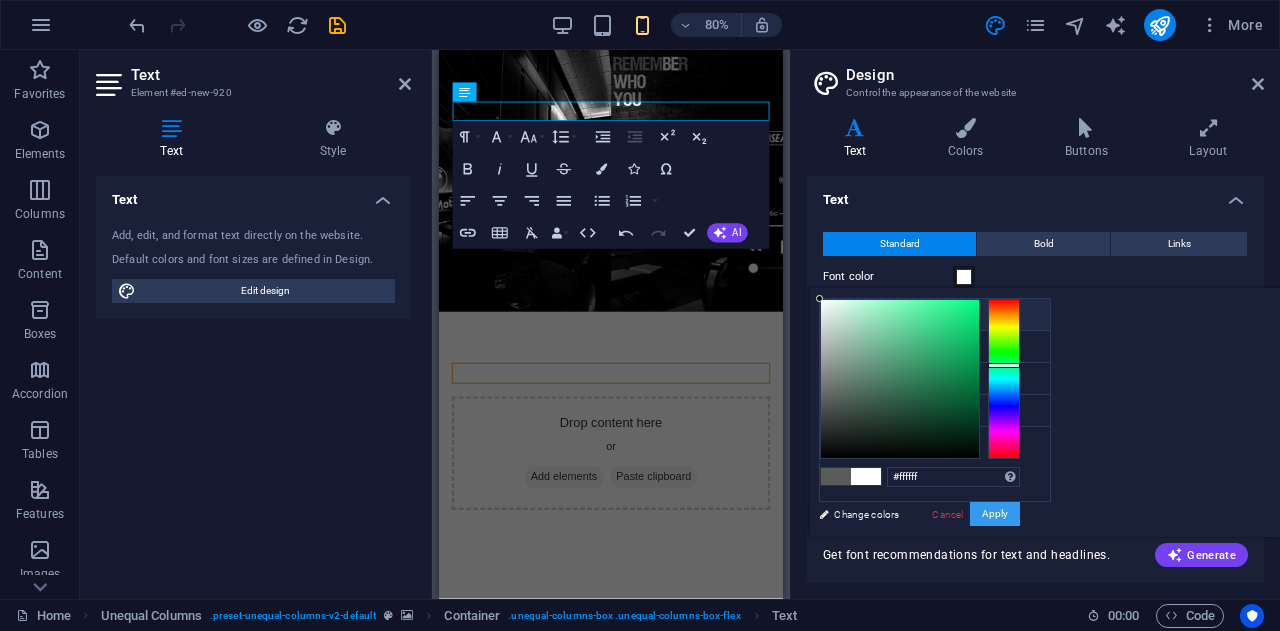 click on "Apply" at bounding box center (995, 514) 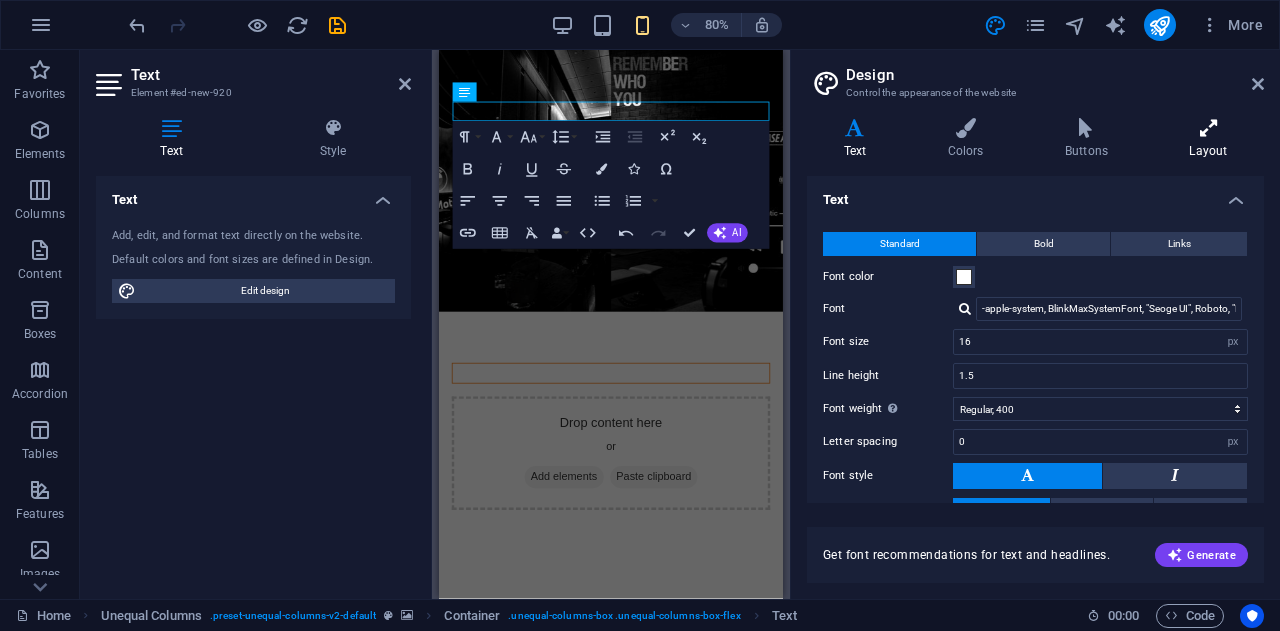 click on "Layout" at bounding box center [1208, 139] 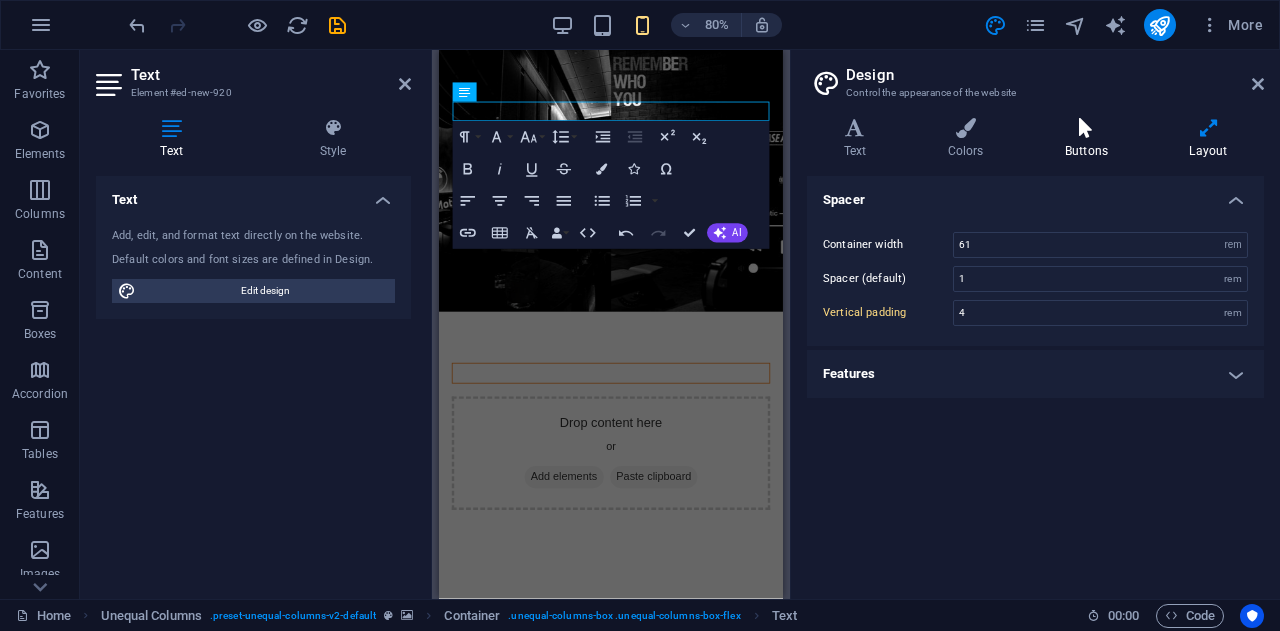 click at bounding box center [1086, 128] 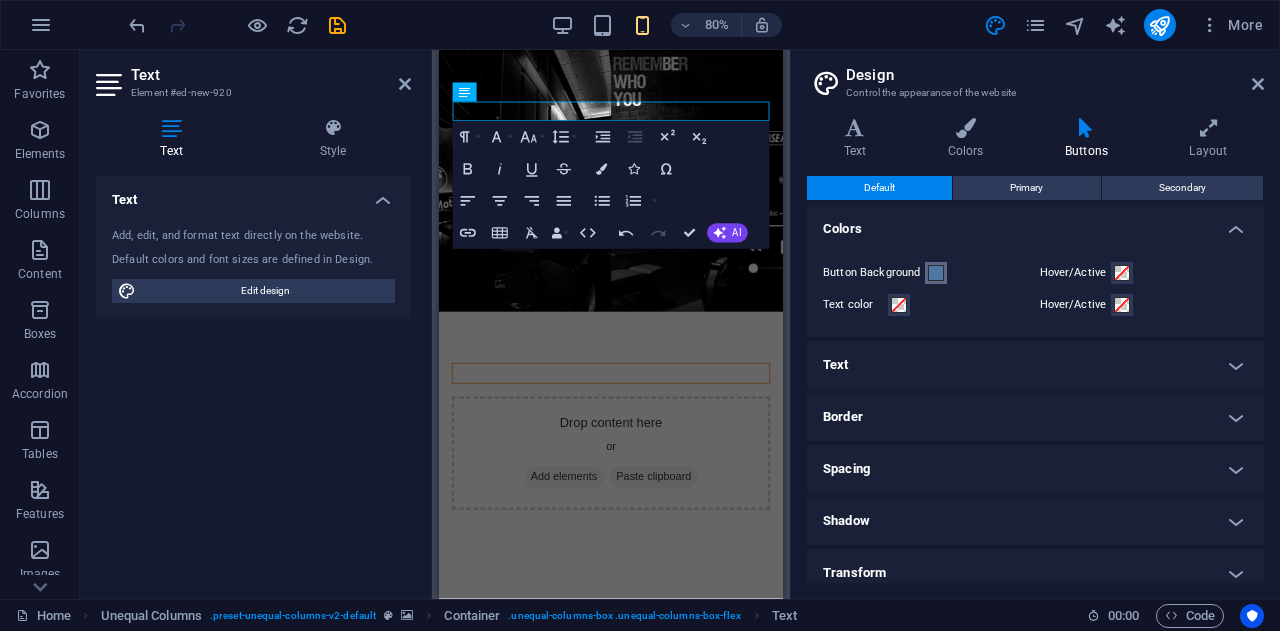 click at bounding box center (936, 273) 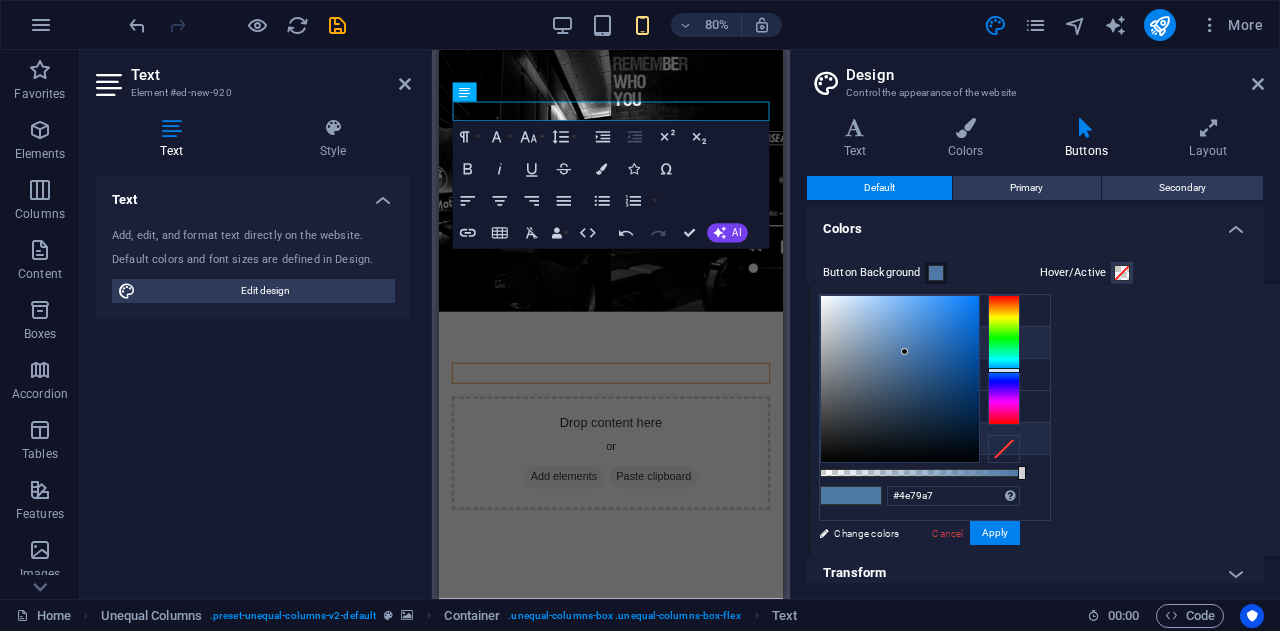 click on "Transparent
rgba(0,0,0,.0)" at bounding box center (935, 439) 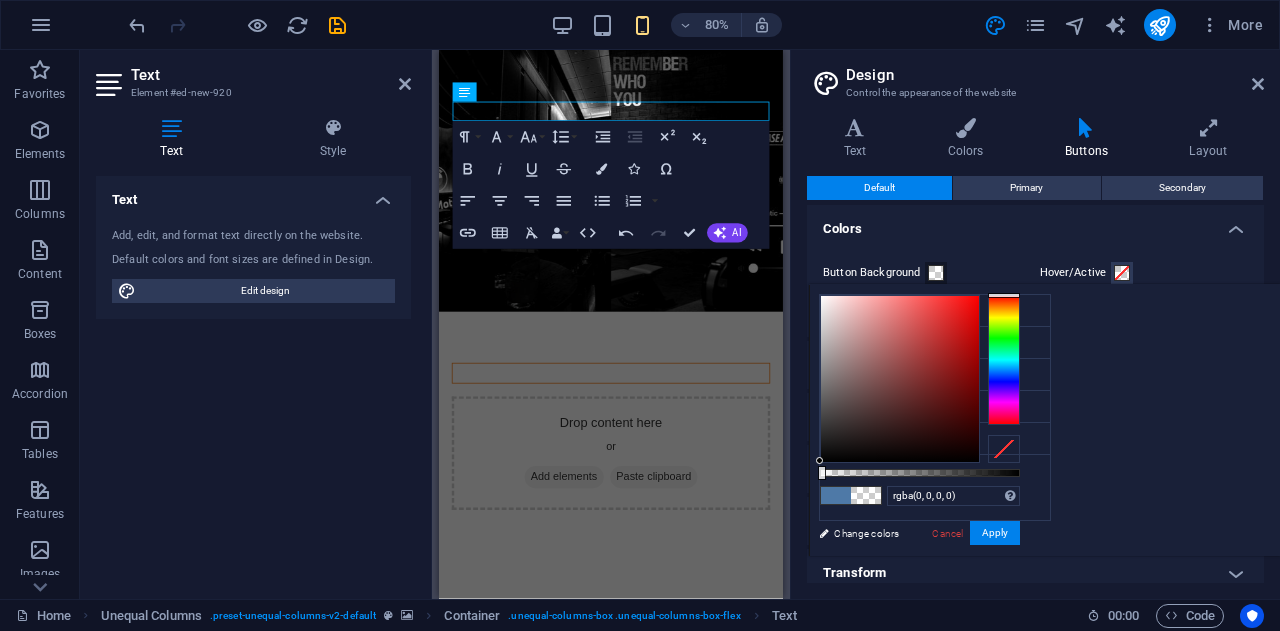 drag, startPoint x: 1113, startPoint y: 440, endPoint x: 1051, endPoint y: 461, distance: 65.459915 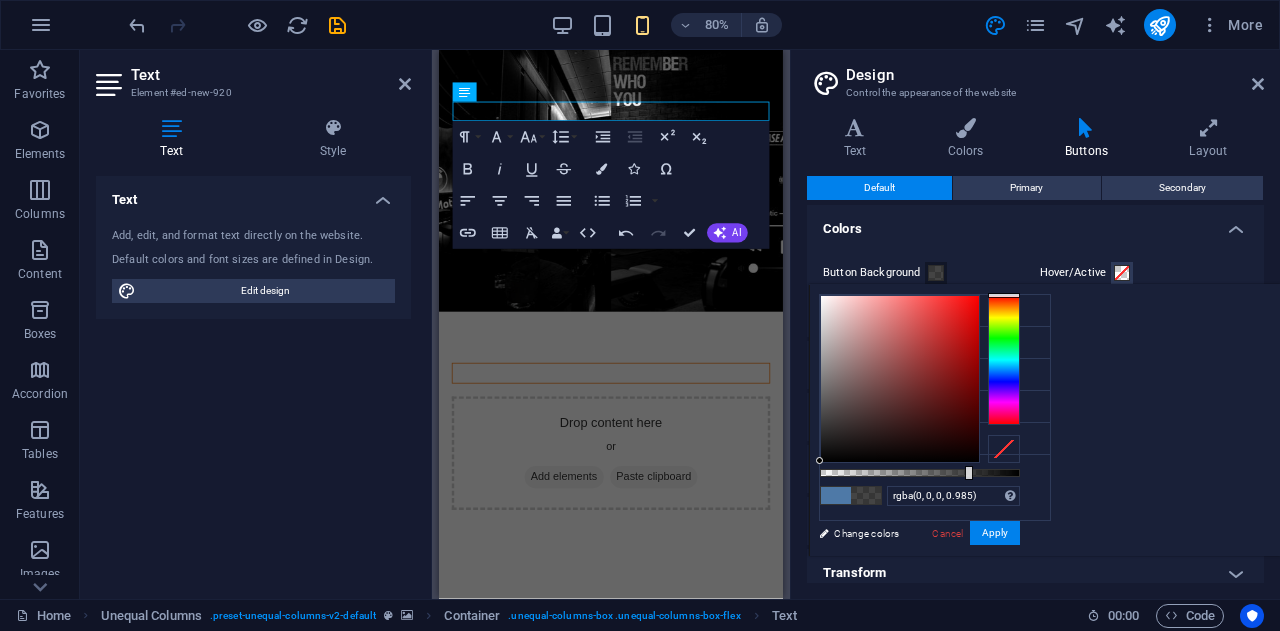 type on "#000000" 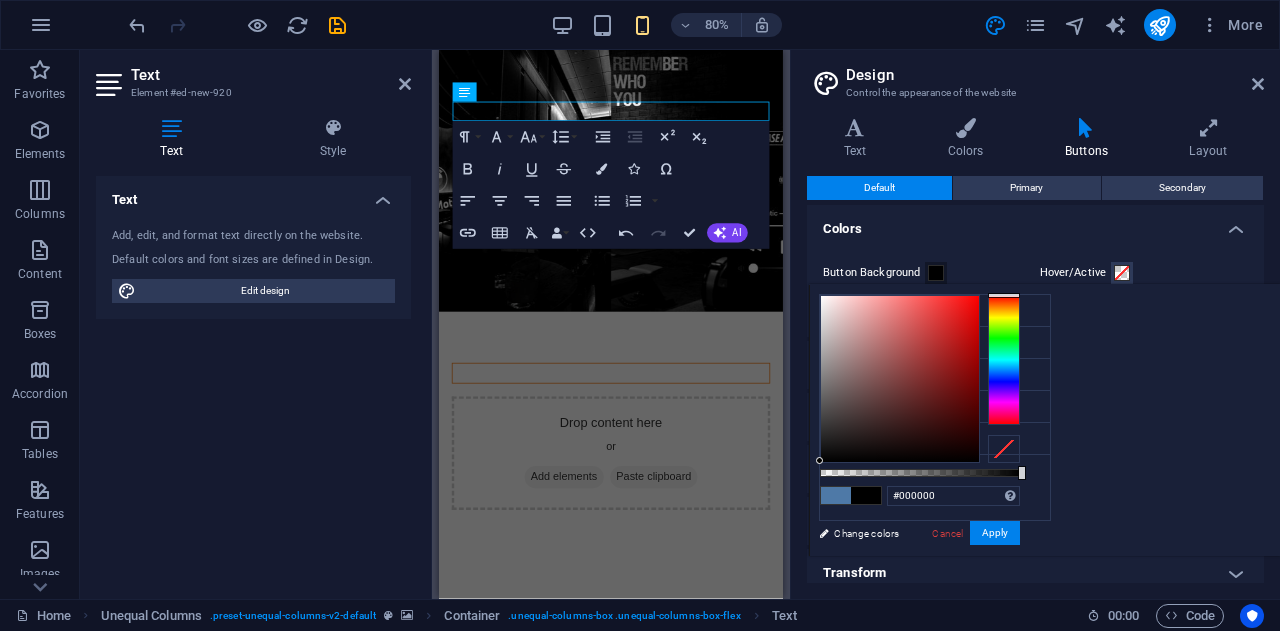 drag, startPoint x: 1117, startPoint y: 475, endPoint x: 1279, endPoint y: 489, distance: 162.6038 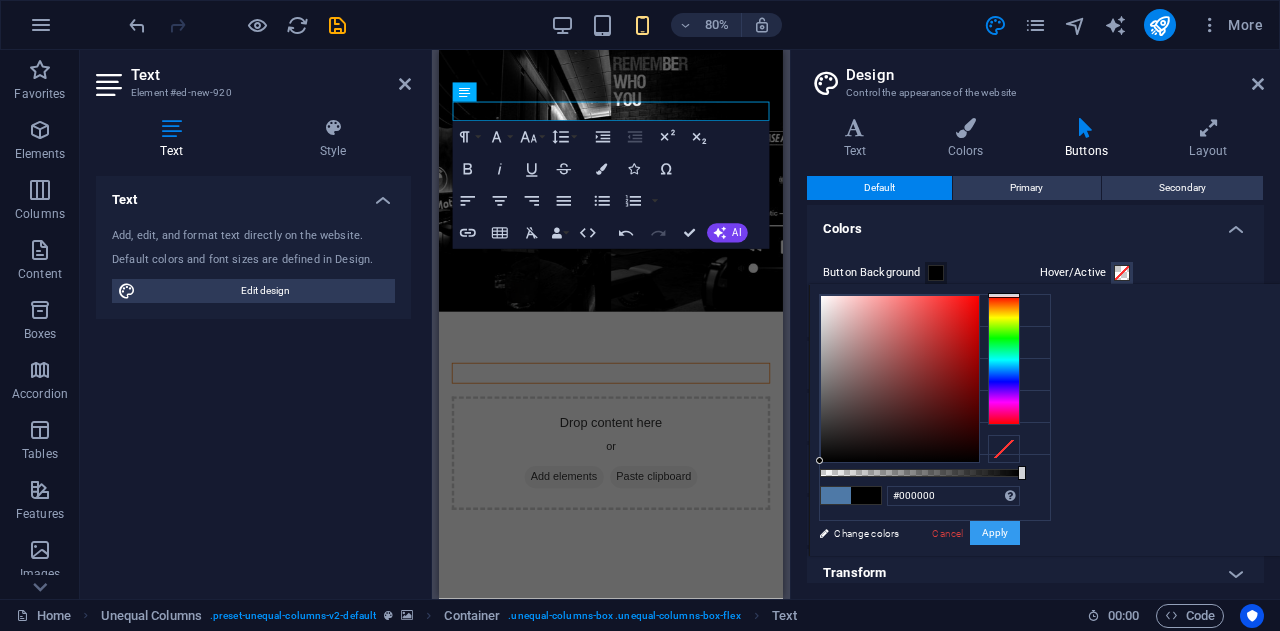 click on "Apply" at bounding box center [995, 533] 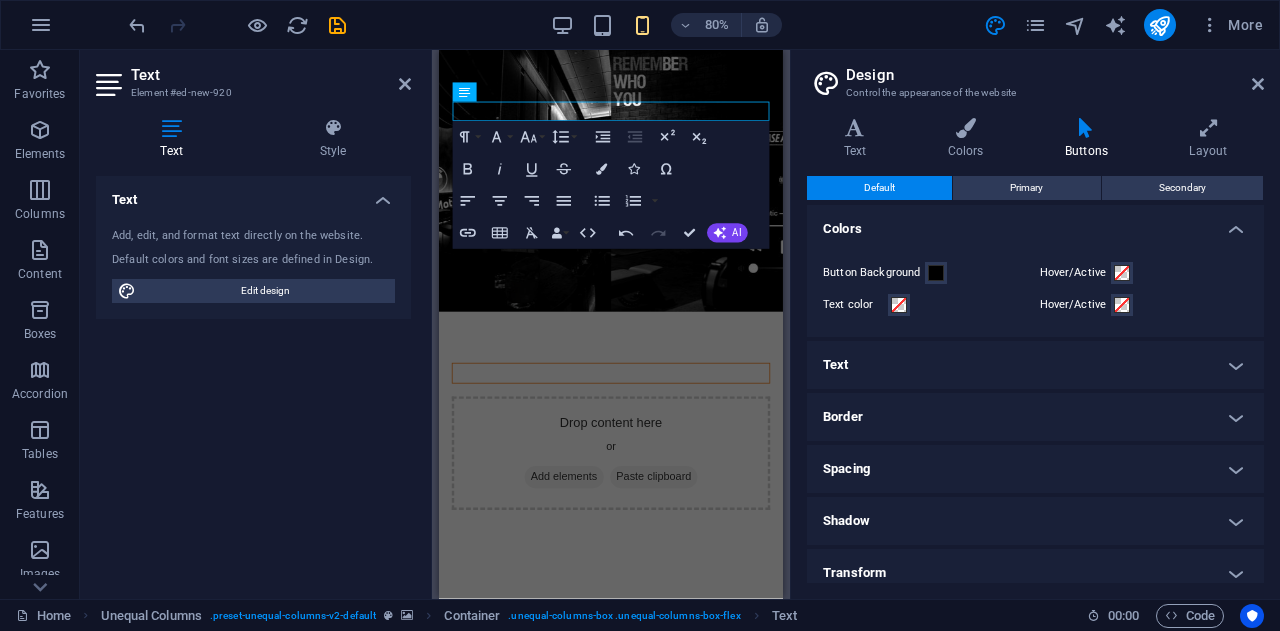 click on "Skip to main content
[NAME] Drop content here or  Add elements  Paste clipboard" at bounding box center (654, 369) 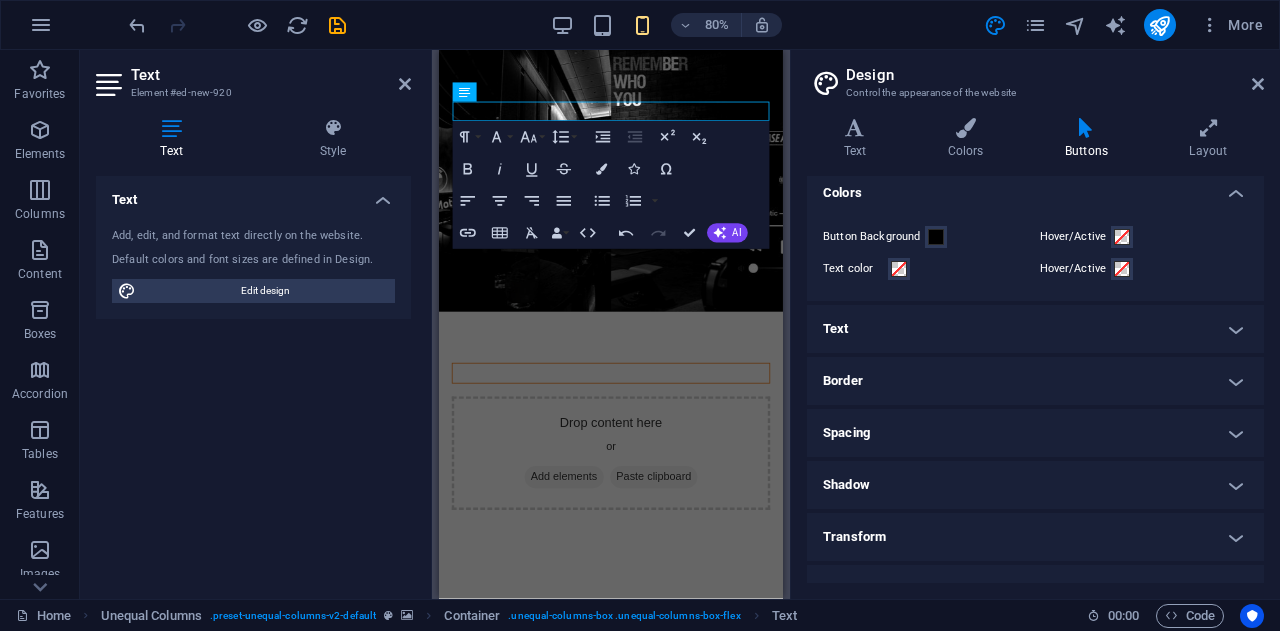 scroll, scrollTop: 65, scrollLeft: 0, axis: vertical 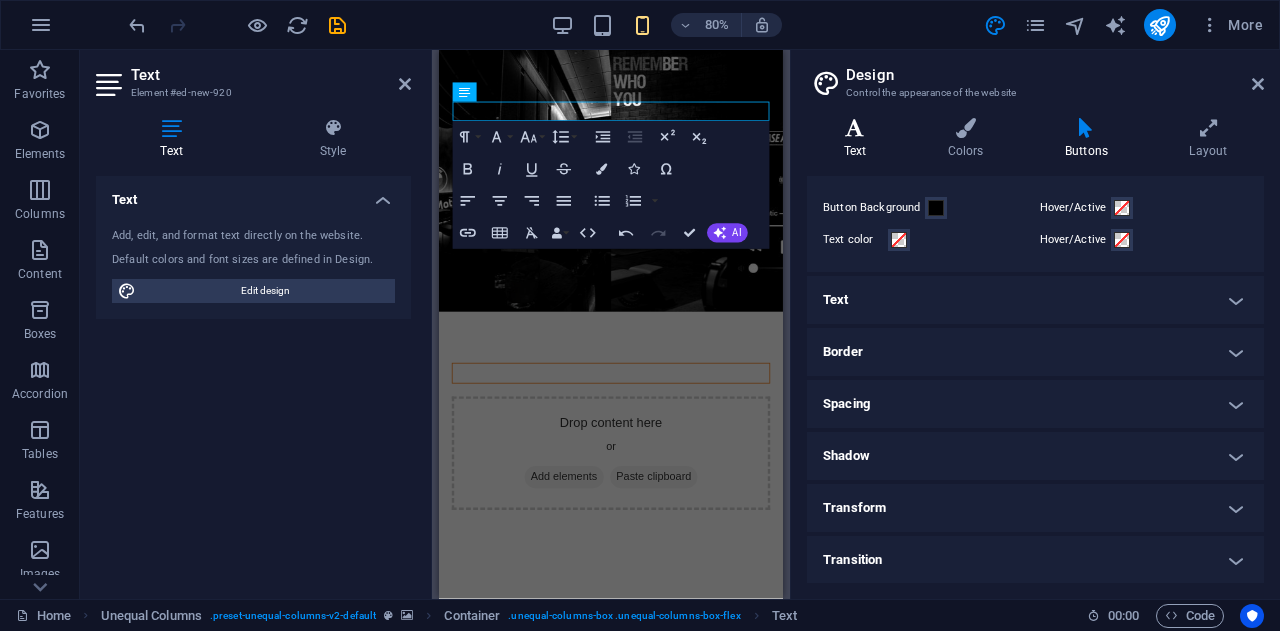 click on "Text" at bounding box center [859, 139] 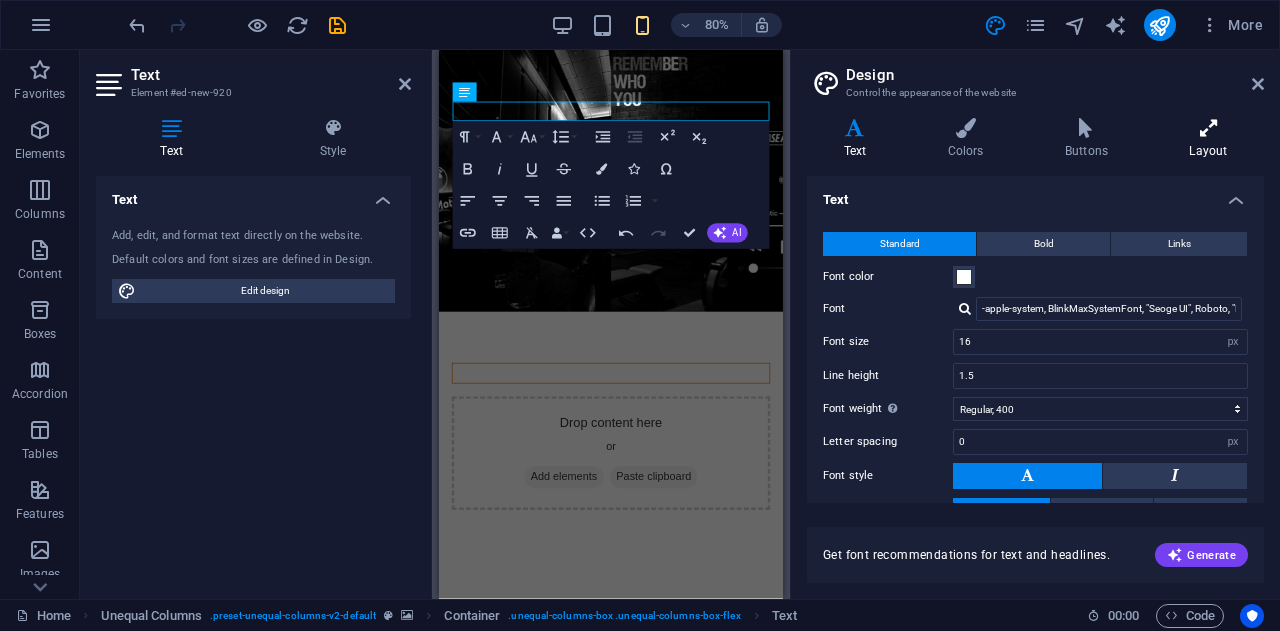click on "Layout" at bounding box center [1208, 139] 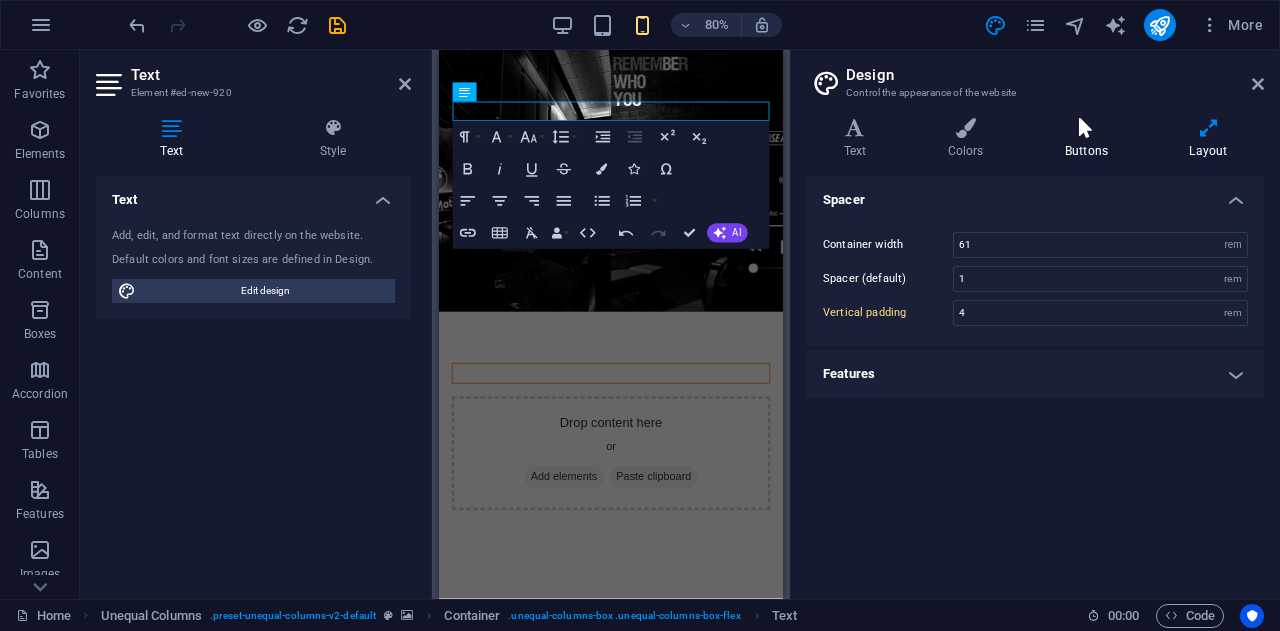 click at bounding box center [1086, 128] 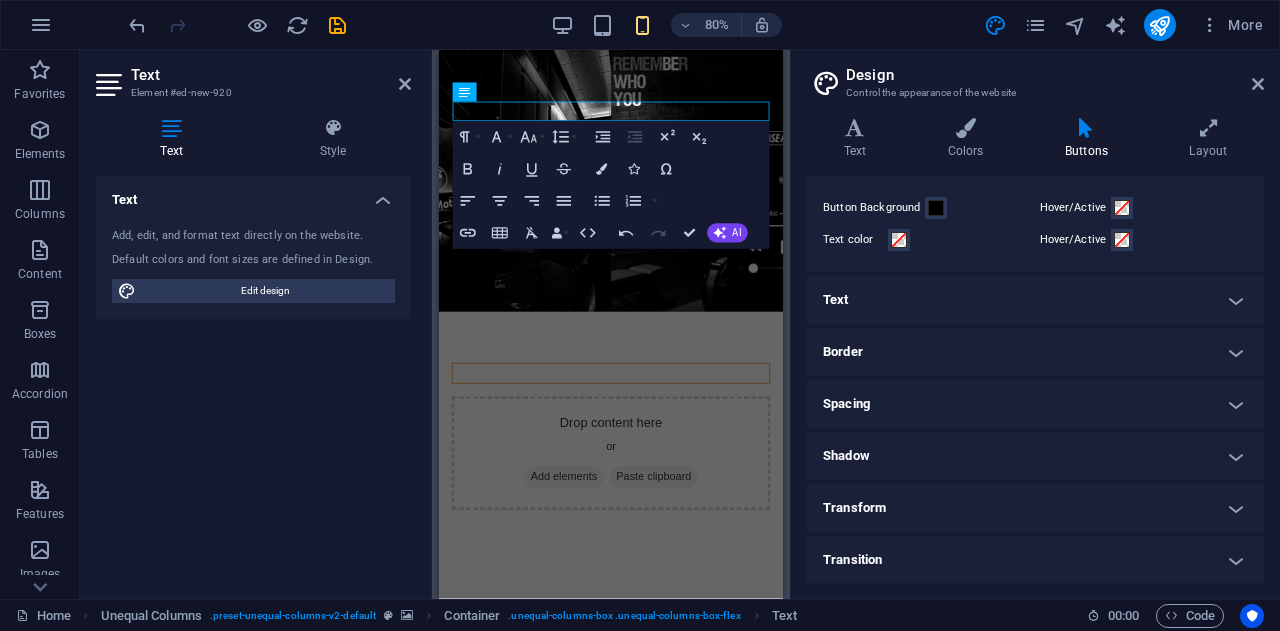 click on "Text" at bounding box center (1035, 300) 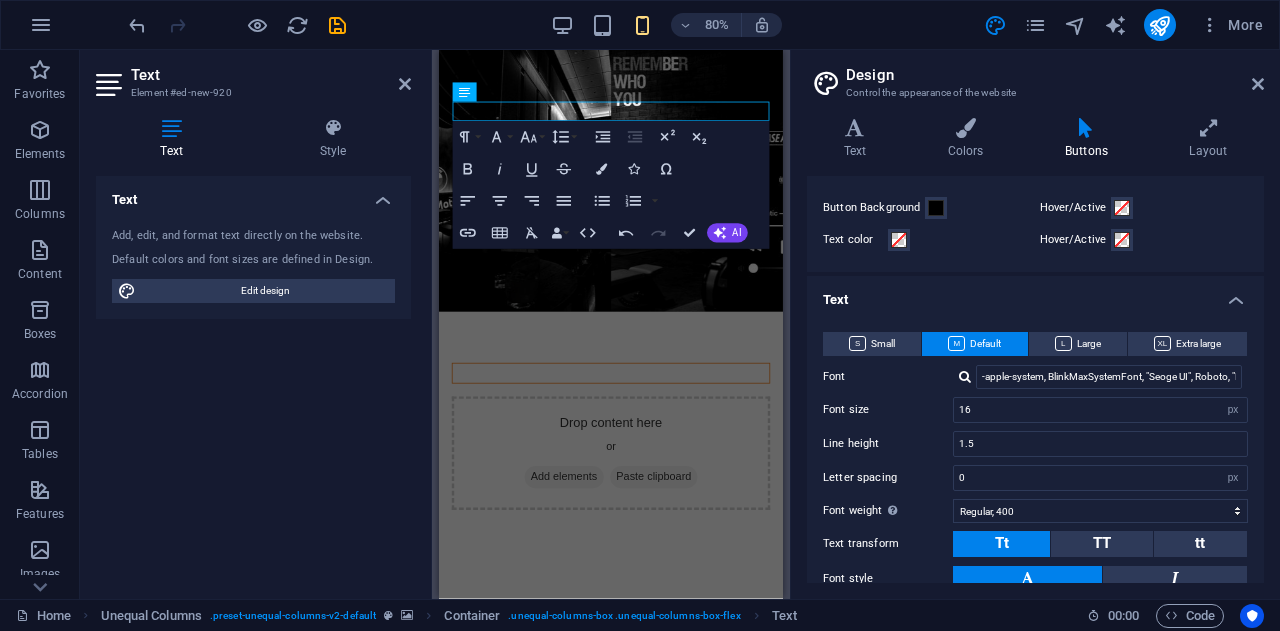 click on "Text" at bounding box center (1035, 294) 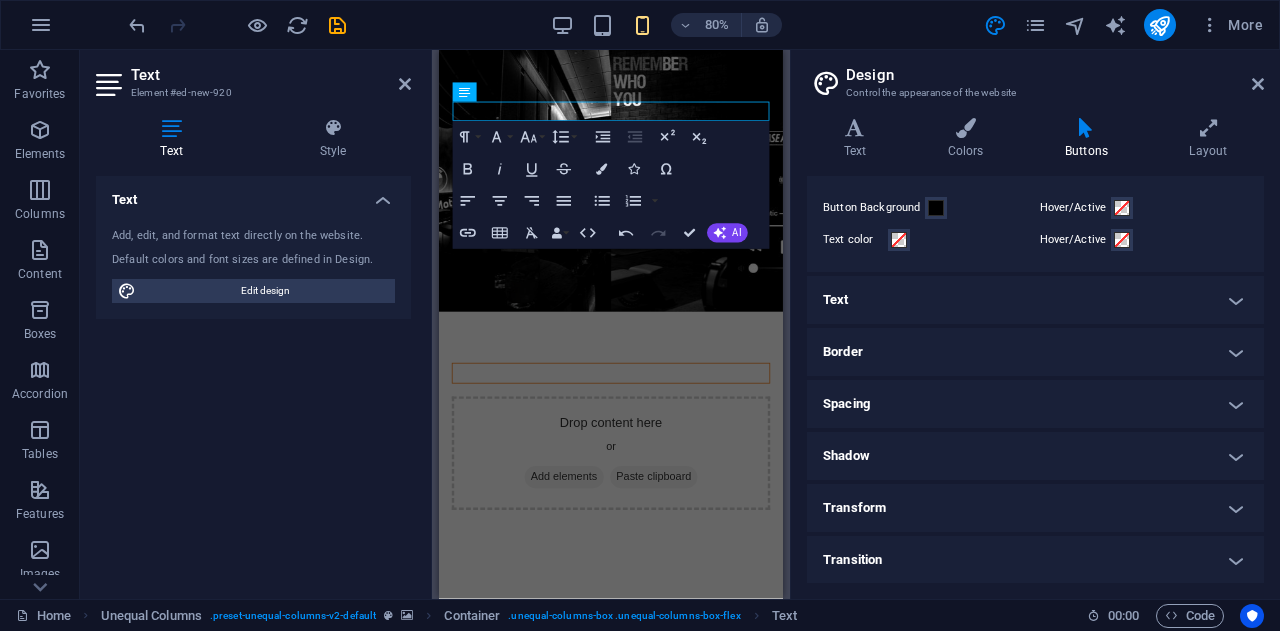 click on "Border" at bounding box center (1035, 352) 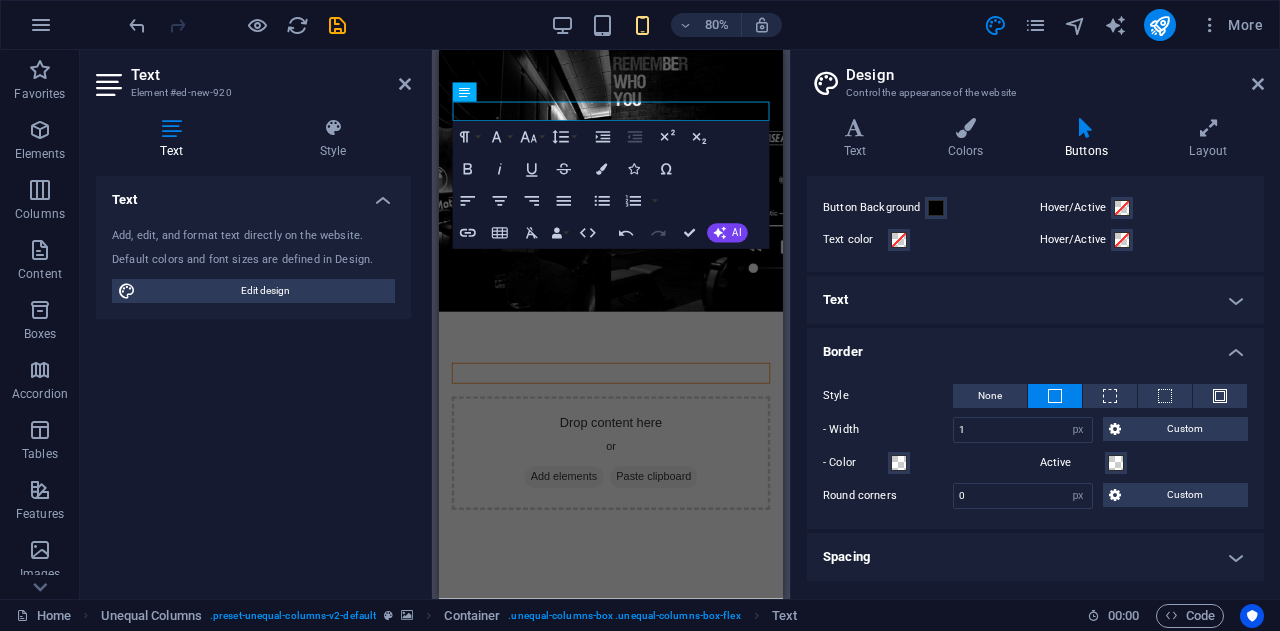 click on "Border" at bounding box center (1035, 346) 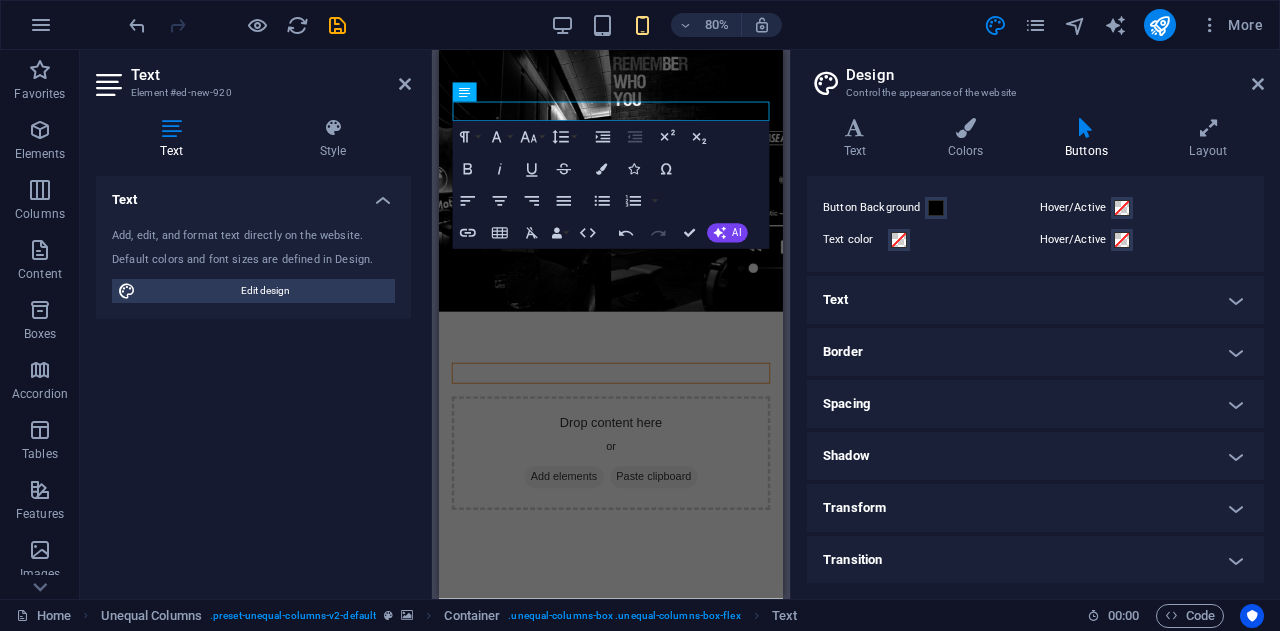 click on "Shadow" at bounding box center (1035, 456) 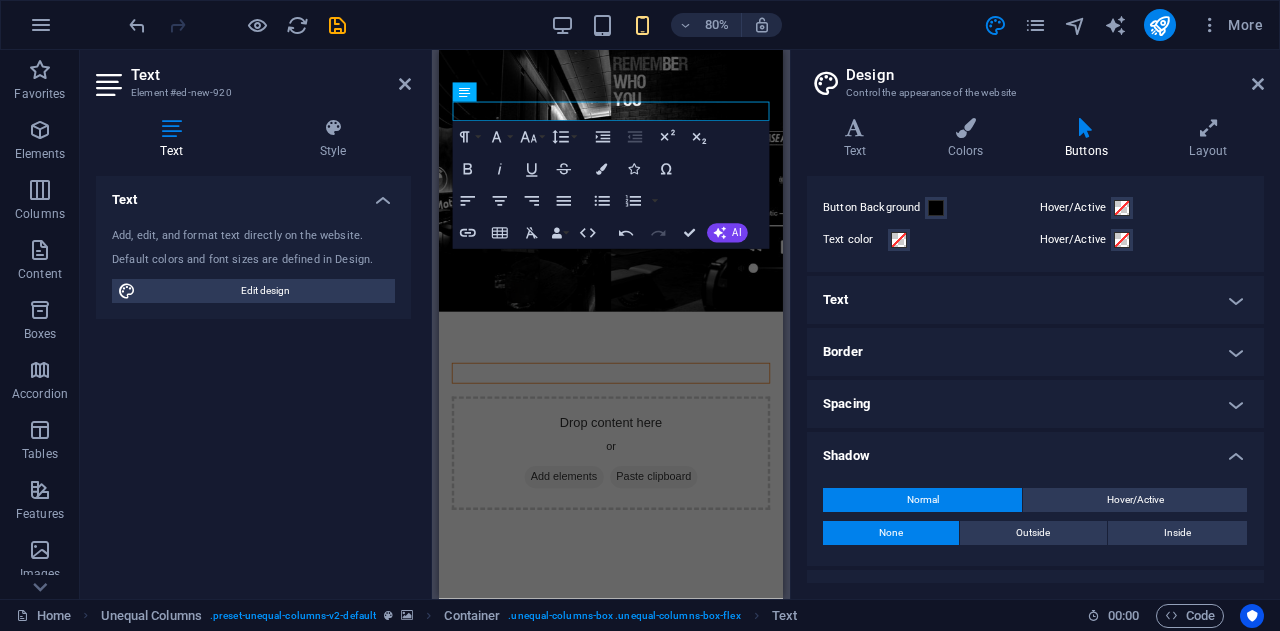 click on "Shadow" at bounding box center [1035, 450] 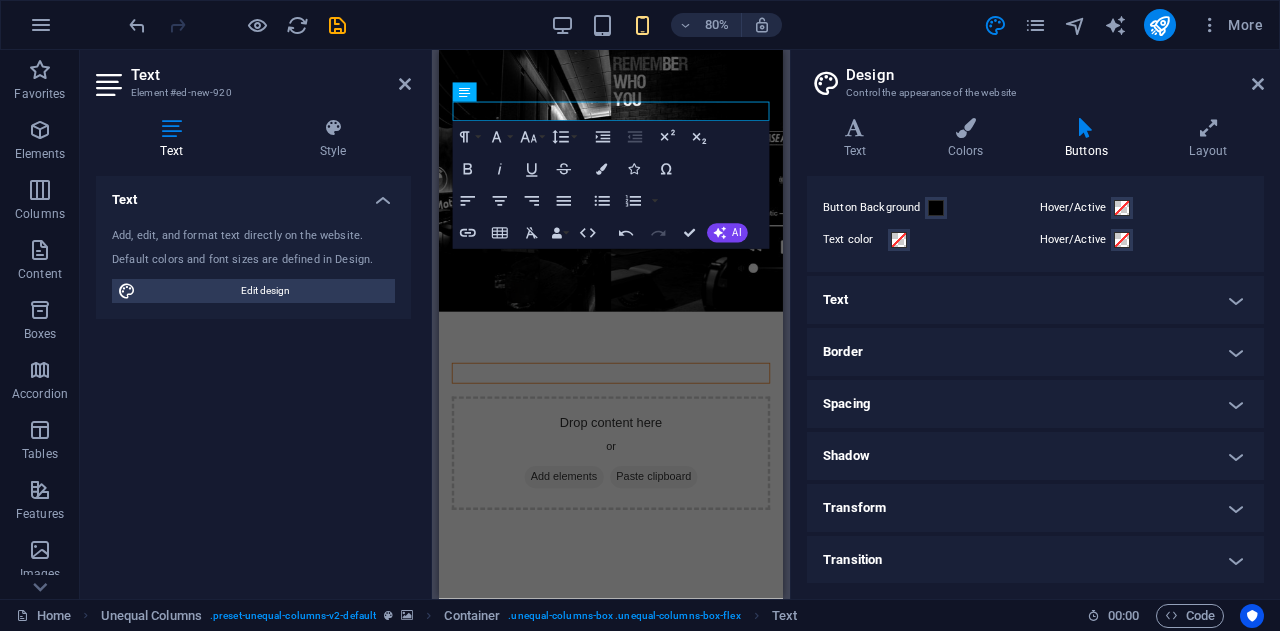 click on "Transform" at bounding box center (1035, 508) 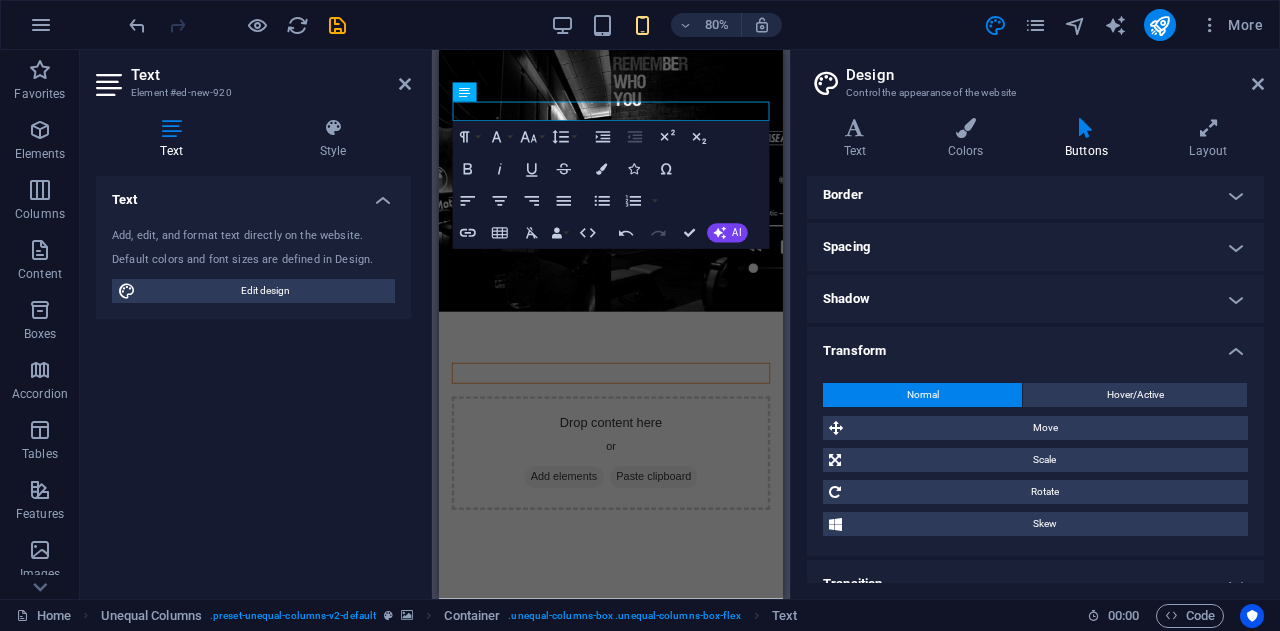 scroll, scrollTop: 246, scrollLeft: 0, axis: vertical 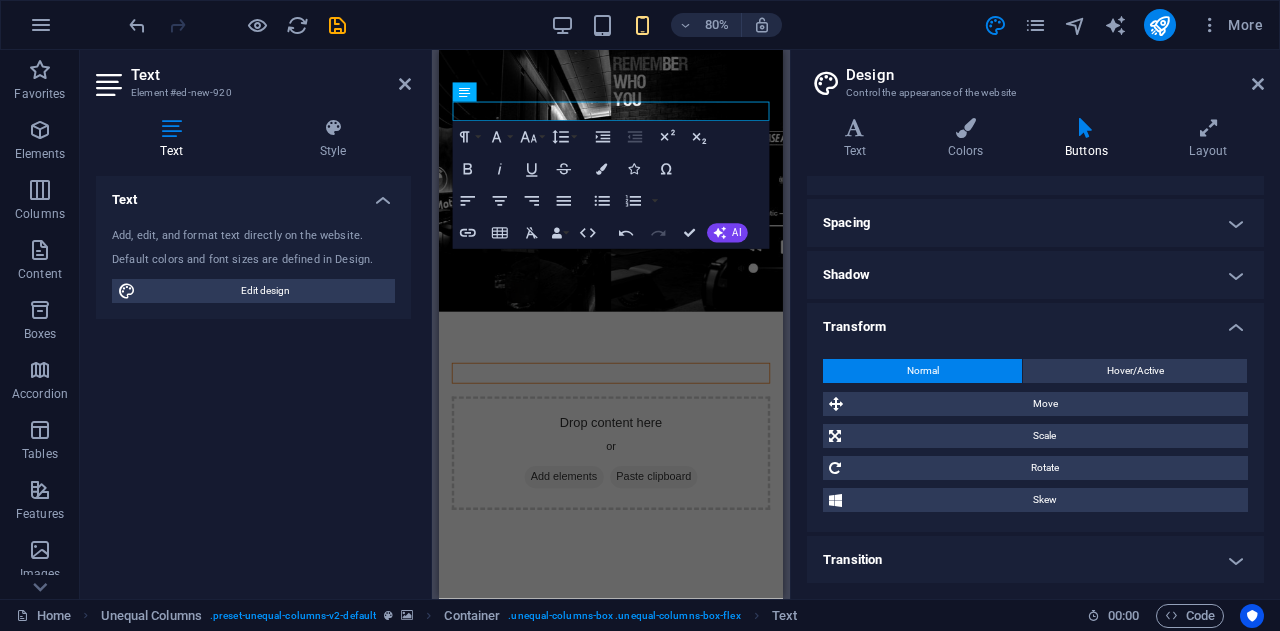 click on "Transform" at bounding box center (1035, 321) 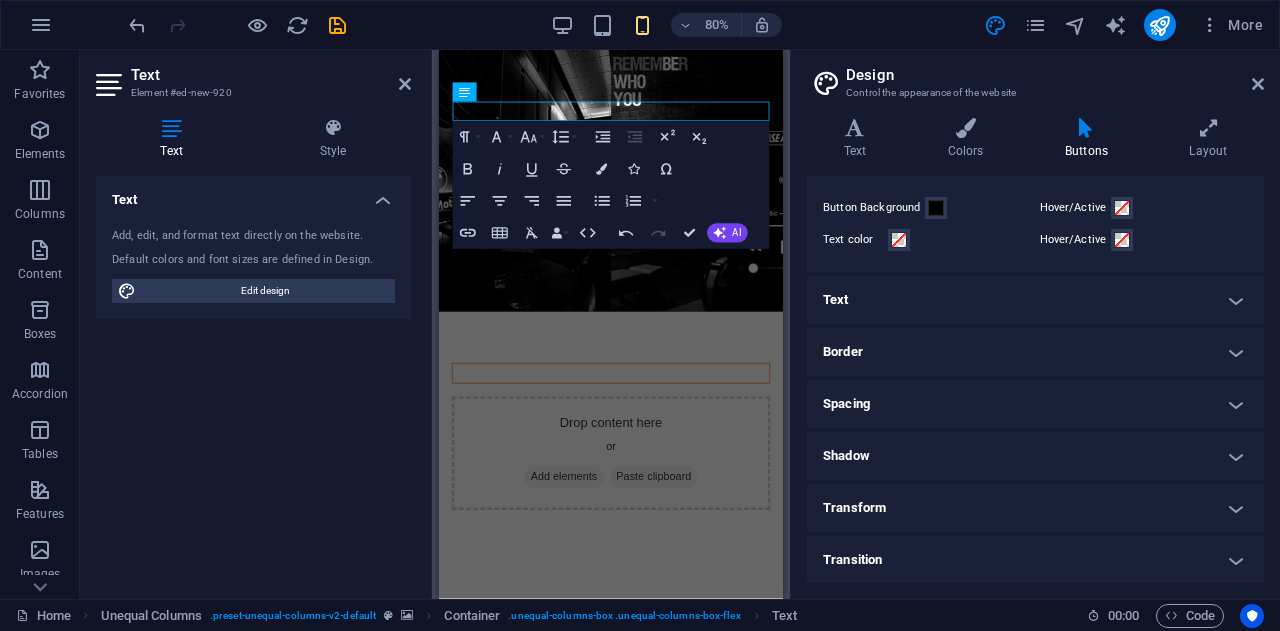 click on "Transition" at bounding box center [1035, 560] 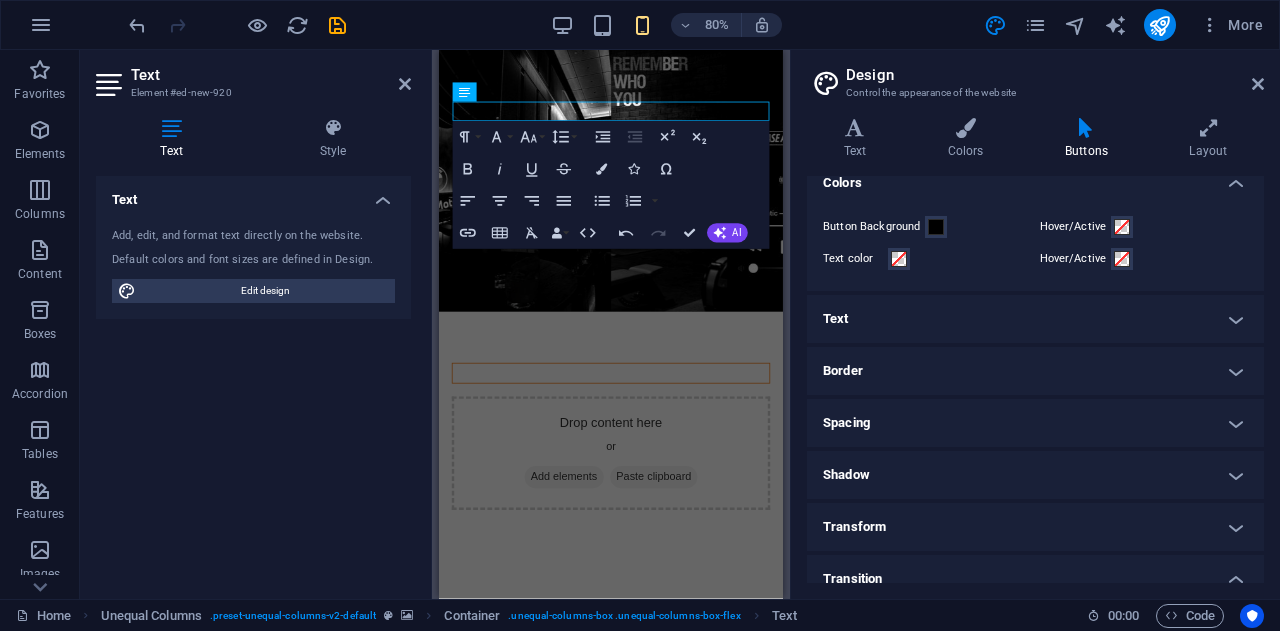 scroll, scrollTop: 0, scrollLeft: 0, axis: both 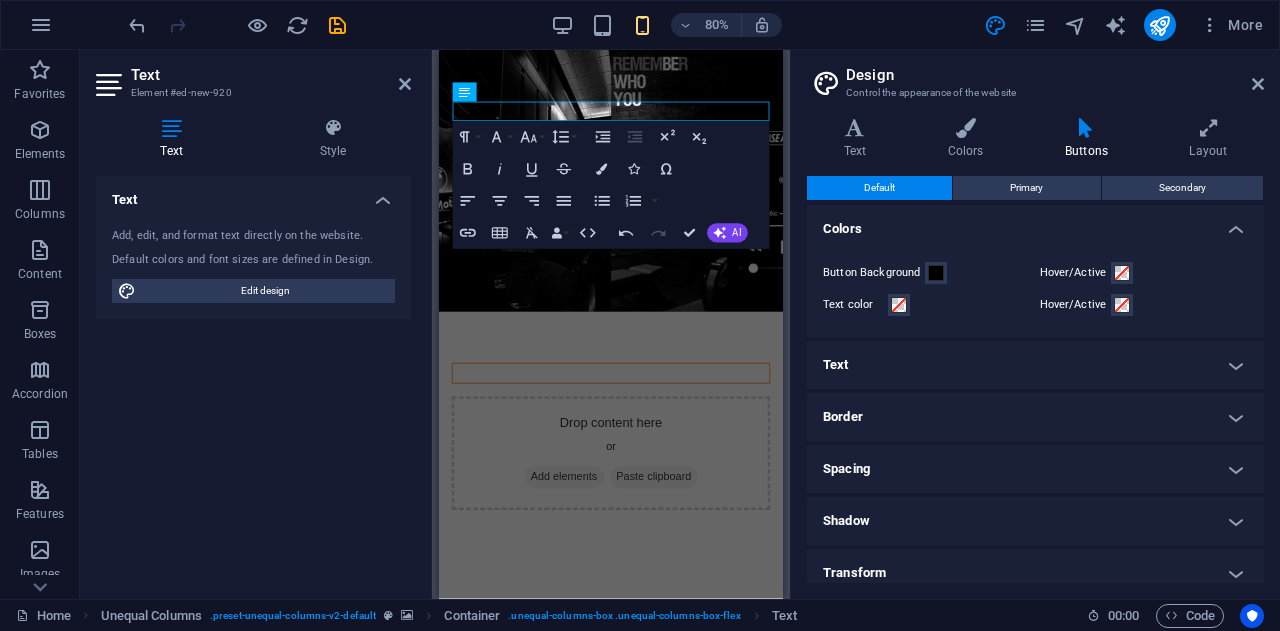 click on "Text" at bounding box center [1035, 365] 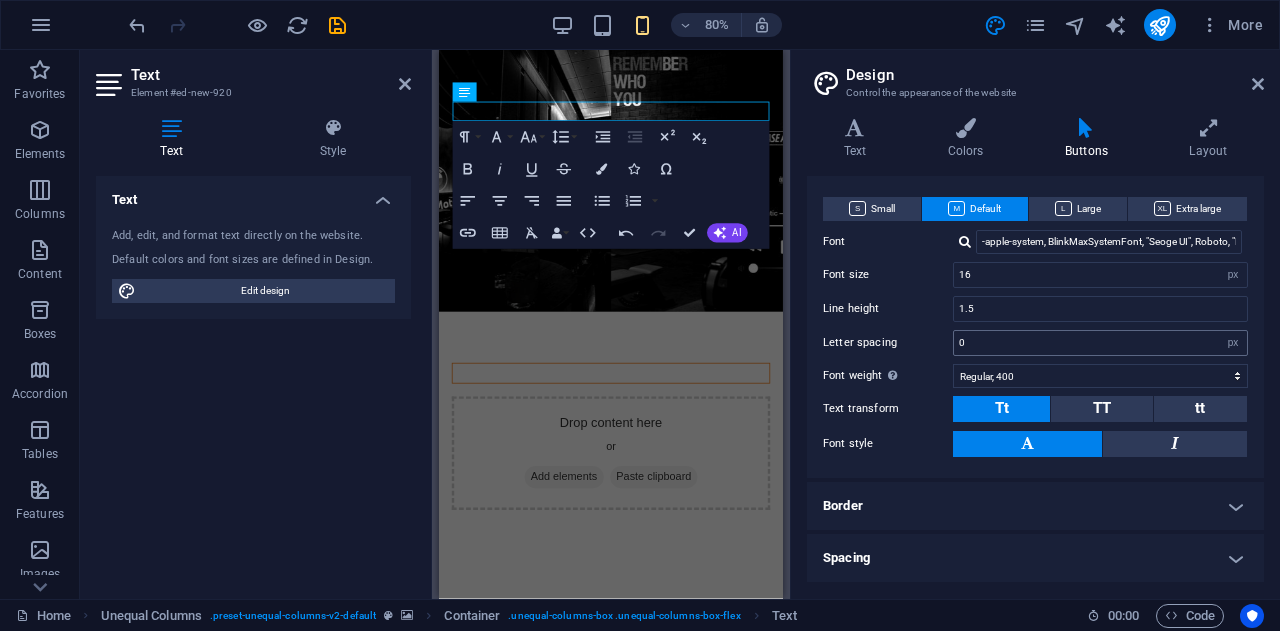 scroll, scrollTop: 100, scrollLeft: 0, axis: vertical 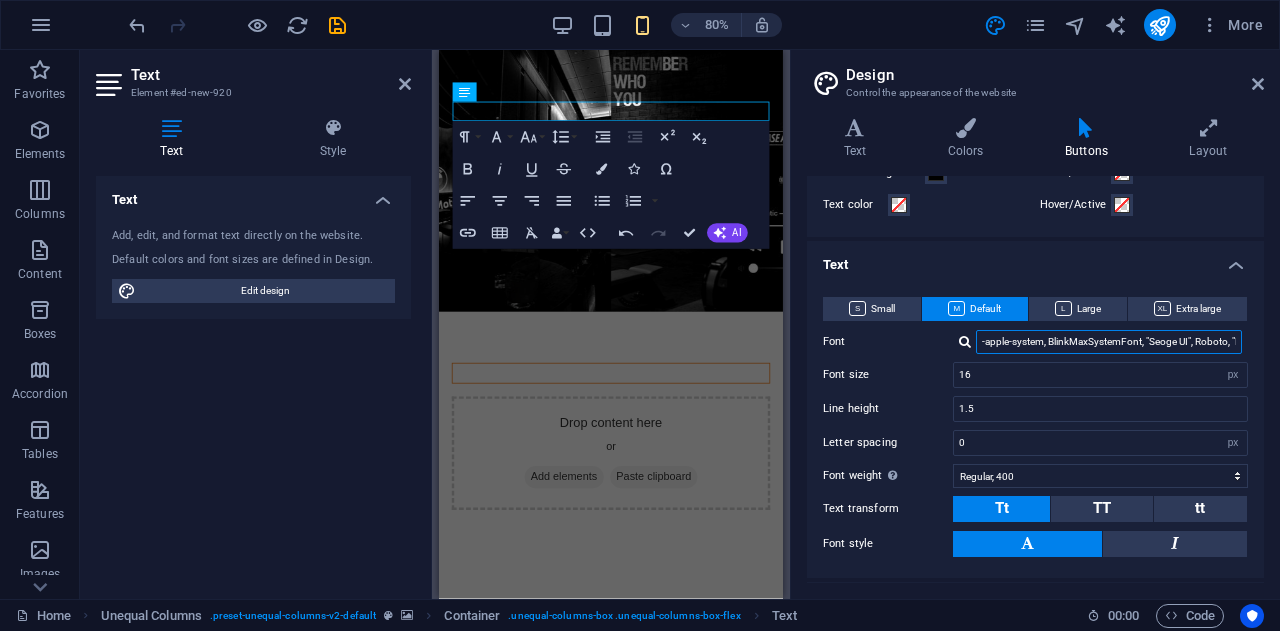 click on "-apple-system, BlinkMaxSystemFont, "Seoge UI", Roboto, "Helvetica Neue", Arial, sans-serif" at bounding box center [1109, 342] 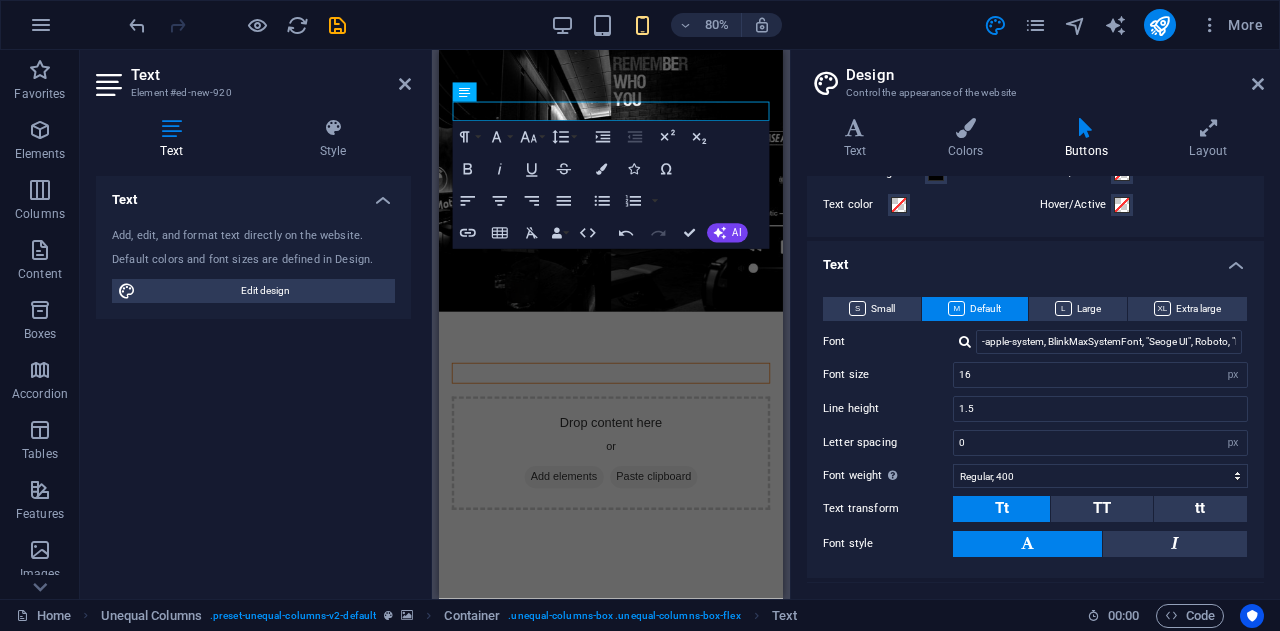 click on "-apple-system, BlinkMaxSystemFont, "Seoge UI", Roboto, "Helvetica Neue", Arial, sans-serif" at bounding box center [1100, 342] 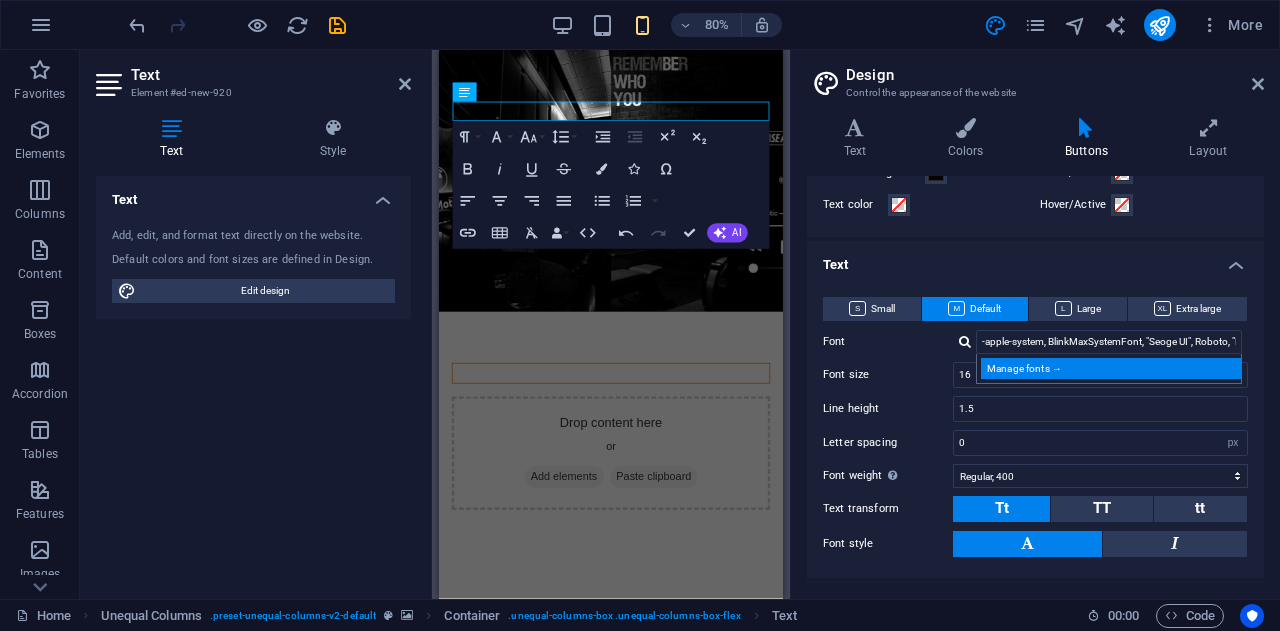 click on "Manage fonts →" at bounding box center (1113, 368) 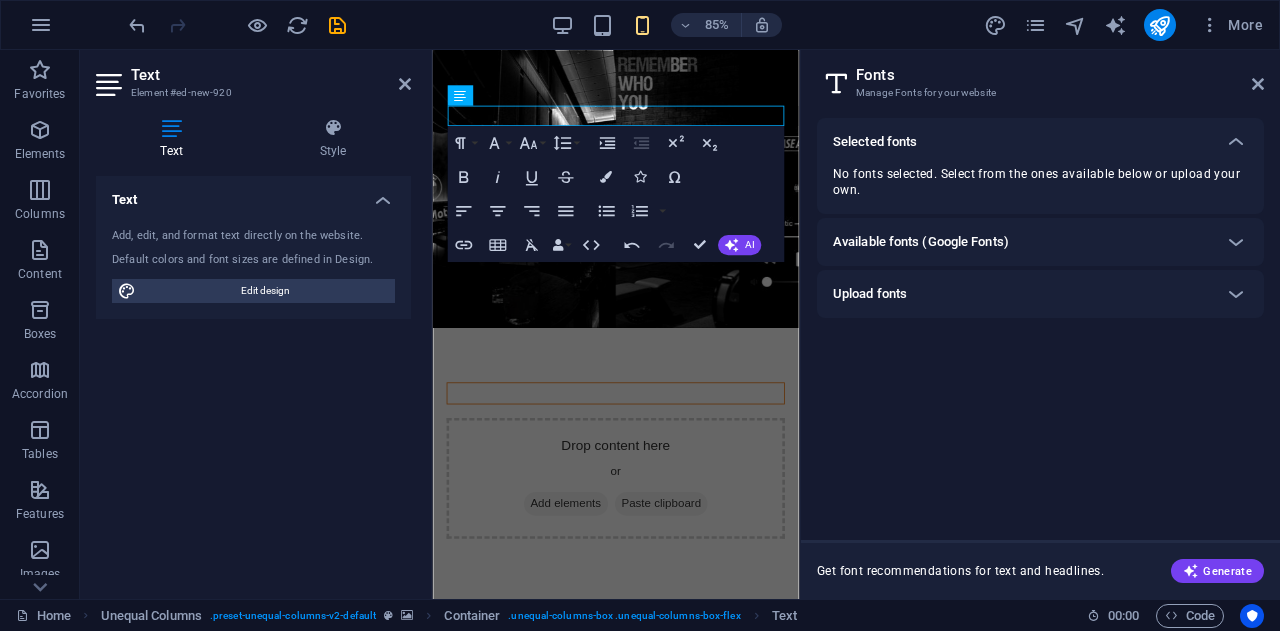 click on "Available fonts (Google Fonts)" at bounding box center [1022, 242] 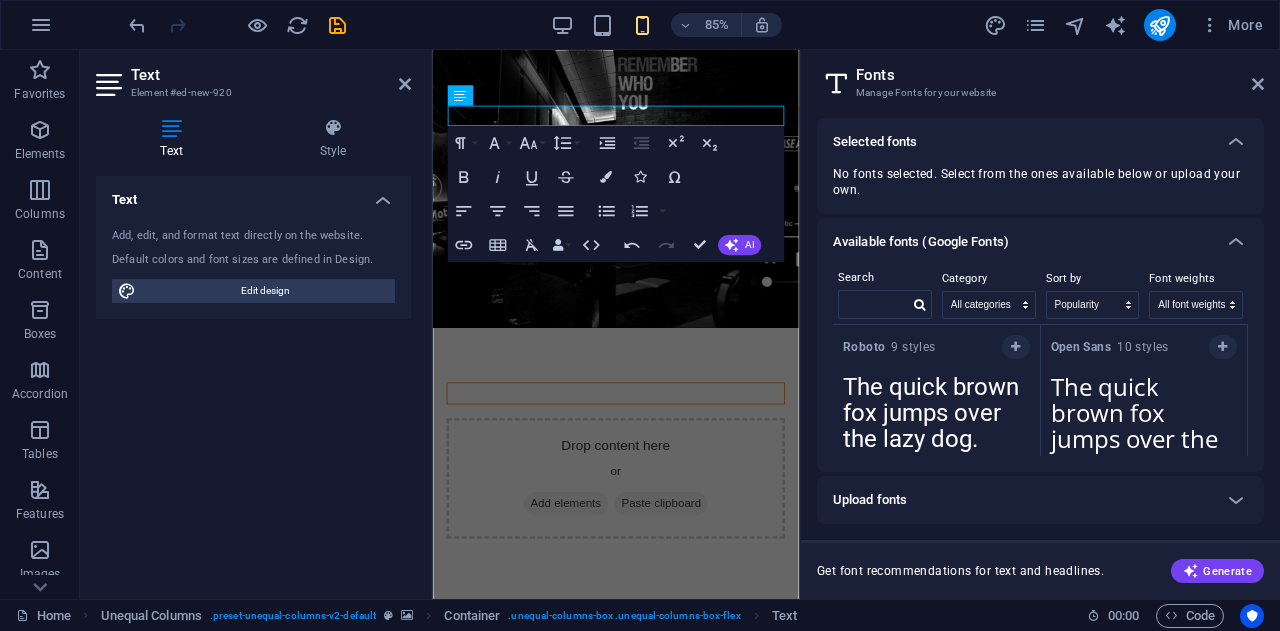 click on "Available fonts (Google Fonts)" at bounding box center (1022, 242) 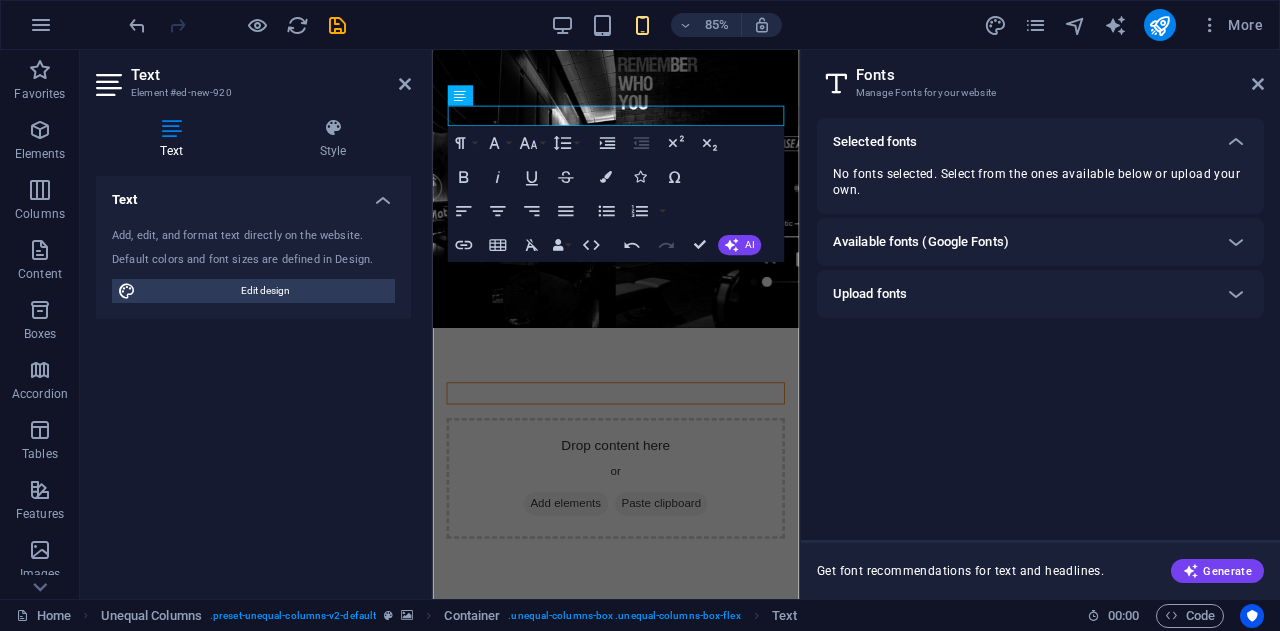 click on "Upload fonts" at bounding box center (1022, 294) 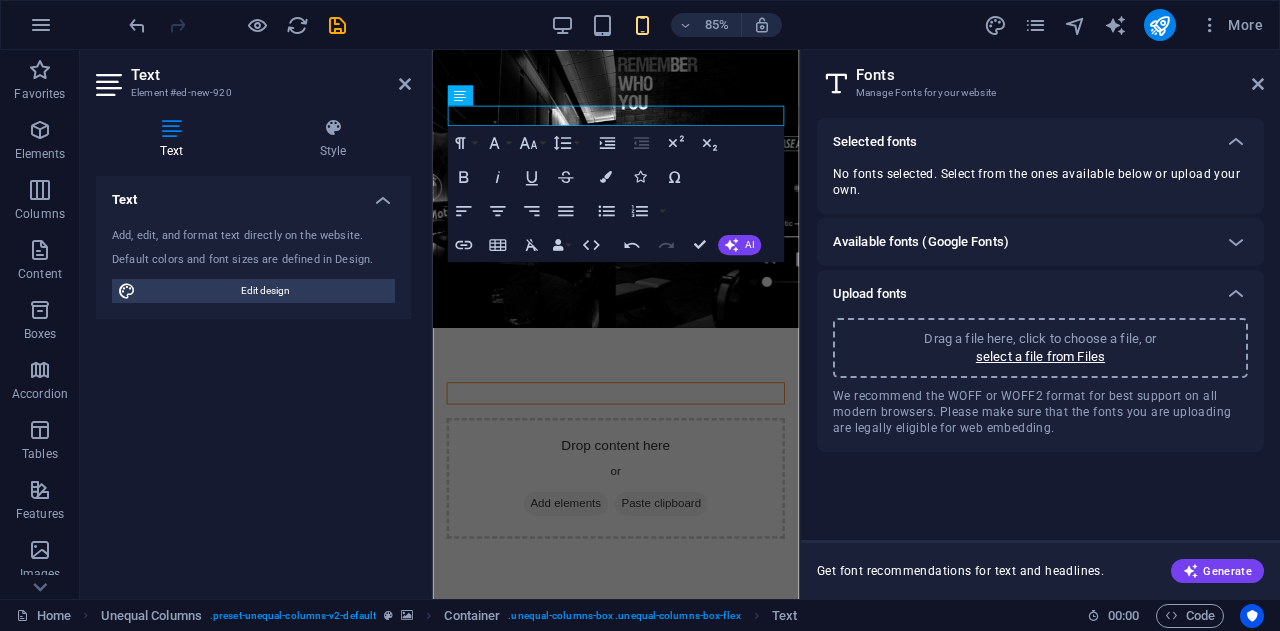 click on "Upload fonts" at bounding box center [1022, 294] 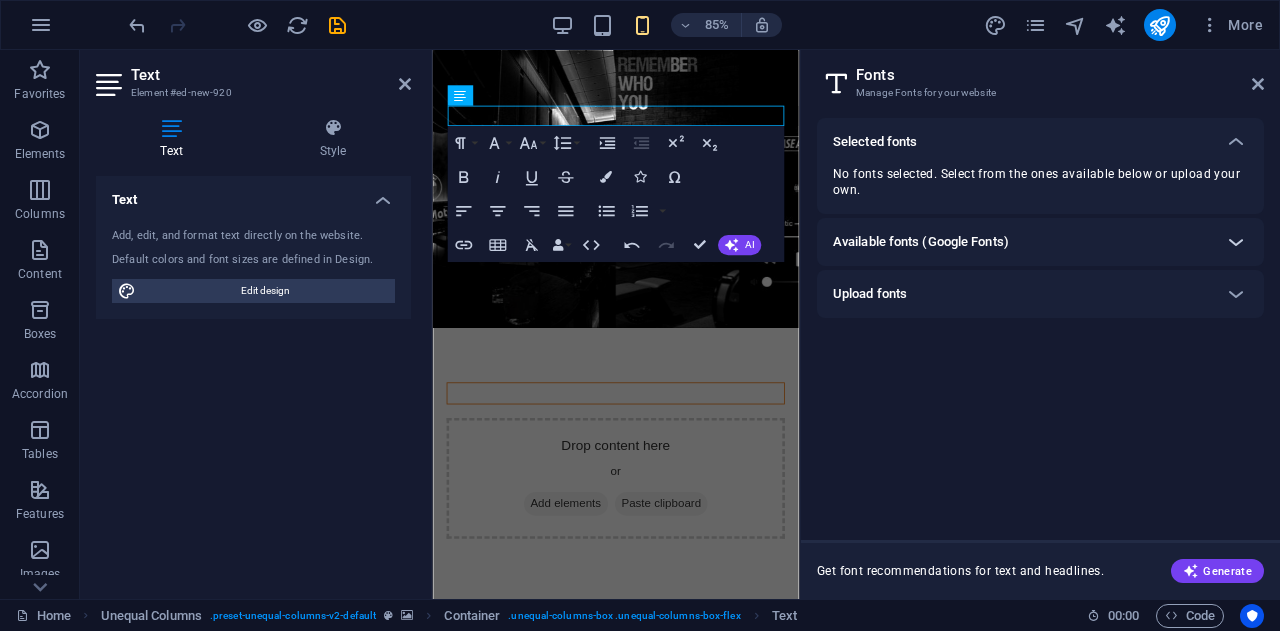 click at bounding box center [1236, 242] 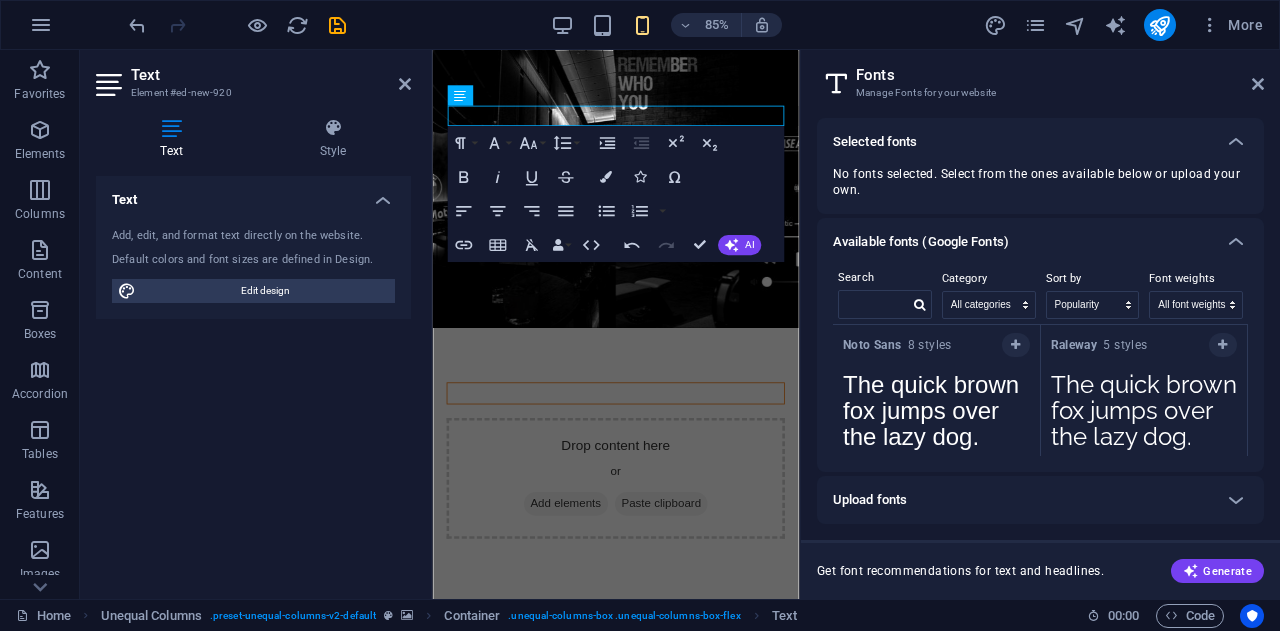 scroll, scrollTop: 900, scrollLeft: 0, axis: vertical 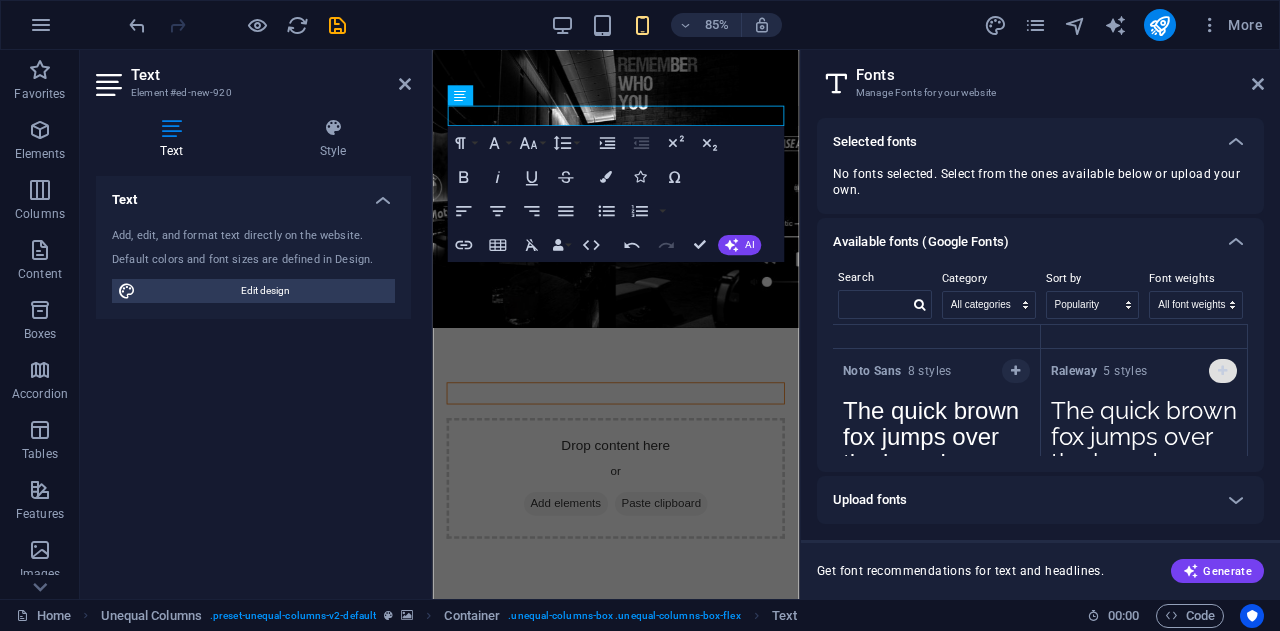 click at bounding box center (1222, 371) 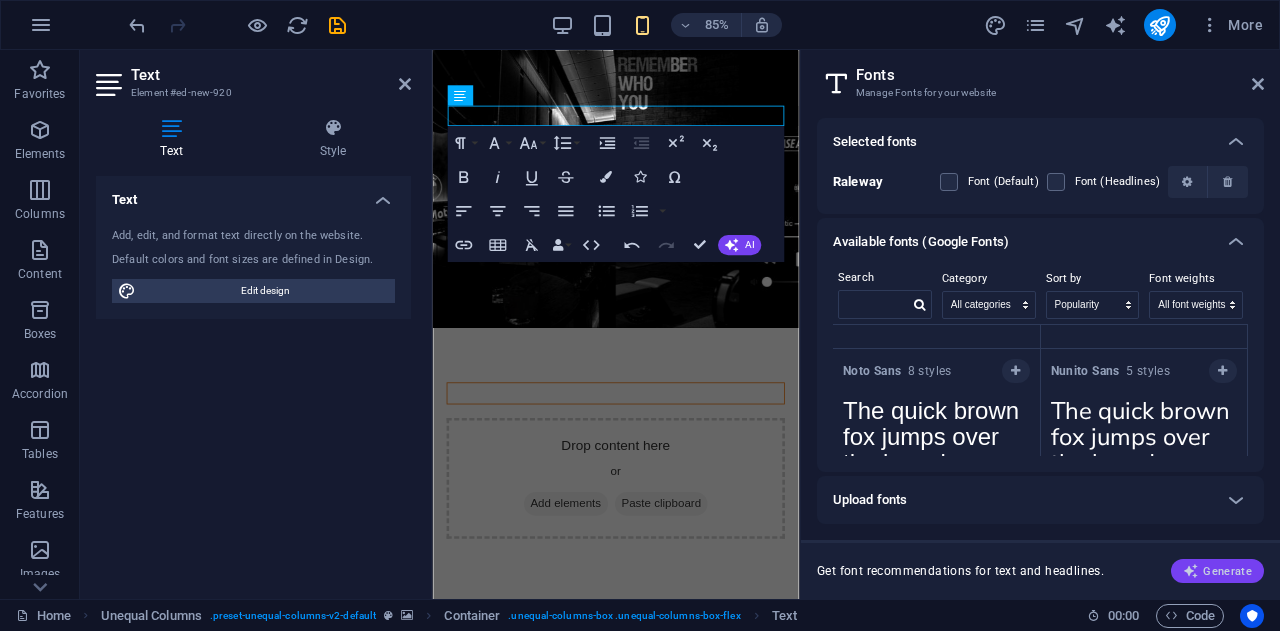 click on "Generate" at bounding box center (1217, 571) 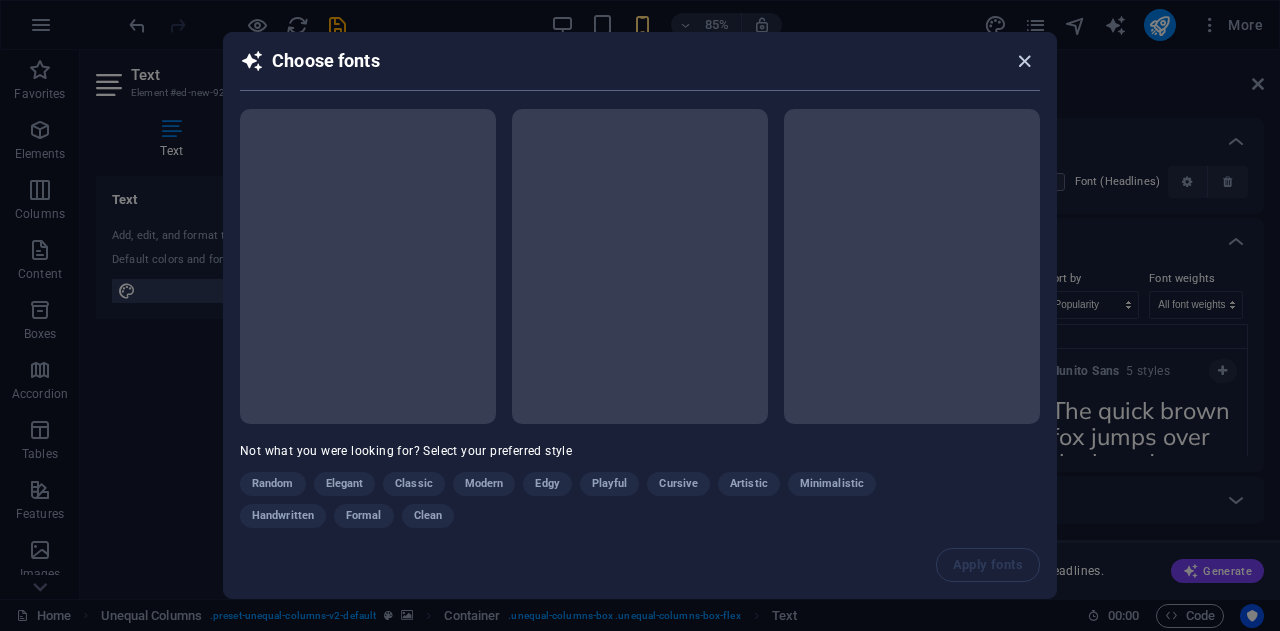 click at bounding box center [1024, 61] 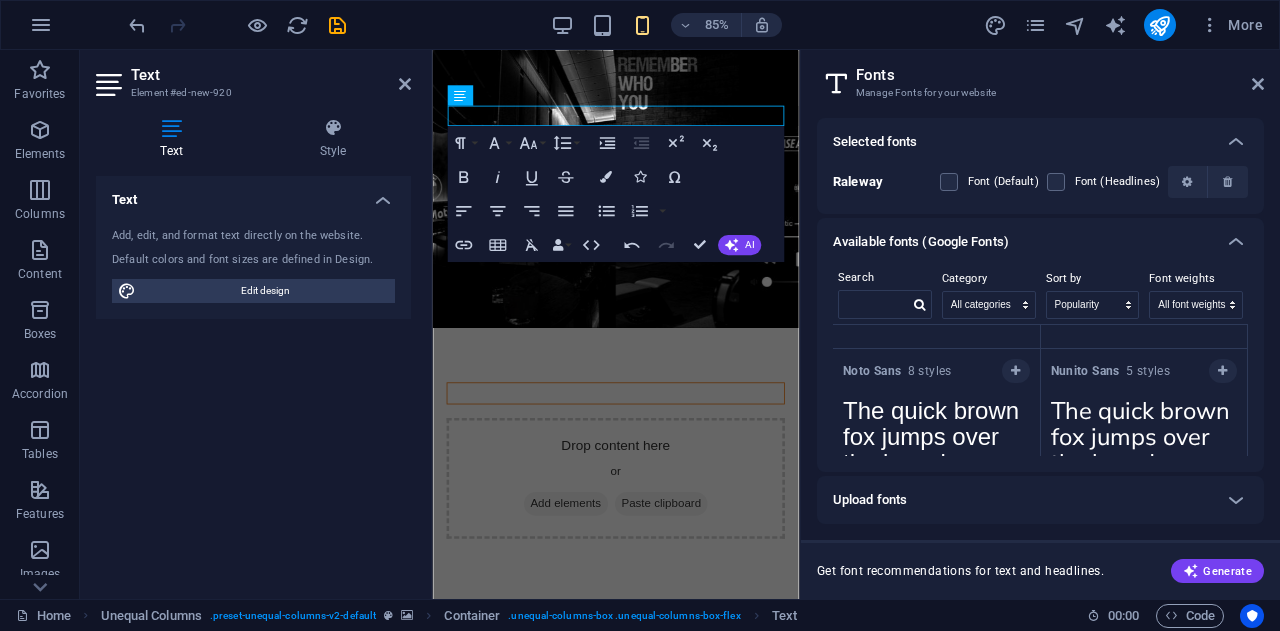 click on "Raleway Font (Default) Font (Headlines)" at bounding box center [1040, 182] 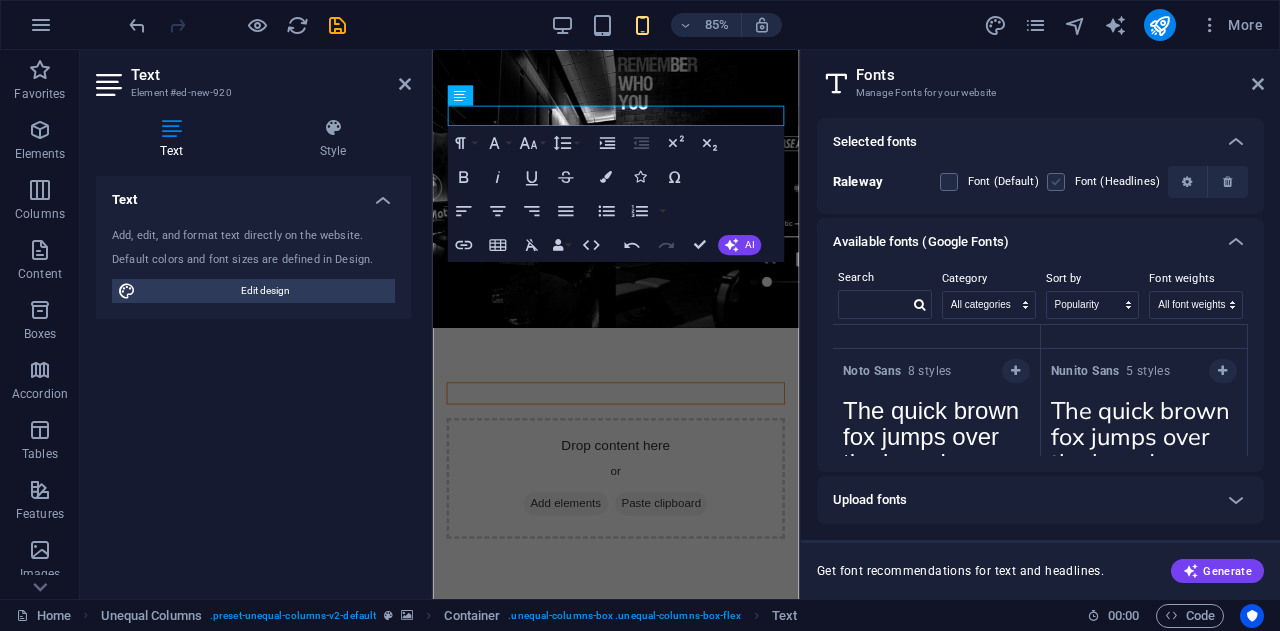 click at bounding box center (1056, 182) 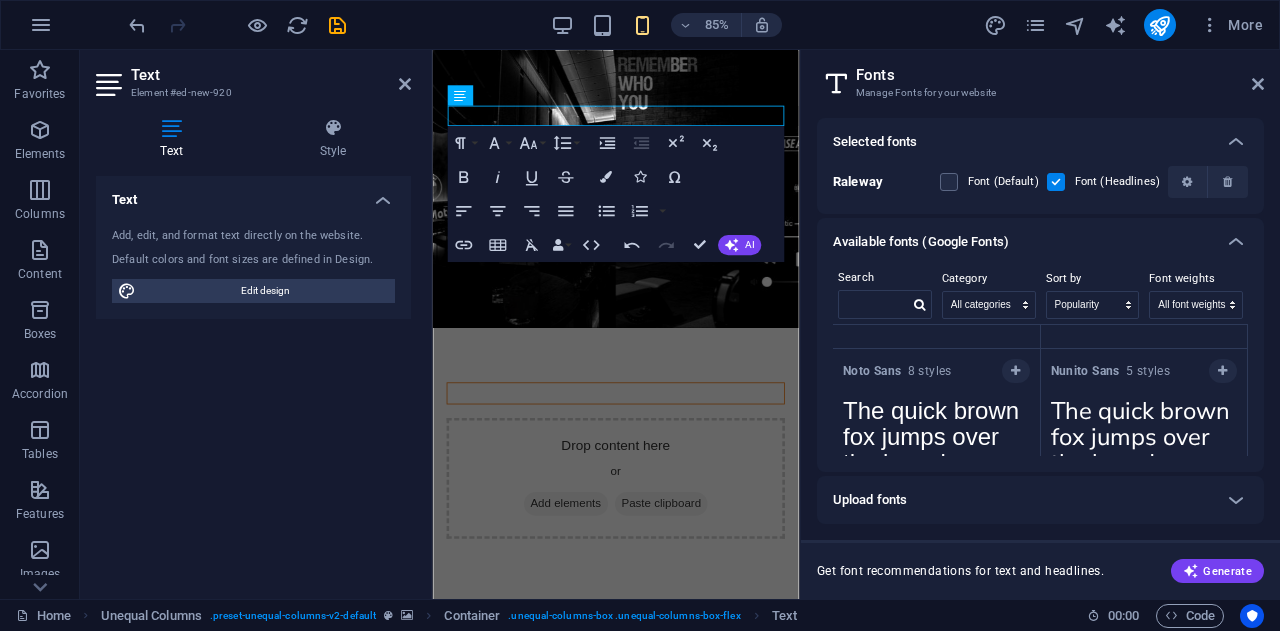 click on "Fonts Manage Fonts for your website" at bounding box center (1042, 76) 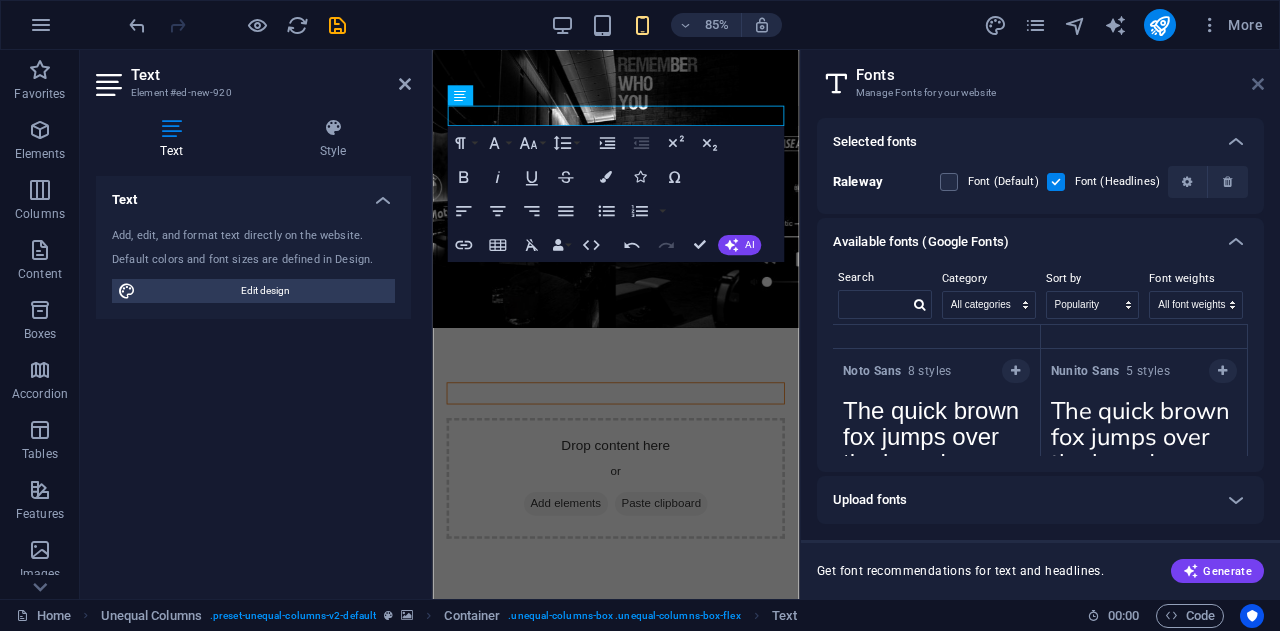 click at bounding box center (1258, 84) 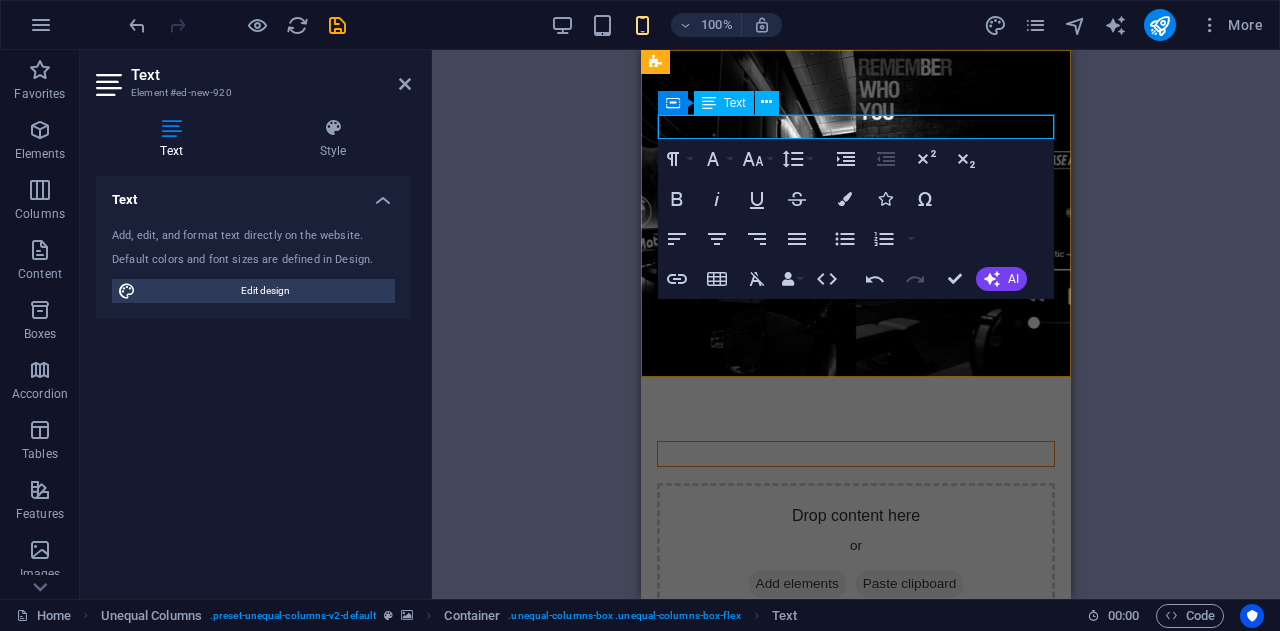 click on "[NAME]" at bounding box center [856, 454] 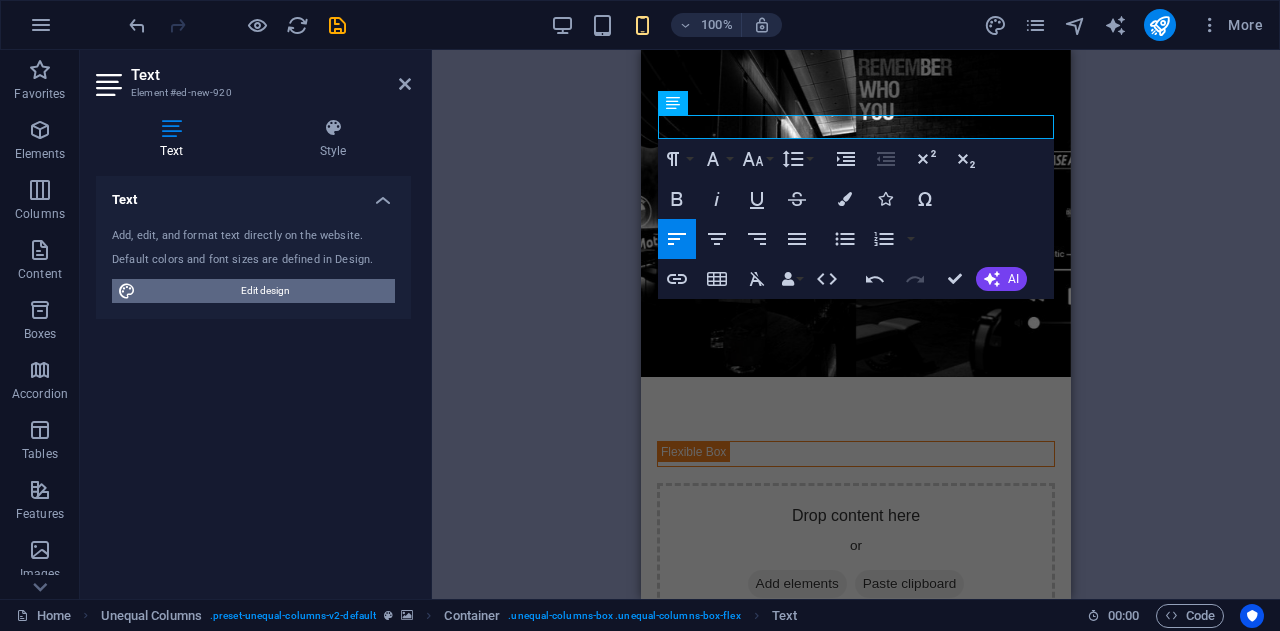 click on "Edit design" at bounding box center (265, 291) 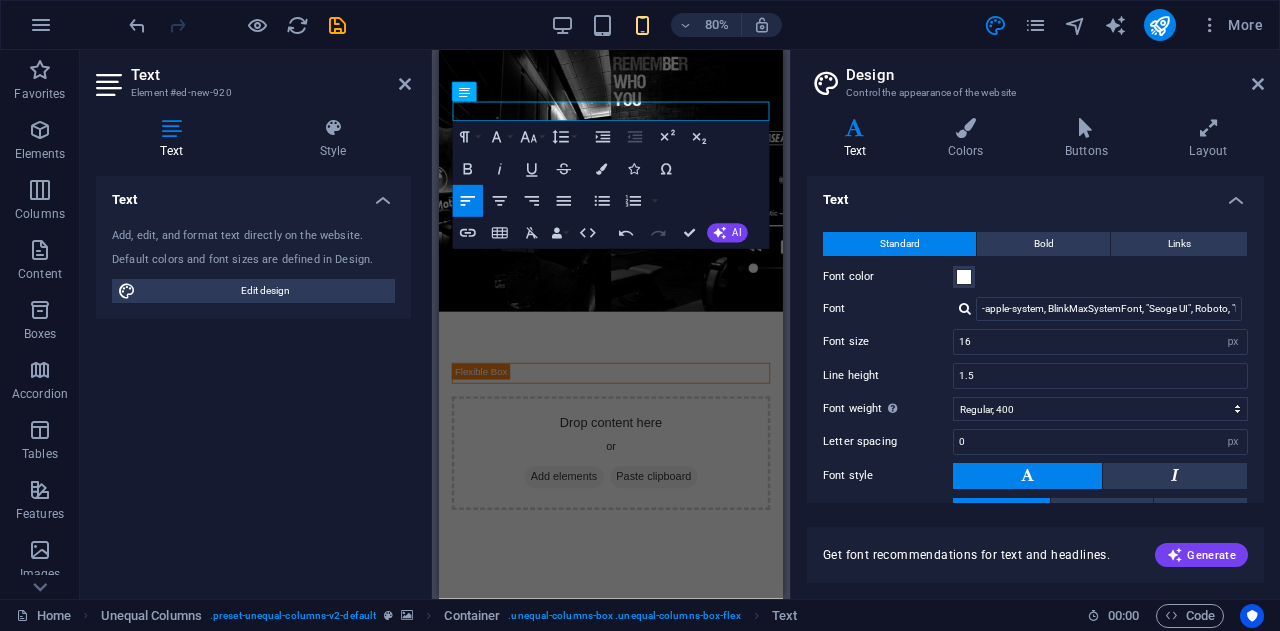 drag, startPoint x: 616, startPoint y: 132, endPoint x: 440, endPoint y: 140, distance: 176.18172 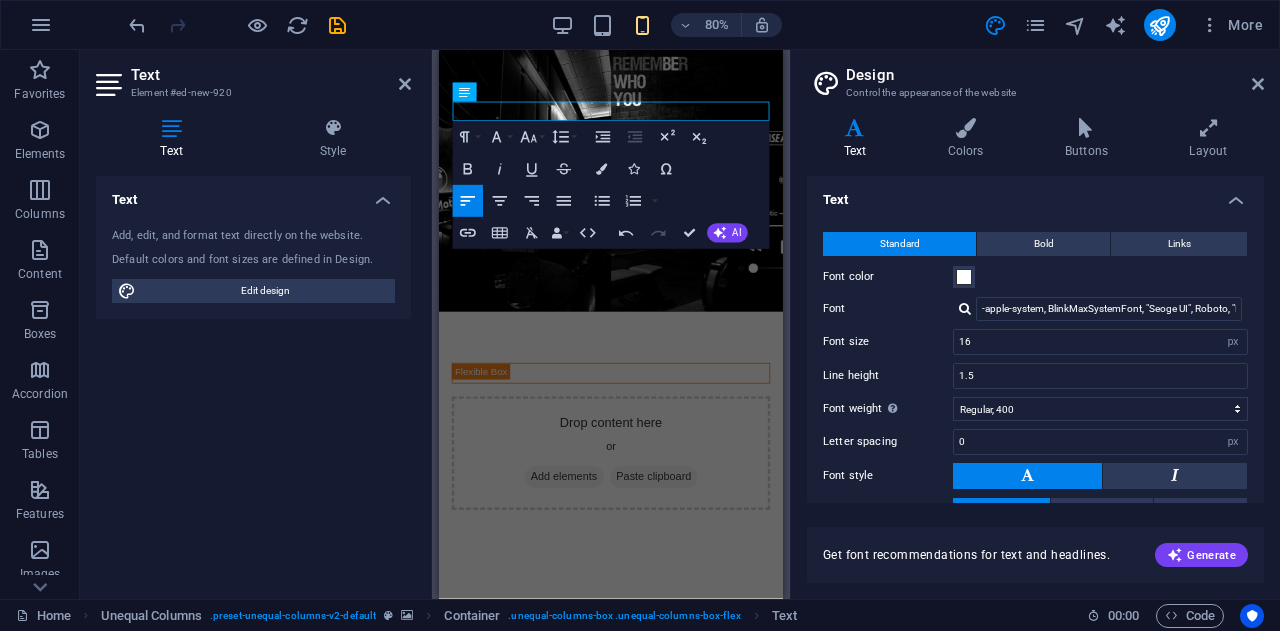 click at bounding box center [965, 308] 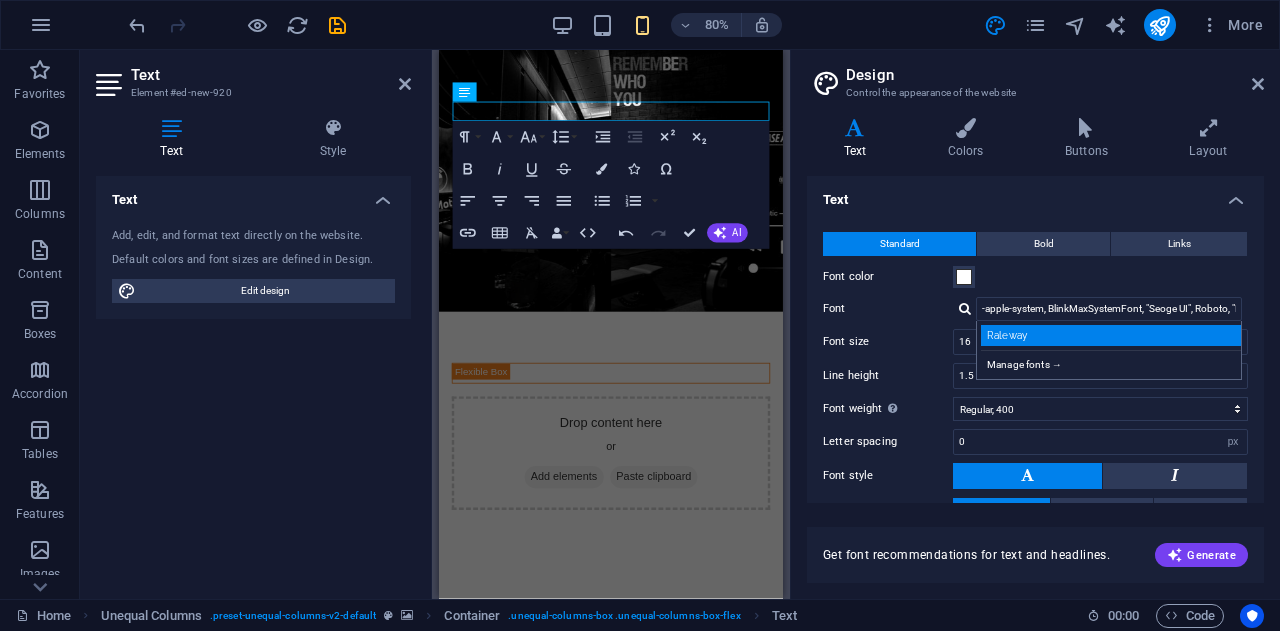 click on "Raleway" at bounding box center (1113, 335) 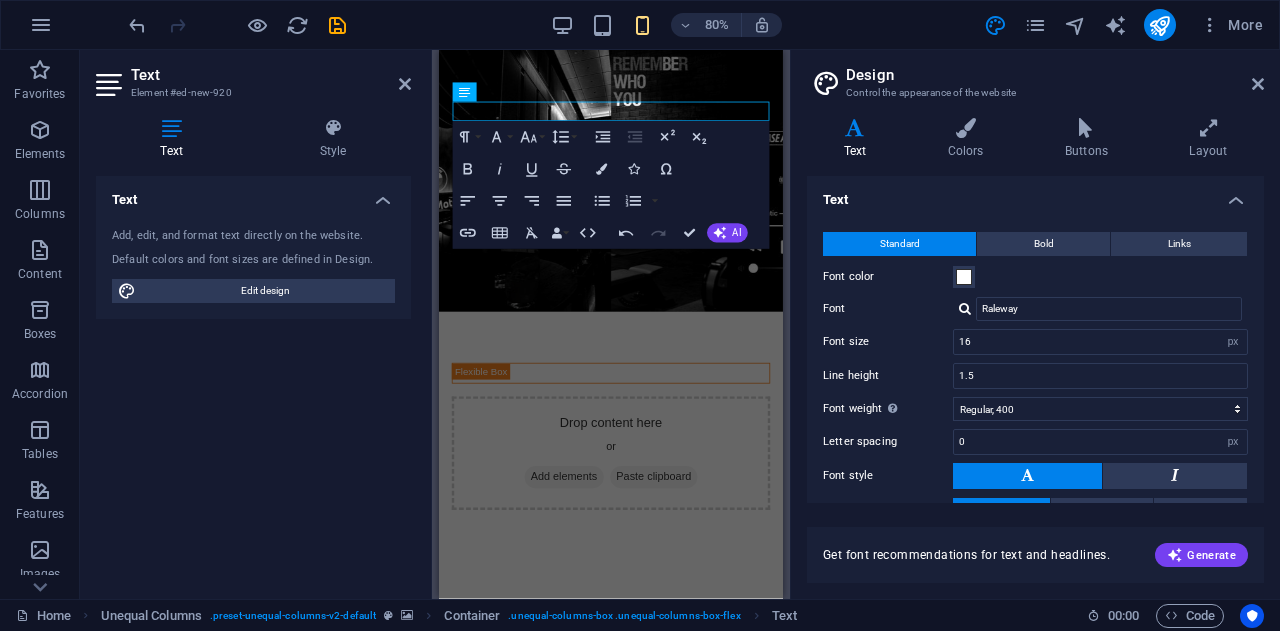 click on "Font color" at bounding box center (1035, 277) 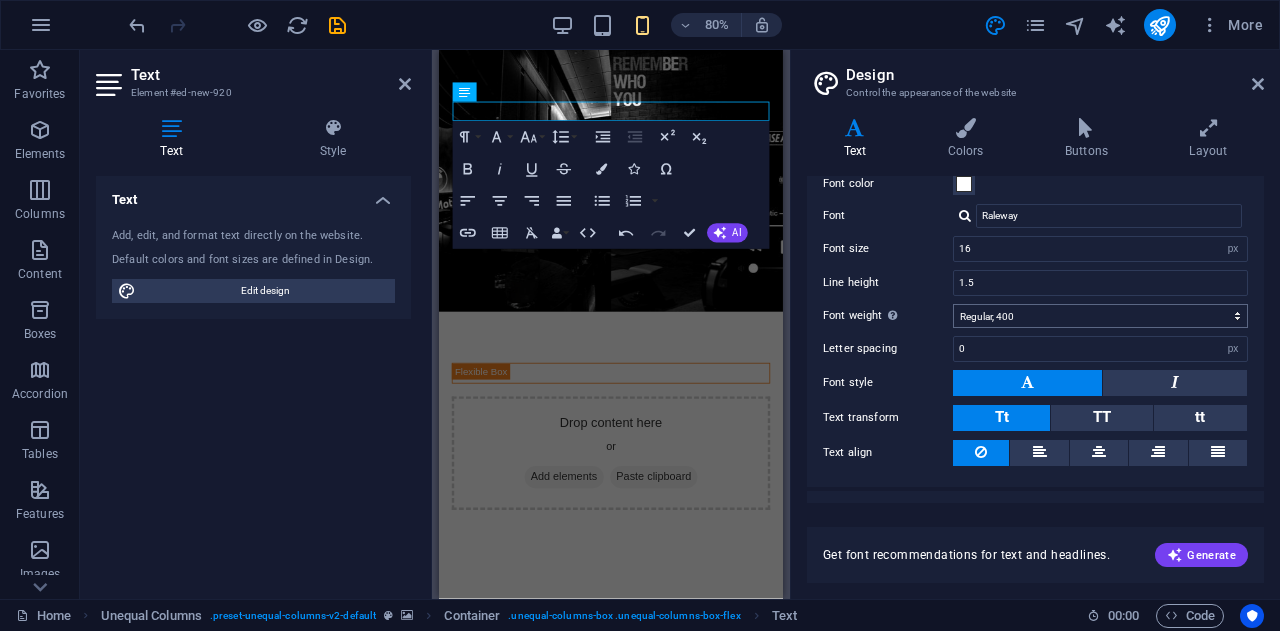 scroll, scrollTop: 124, scrollLeft: 0, axis: vertical 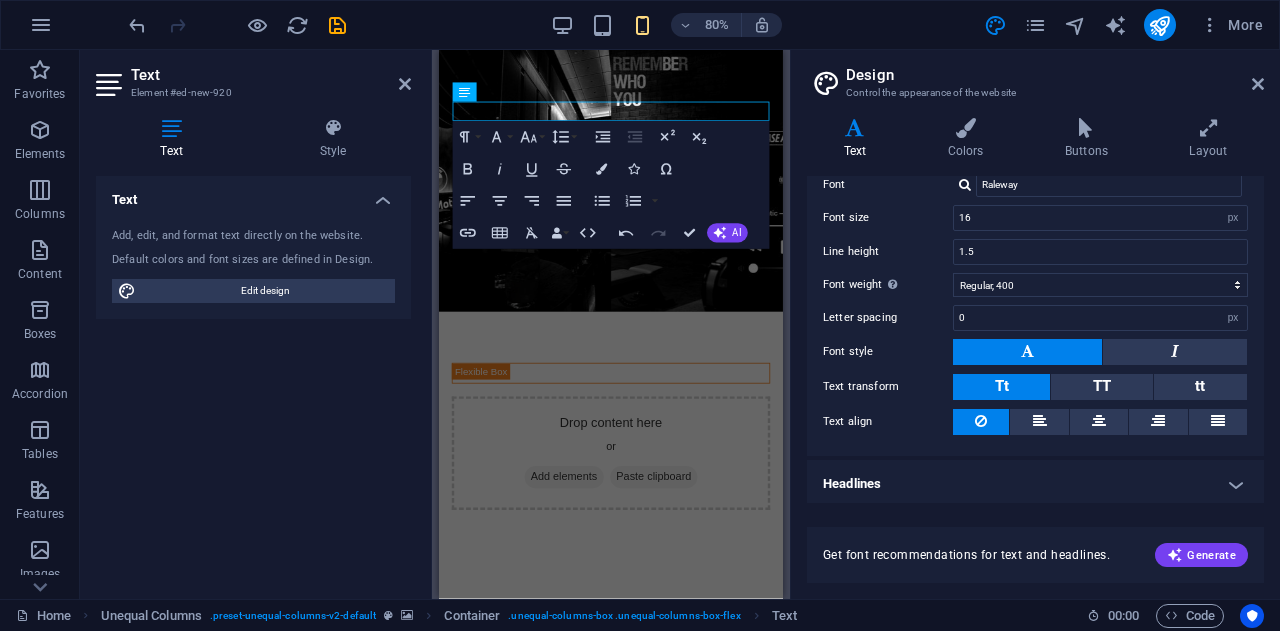 click on "Get font recommendations for text and headlines. Generate" at bounding box center [1035, 543] 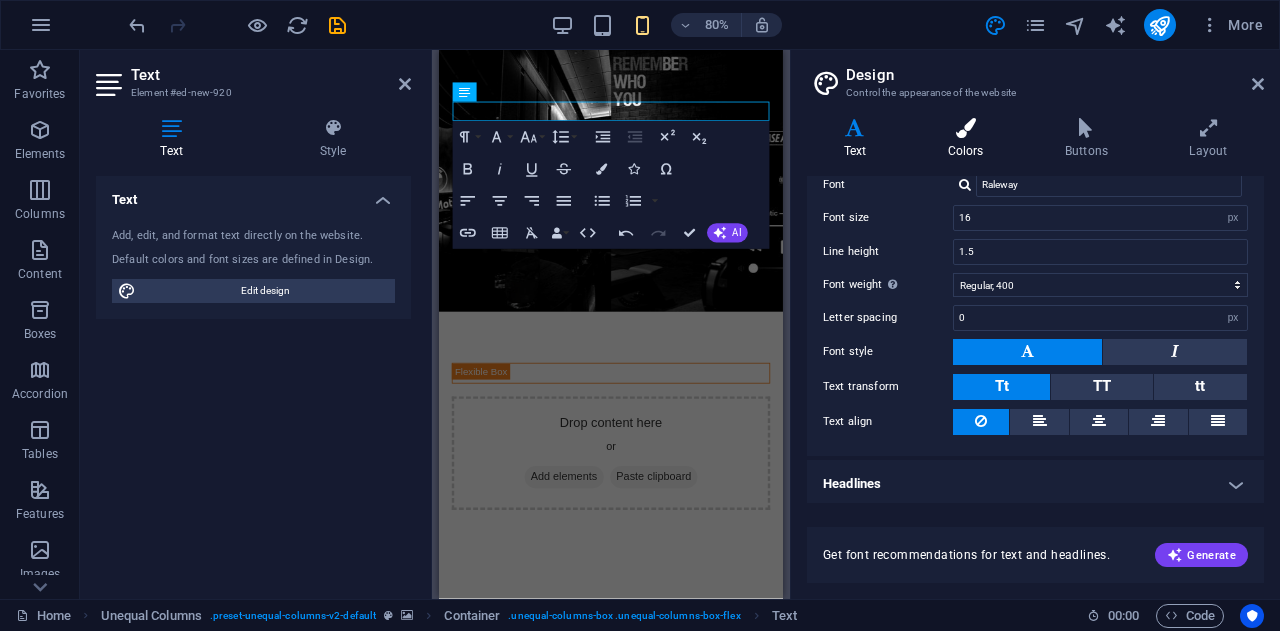 click at bounding box center [965, 128] 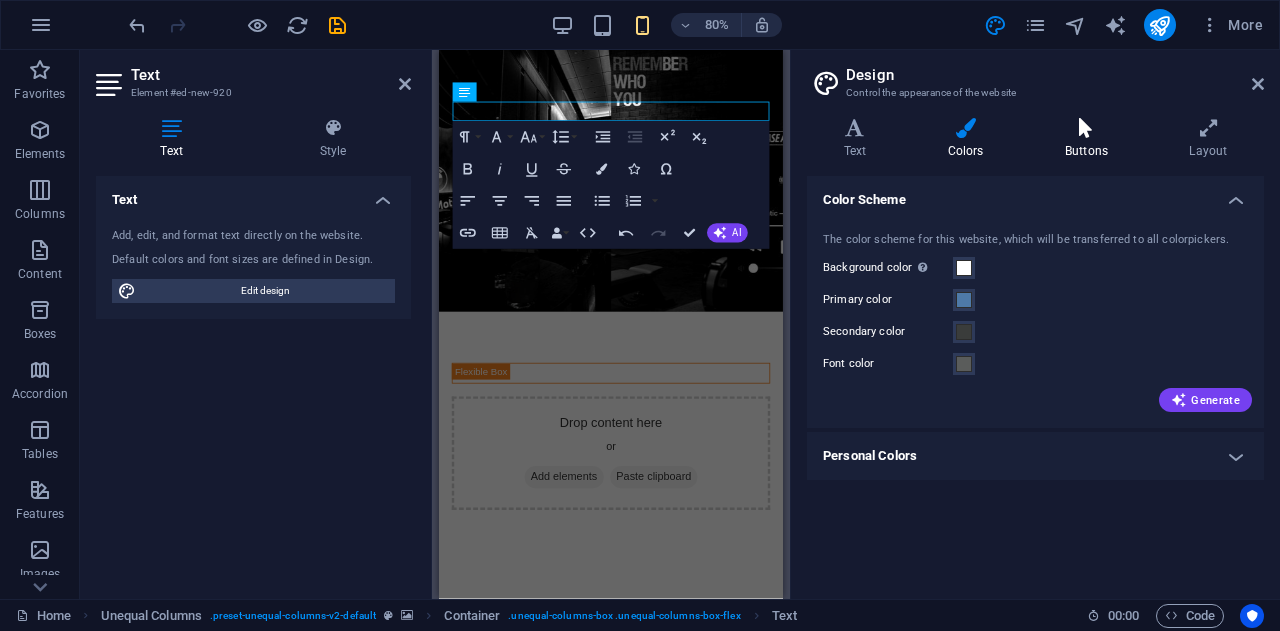 click at bounding box center [1086, 128] 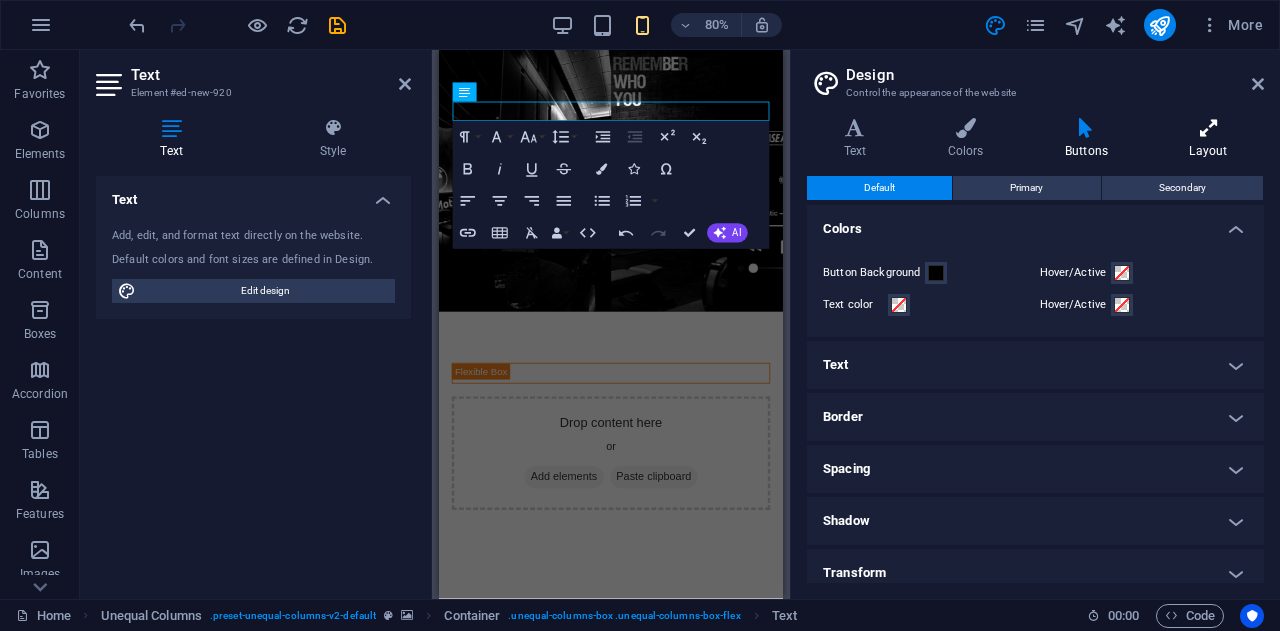 click on "Layout" at bounding box center [1208, 139] 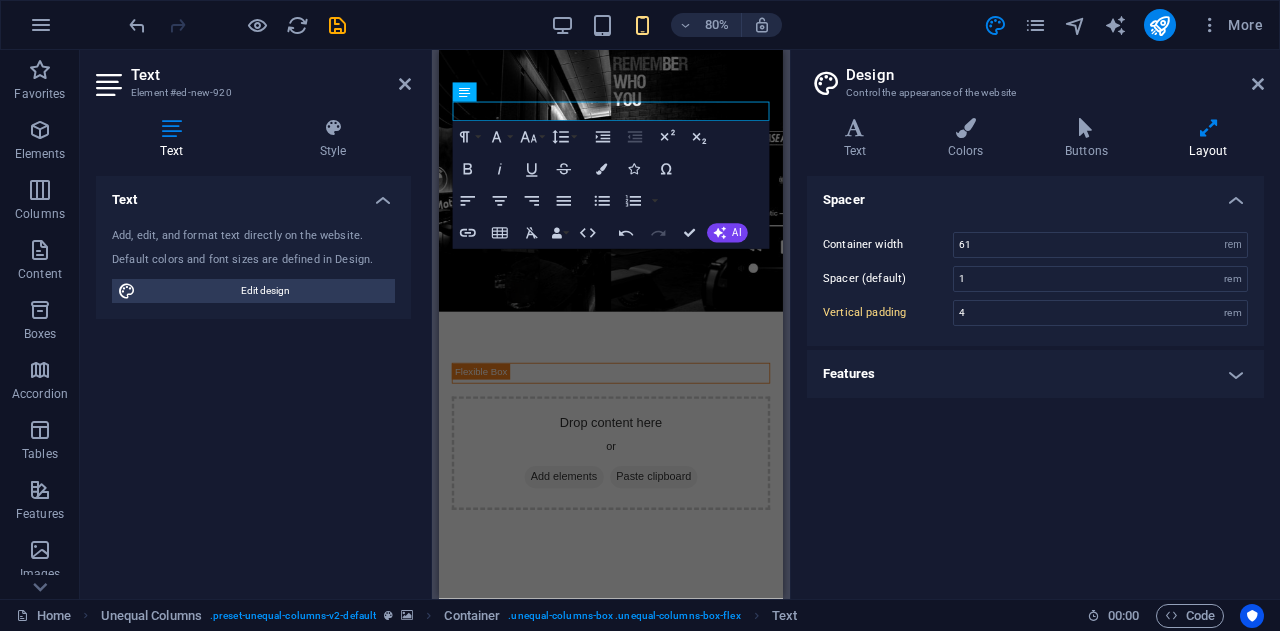 click on "Skip to main content
[NAME] Drop content here or  Add elements  Paste clipboard" at bounding box center [654, 369] 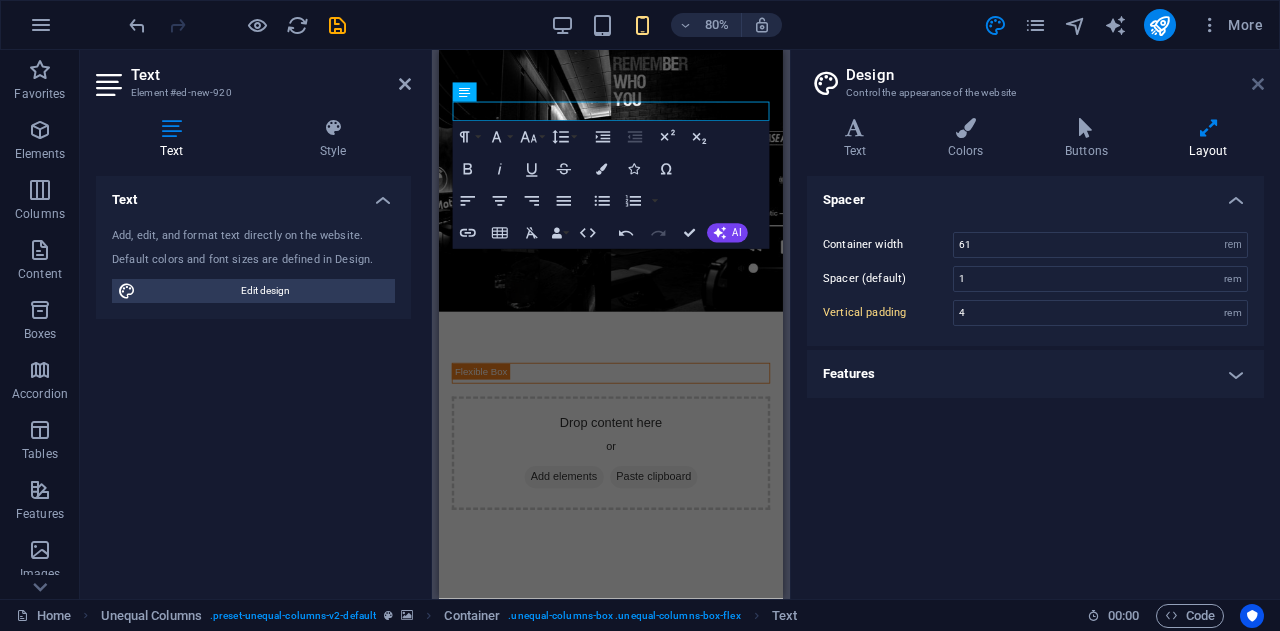 click at bounding box center [1258, 84] 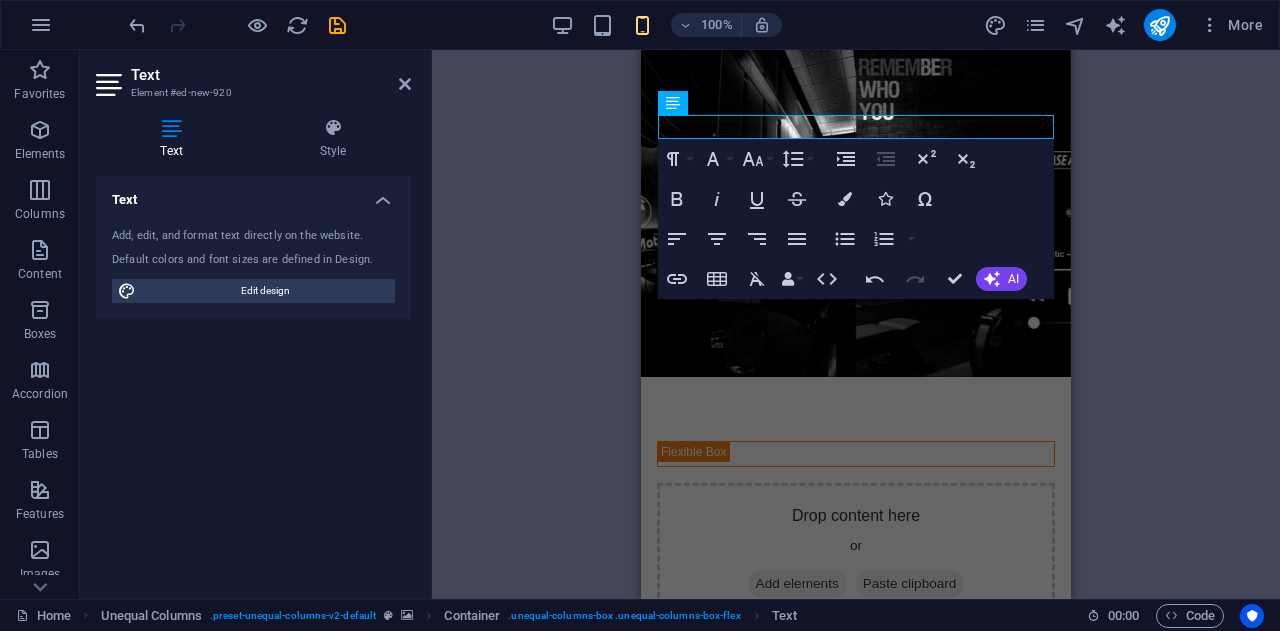 click on "Skip to main content
[NAME] Drop content here or  Add elements  Paste clipboard" at bounding box center (856, 369) 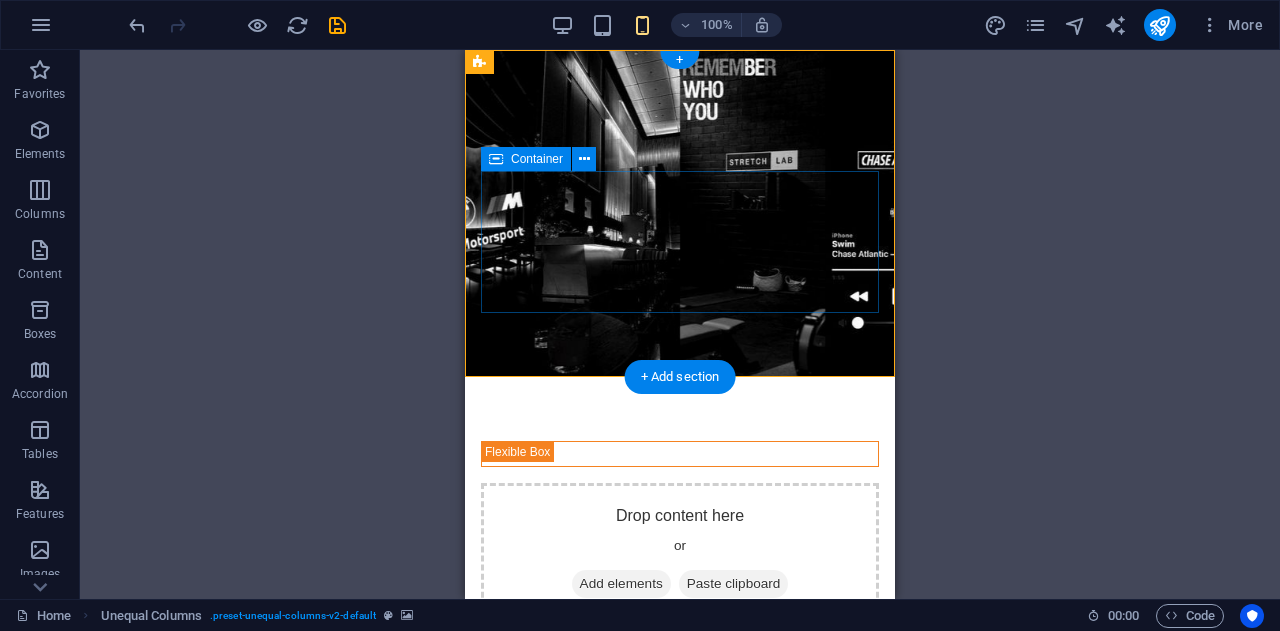 click on "Drop content here or  Add elements  Paste clipboard" at bounding box center [680, 554] 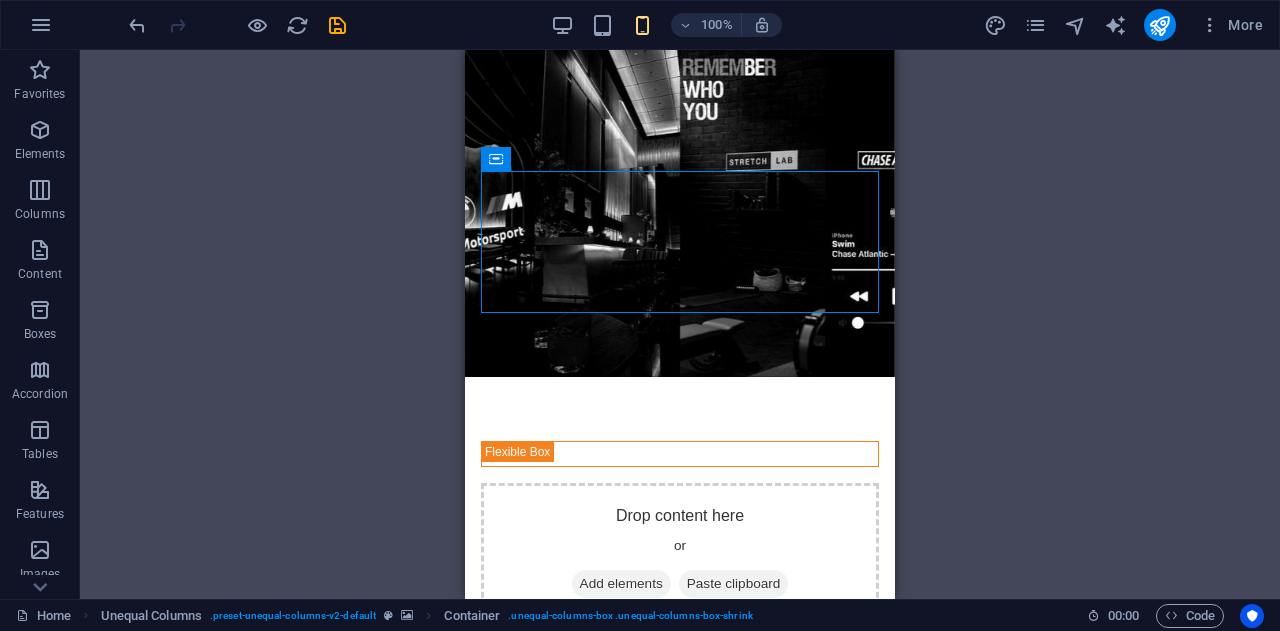 click on "Placeholder   Unequal Columns   Container   Placeholder   Container   Placeholder   Container   Image   Text   2 columns   Text   Container   Text" at bounding box center [680, 324] 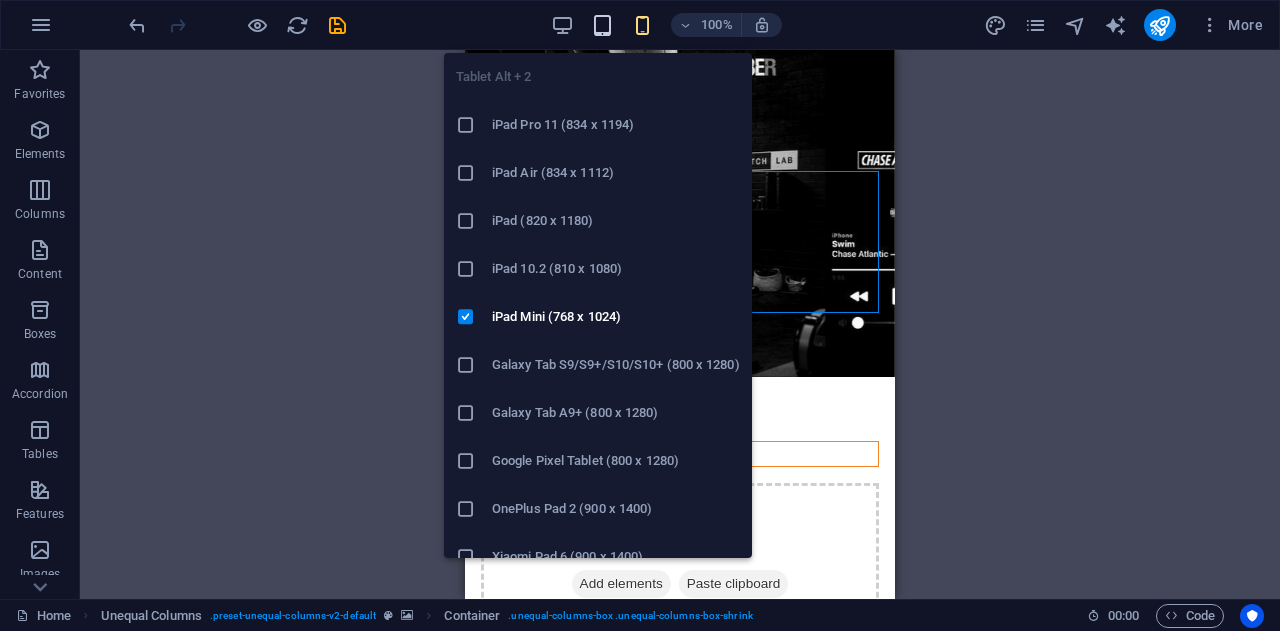 click at bounding box center [602, 25] 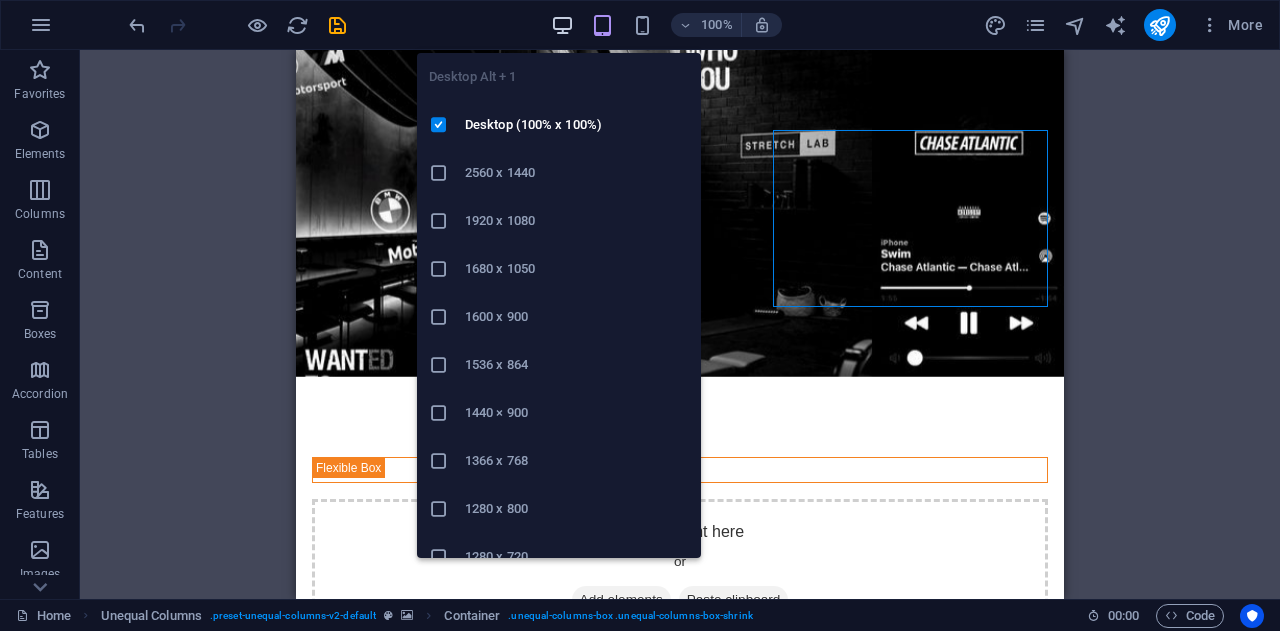 click at bounding box center (562, 25) 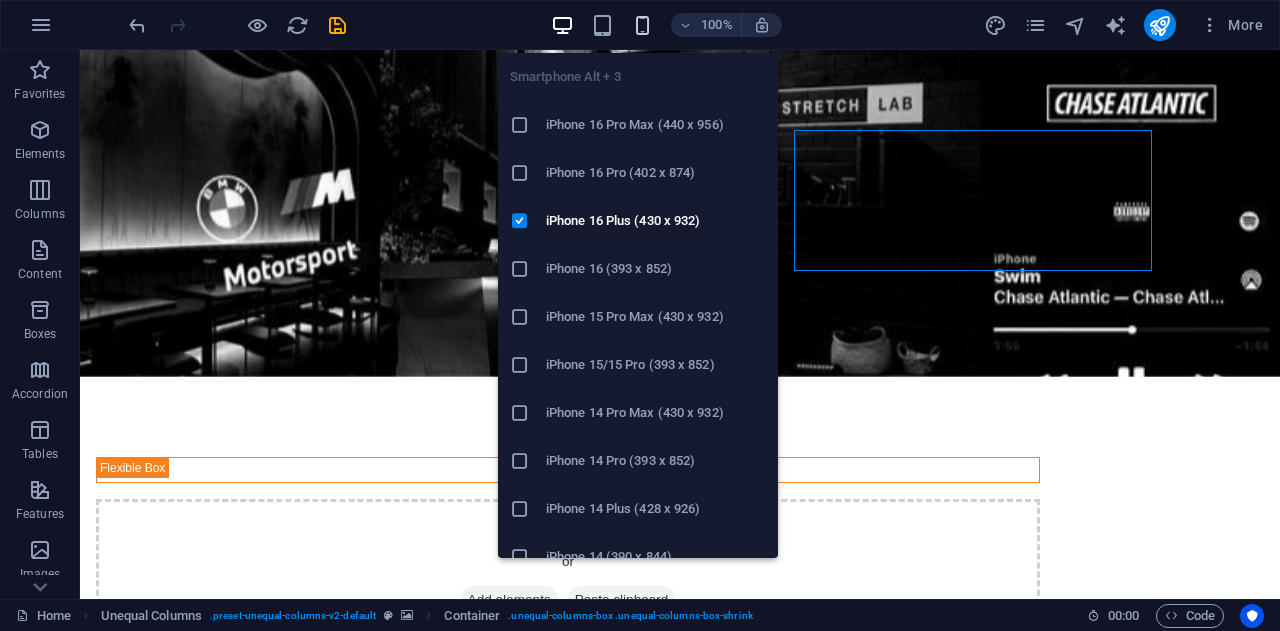click at bounding box center [642, 25] 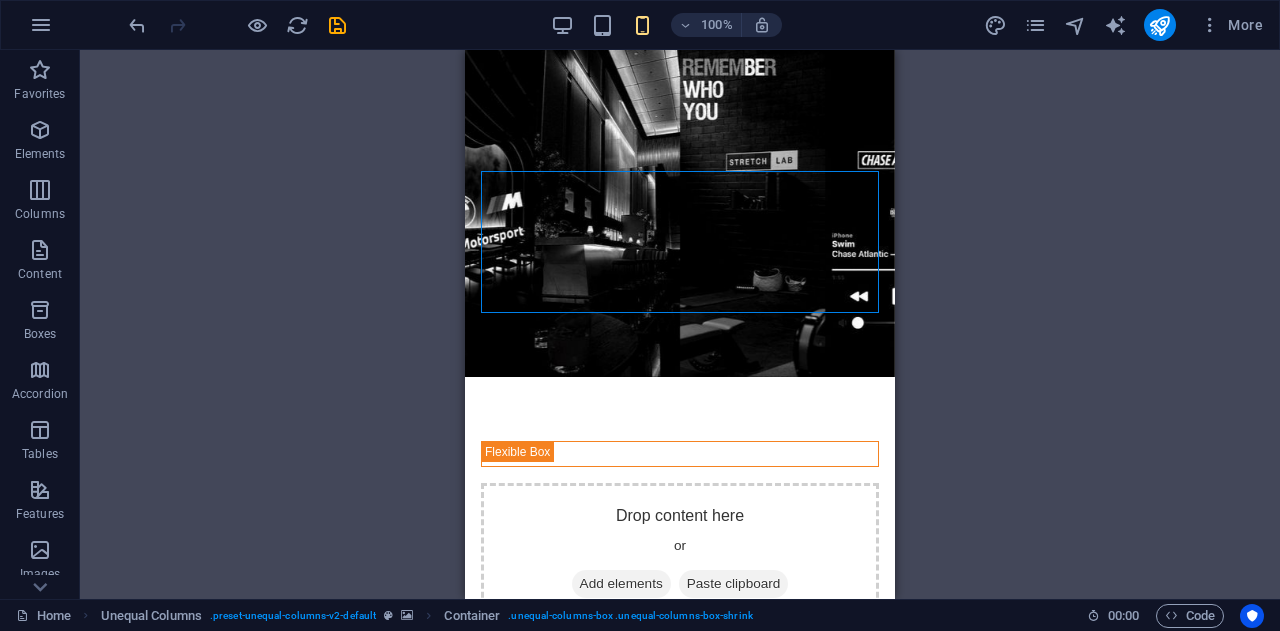 click on "Placeholder   Unequal Columns   Container   Placeholder   Container   Container   Placeholder   Container   Image   Text   2 columns   Text   Container   Text" at bounding box center (680, 324) 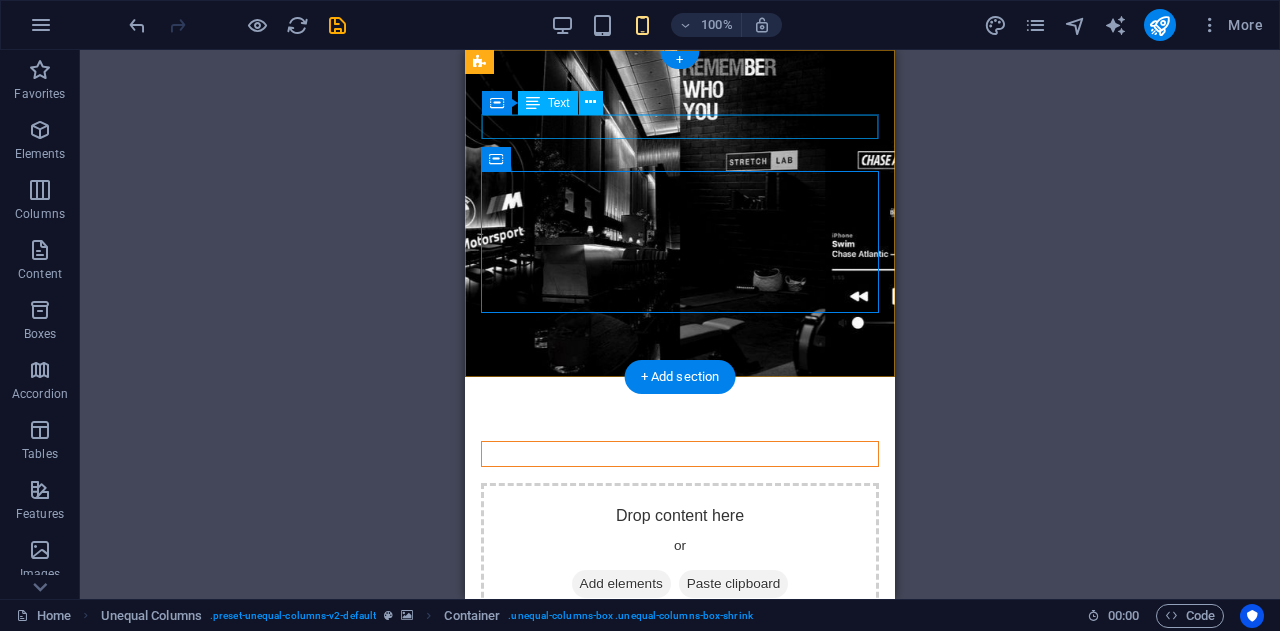 click on "[NAME]" at bounding box center (680, 454) 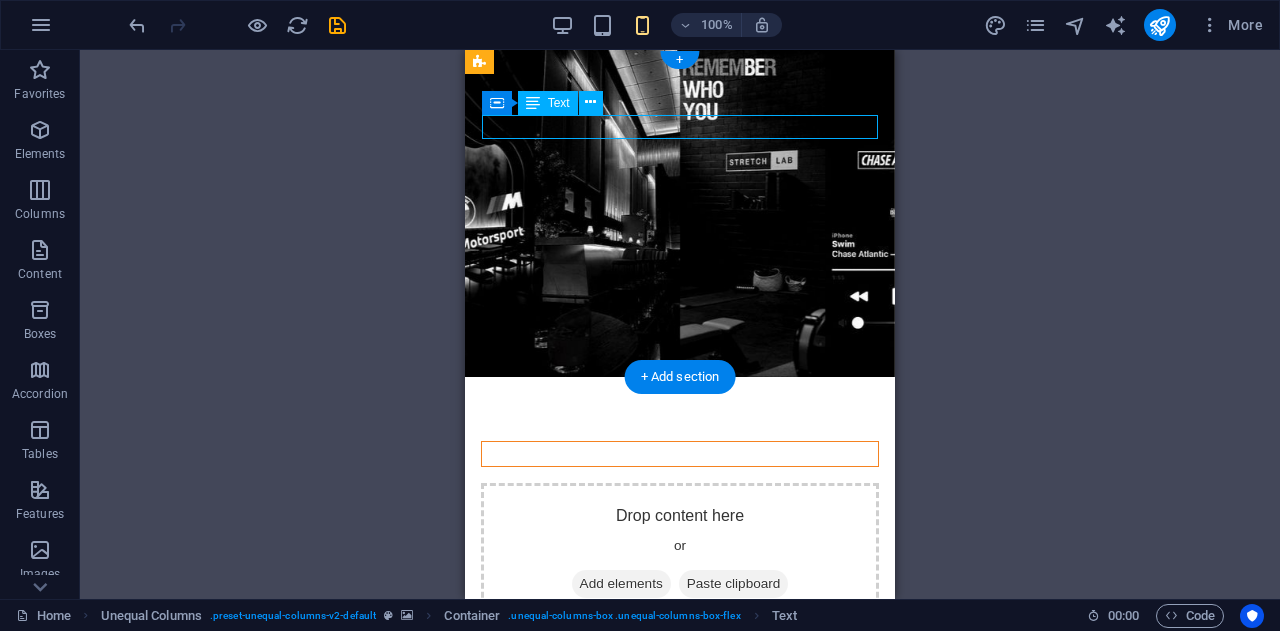 click on "[NAME]" at bounding box center [680, 454] 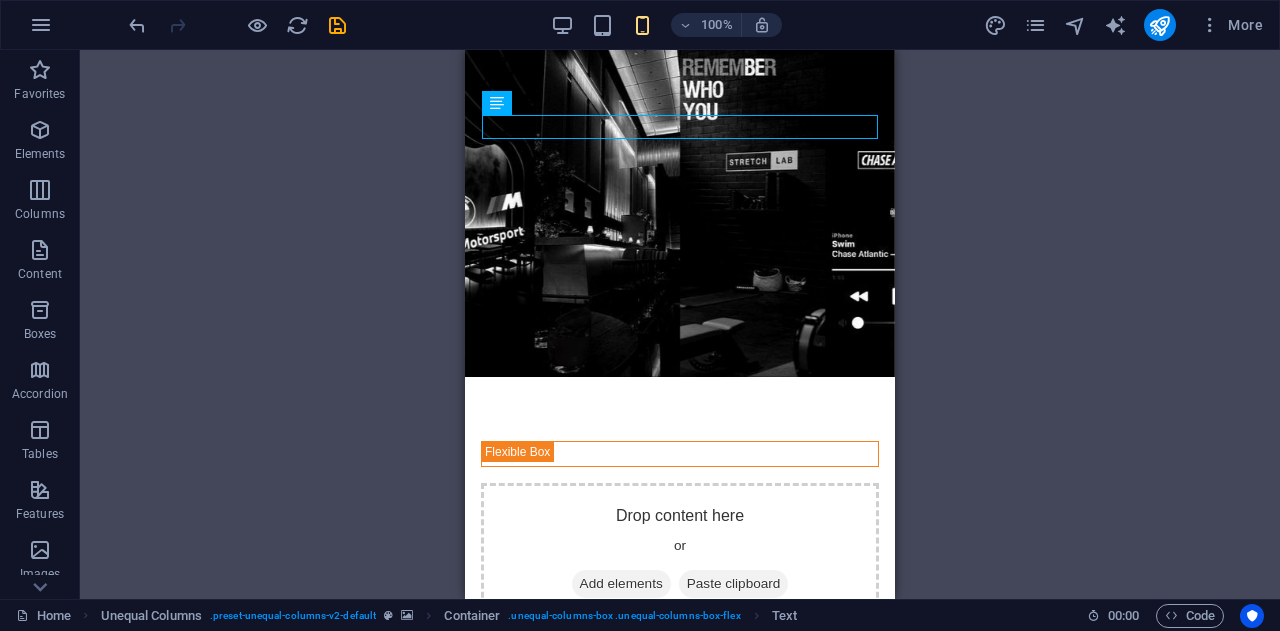 click on "Placeholder   Unequal Columns   Container   Placeholder   Container   Placeholder   Container   Image   Text   2 columns   Text   Container   Text" at bounding box center (680, 324) 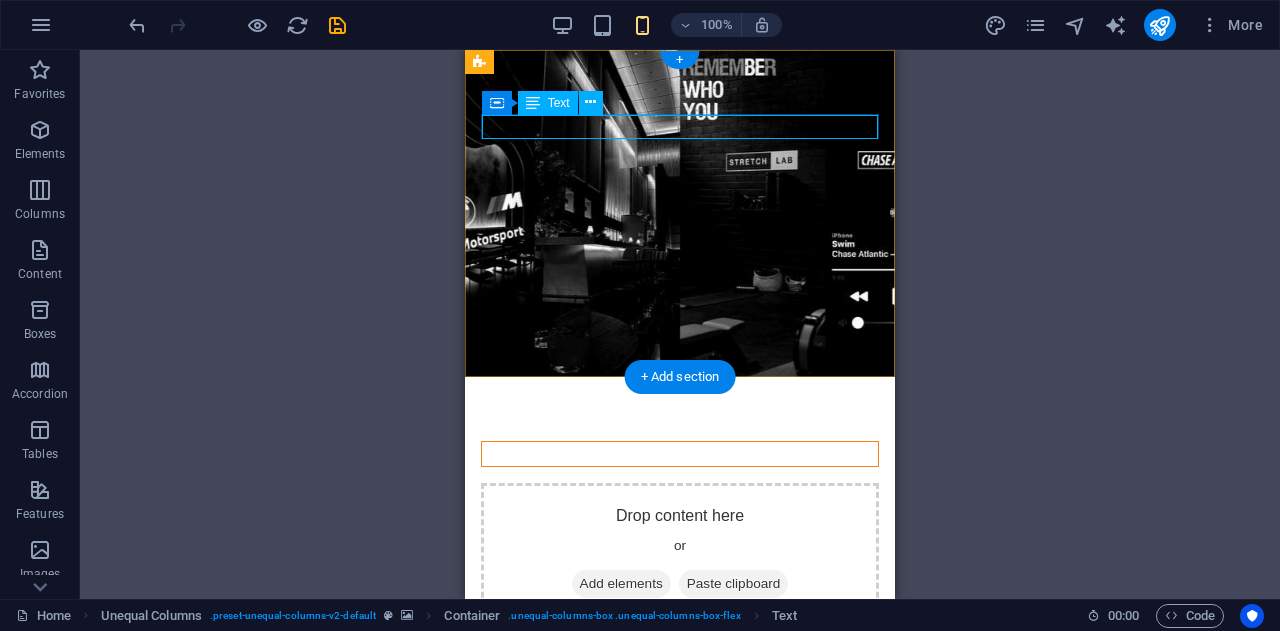 click on "[NAME]" at bounding box center (680, 454) 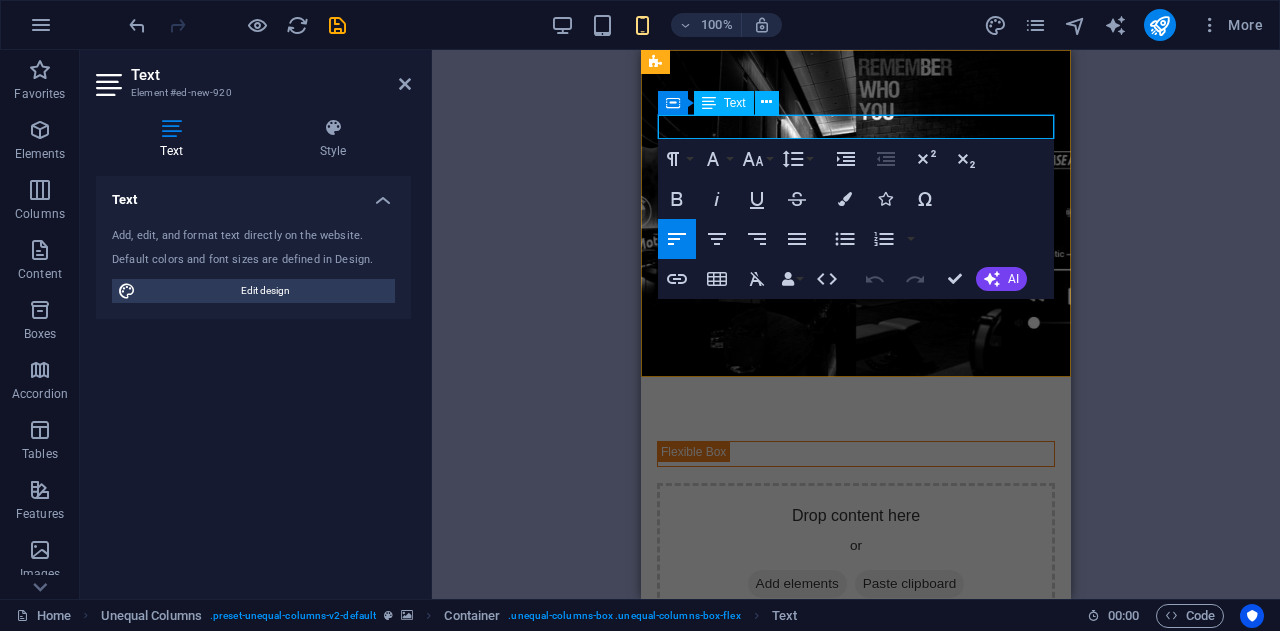 click on "Text" at bounding box center [735, 103] 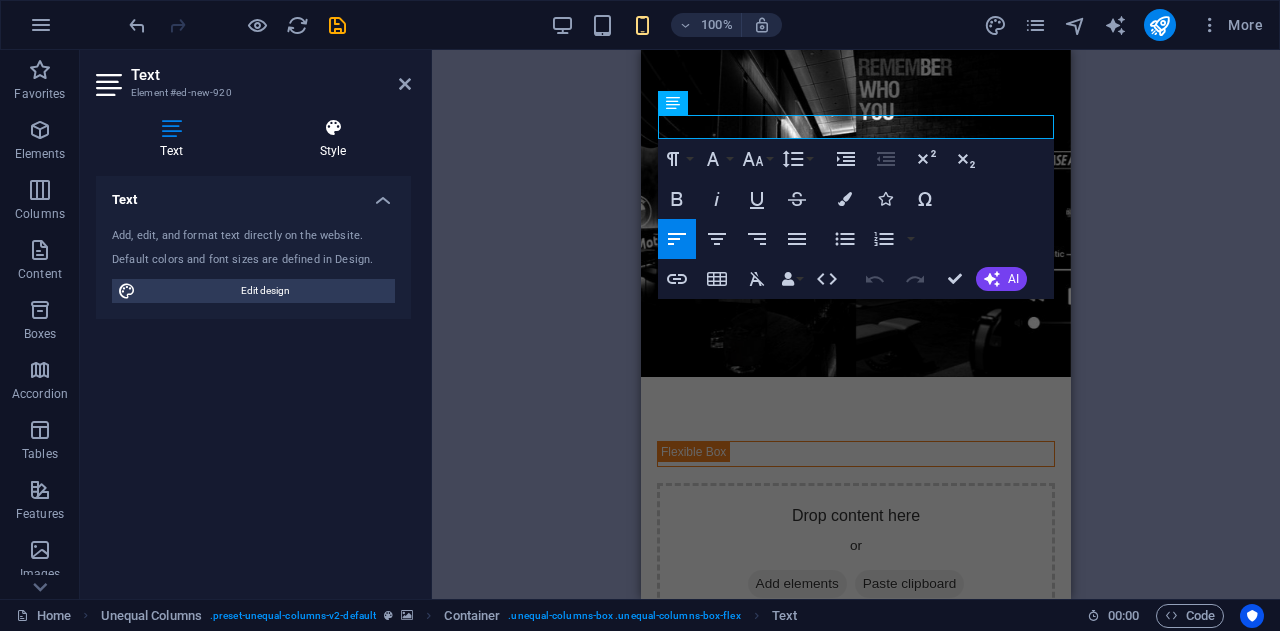 click at bounding box center [333, 128] 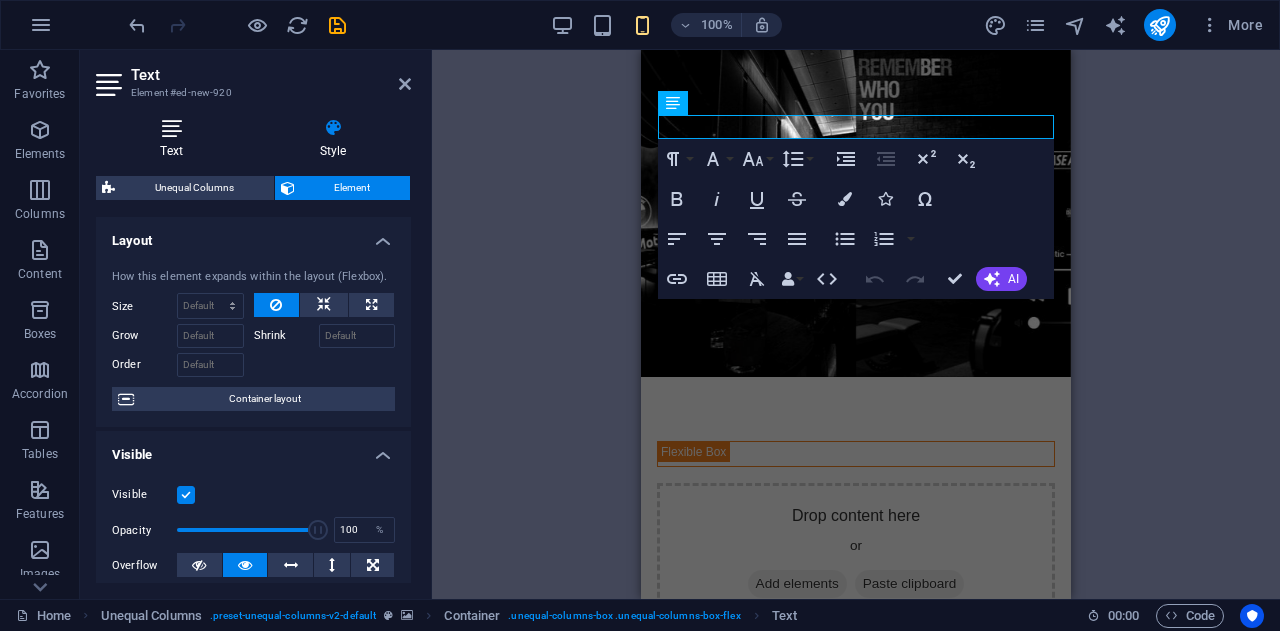 click at bounding box center [171, 128] 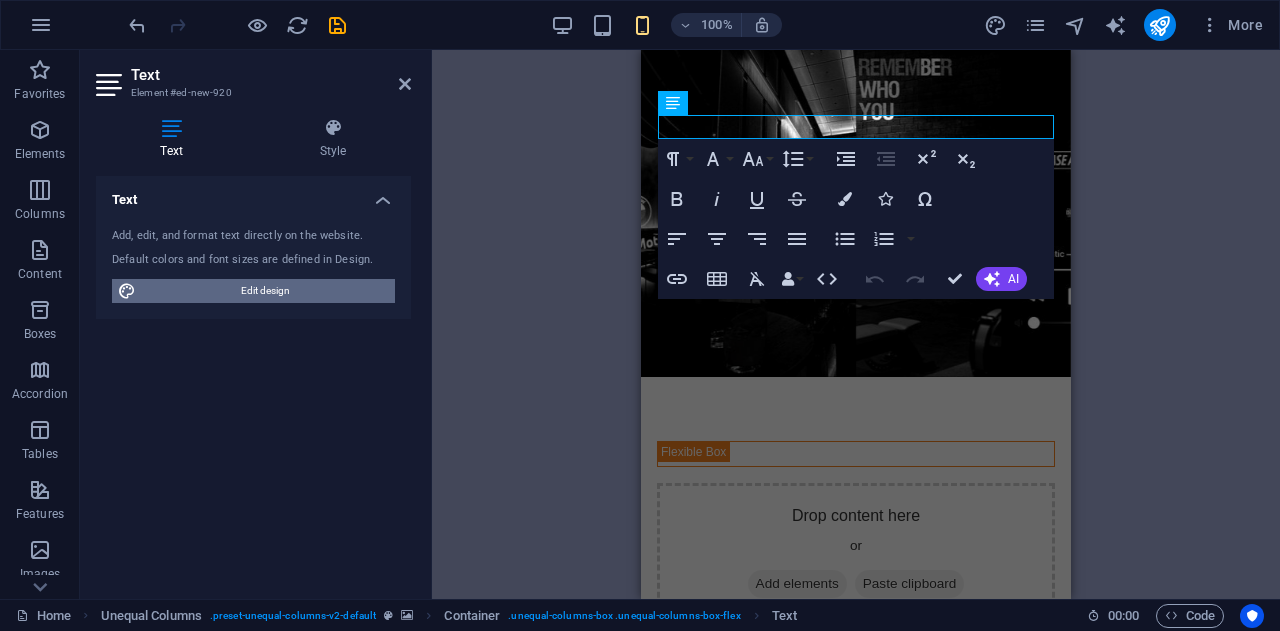 click on "Edit design" at bounding box center [265, 291] 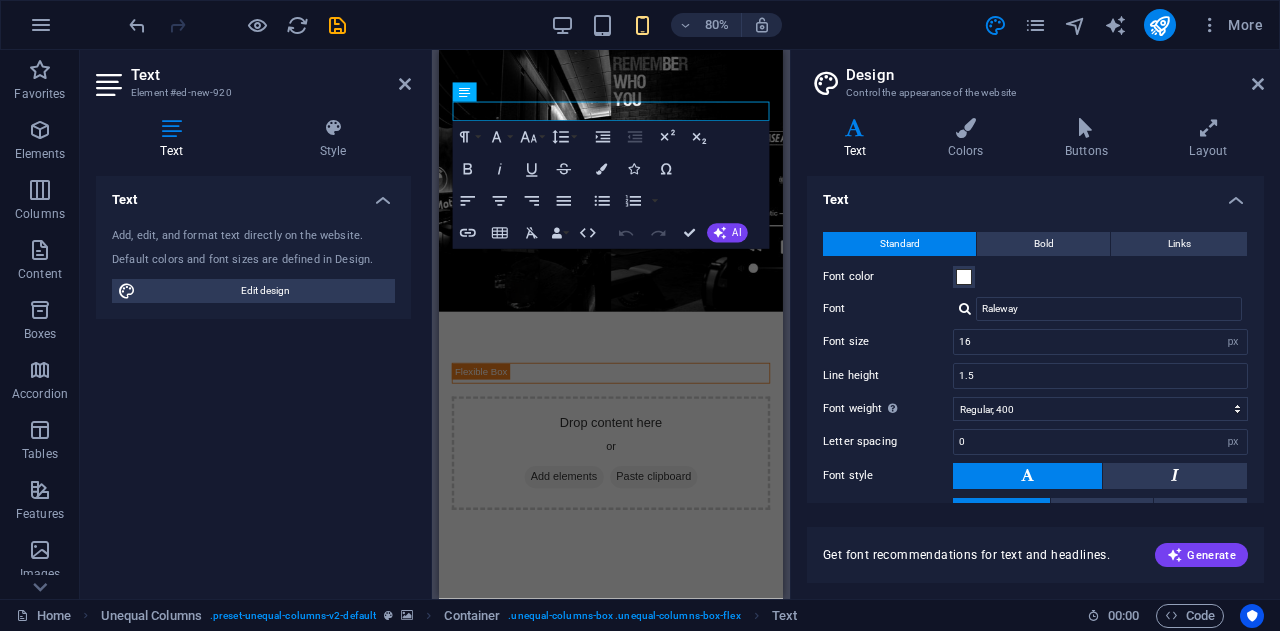 click at bounding box center (965, 308) 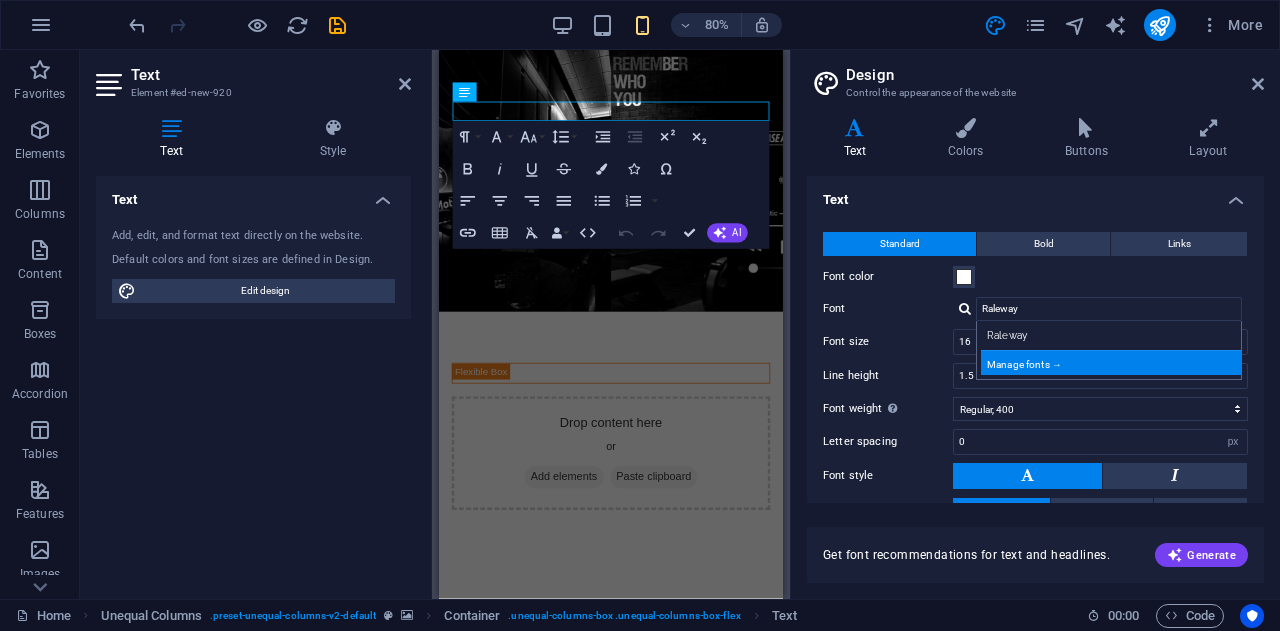 click on "Manage fonts →" at bounding box center (1113, 362) 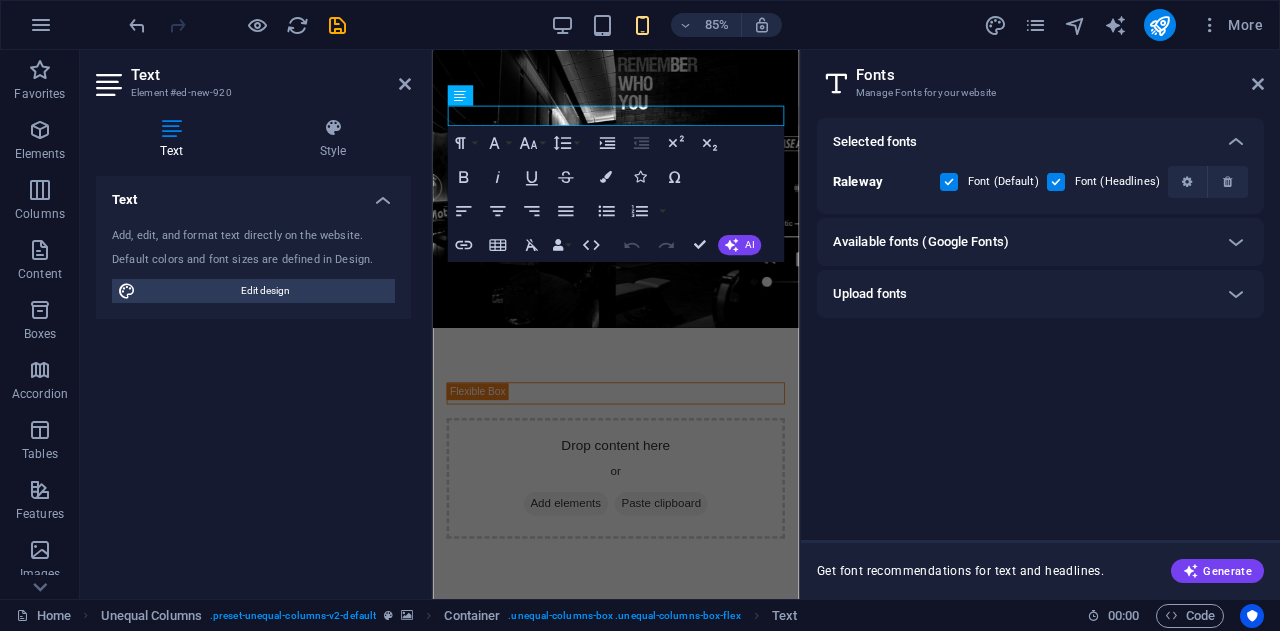 click on "Available fonts (Google Fonts)" at bounding box center (1022, 242) 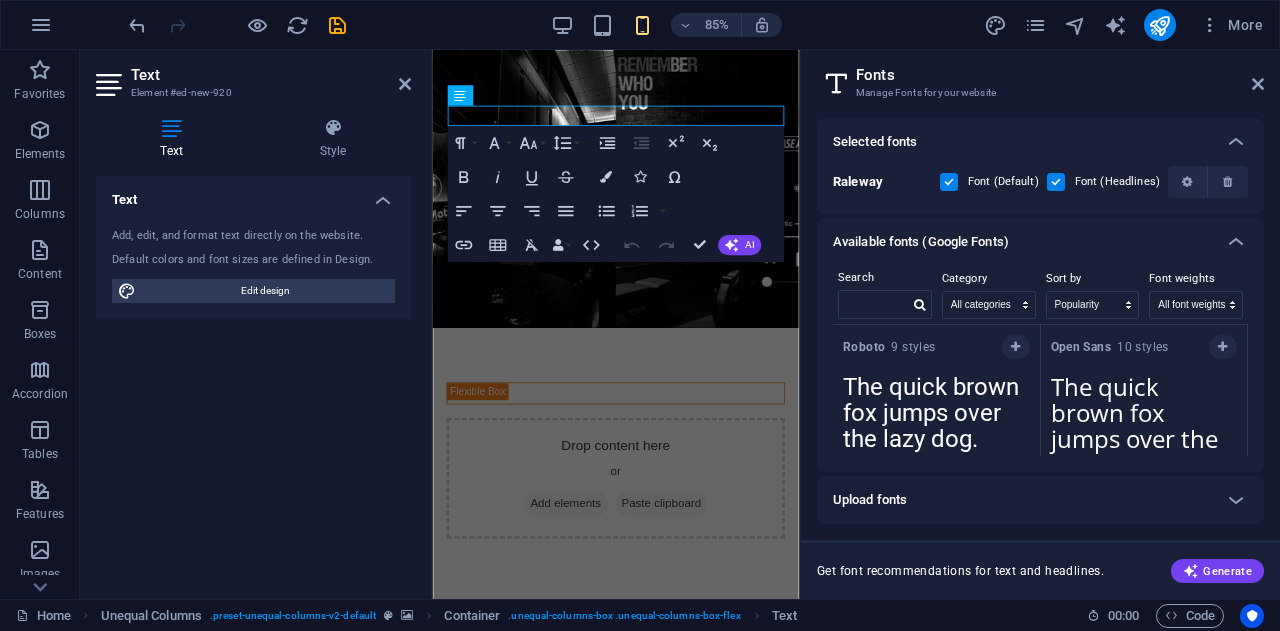 click at bounding box center [949, 182] 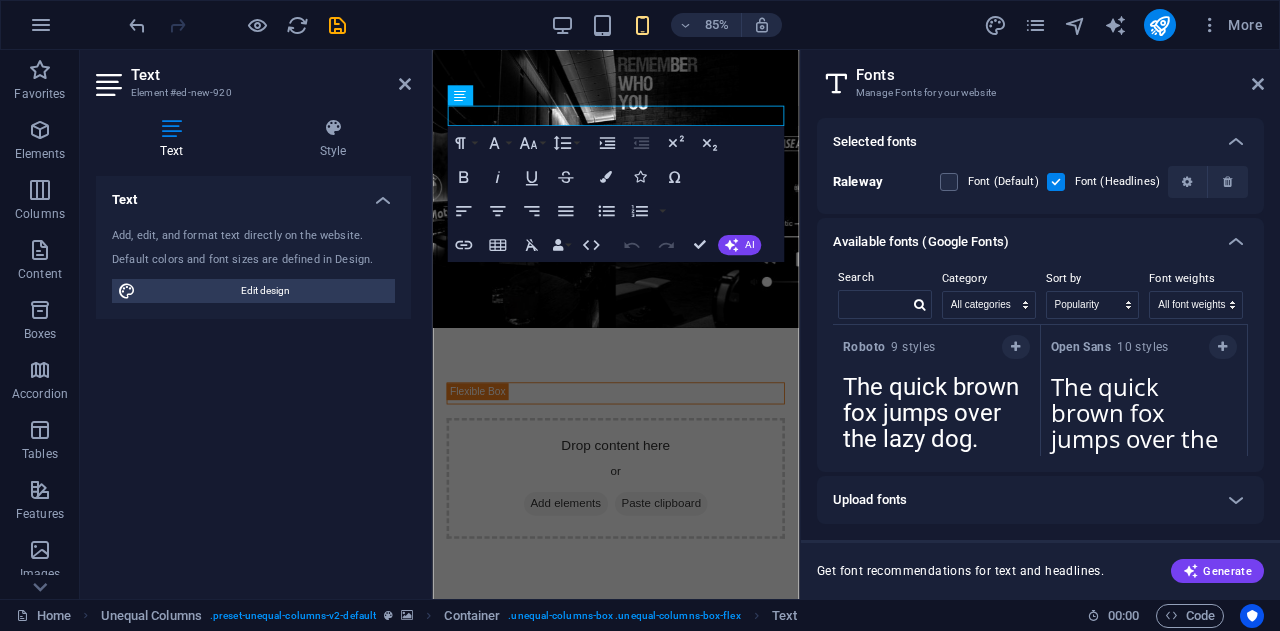 click at bounding box center [949, 182] 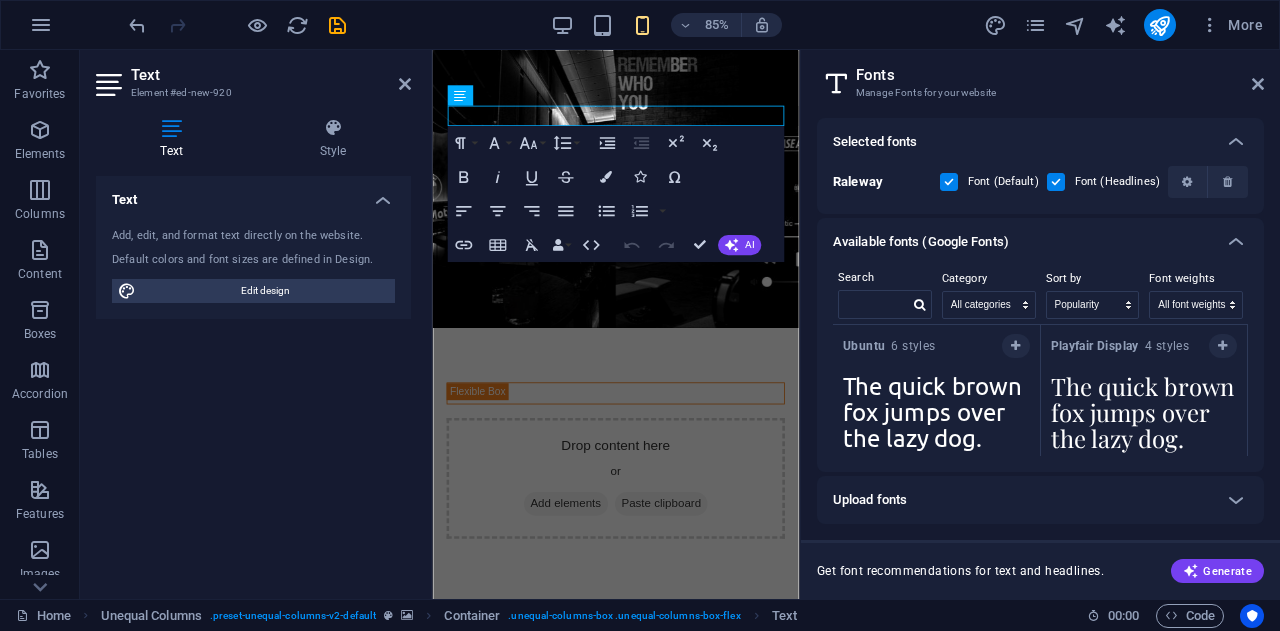 scroll, scrollTop: 1204, scrollLeft: 0, axis: vertical 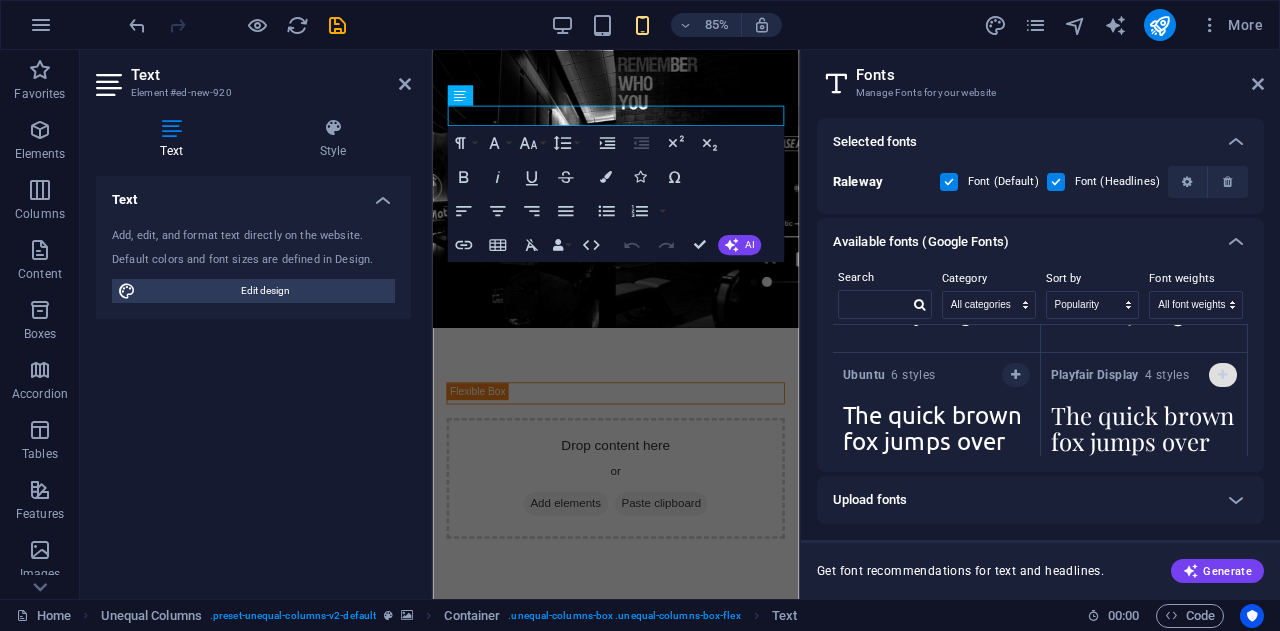 click at bounding box center [1223, 375] 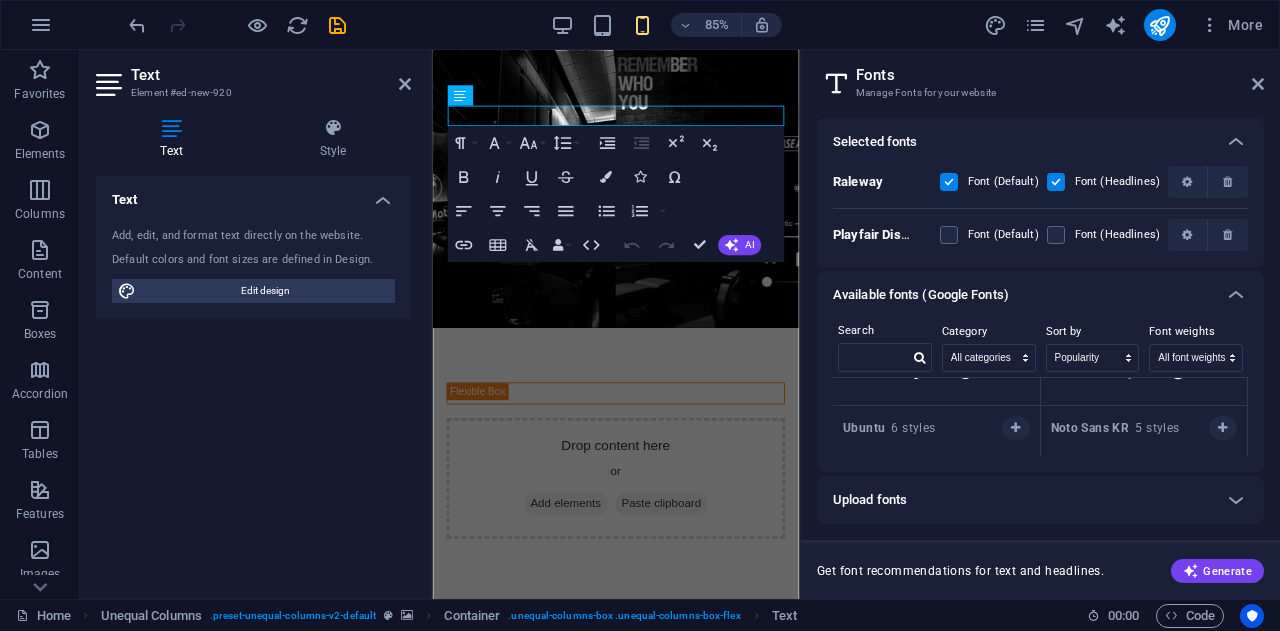 scroll, scrollTop: 1304, scrollLeft: 0, axis: vertical 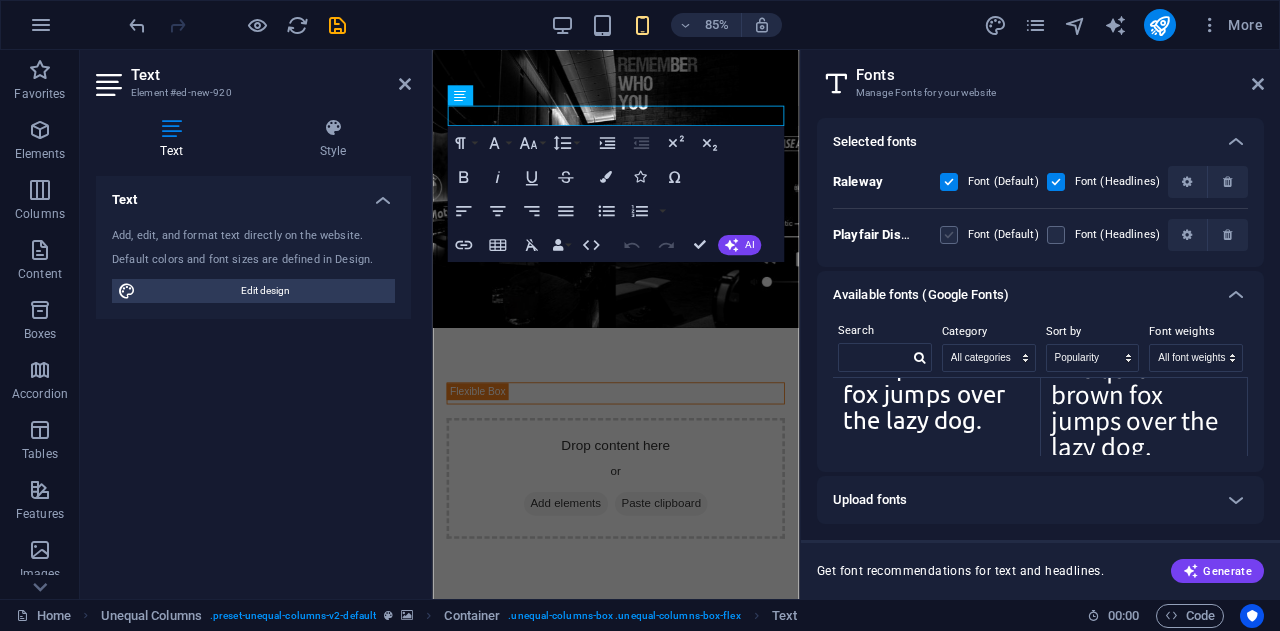 click at bounding box center [949, 235] 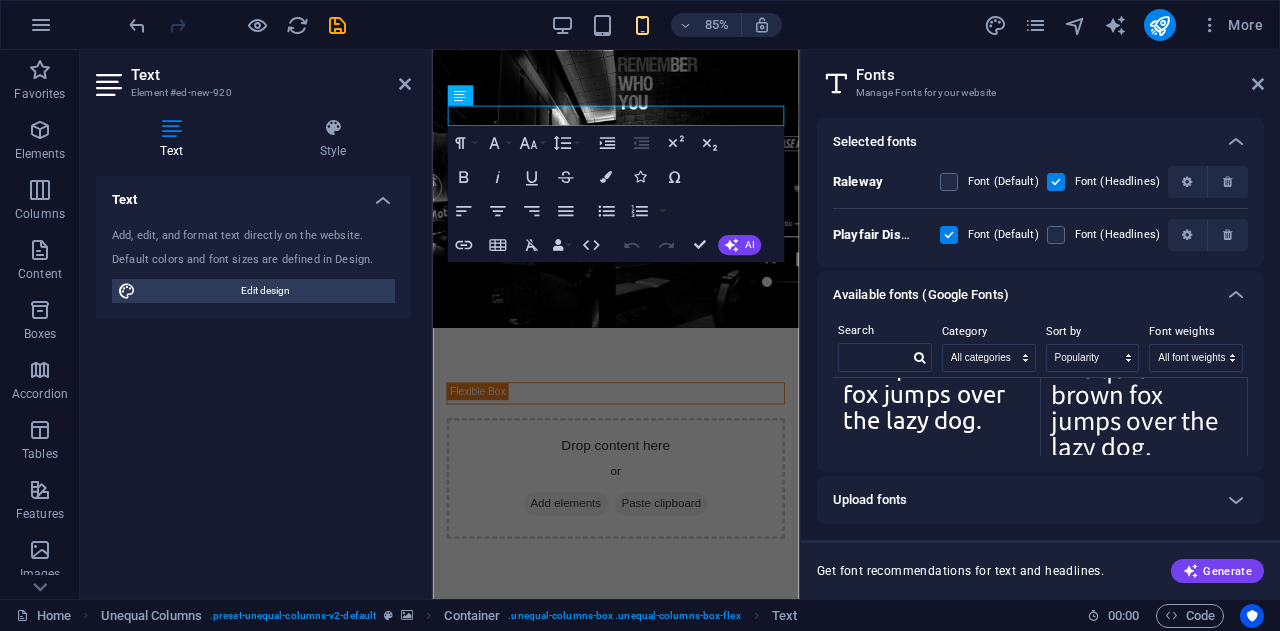click at bounding box center (1056, 235) 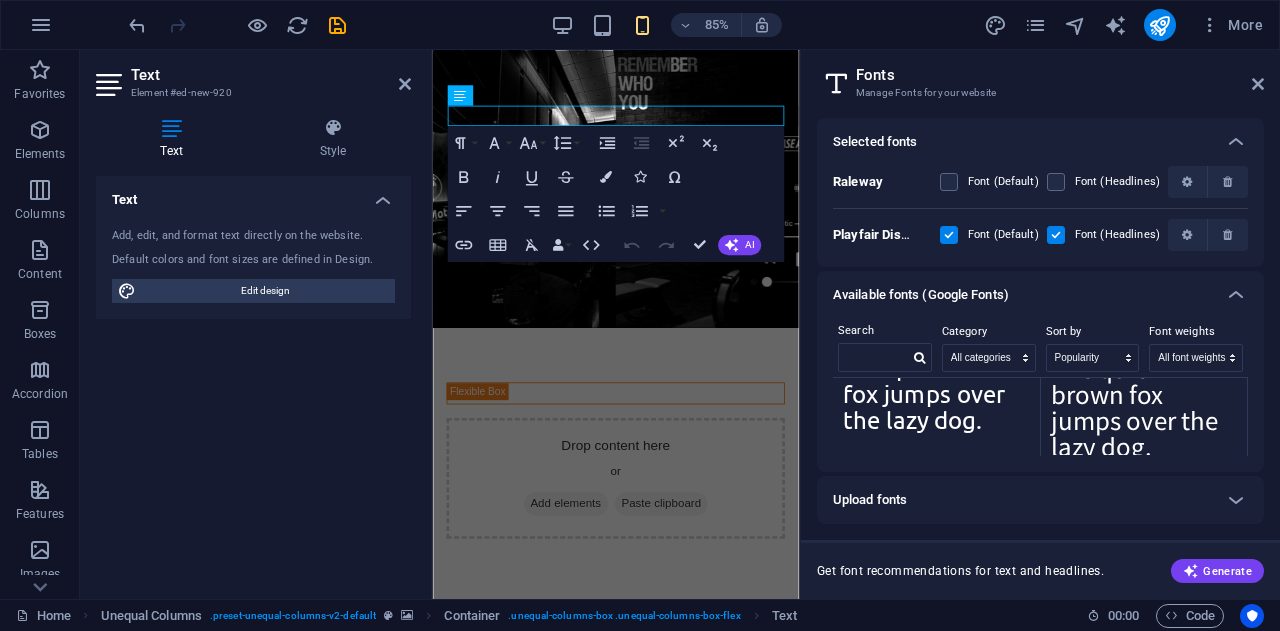 click at bounding box center [949, 235] 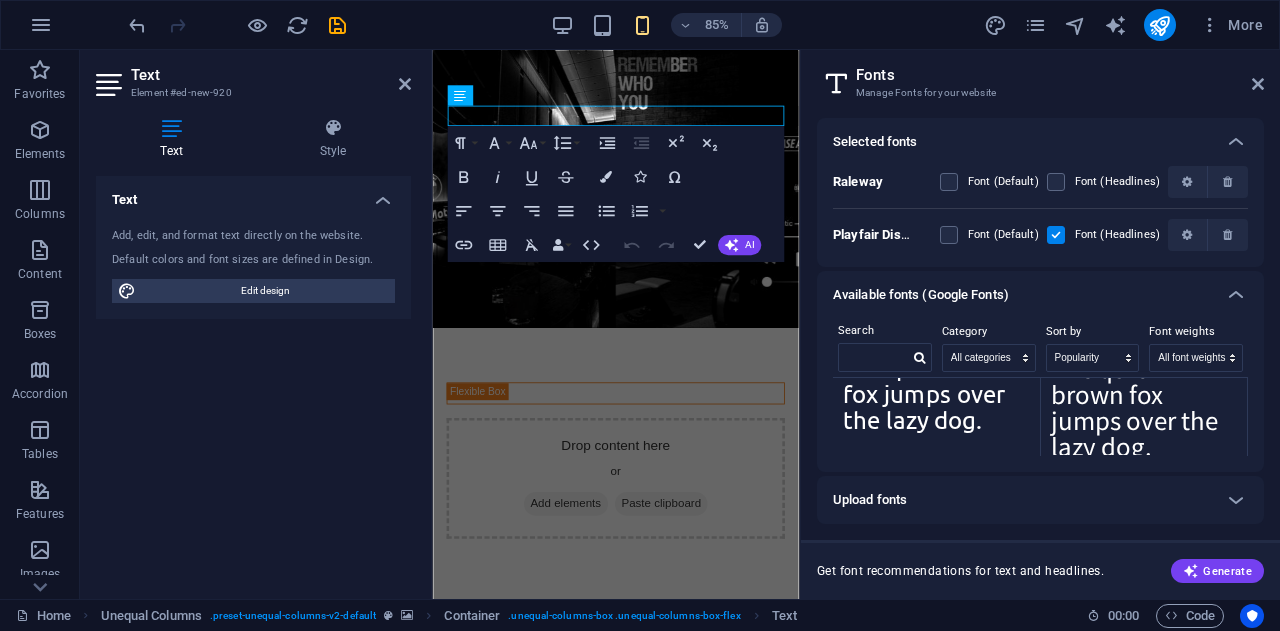 click at bounding box center (1056, 235) 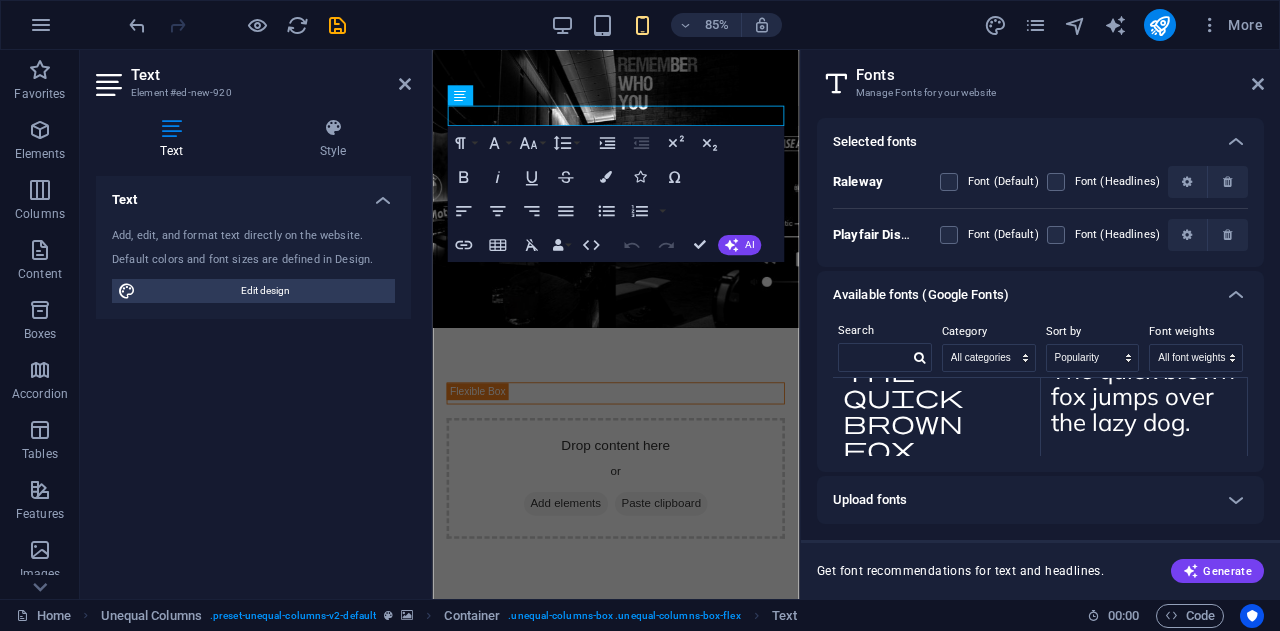 scroll, scrollTop: 2100, scrollLeft: 0, axis: vertical 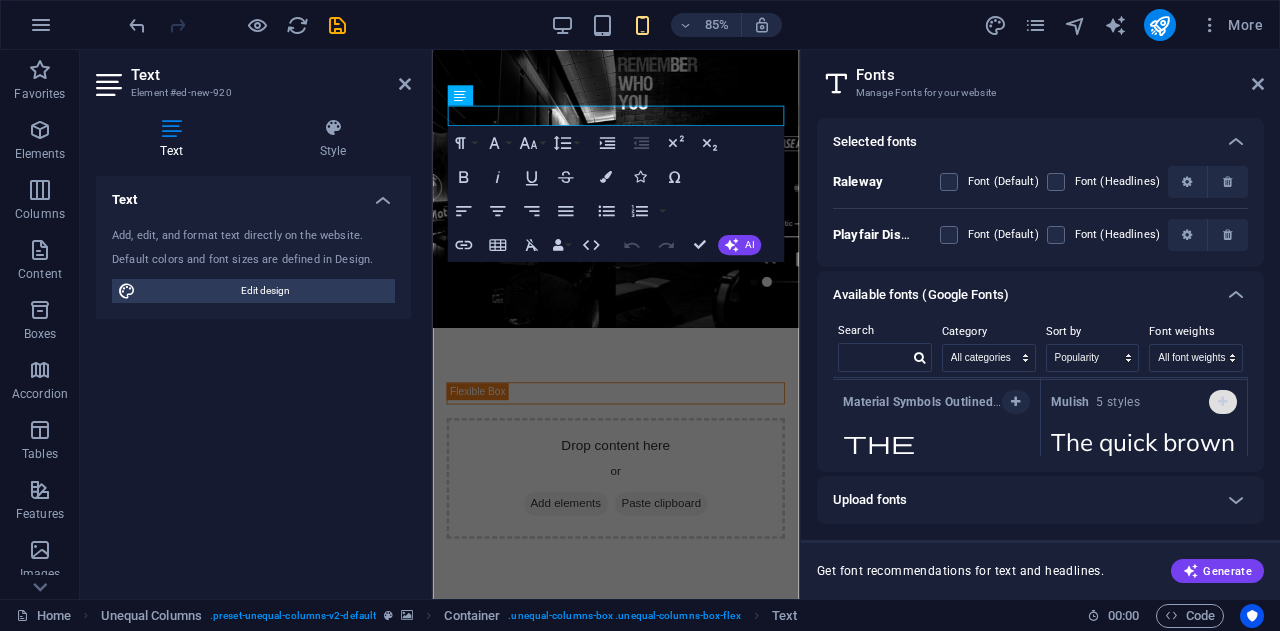 click at bounding box center [1223, 402] 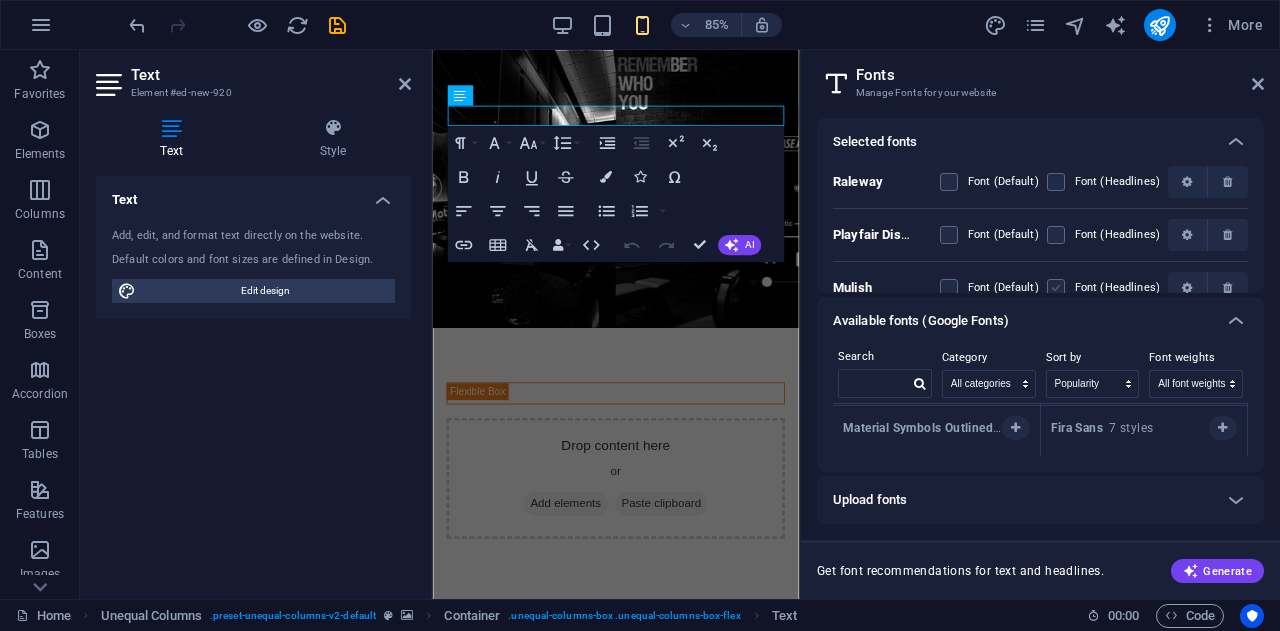 click at bounding box center (1056, 288) 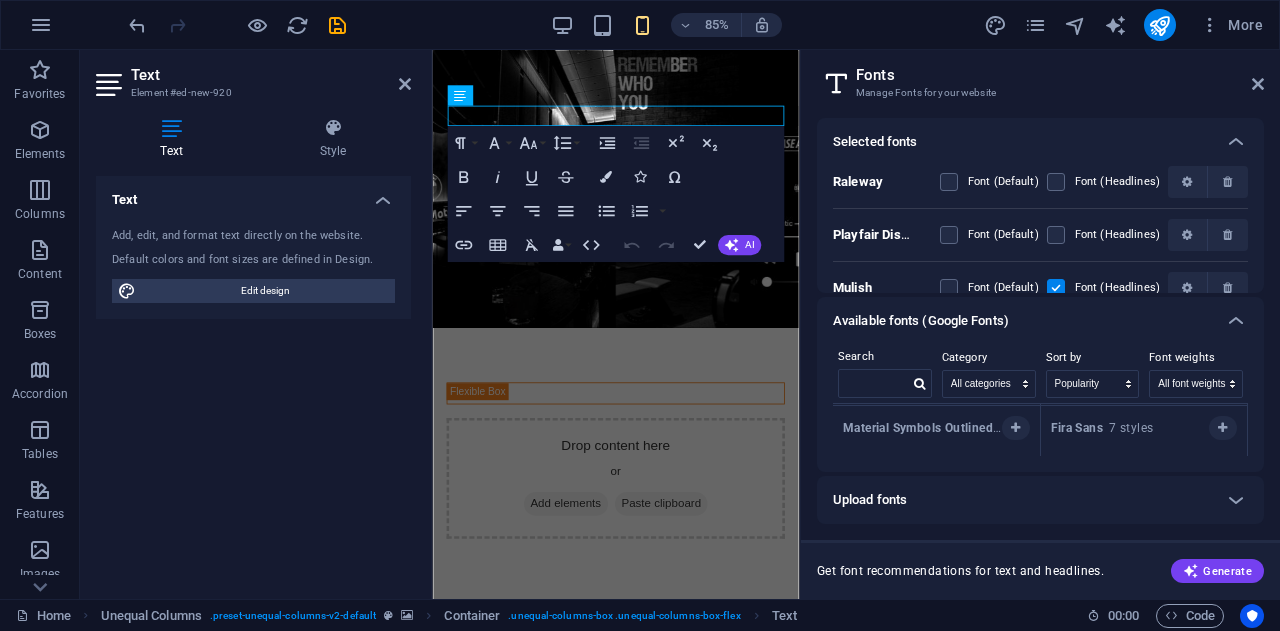 click at bounding box center [949, 288] 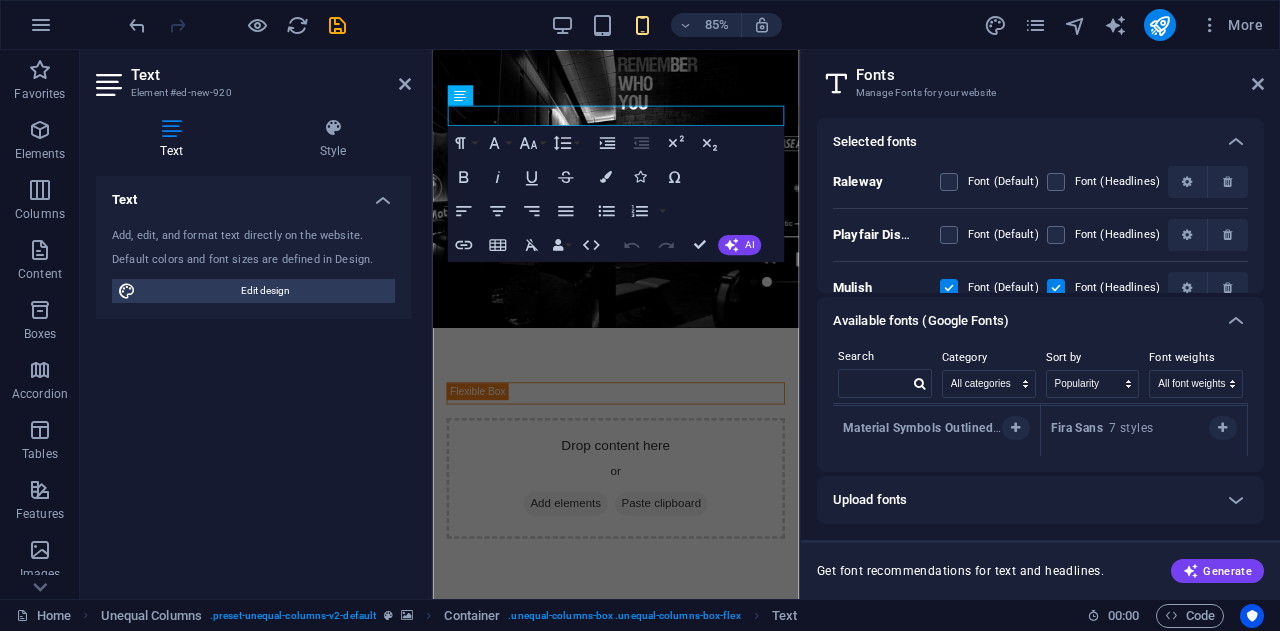 click at bounding box center [949, 288] 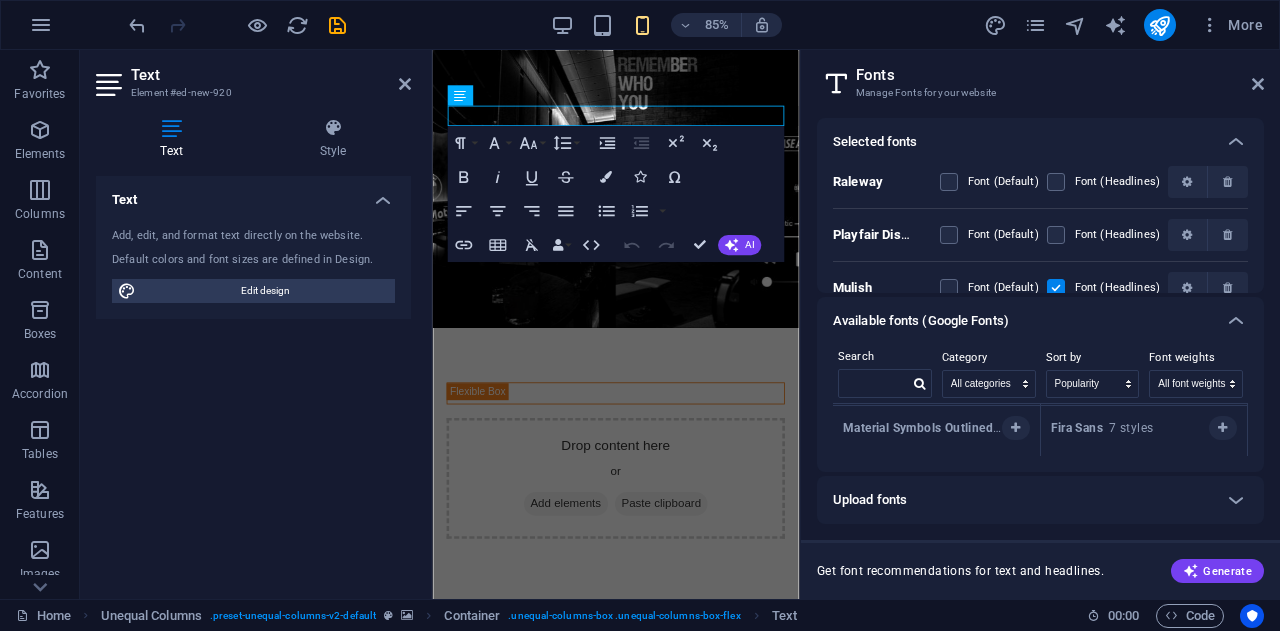 click on "Selected fonts Raleway Font (Default) Font (Headlines) Playfair Display Font (Default) Font (Headlines) Mulish Font (Default) Font (Headlines) Available fonts (Google Fonts) Search Category All categories serif display monospace sans-serif handwriting Sort by Name Category Popularity Font weights All font weights 100 100italic 200 200italic 300 300italic 500 500italic 600 600italic 700 700italic 800 800italic 900 900italic italic regular Roboto 9   styles The quick brown fox jumps over the lazy dog. Copy text to all previews Open Sans 10   styles The quick brown fox jumps over the lazy dog. Copy text to all previews Noto Sans JP 5   styles The quick brown fox jumps over the lazy dog. Copy text to all previews Montserrat 5   styles The quick brown fox jumps over the lazy dog. Copy text to all previews Inter 7   styles The quick brown fox jumps over the lazy dog. Copy text to all previews Poppins 3   styles The quick brown fox jumps over the lazy dog. Copy text to all previews Lato 2   styles Material Icons 1" at bounding box center (1040, 350) 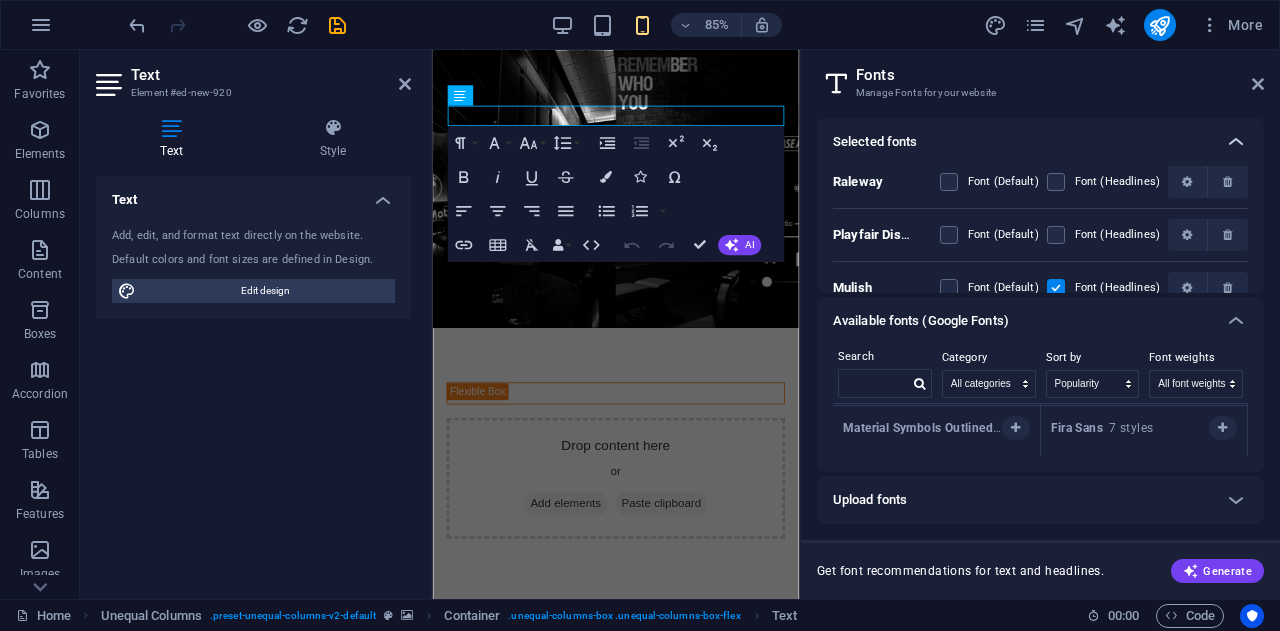 click at bounding box center [1236, 142] 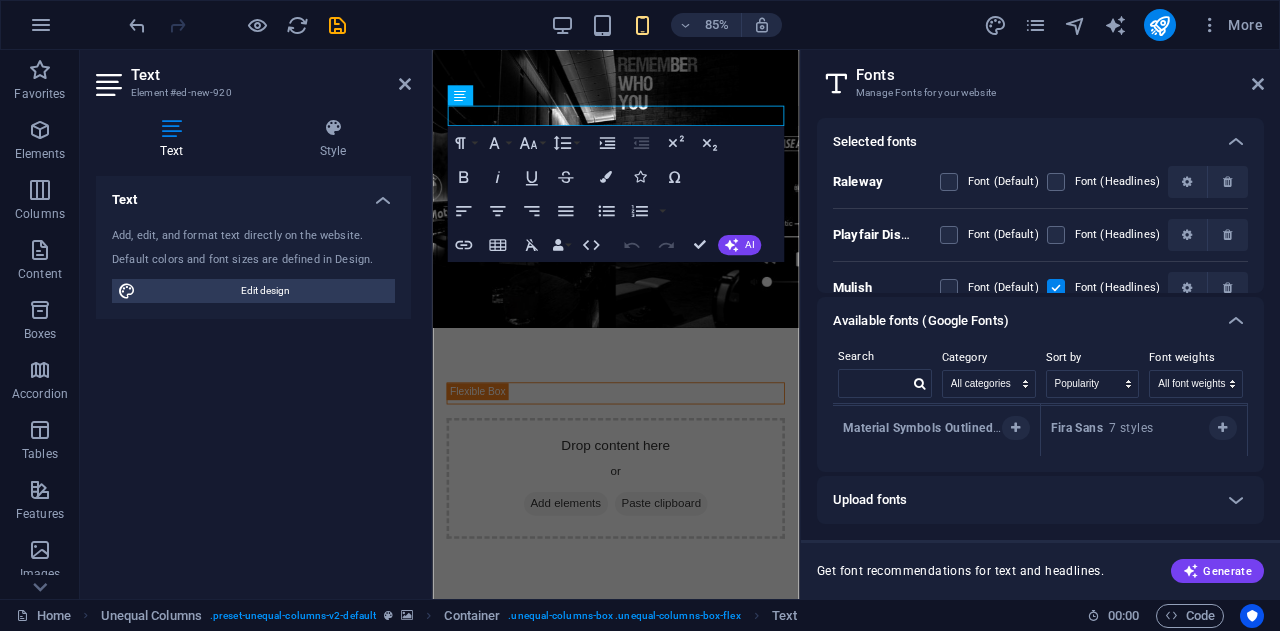click at bounding box center (1258, 84) 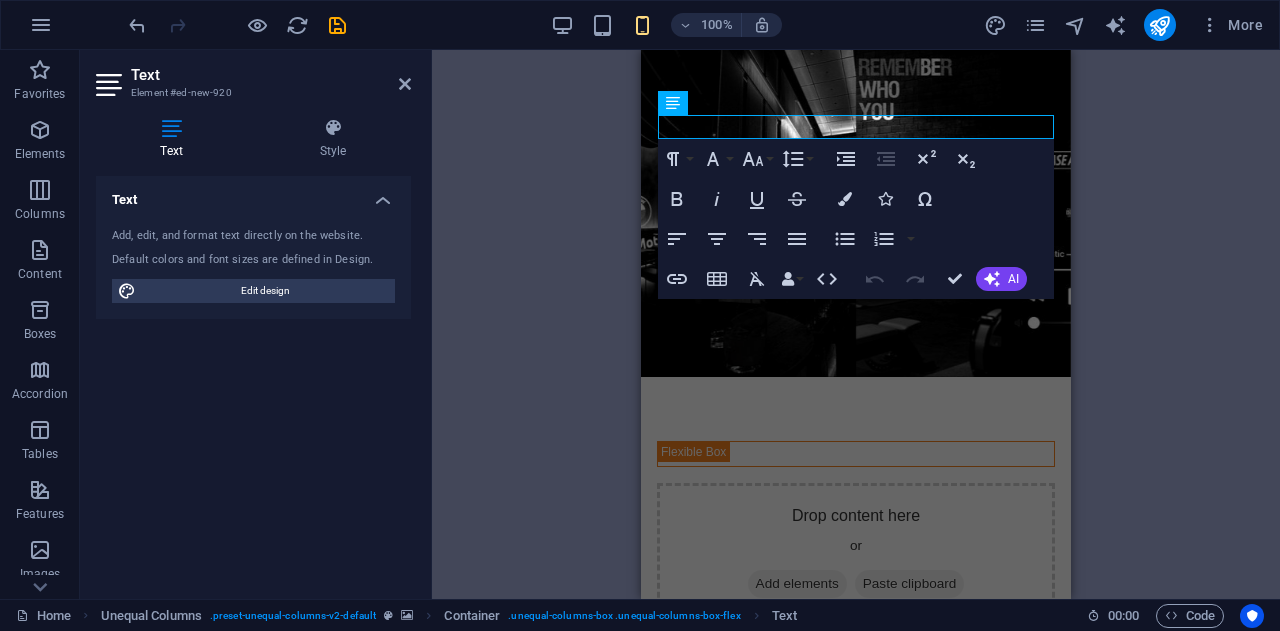 click on "Add, edit, and format text directly on the website. Default colors and font sizes are defined in Design. Edit design" at bounding box center [253, 265] 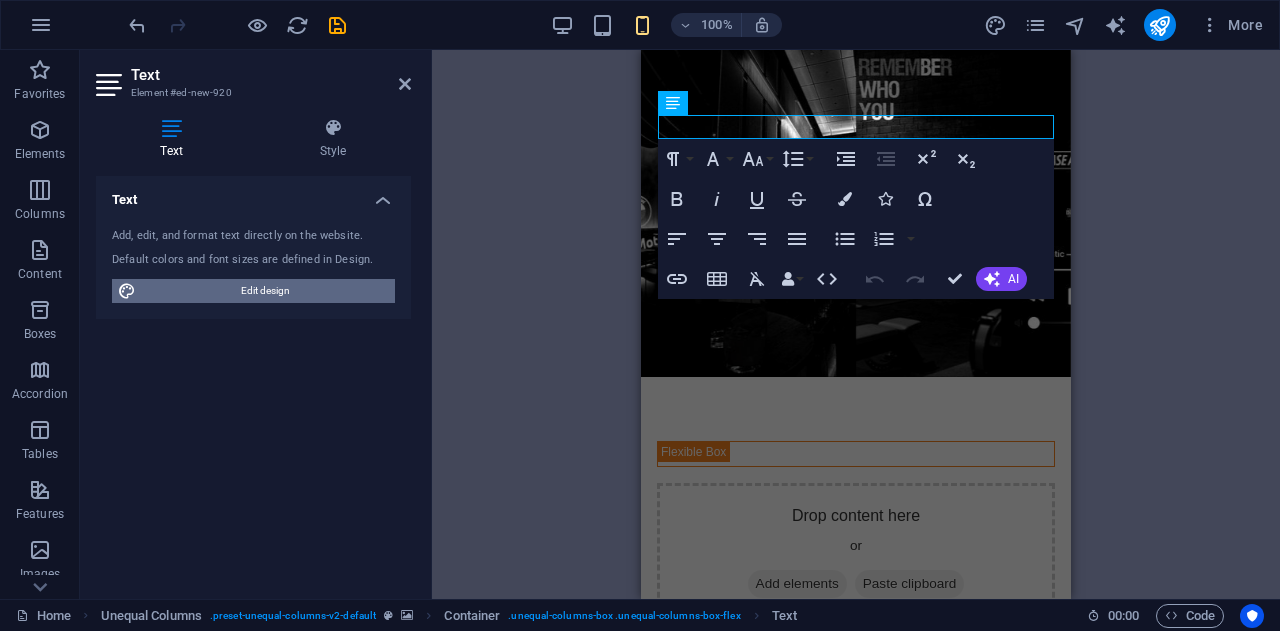 click on "Edit design" at bounding box center [265, 291] 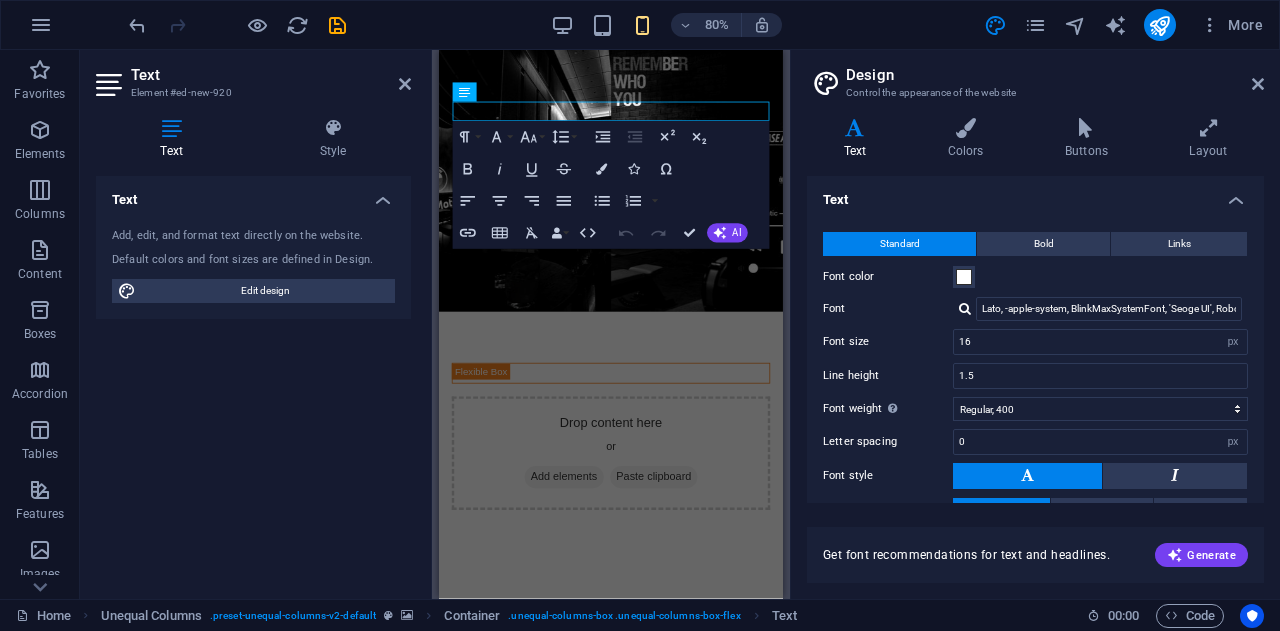 click on "Lato, -apple-system, BlinkMaxSystemFont, 'Seoge UI', Roboto, 'Helvetica Neue', Arial, sans-serif" at bounding box center [1100, 309] 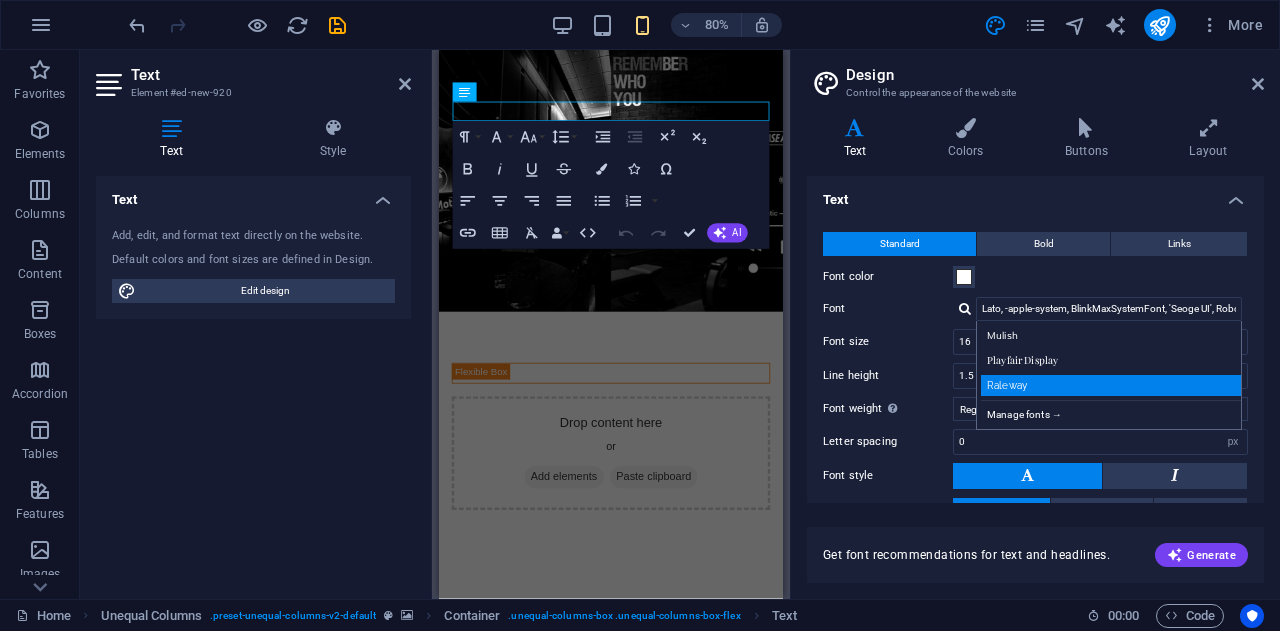 click on "Raleway" at bounding box center [1113, 385] 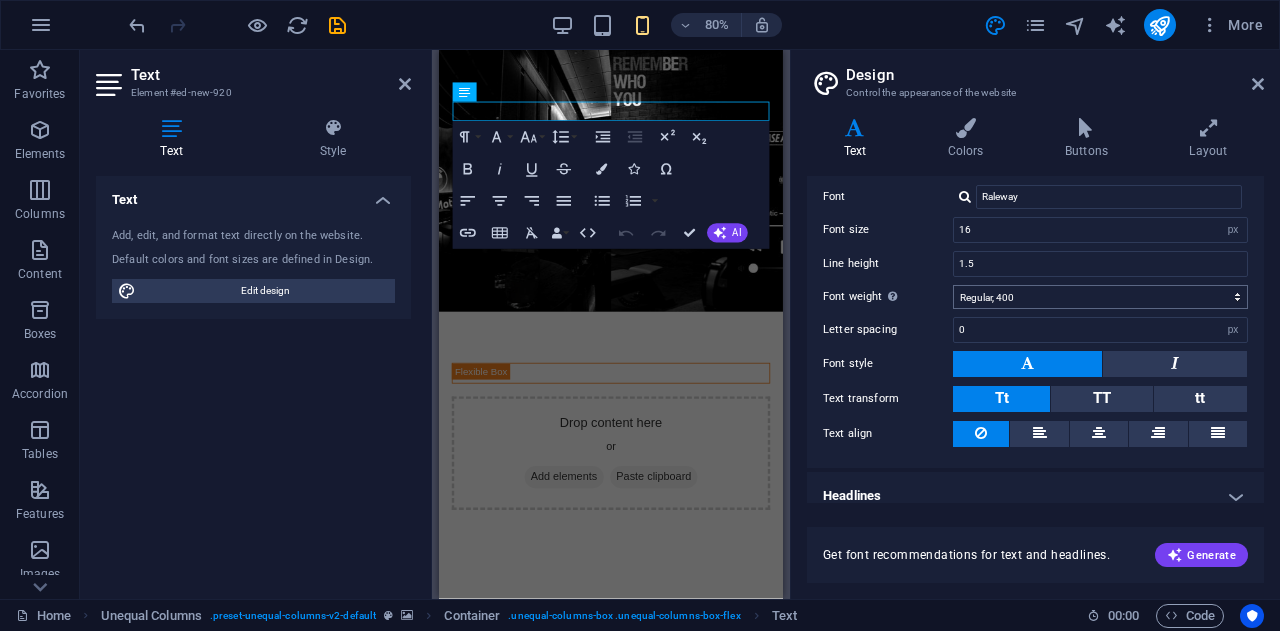 scroll, scrollTop: 124, scrollLeft: 0, axis: vertical 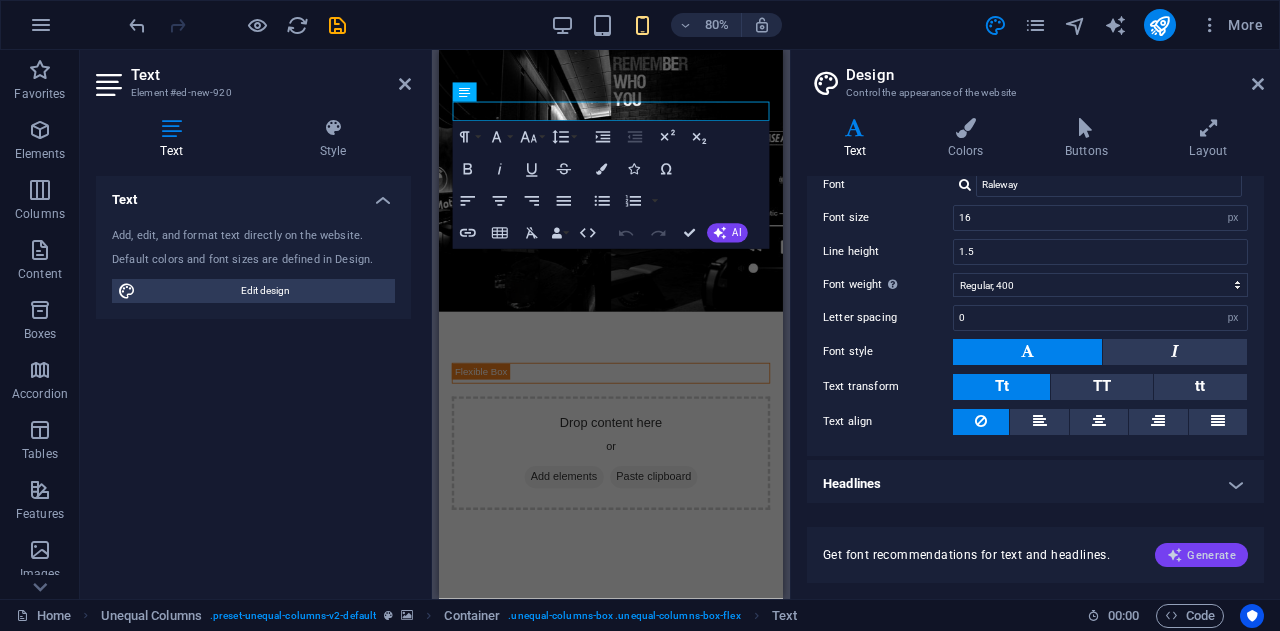 click on "Generate" at bounding box center [1201, 555] 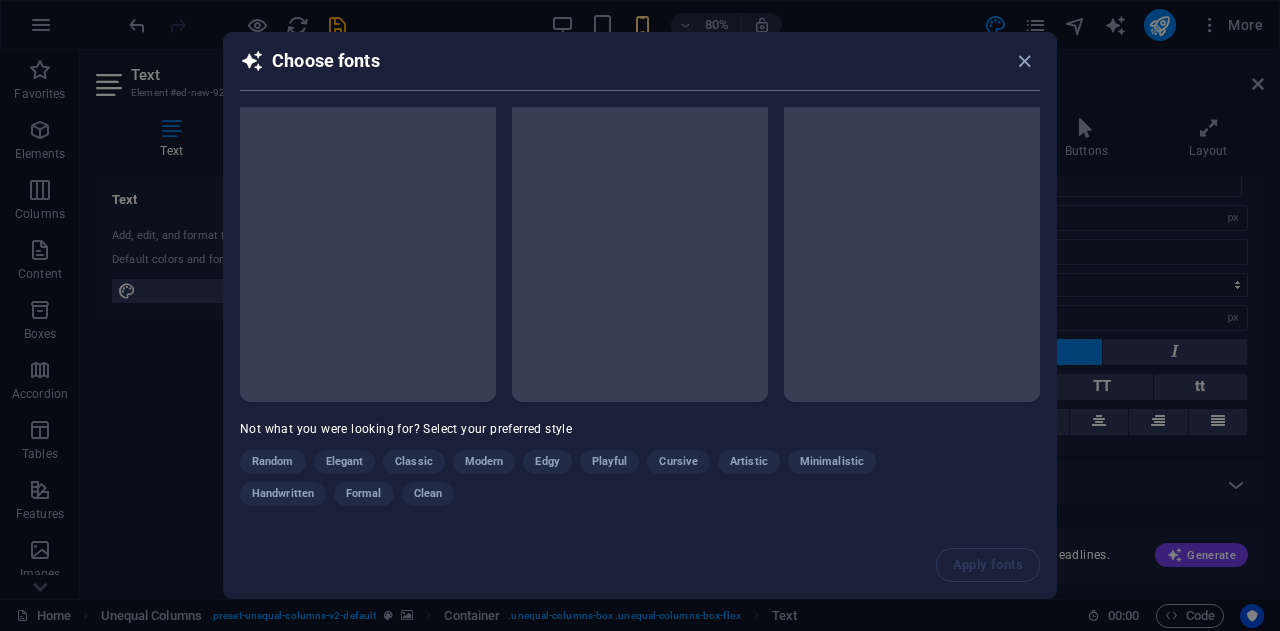 scroll, scrollTop: 35, scrollLeft: 0, axis: vertical 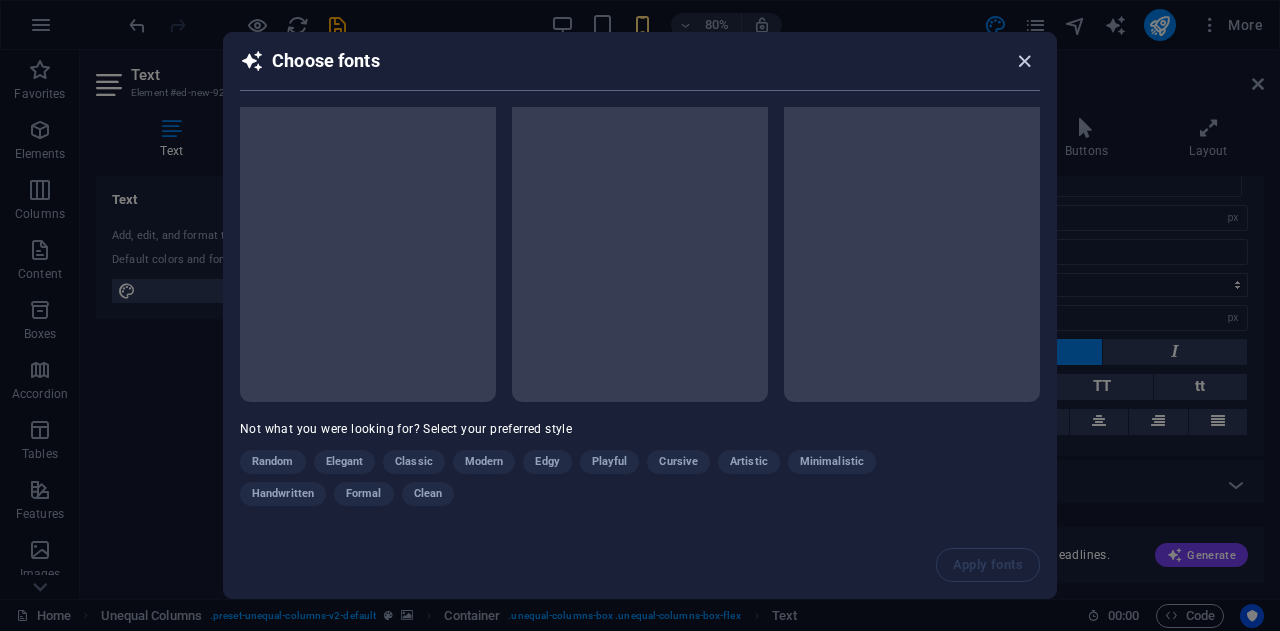 click on "Choose fonts" at bounding box center (640, 70) 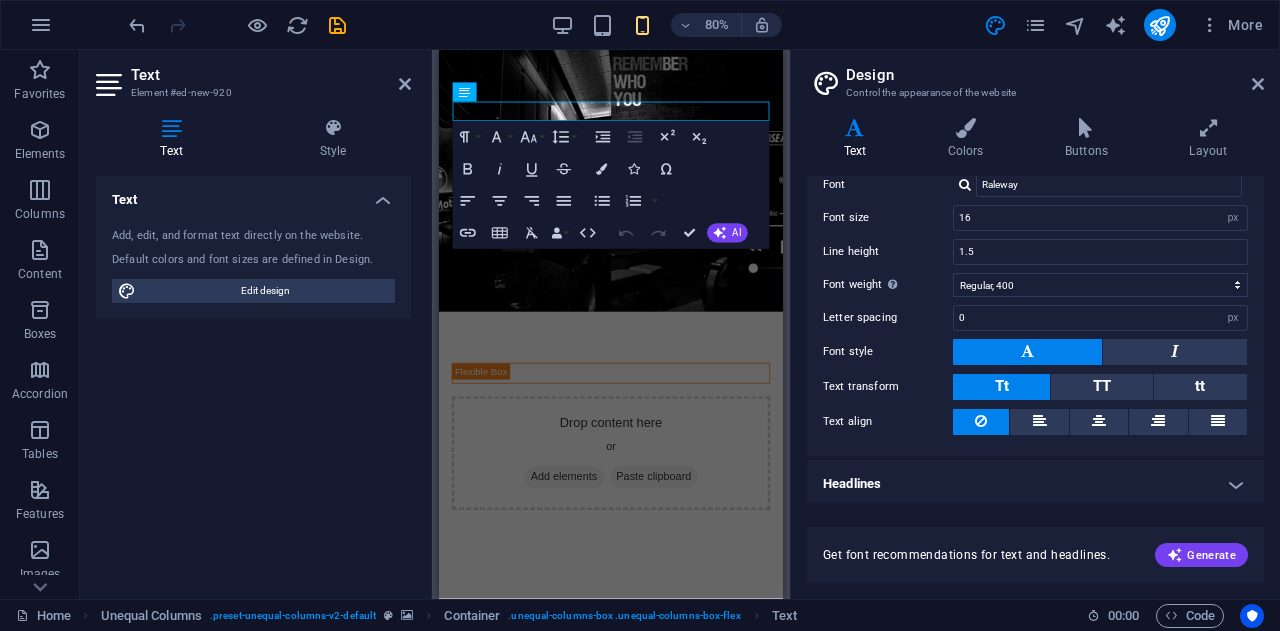 click on "Headlines" at bounding box center (1035, 484) 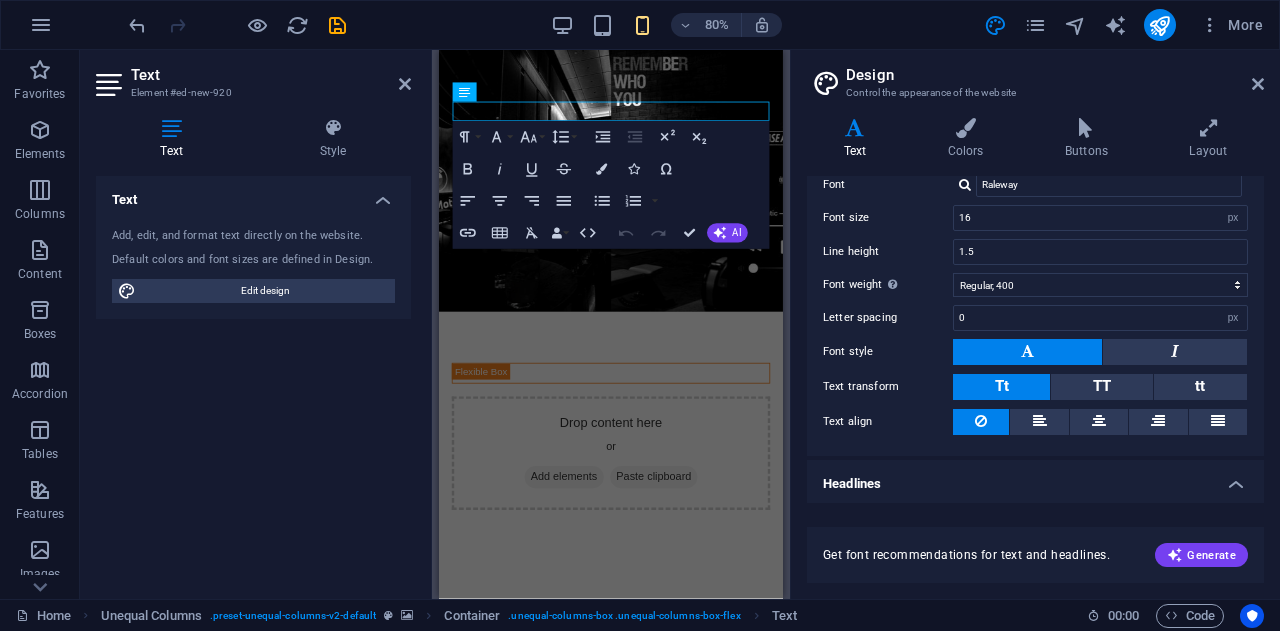 scroll, scrollTop: 510, scrollLeft: 0, axis: vertical 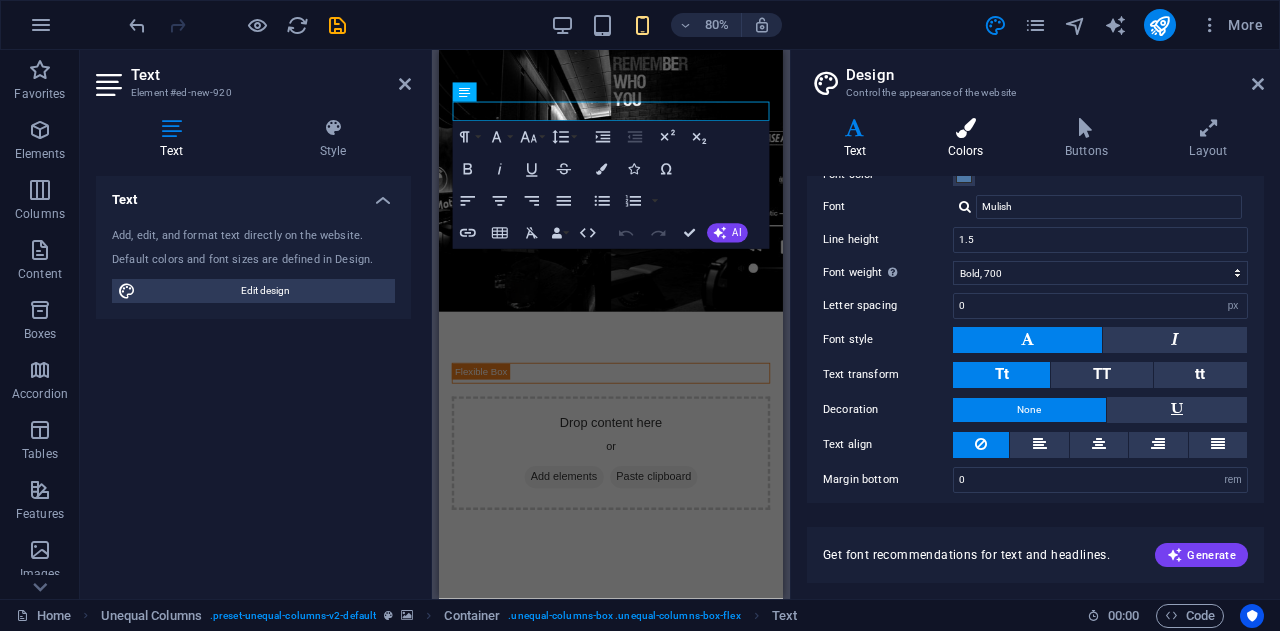 click at bounding box center [965, 128] 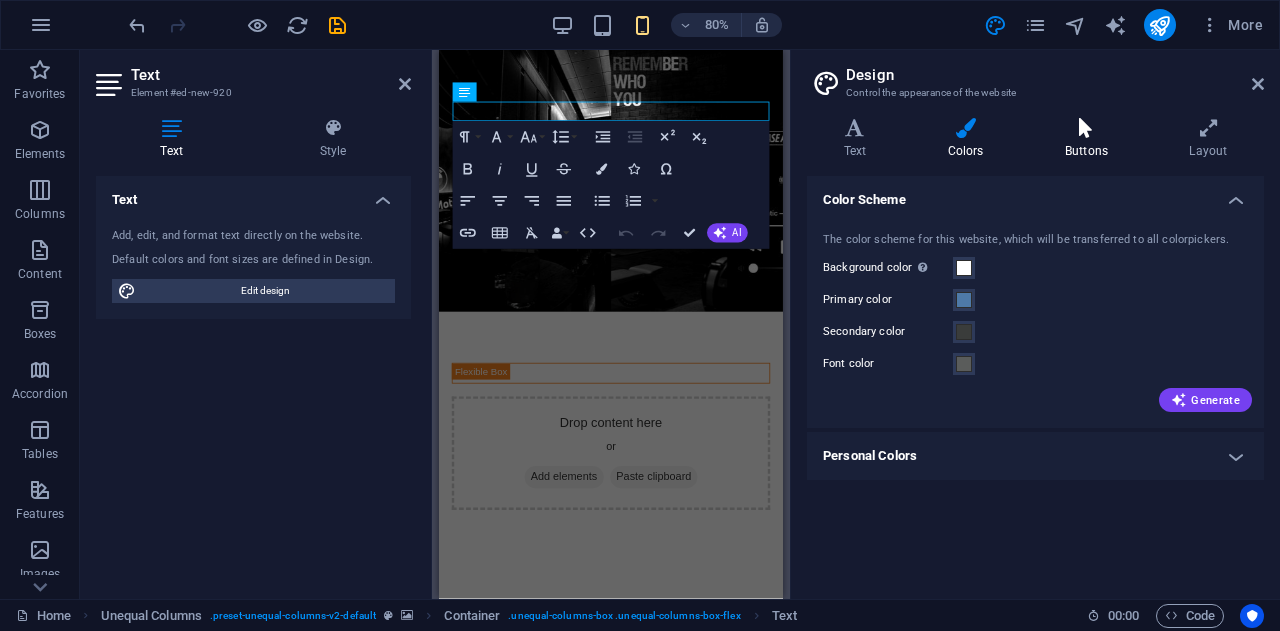 click on "Buttons" at bounding box center (1090, 139) 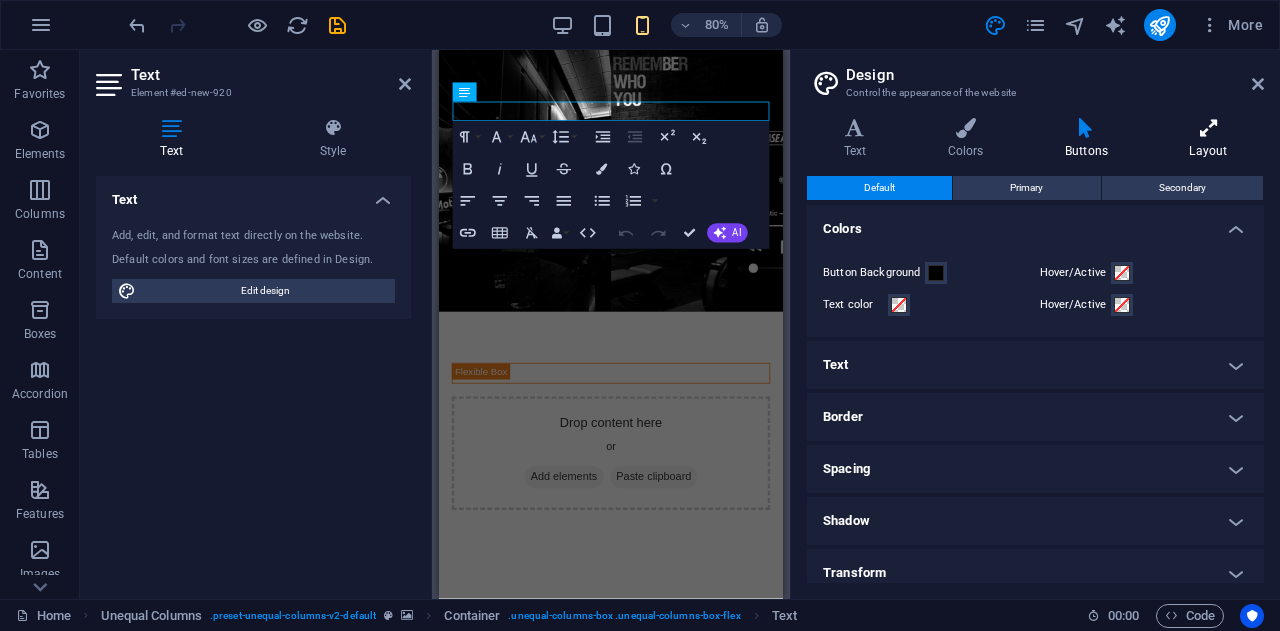 click on "Layout" at bounding box center (1208, 139) 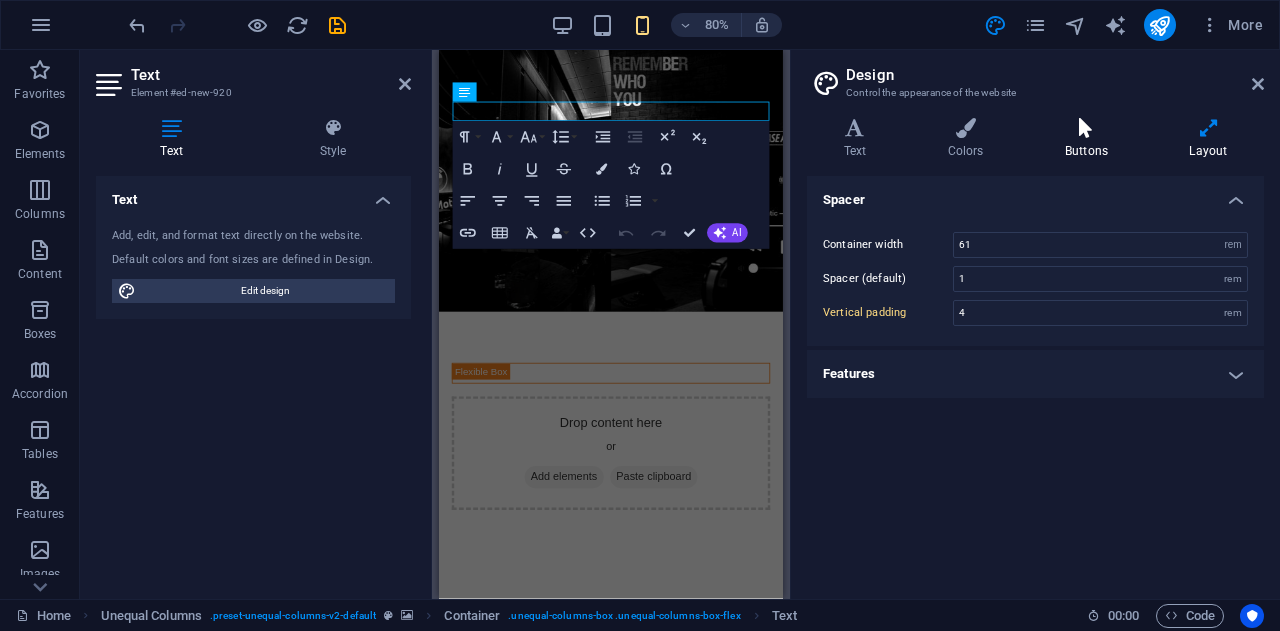 click at bounding box center (1086, 128) 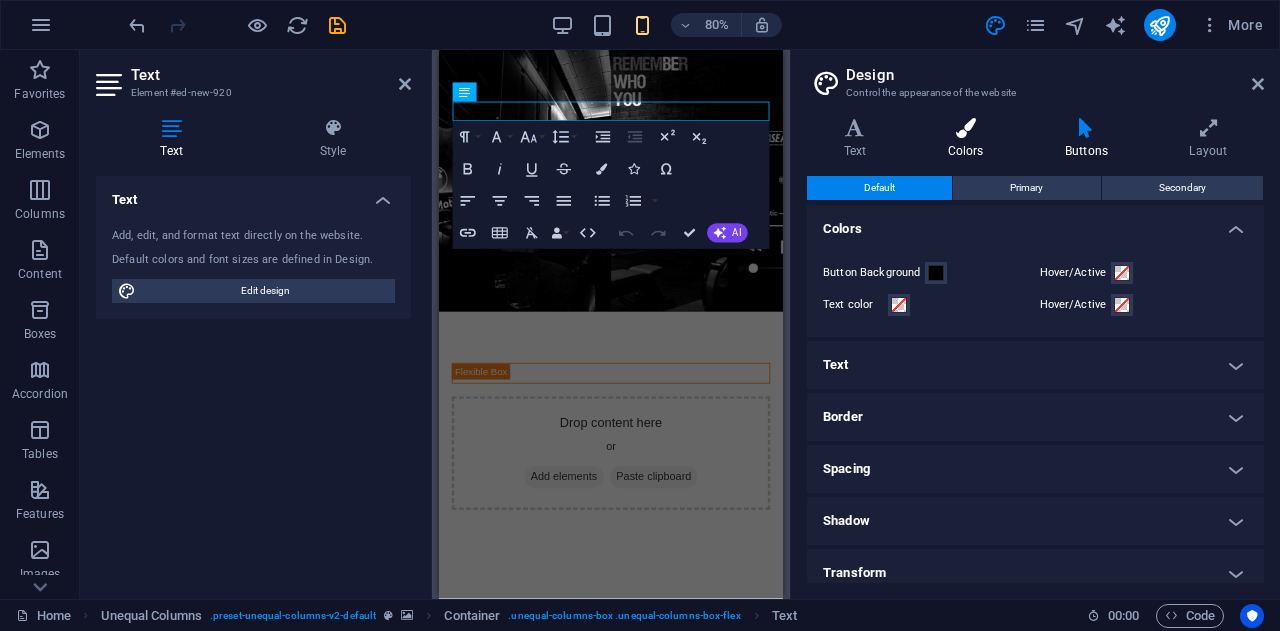 click at bounding box center (965, 128) 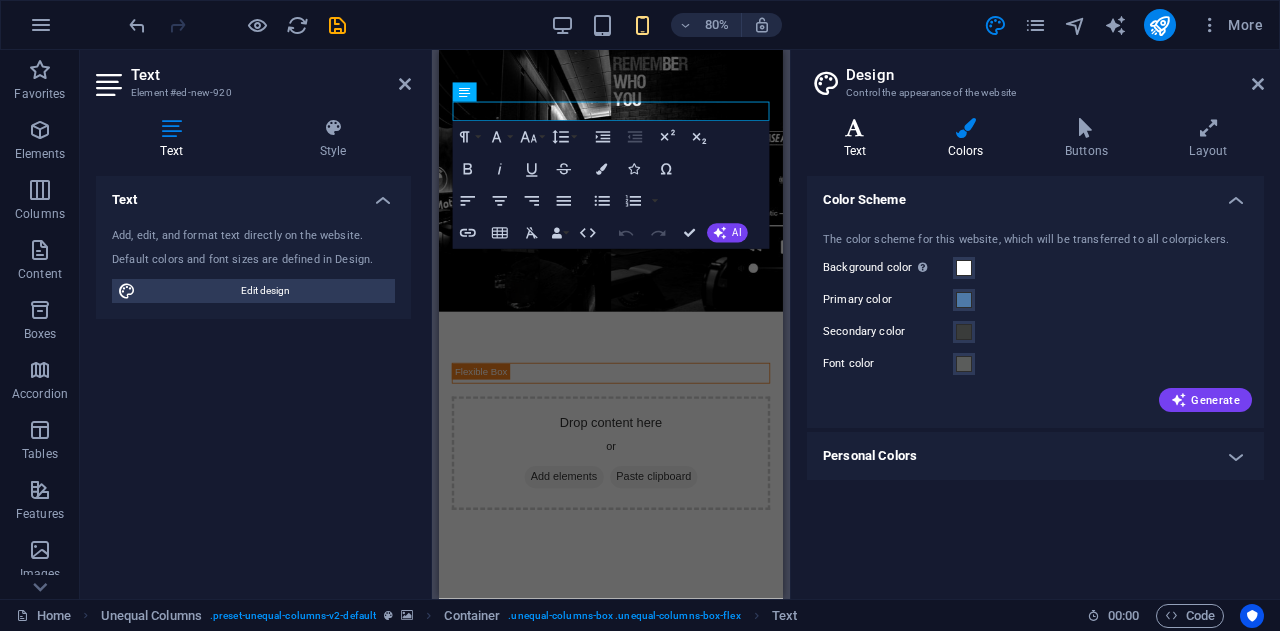 click on "Text" at bounding box center [859, 139] 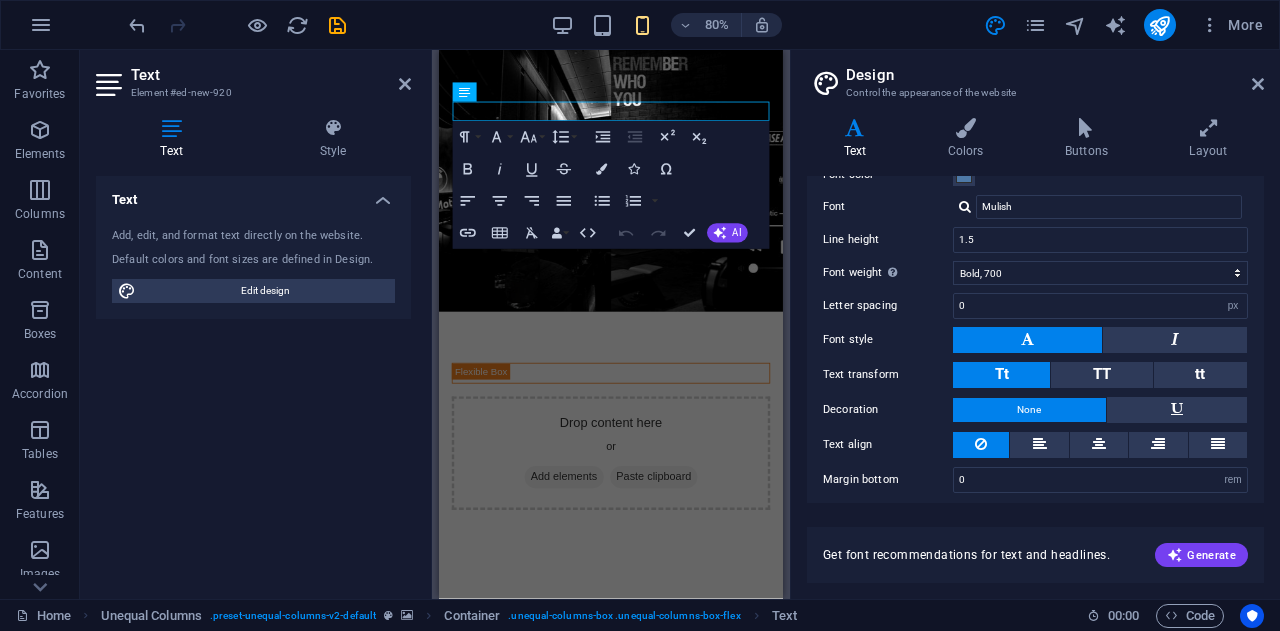 drag, startPoint x: 687, startPoint y: 453, endPoint x: 1441, endPoint y: 289, distance: 771.62946 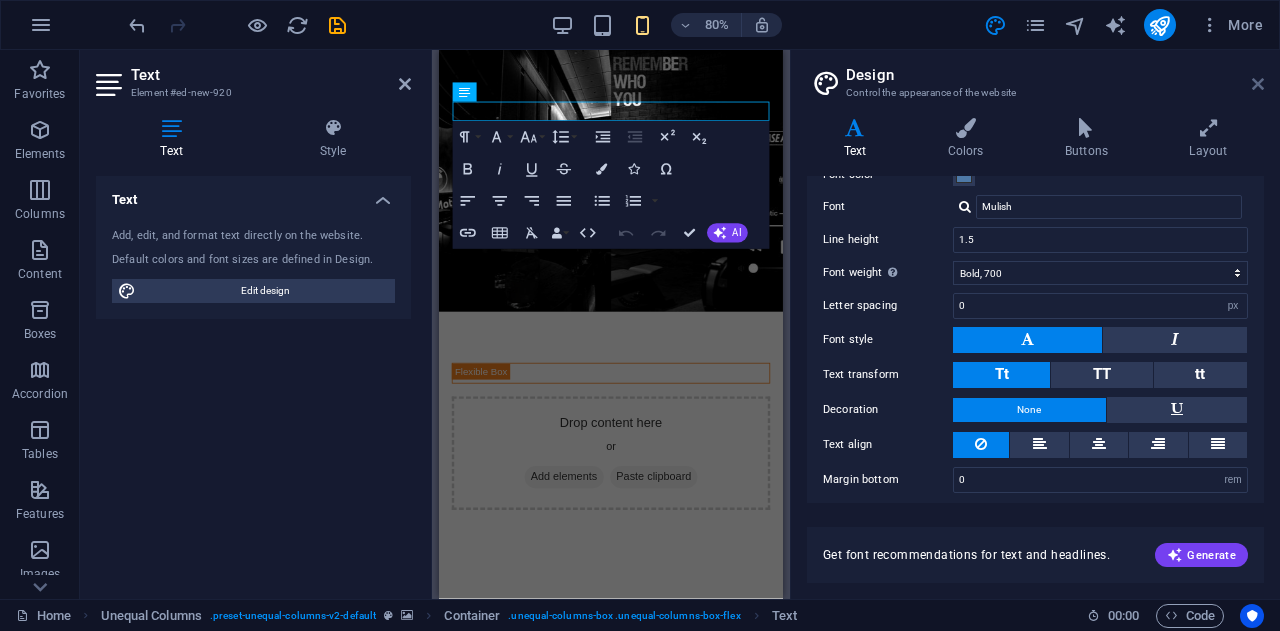 click at bounding box center [1258, 84] 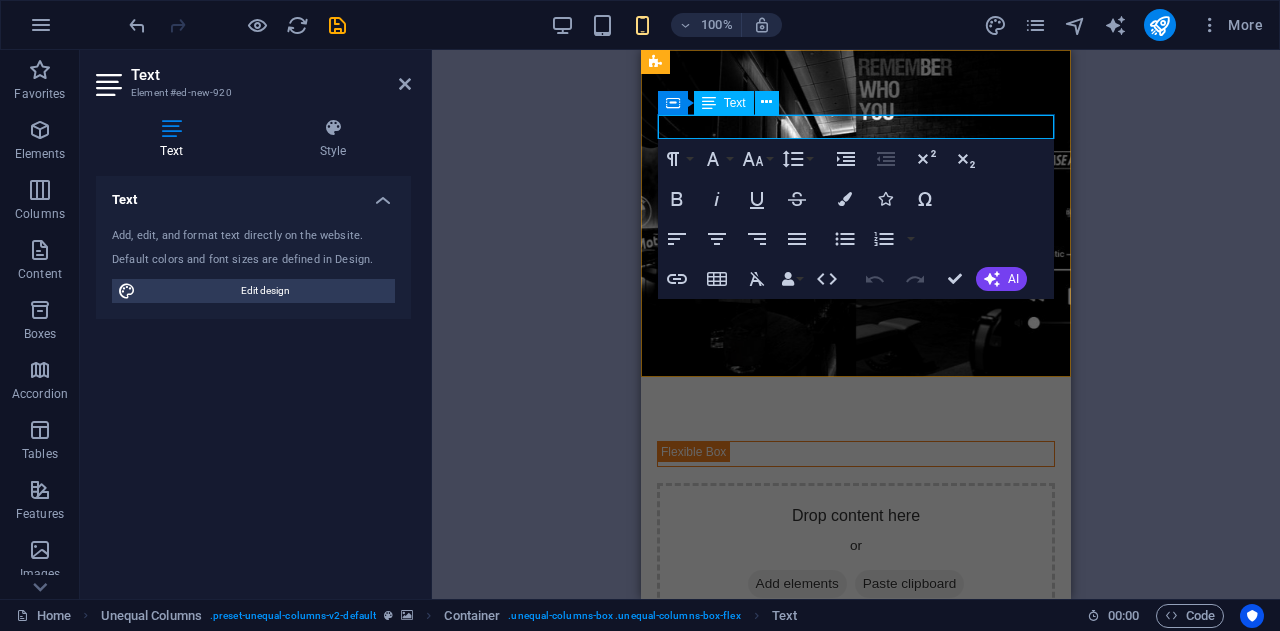 click at bounding box center [856, 213] 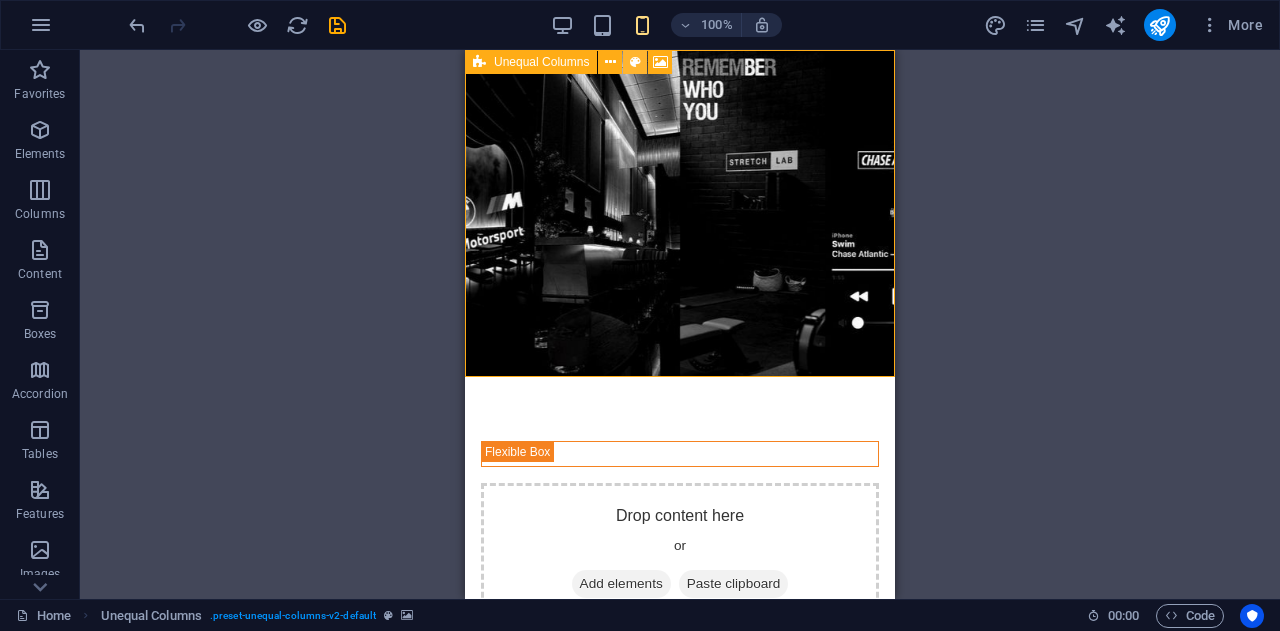 click at bounding box center [635, 62] 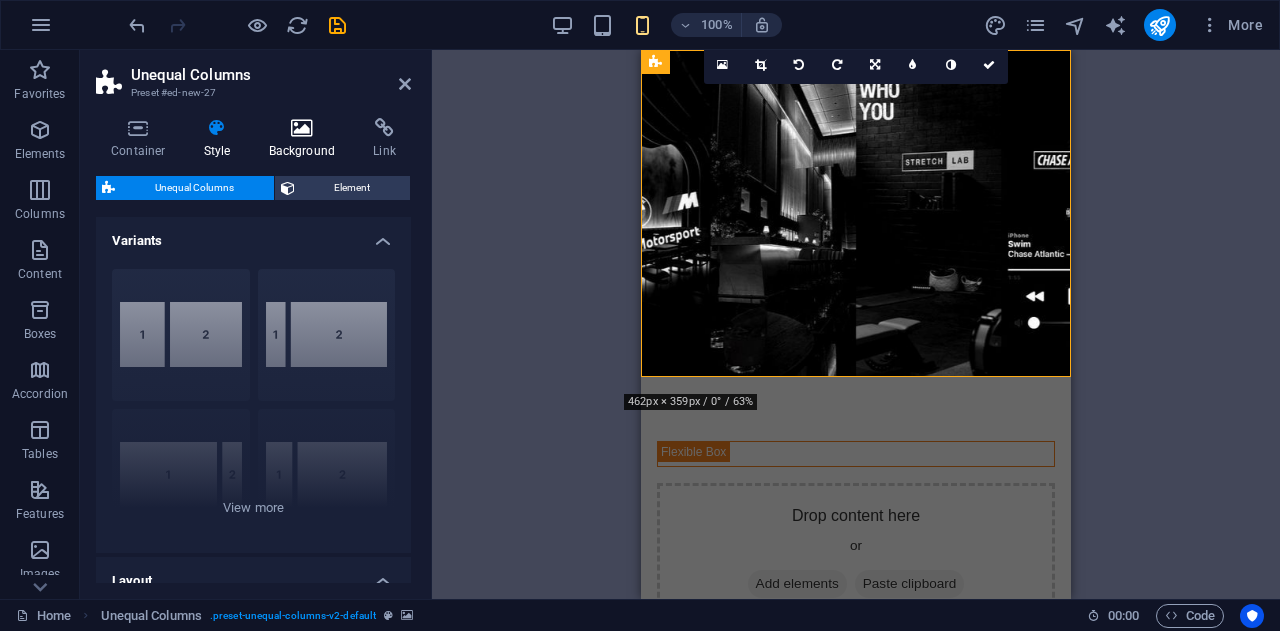 click at bounding box center [302, 128] 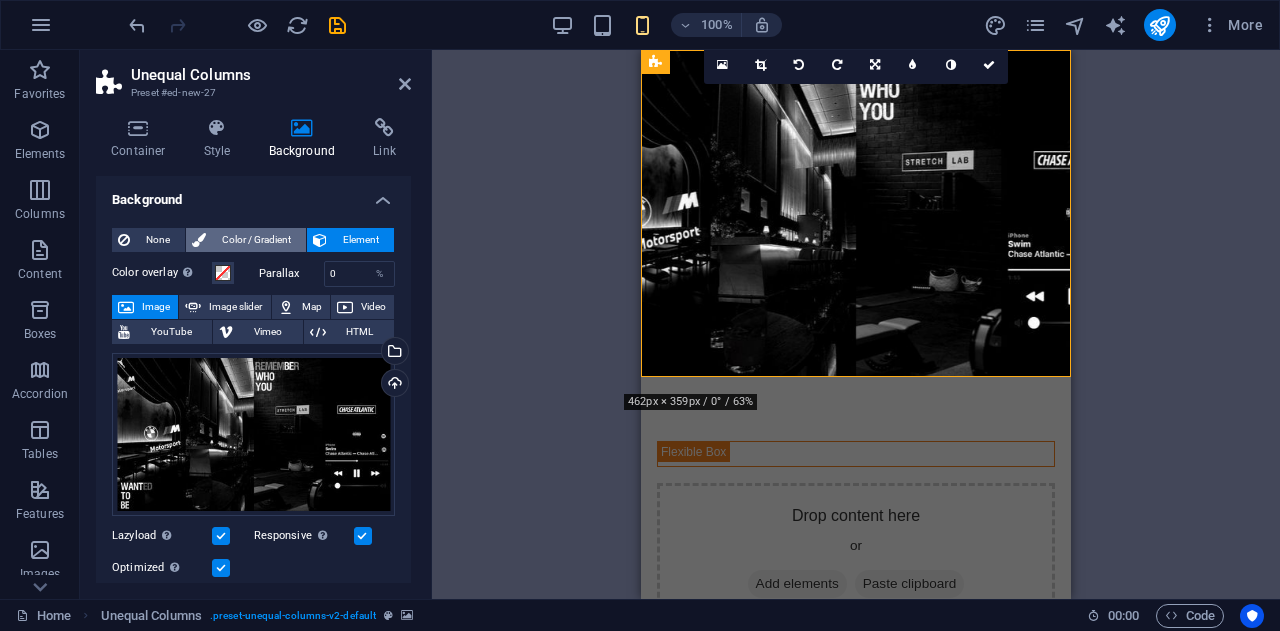 click on "Color / Gradient" at bounding box center (256, 240) 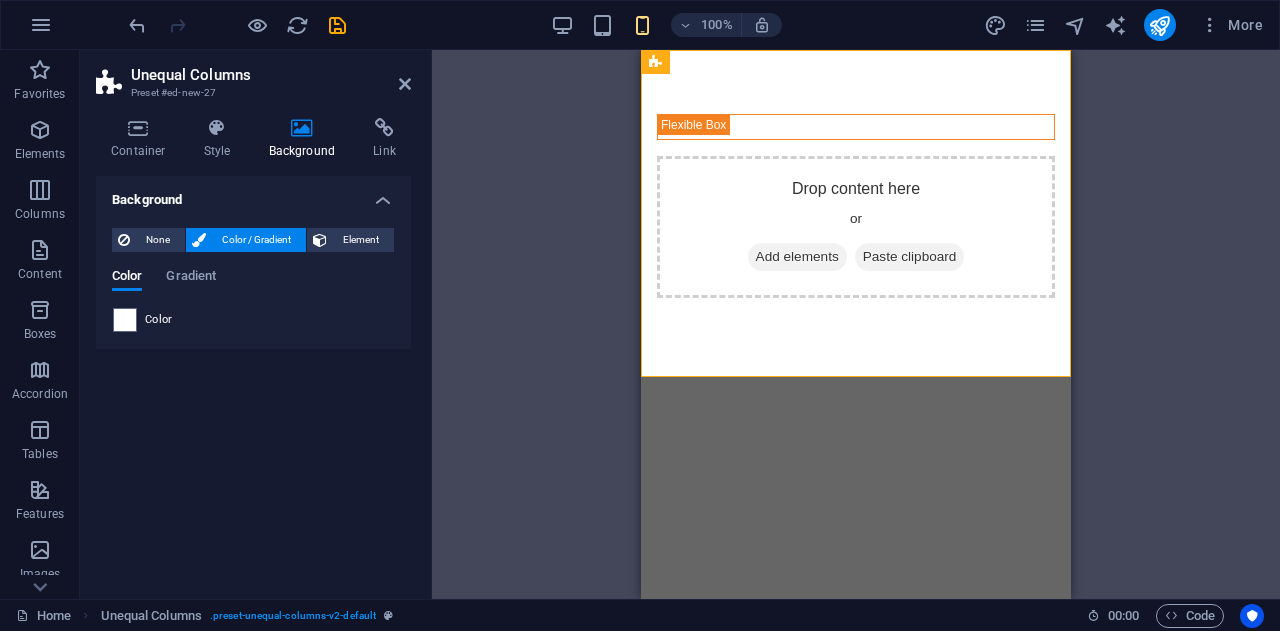 click on "Color" at bounding box center (253, 320) 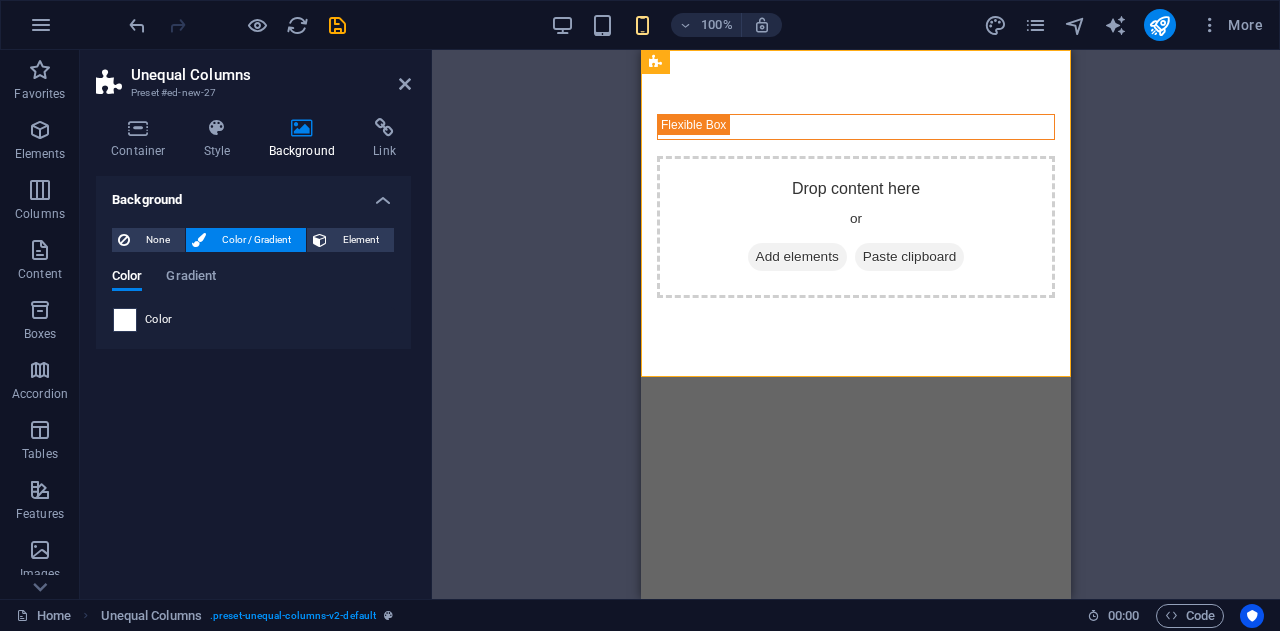 click at bounding box center [125, 320] 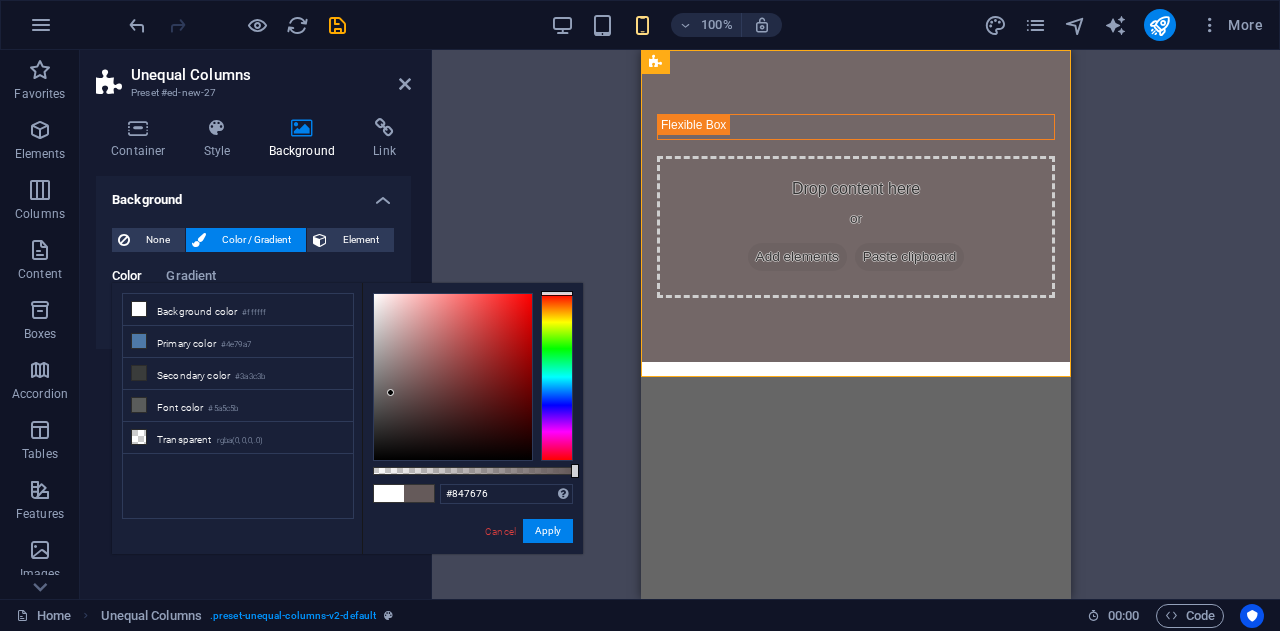 type on "#857777" 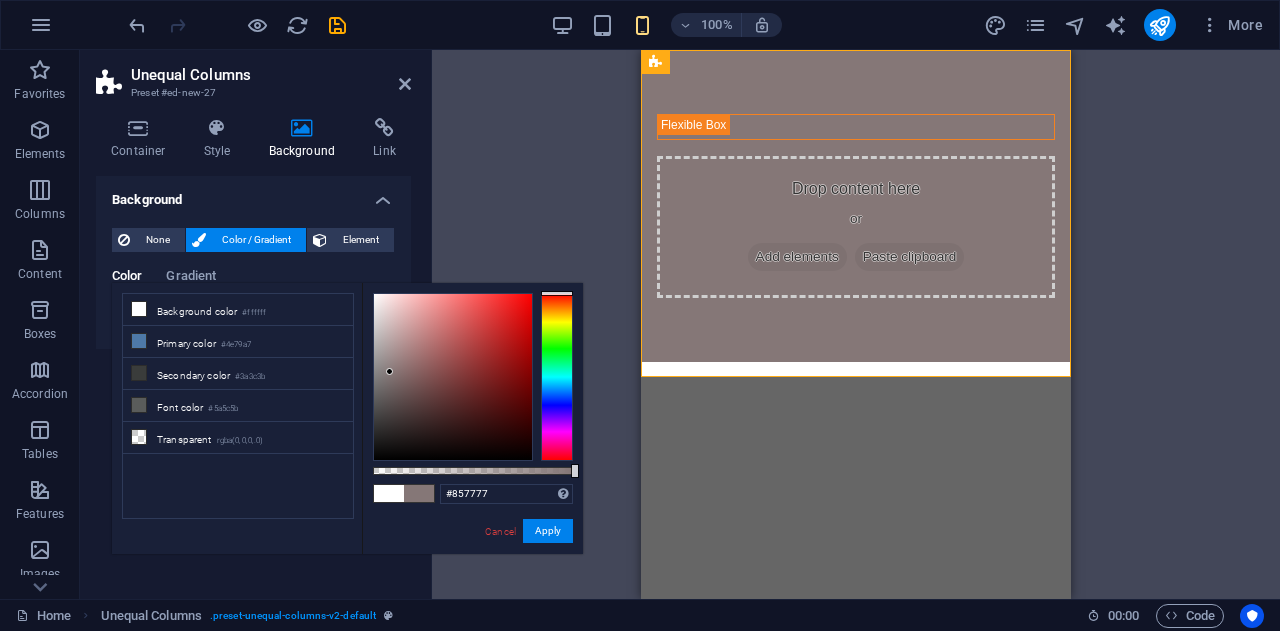 drag, startPoint x: 402, startPoint y: 323, endPoint x: 390, endPoint y: 372, distance: 50.447994 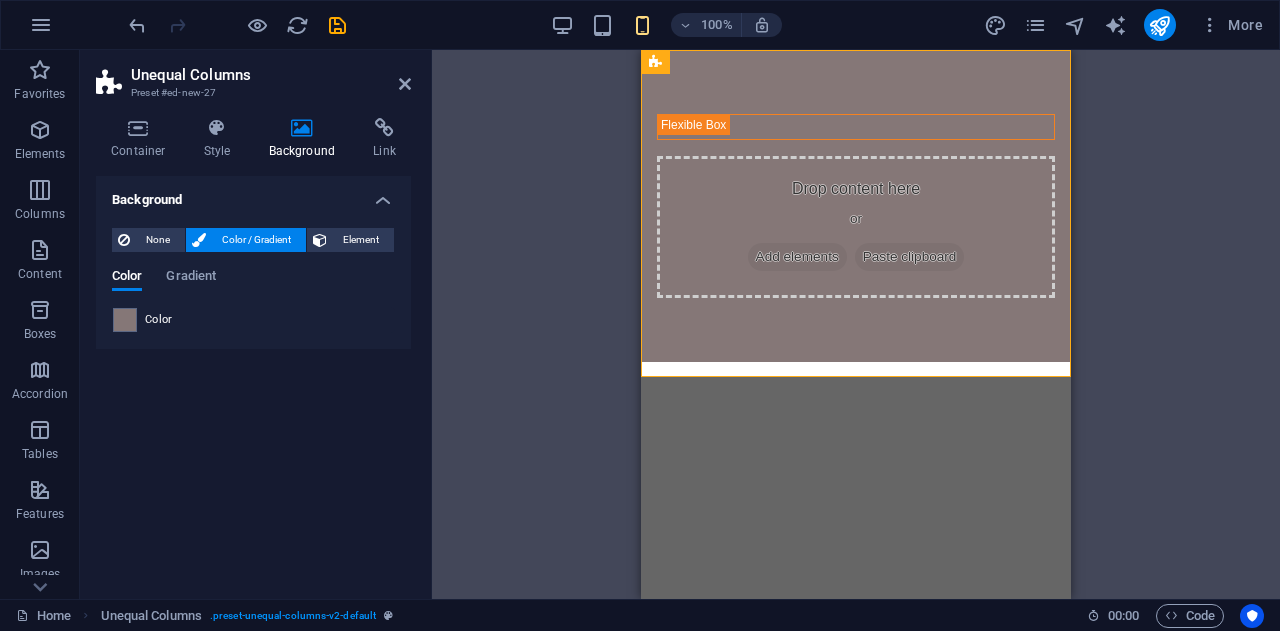click on "Drag here to replace the existing content. Press “Ctrl” if you want to create a new element.
Placeholder   Unequal Columns   Container   Placeholder   Container   Container   Placeholder   Container   Image   Text   2 columns   Text   Container   Text" at bounding box center [856, 324] 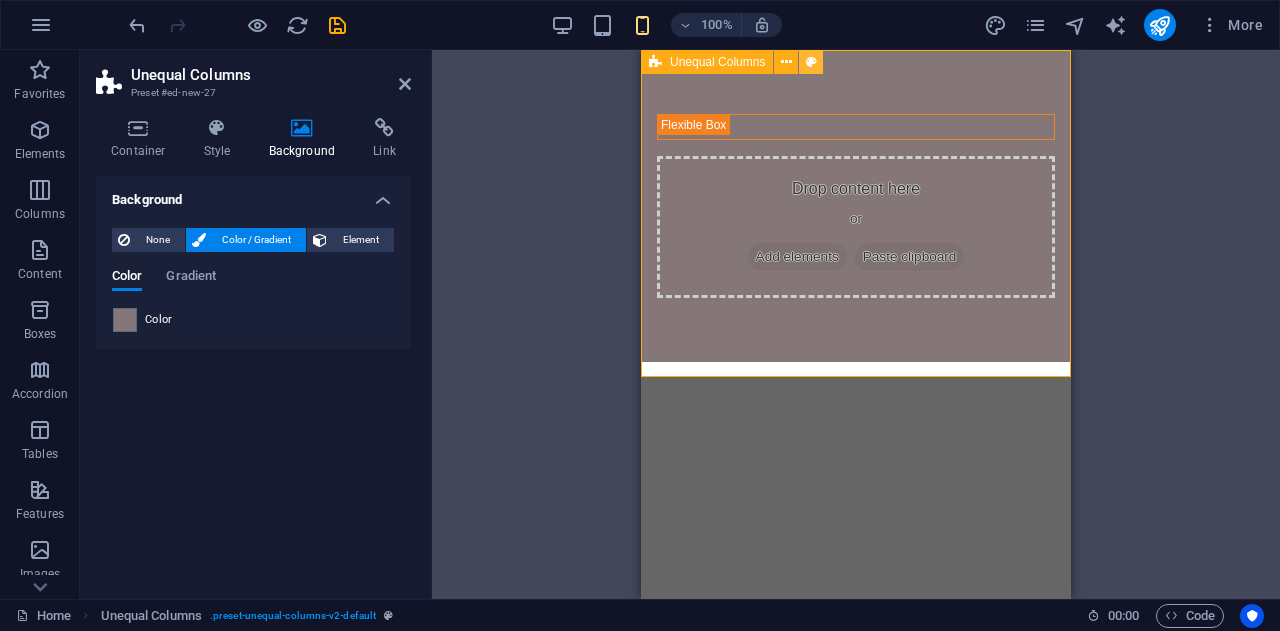 click at bounding box center [811, 62] 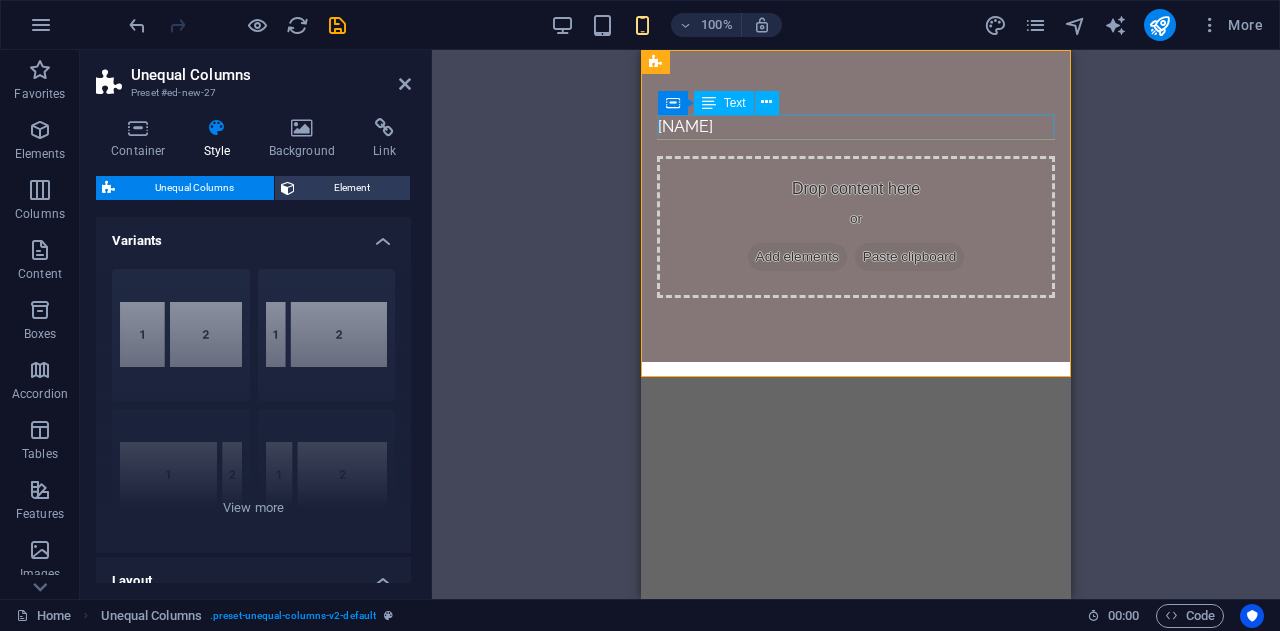 click on "[NAME]" at bounding box center [856, 127] 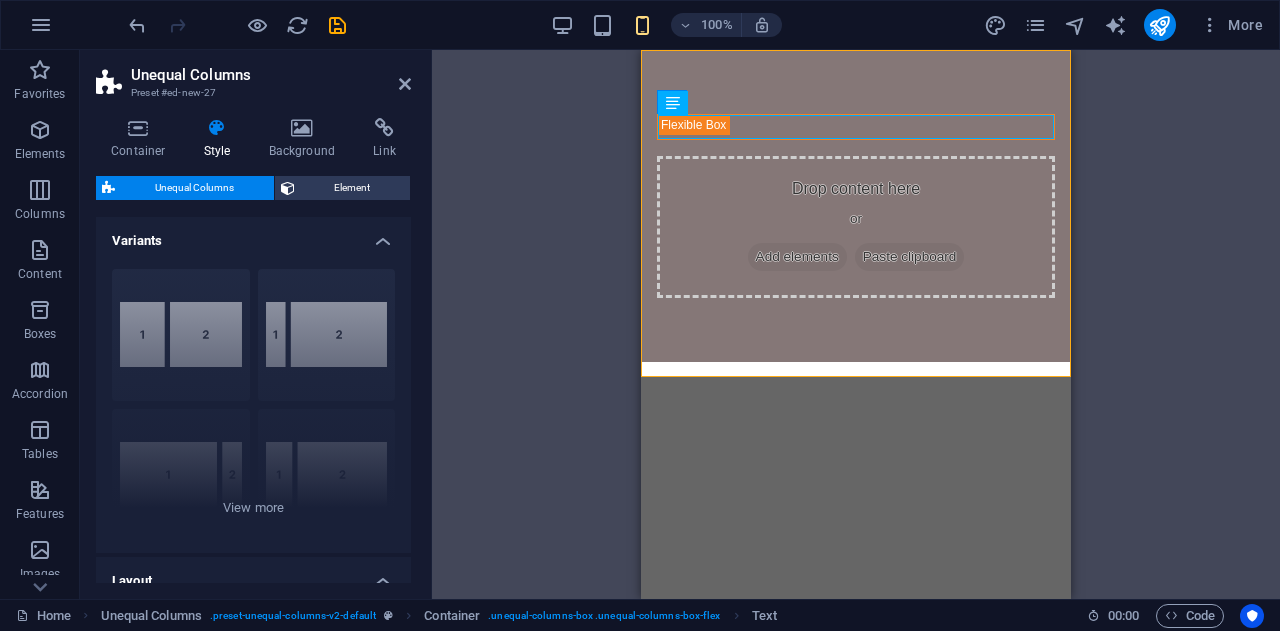 click on "Drag here to replace the existing content. Press “Ctrl” if you want to create a new element.
Placeholder   Unequal Columns   Container   Placeholder   Container   Container   Placeholder   Container   Image   Text   2 columns   Text   Text" at bounding box center [856, 324] 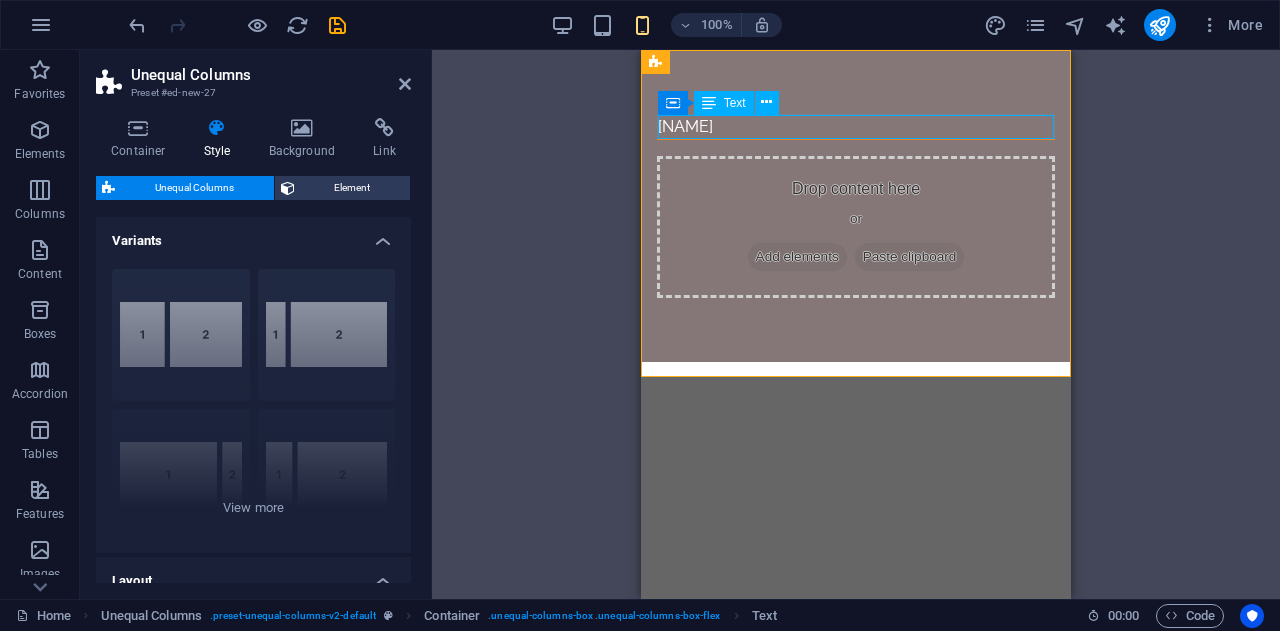 click on "[NAME]" at bounding box center (856, 127) 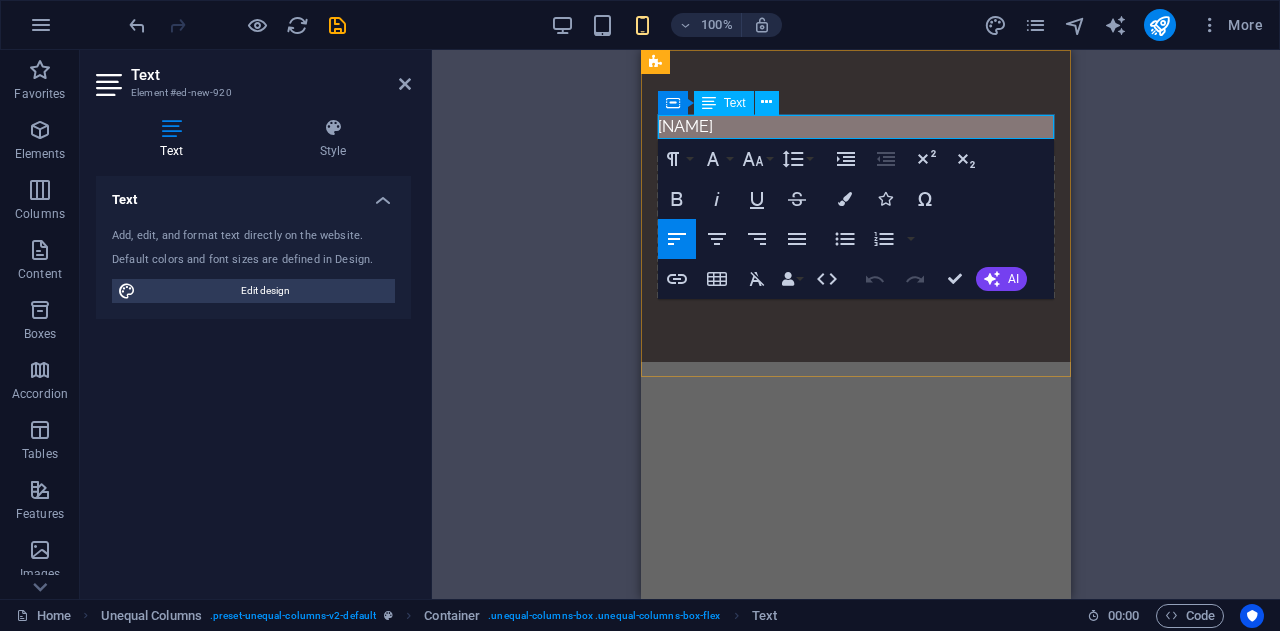 click on "[NAME]" at bounding box center (856, 127) 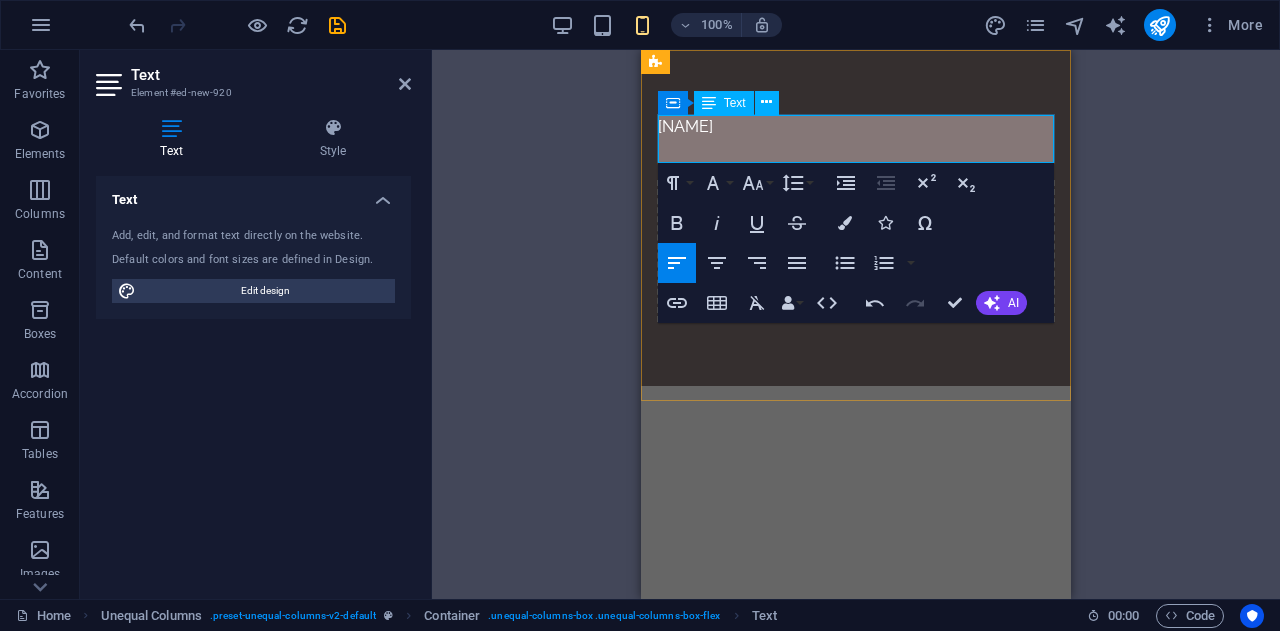 type 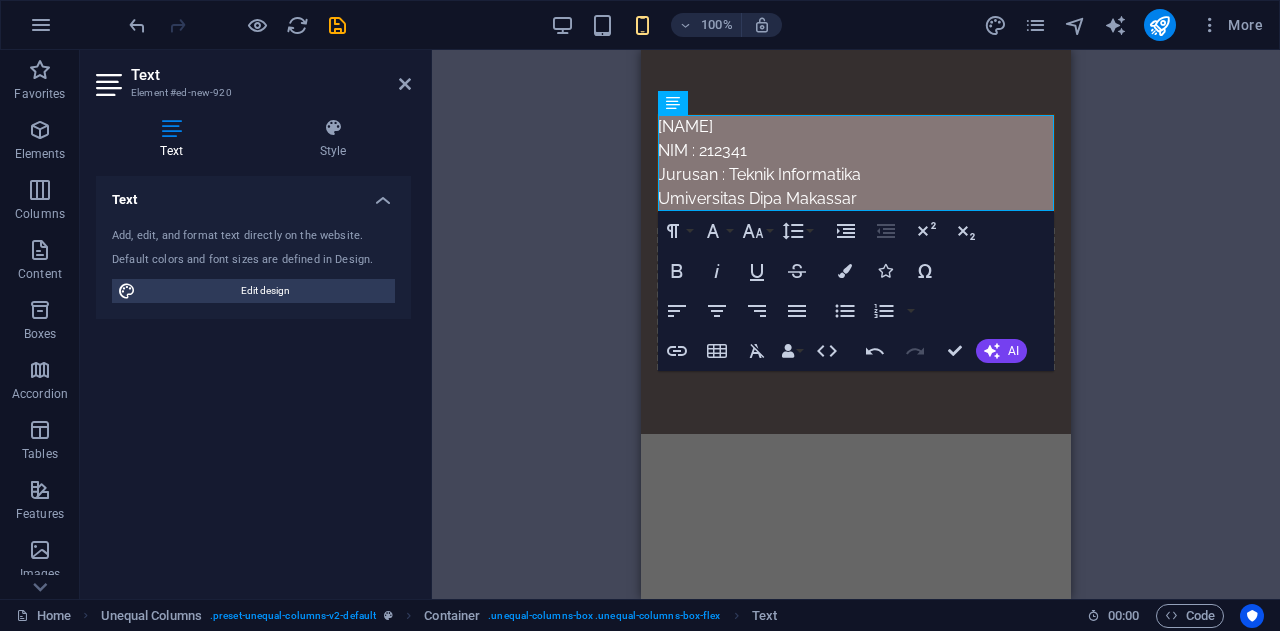 click on "Placeholder   Unequal Columns   Container   Placeholder   Container   Container   Placeholder   Container   Image   Text   2 columns   Text   Container   Text Paragraph Format Normal Heading 1 Heading 2 Heading 3 Heading 4 Heading 5 Heading 6 Code Font Family Arial Georgia Impact Tahoma Times New Roman Verdana Font Size 8 9 10 11 12 14 18 24 30 36 48 60 72 96 Line Height Default Single 1.15 1.5 Double Increase Indent Decrease Indent Superscript Subscript Bold Italic Underline Strikethrough Colors Icons Special Characters Align Left Align Center Align Right Align Justify Unordered List   Default Circle Disc Square    Ordered List   Default Lower Alpha Lower Greek Lower Roman Upper Alpha Upper Roman    Insert Link Insert Table Clear Formatting Data Bindings Company First name Last name Street ZIP code City Email Phone Mobile Fax Custom field 1 Custom field 2 Custom field 3 Custom field 4 Custom field 5 Custom field 6 HTML Undo Redo Confirm (Ctrl+⏎) AI" at bounding box center (856, 324) 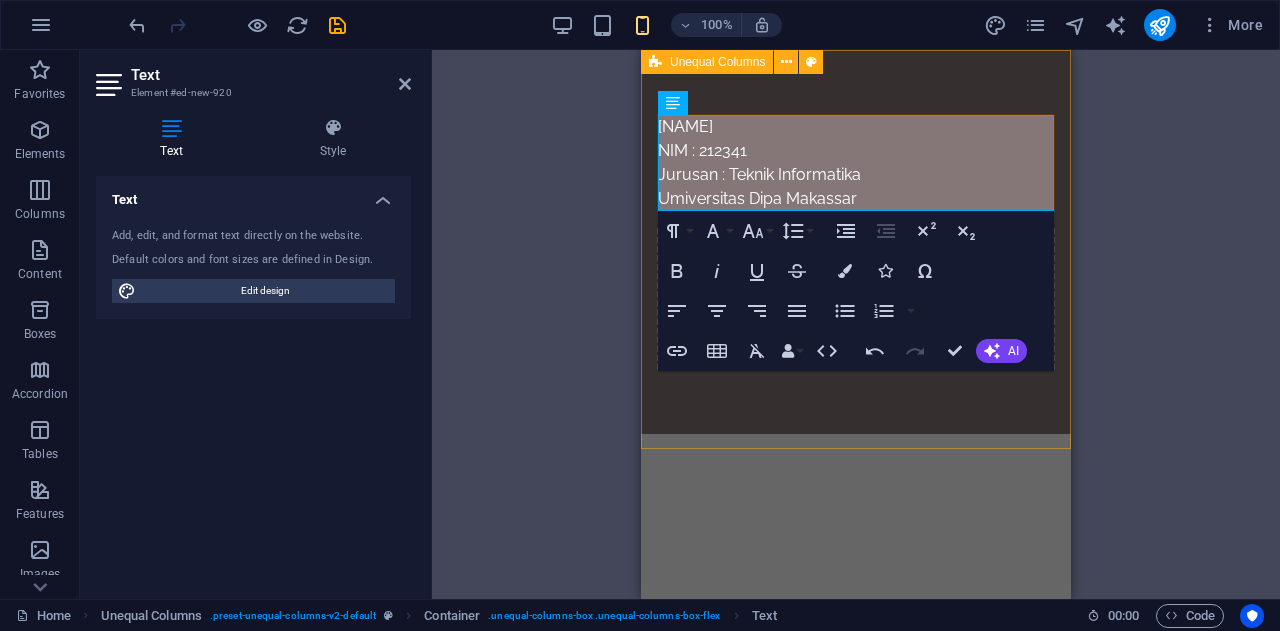 click on "[NAME] NIM : 212341 Jurusan : Teknik Informatika Umiversitas Dipa Makassar Drop content here or  Add elements  Paste clipboard" at bounding box center [856, 242] 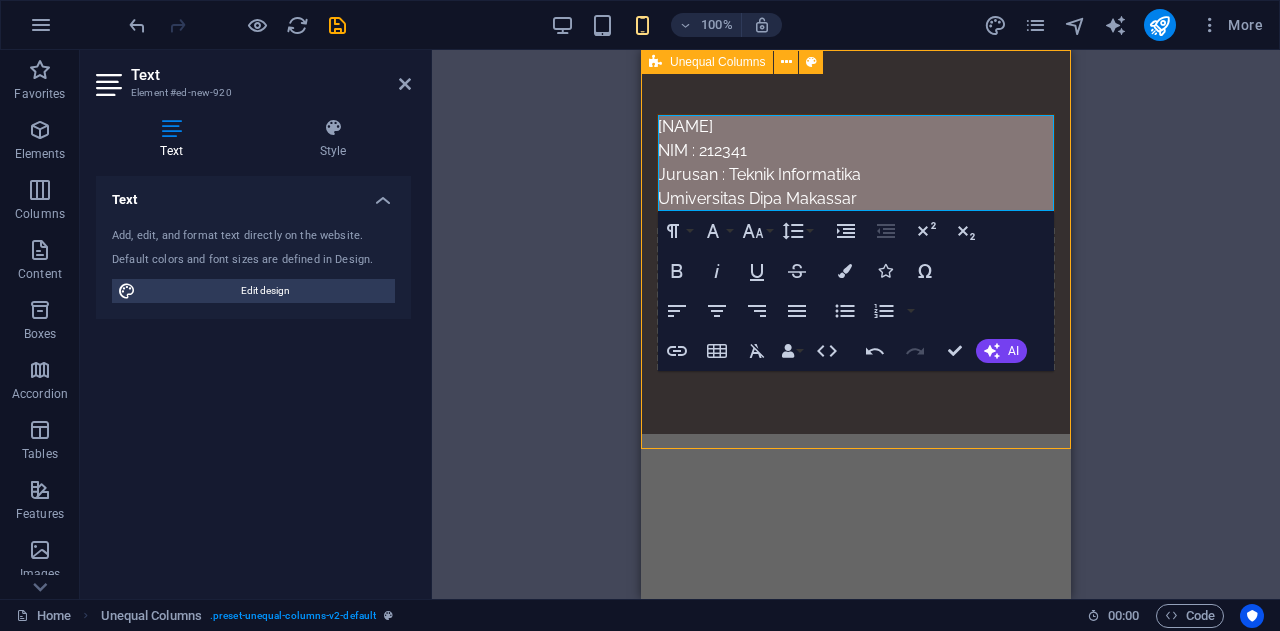 click on "[NAME] NIM : 212341 Jurusan : Teknik Informatika Umiversitas Dipa Makassar Drop content here or  Add elements  Paste clipboard" at bounding box center (856, 242) 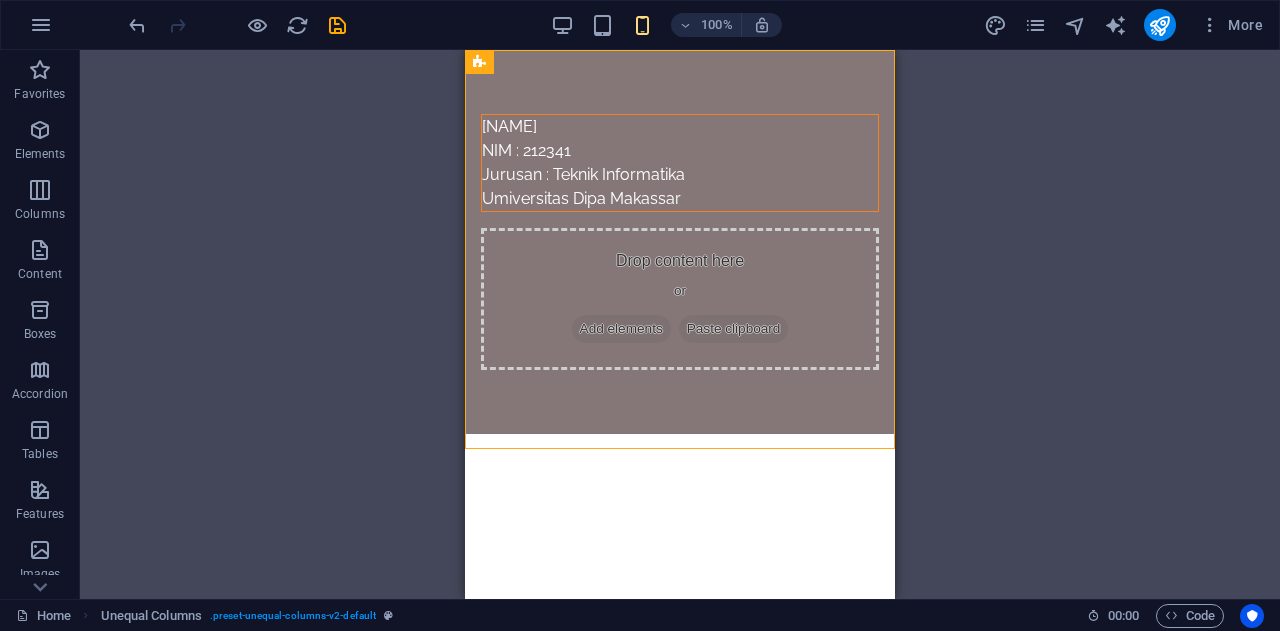 click on "Placeholder   Unequal Columns   Container   Placeholder   Container   Placeholder   Container   Image   Text   2 columns   Text   Container   Text" at bounding box center [680, 324] 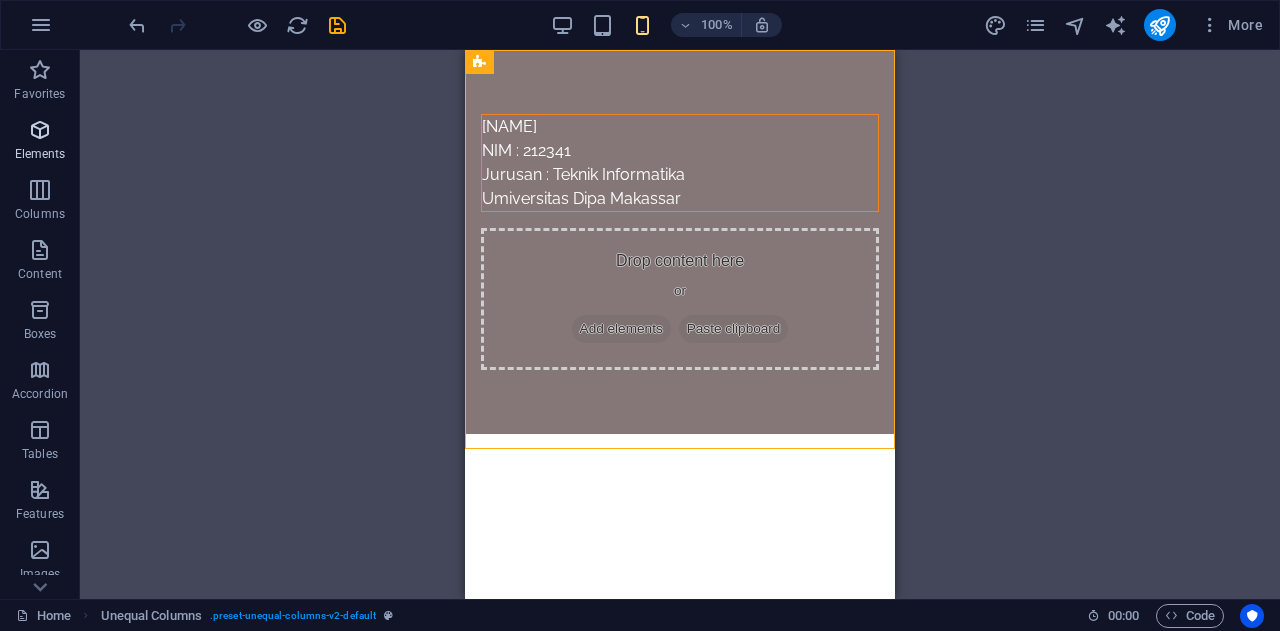 click on "Elements" at bounding box center [40, 154] 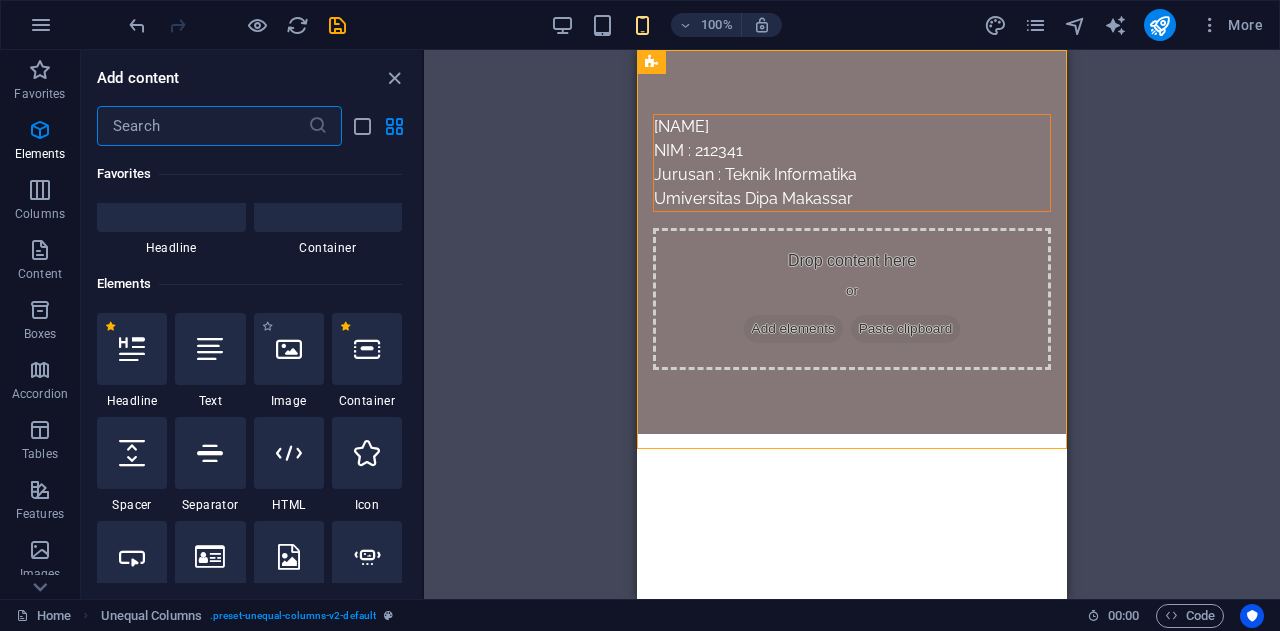 scroll, scrollTop: 200, scrollLeft: 0, axis: vertical 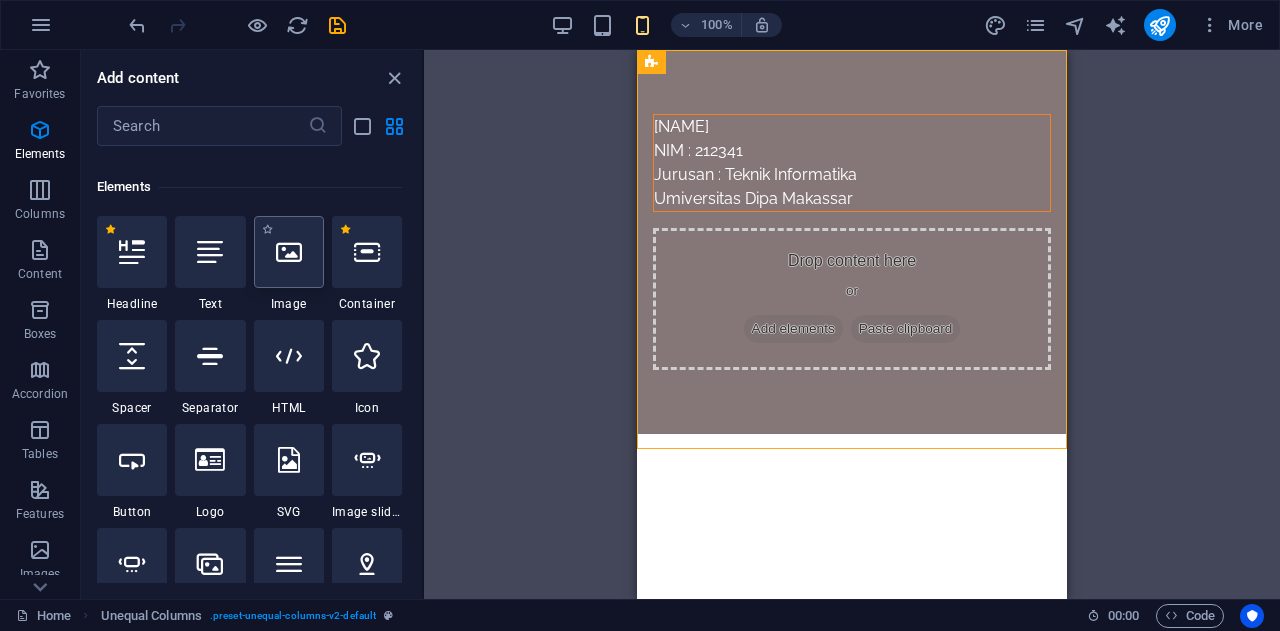 click at bounding box center (289, 252) 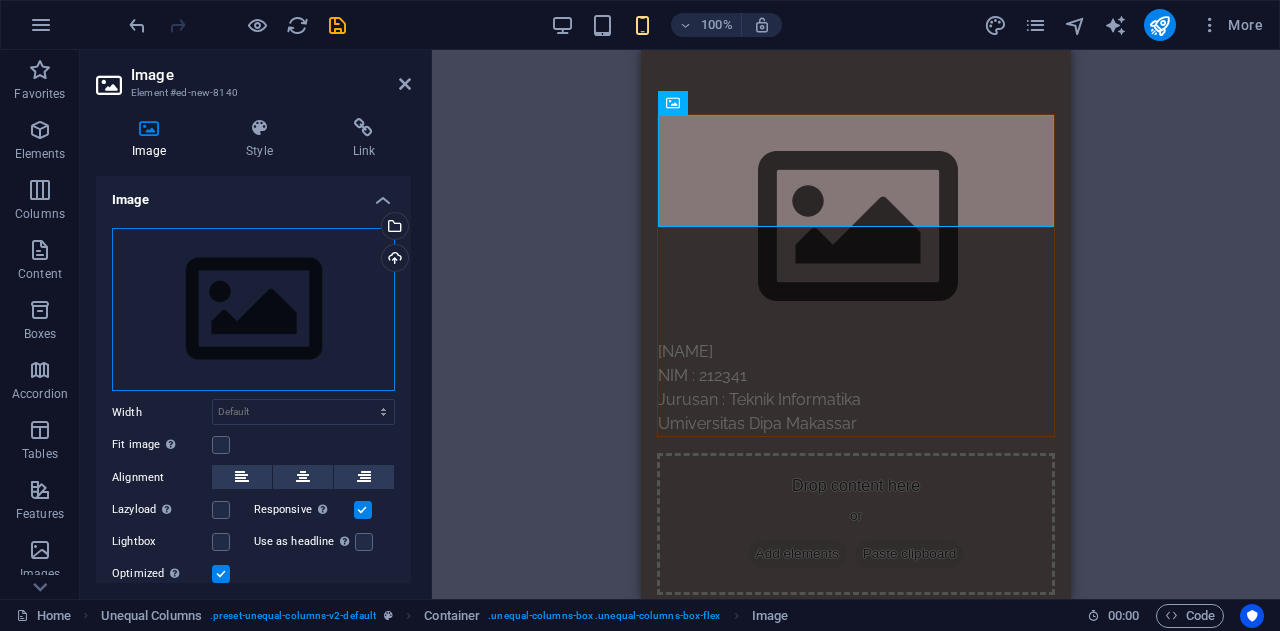 click on "Drag files here, click to choose files or select files from Files or our free stock photos & videos" at bounding box center [253, 310] 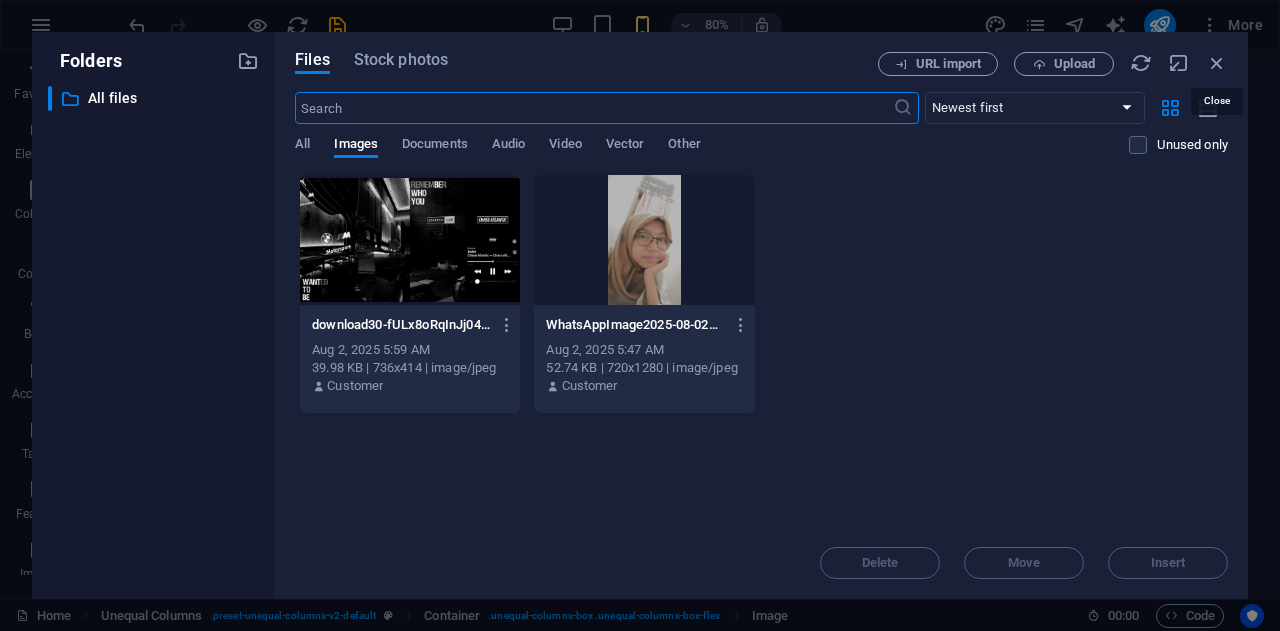 click at bounding box center [1217, 63] 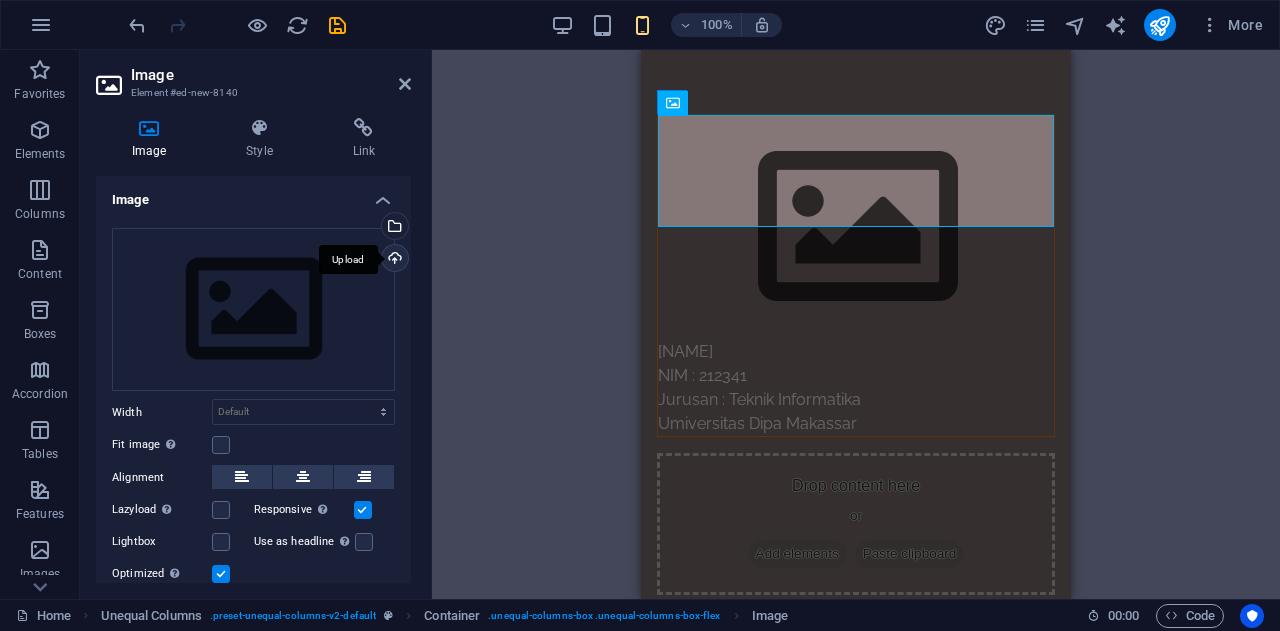 click on "Upload" at bounding box center (393, 260) 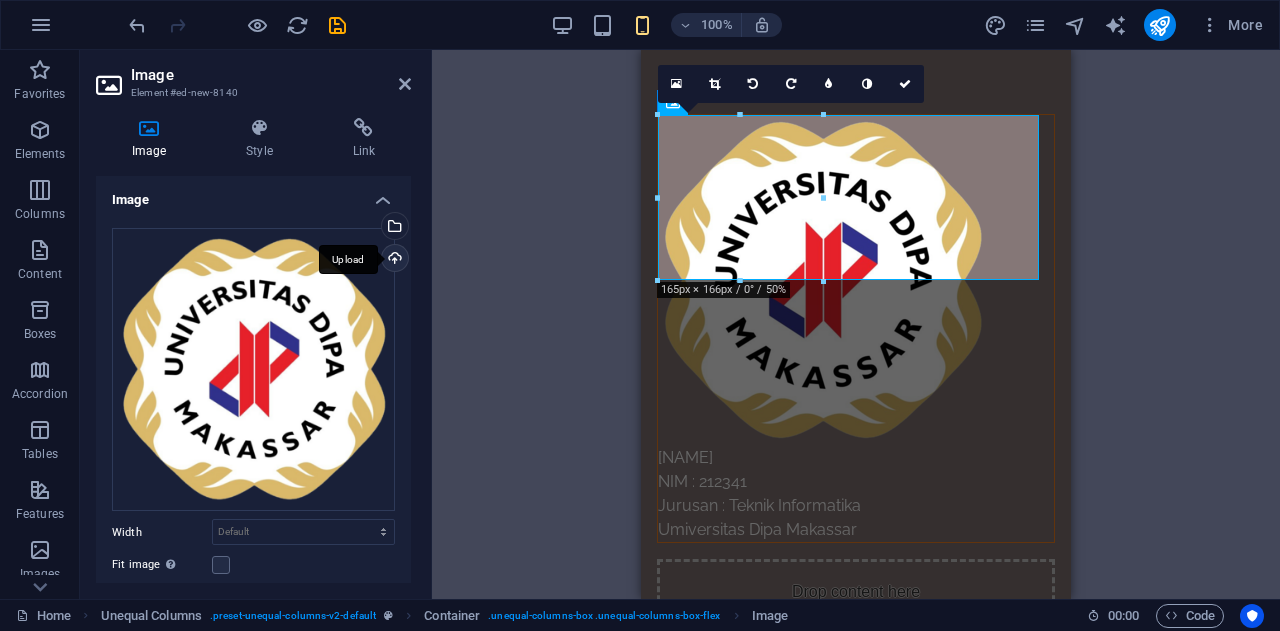 click on "165px × 166px / 0° / 50% 16:10 16:9 4:3 1:1 1:2 0" at bounding box center (856, 324) 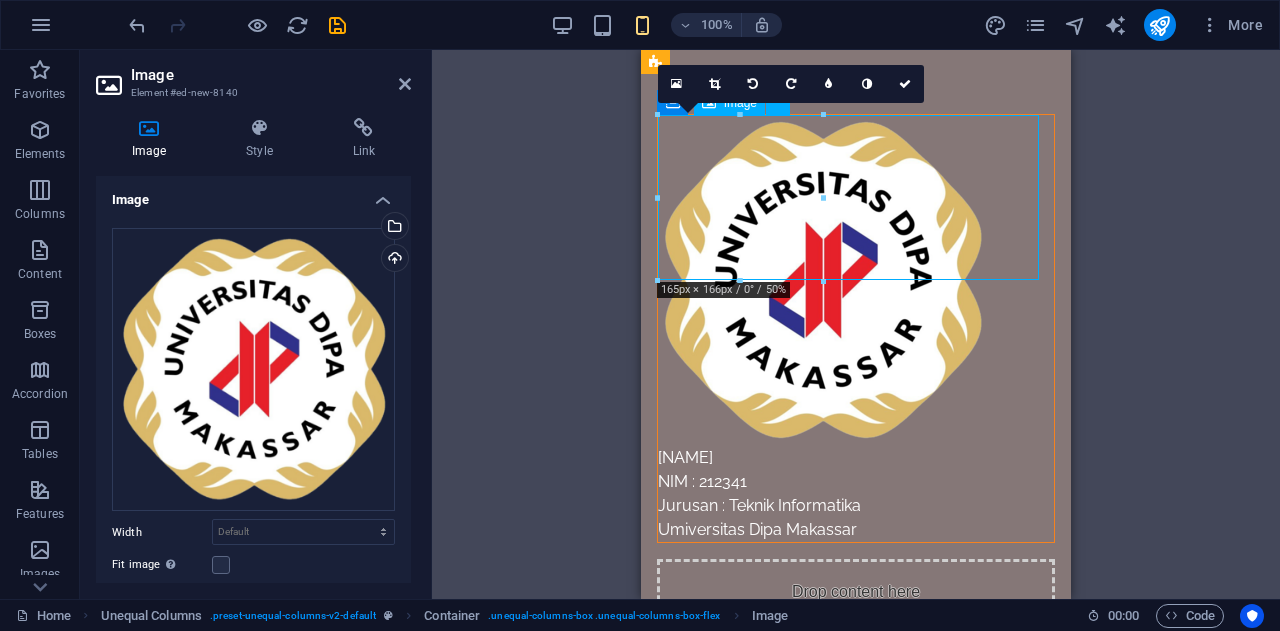 drag, startPoint x: 706, startPoint y: 211, endPoint x: 732, endPoint y: 221, distance: 27.856777 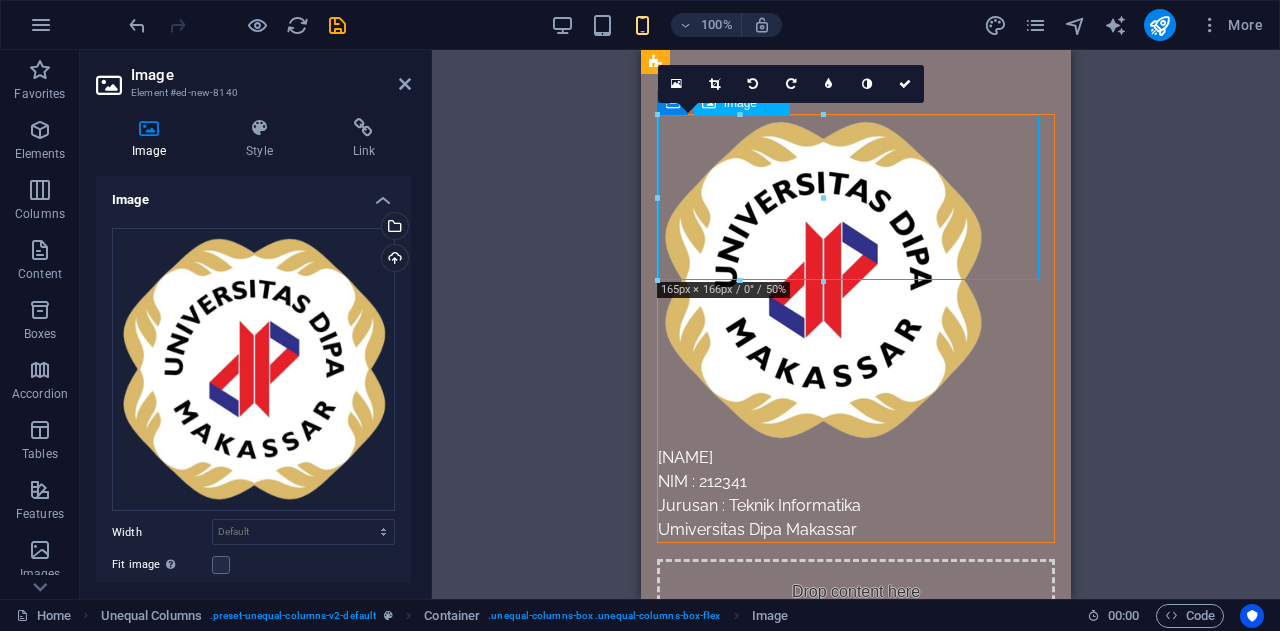 click at bounding box center (856, 280) 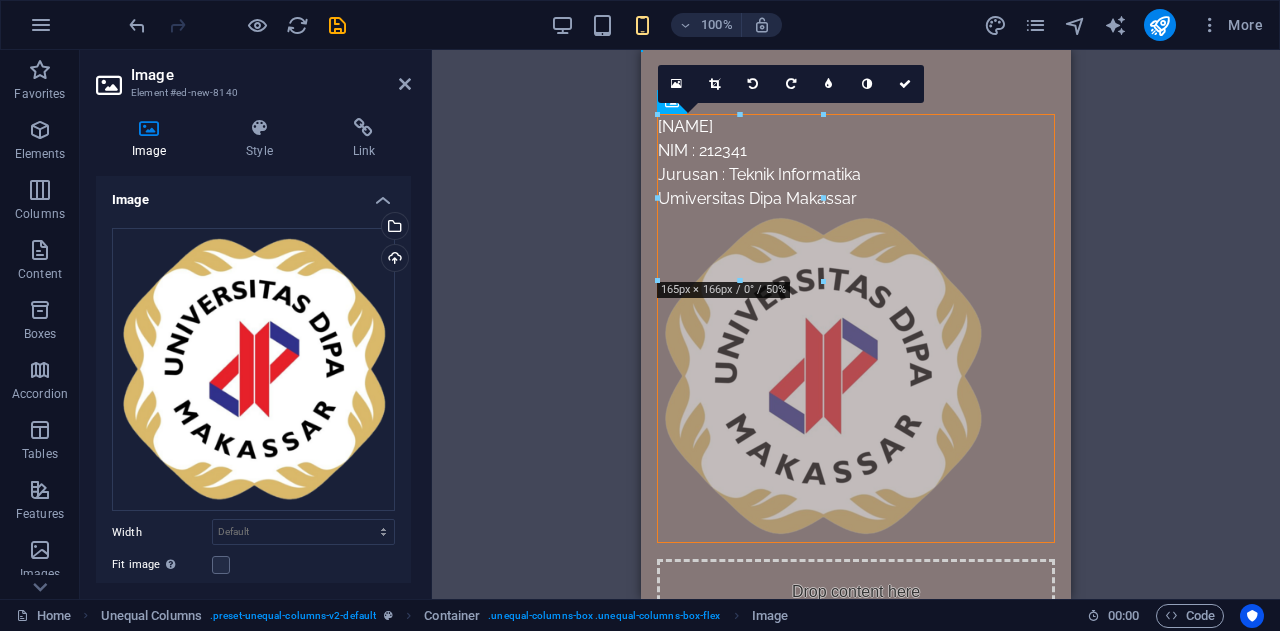 drag, startPoint x: 730, startPoint y: 221, endPoint x: 938, endPoint y: 349, distance: 244.2294 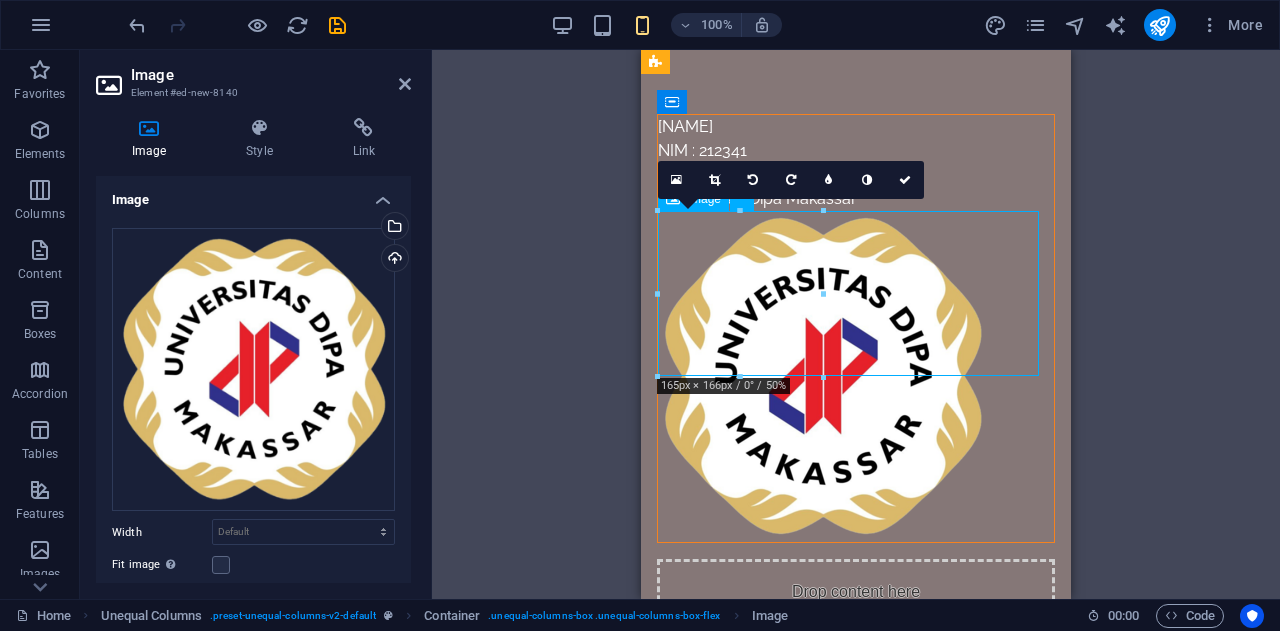 drag, startPoint x: 787, startPoint y: 303, endPoint x: 964, endPoint y: 304, distance: 177.00282 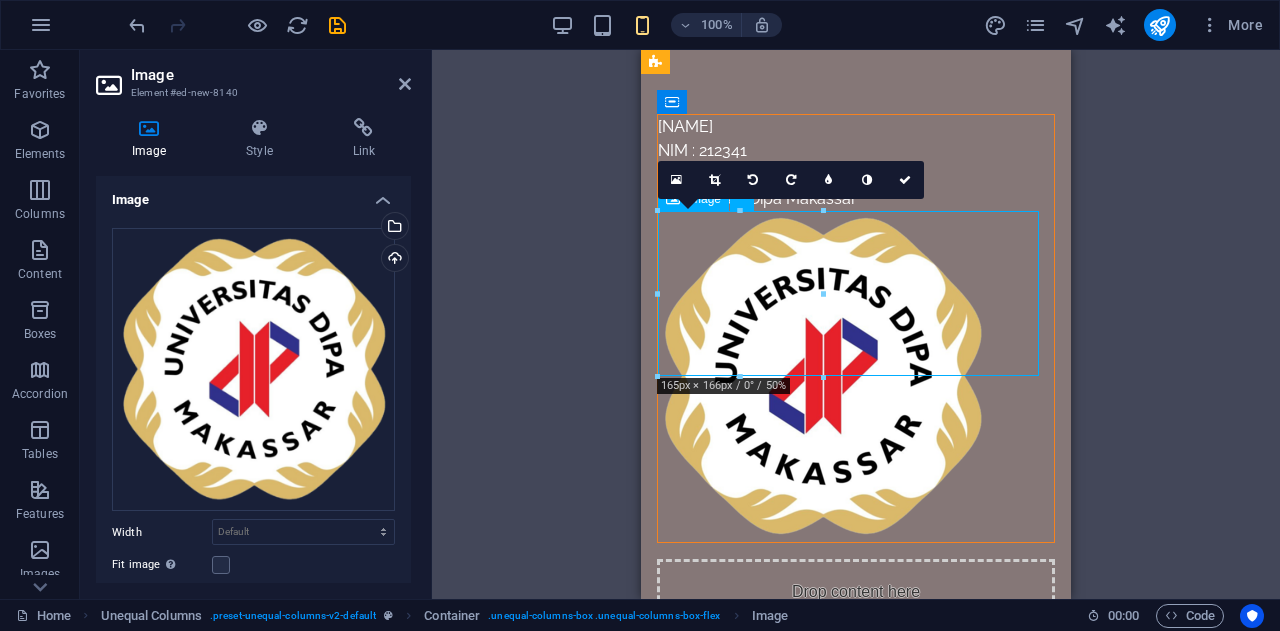 drag, startPoint x: 752, startPoint y: 297, endPoint x: 981, endPoint y: 299, distance: 229.00873 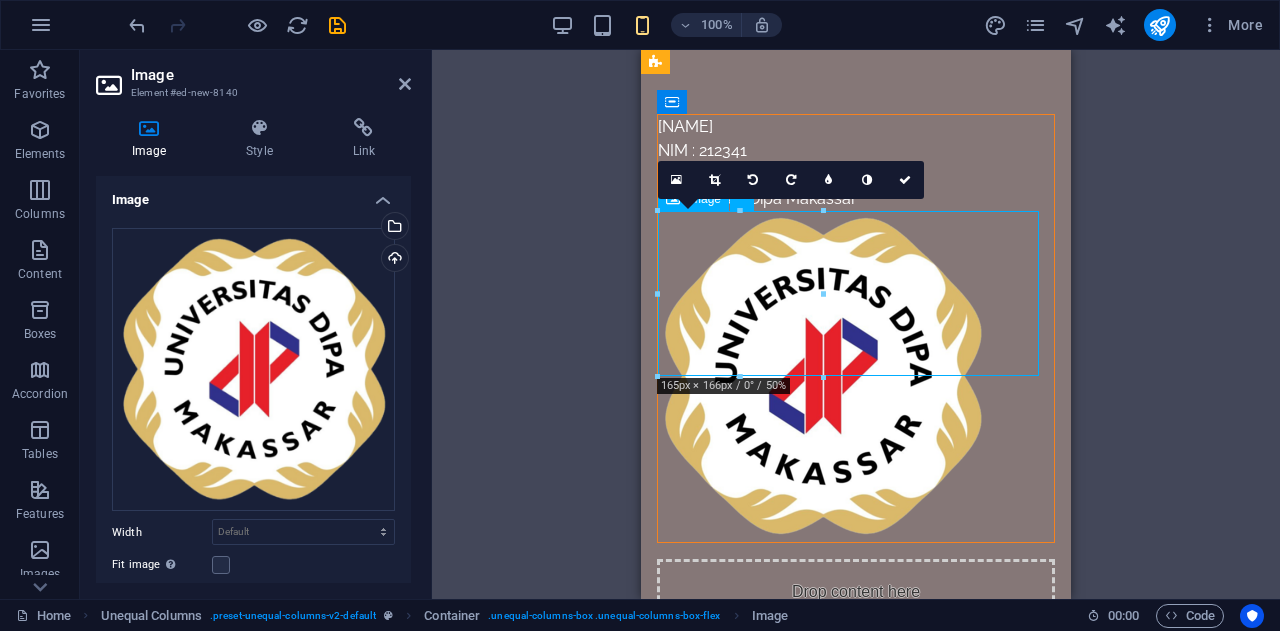 click at bounding box center (856, 376) 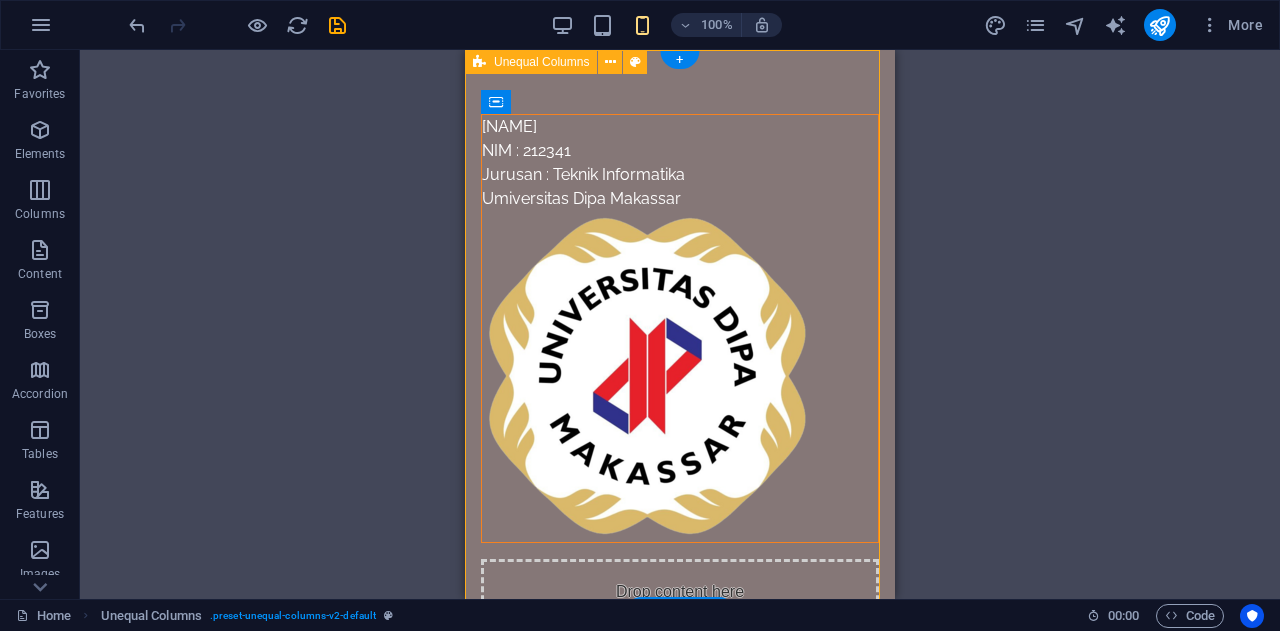 drag, startPoint x: 1289, startPoint y: 433, endPoint x: 802, endPoint y: 353, distance: 493.5271 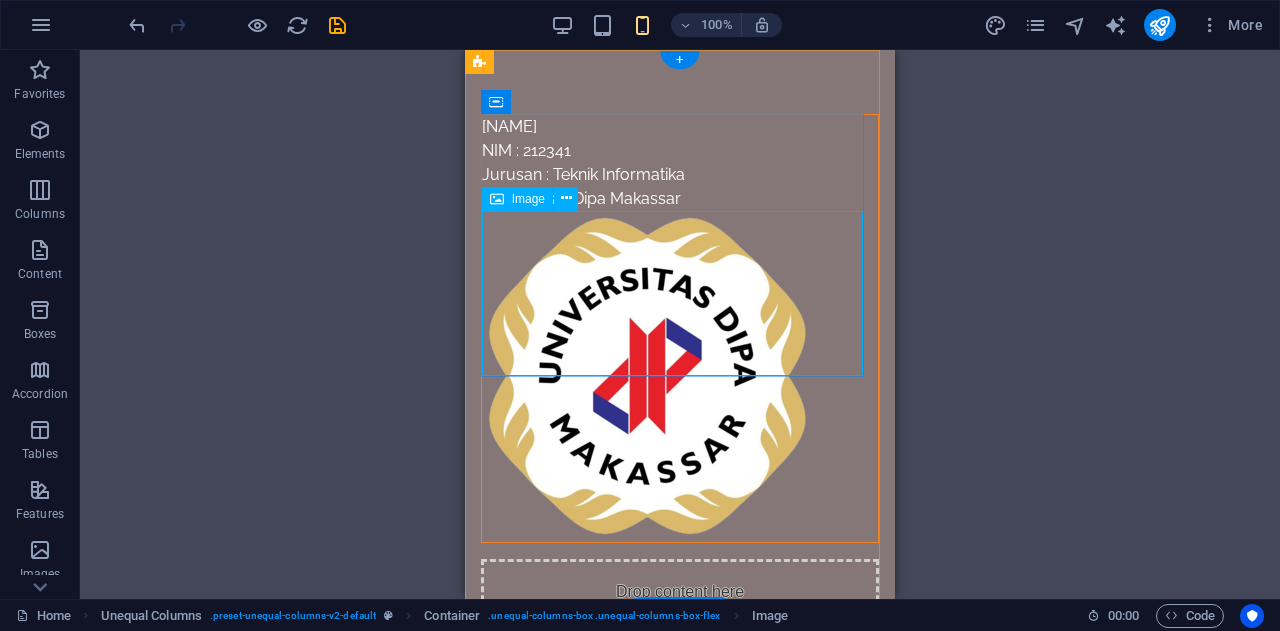 click at bounding box center (680, 376) 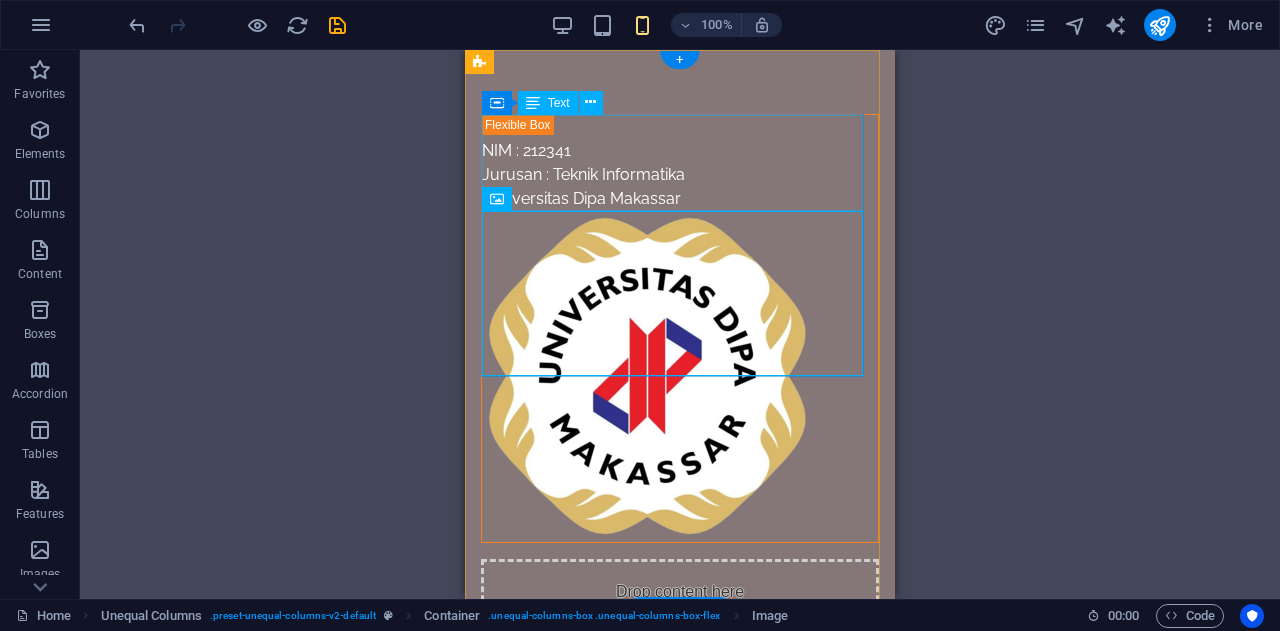 click on "[NAME] NIM : 212341 Jurusan : Teknik Informatika Umiversitas Dipa Makassar" at bounding box center (680, 163) 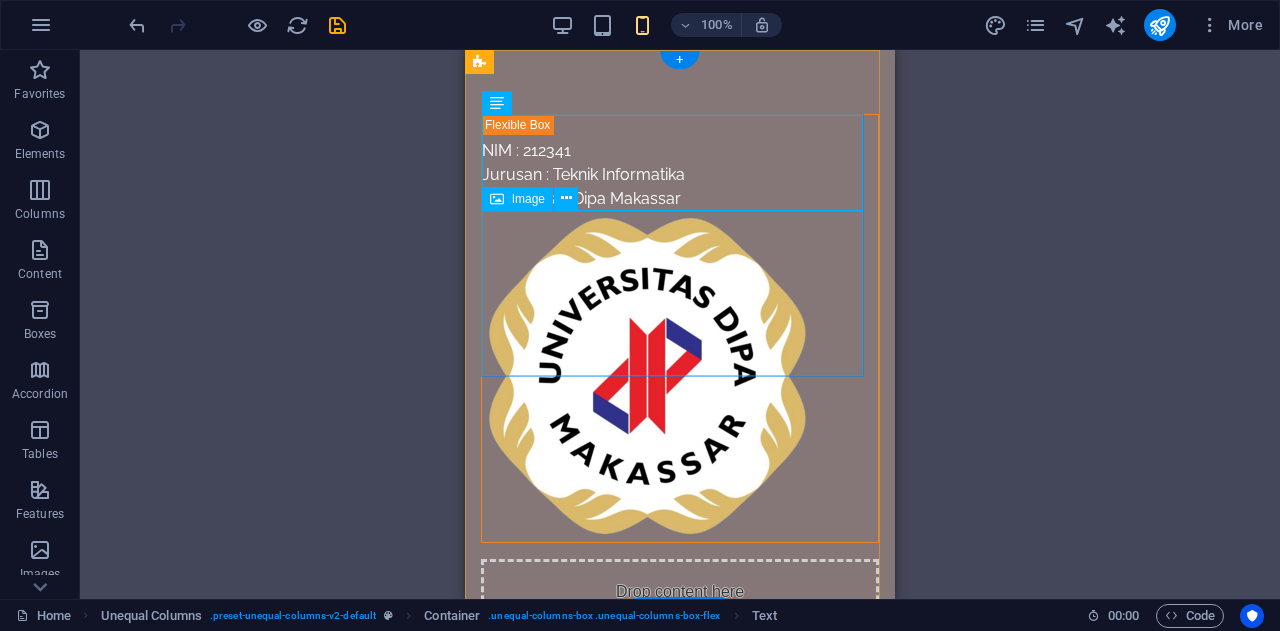 click at bounding box center [680, 376] 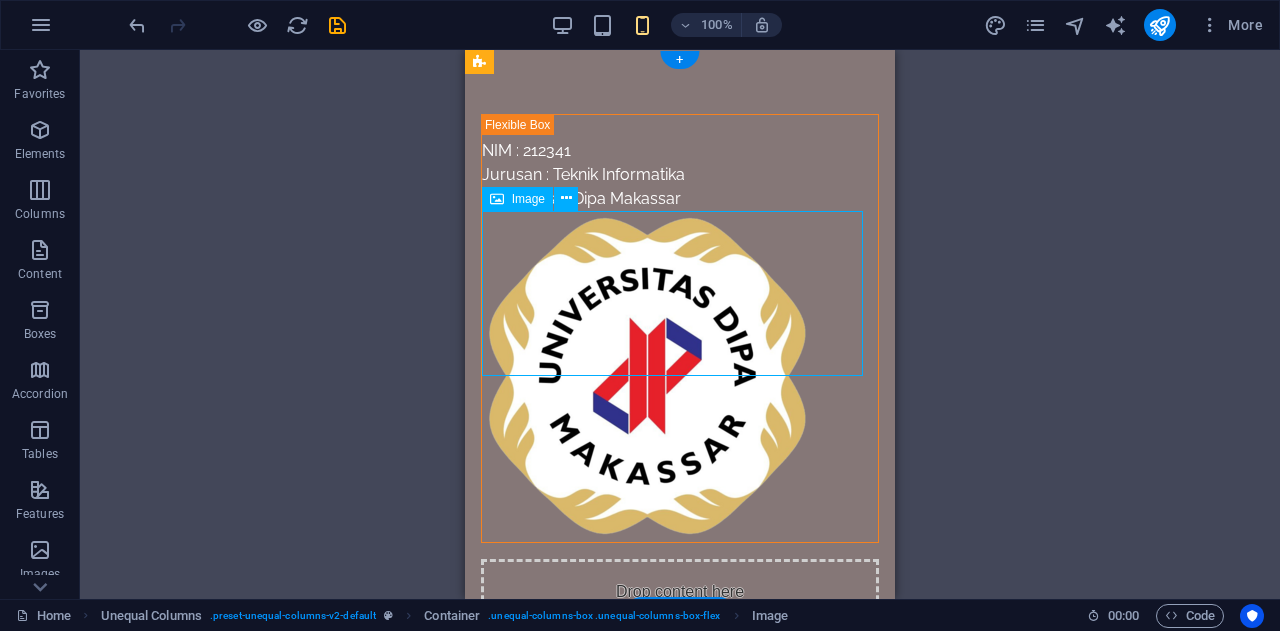 click at bounding box center [680, 376] 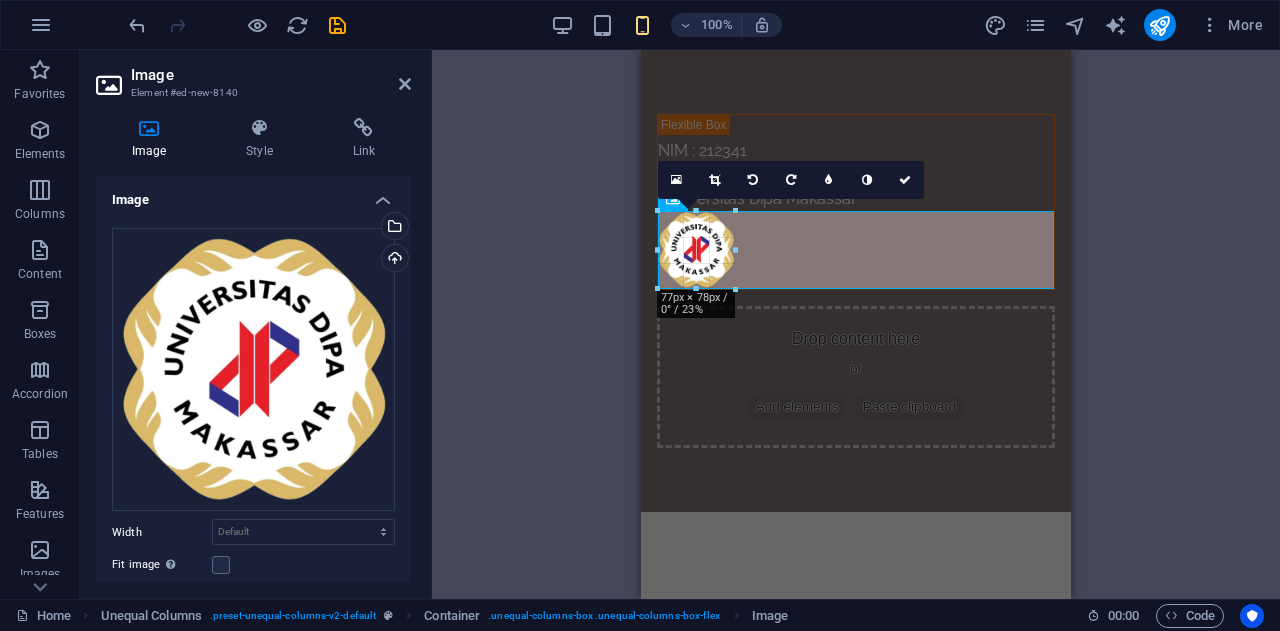 drag, startPoint x: 824, startPoint y: 381, endPoint x: 732, endPoint y: 293, distance: 127.310646 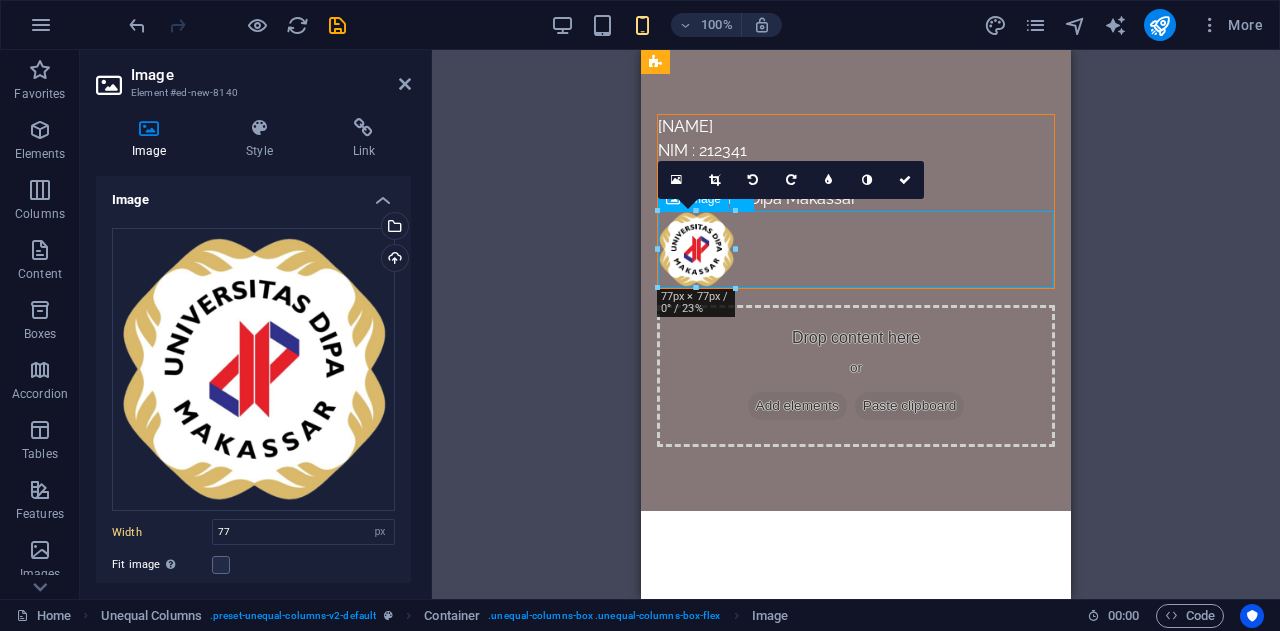 drag, startPoint x: 680, startPoint y: 253, endPoint x: 756, endPoint y: 237, distance: 77.665955 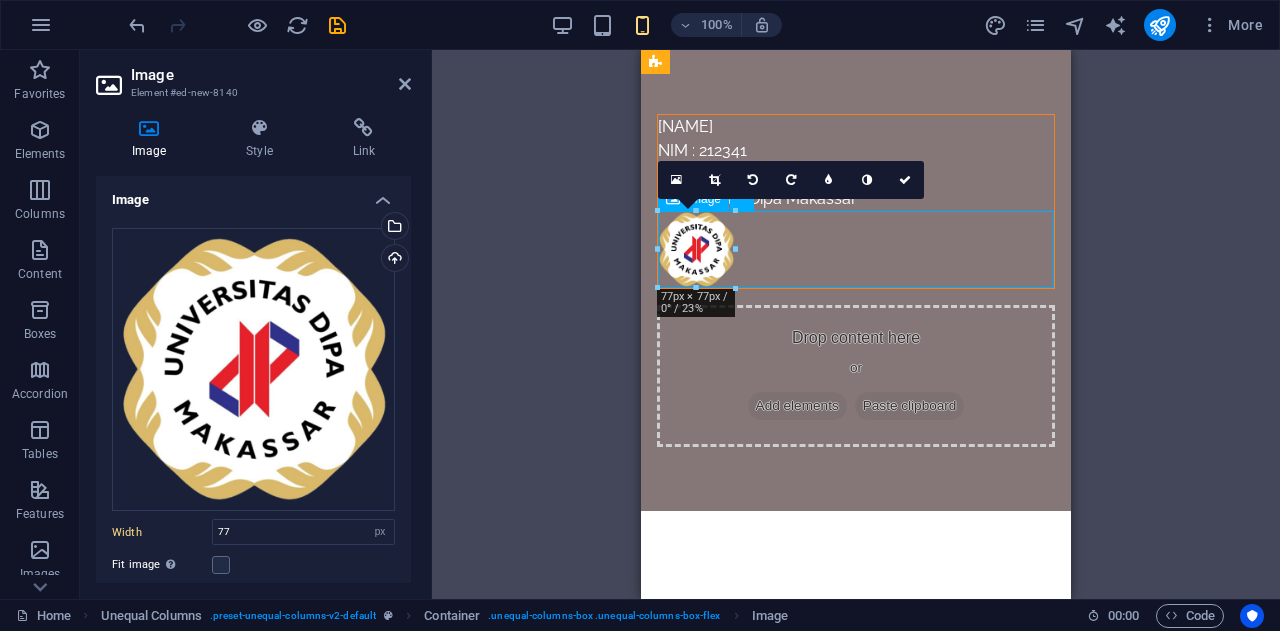 click at bounding box center [856, 249] 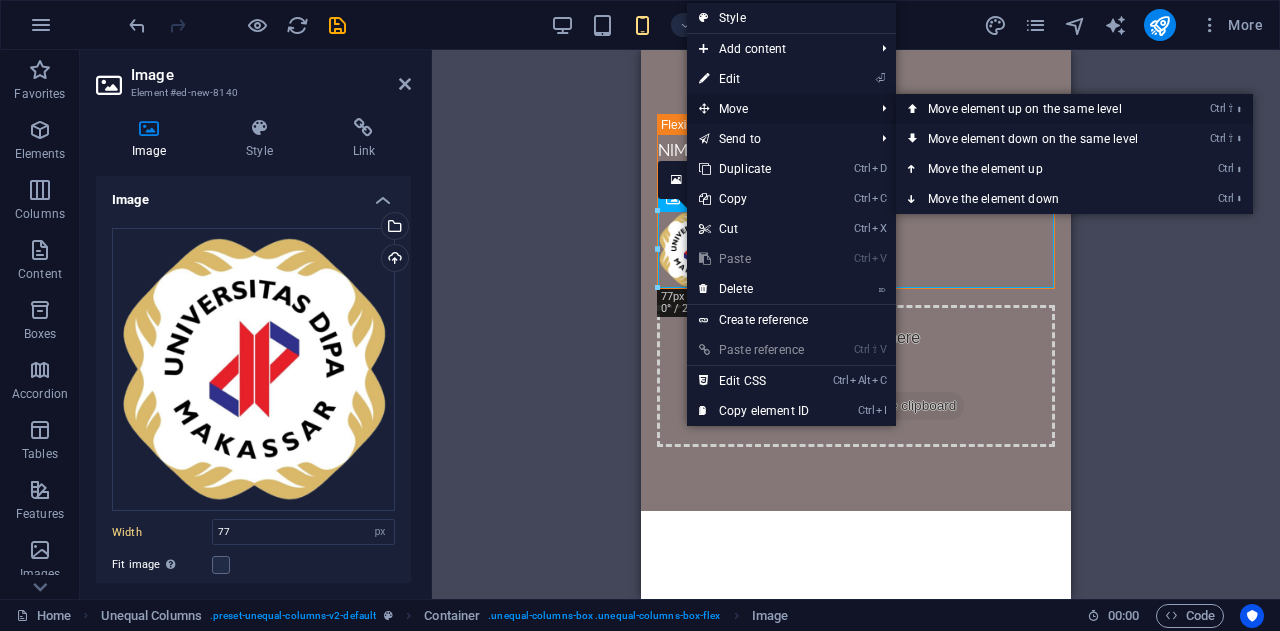 click on "Ctrl ⇧ ⬆  Move element up on the same level" at bounding box center (1037, 109) 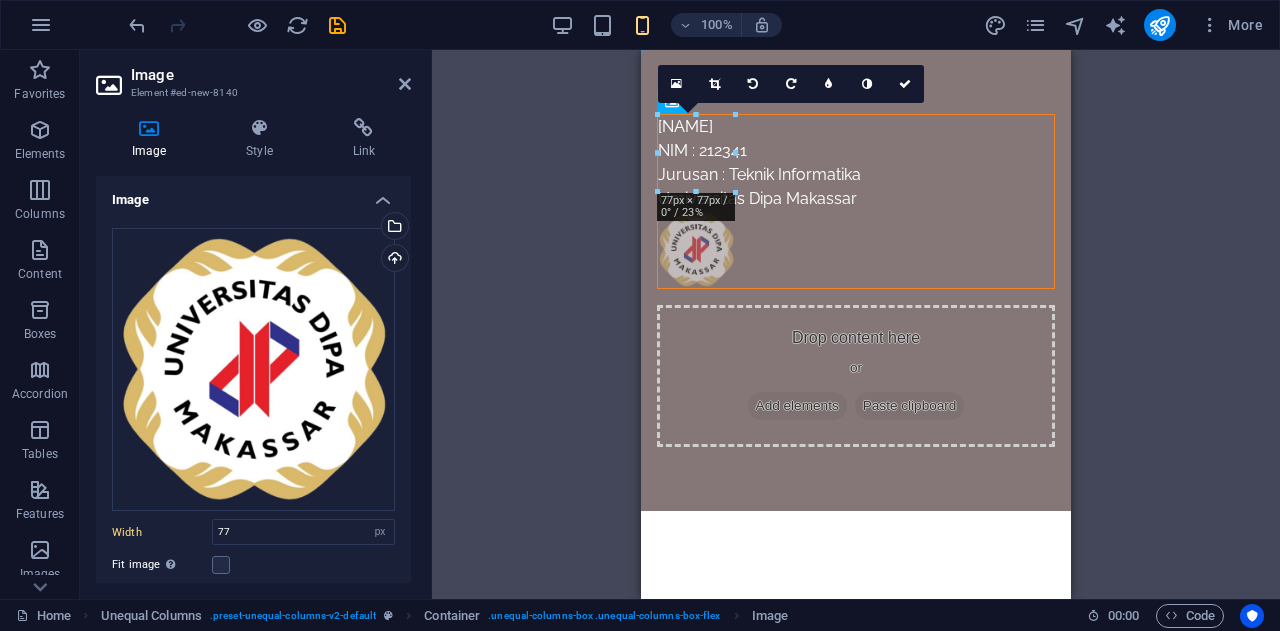 drag, startPoint x: 704, startPoint y: 145, endPoint x: 956, endPoint y: 243, distance: 270.38492 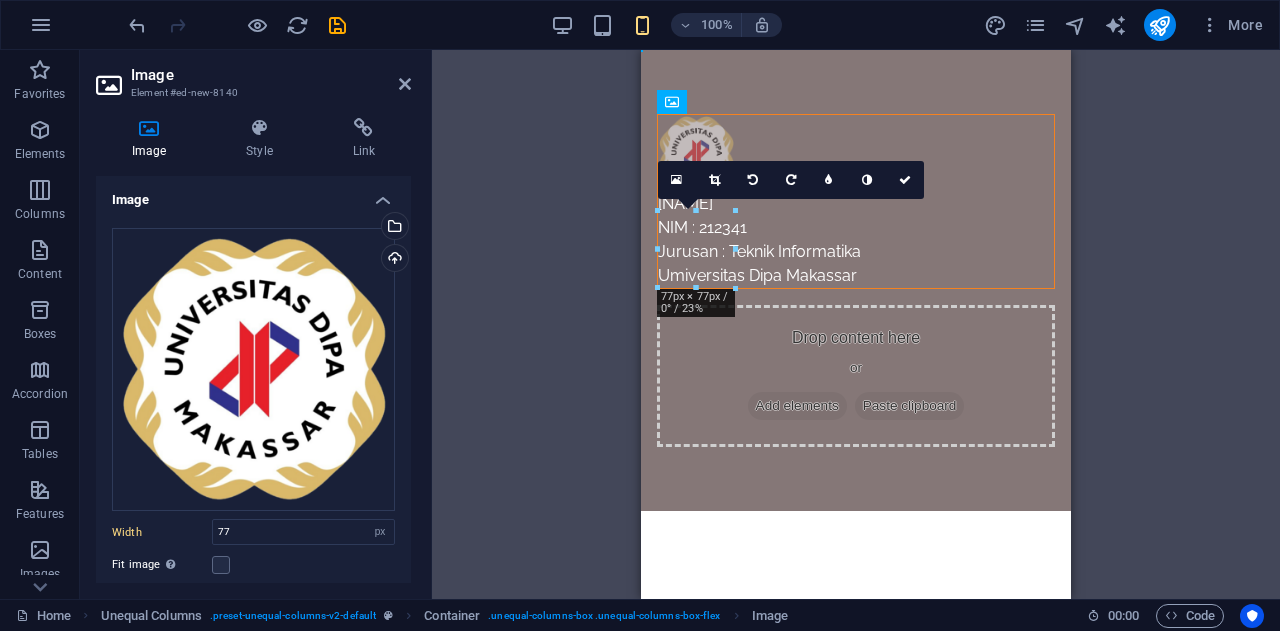 drag, startPoint x: 674, startPoint y: 252, endPoint x: 705, endPoint y: 149, distance: 107.563934 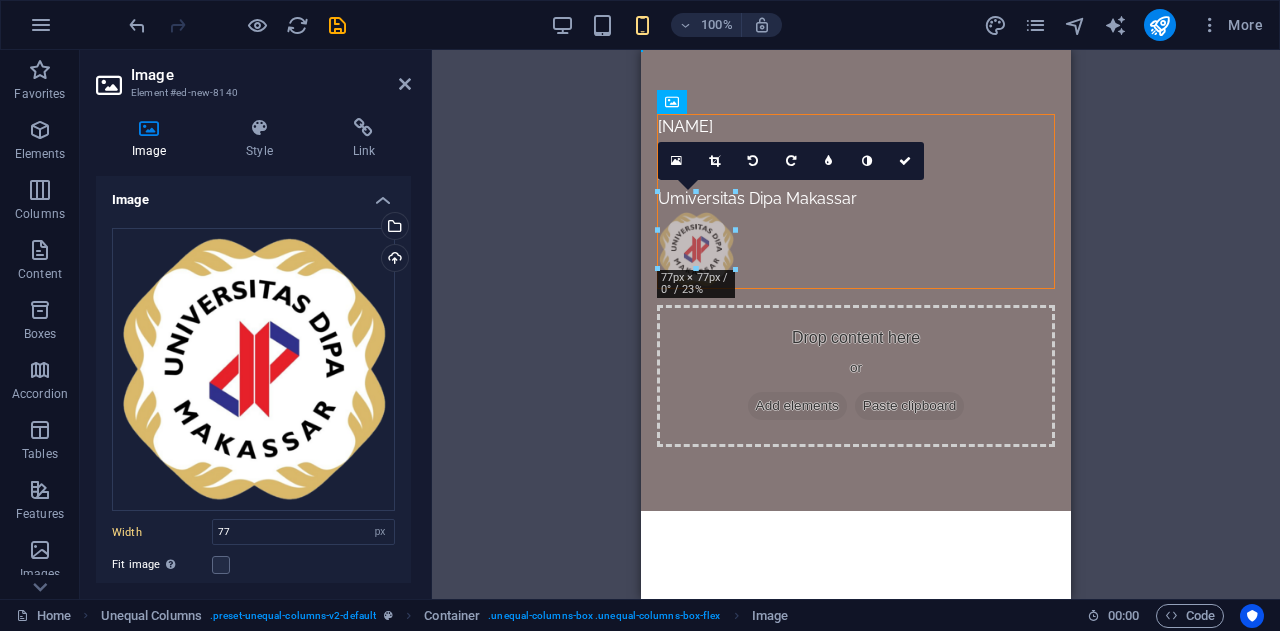 drag, startPoint x: 699, startPoint y: 133, endPoint x: 937, endPoint y: 256, distance: 267.90485 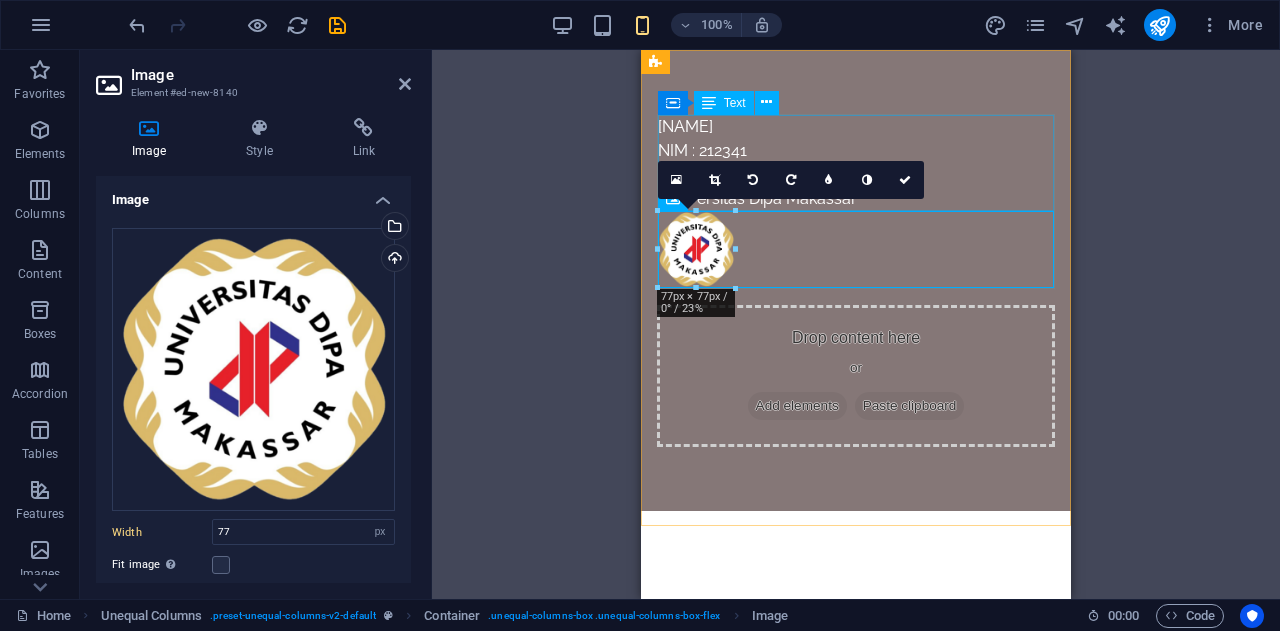 click on "[NAME] NIM : 212341 Jurusan : Teknik Informatika Umiversitas Dipa Makassar" at bounding box center [856, 163] 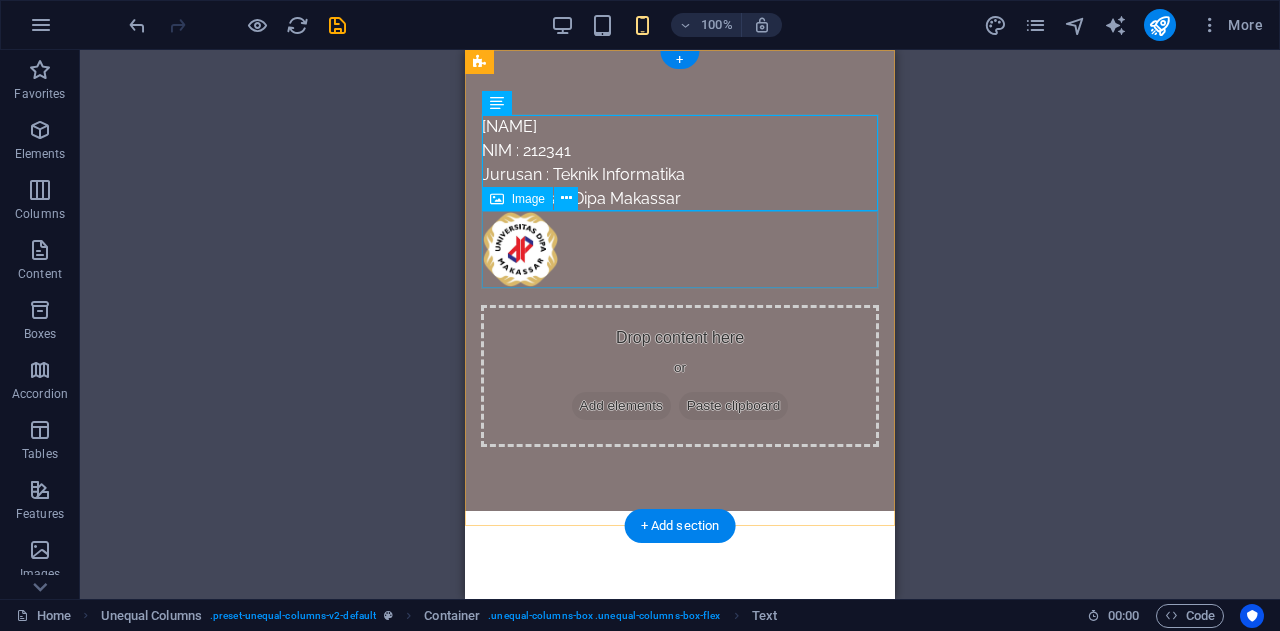click at bounding box center (680, 249) 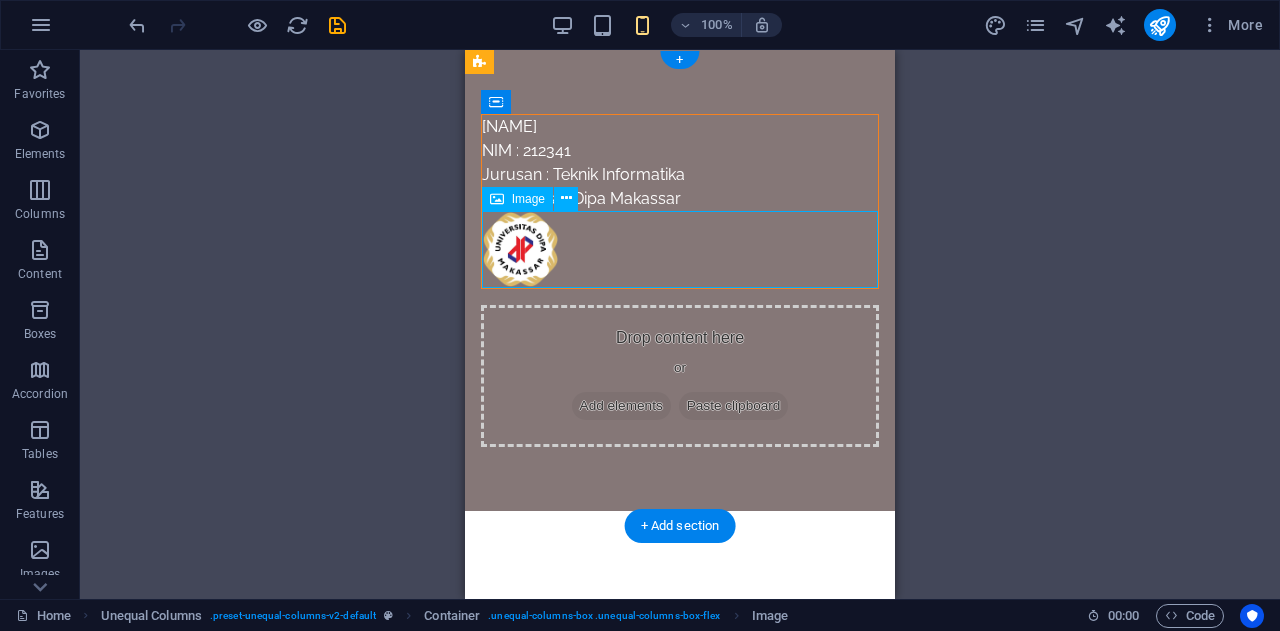 drag, startPoint x: 527, startPoint y: 250, endPoint x: 582, endPoint y: 253, distance: 55.081757 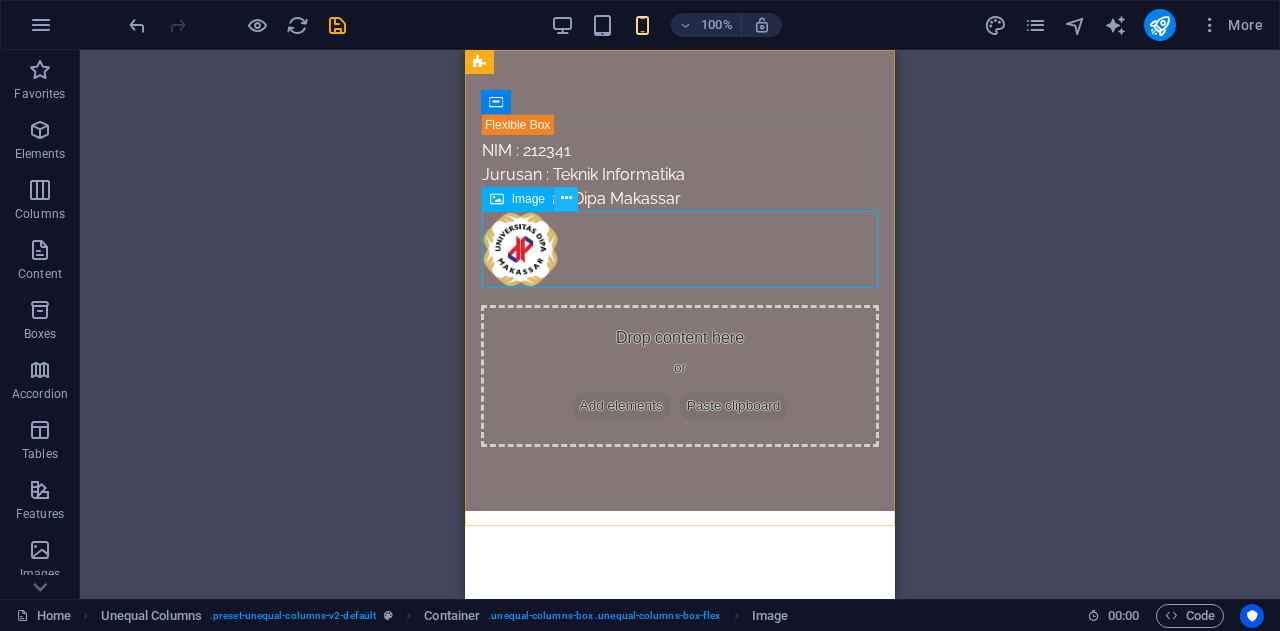 click at bounding box center (566, 198) 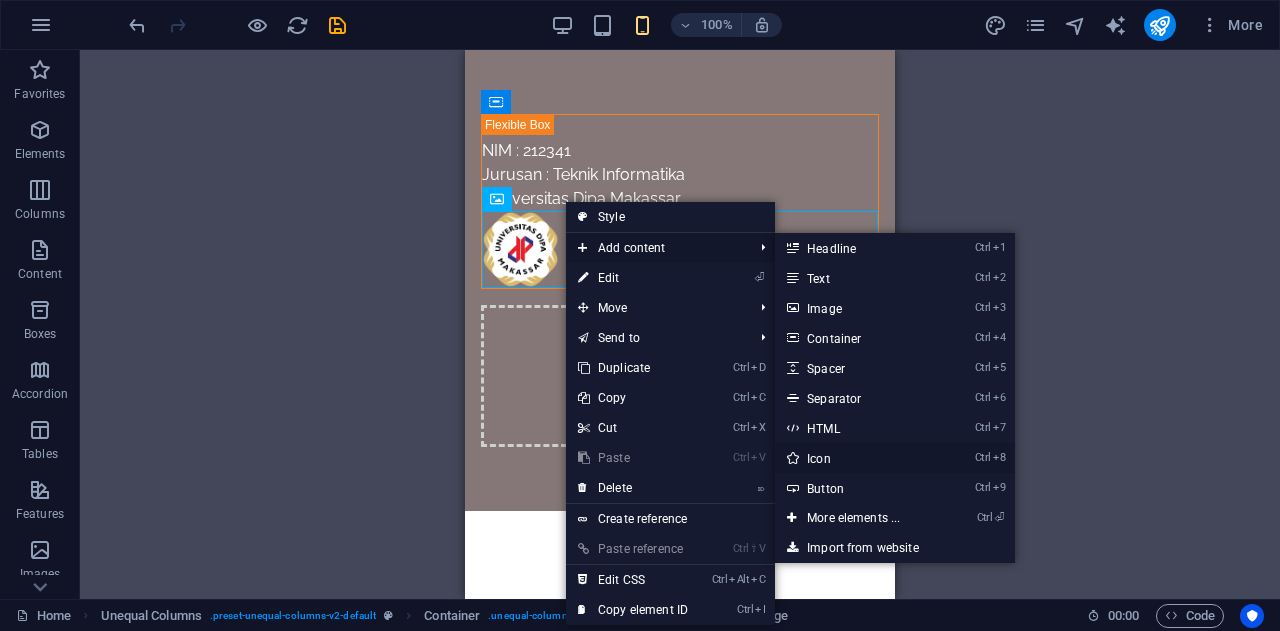 click on "Ctrl 8  Icon" at bounding box center (857, 458) 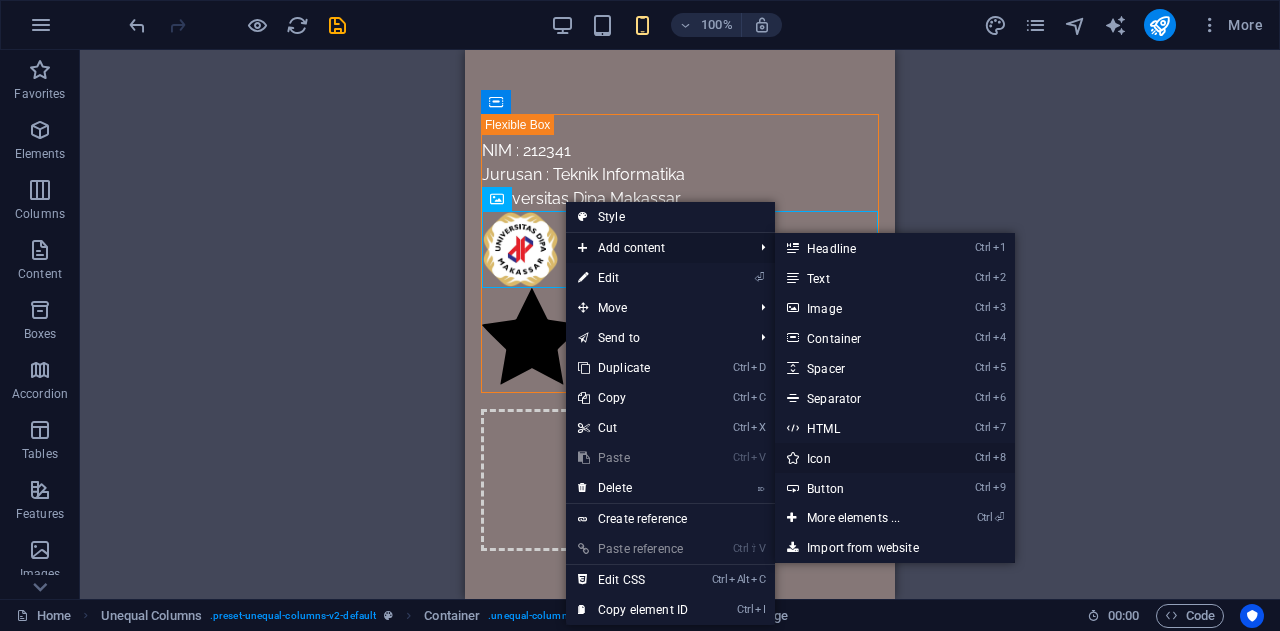 select on "xMidYMid" 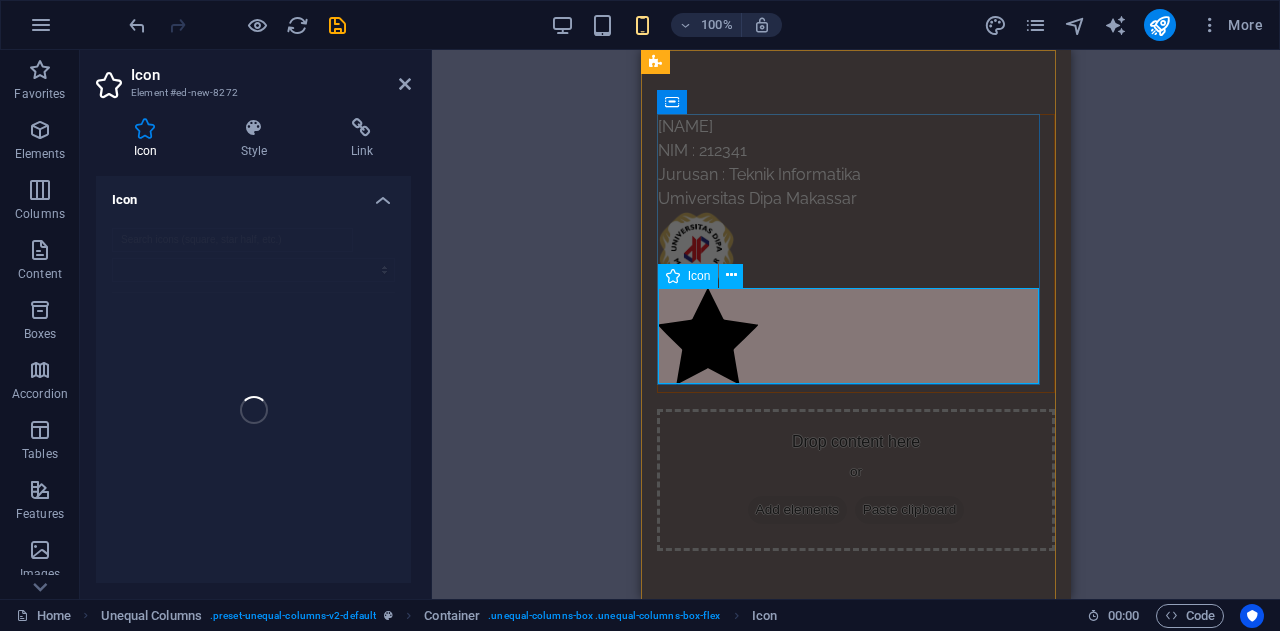 click at bounding box center [856, 339] 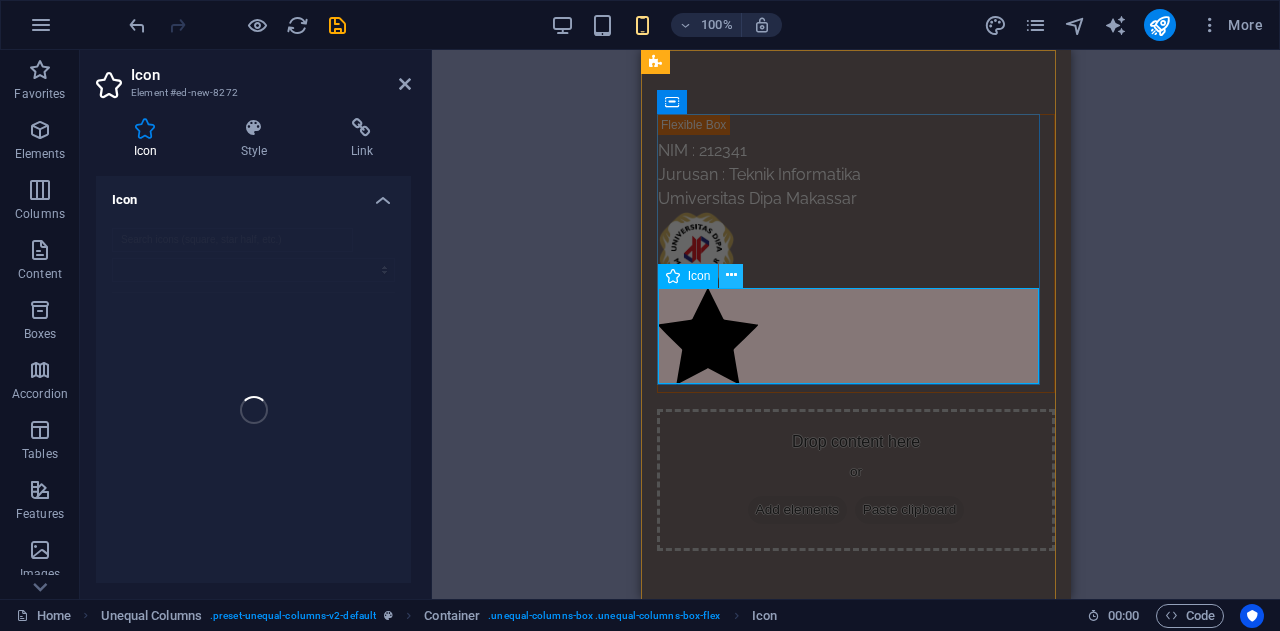 click at bounding box center (731, 275) 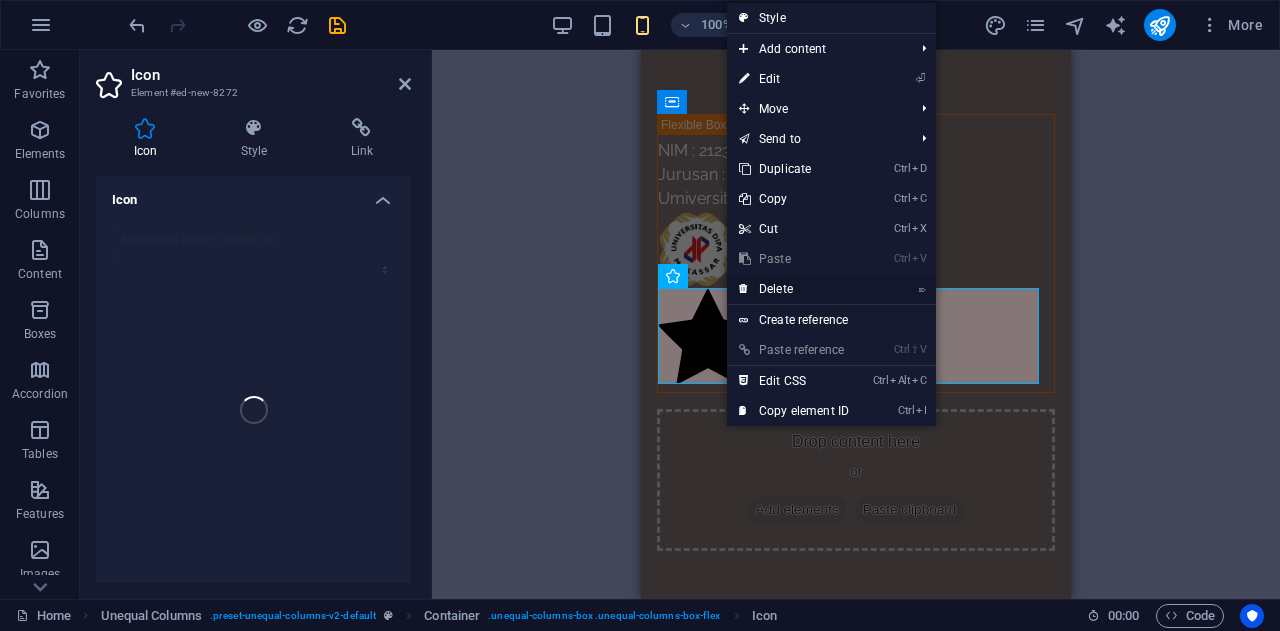 click on "⌦  Delete" at bounding box center (794, 289) 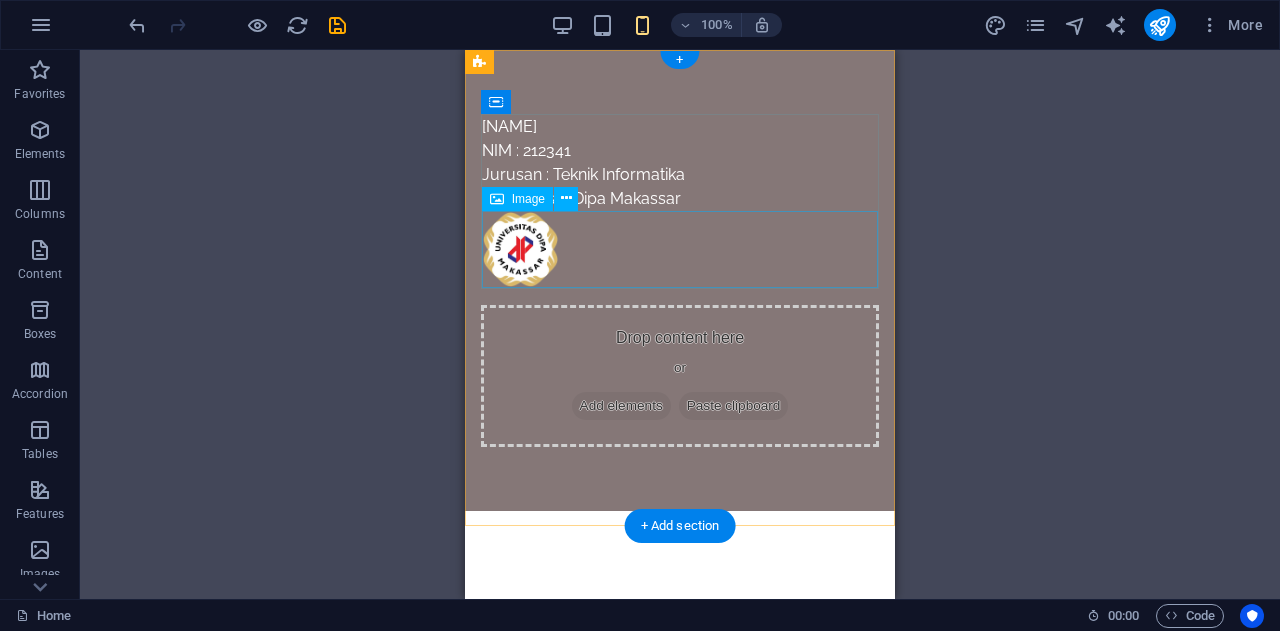 click at bounding box center (680, 249) 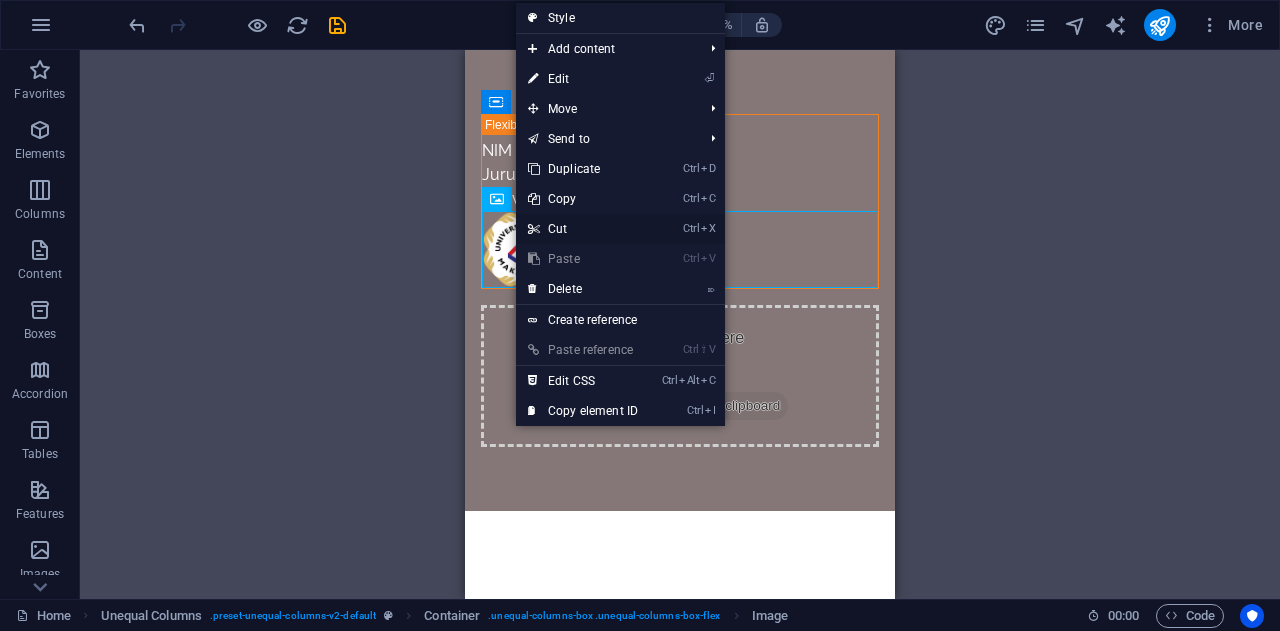 click on "Ctrl X  Cut" at bounding box center (583, 229) 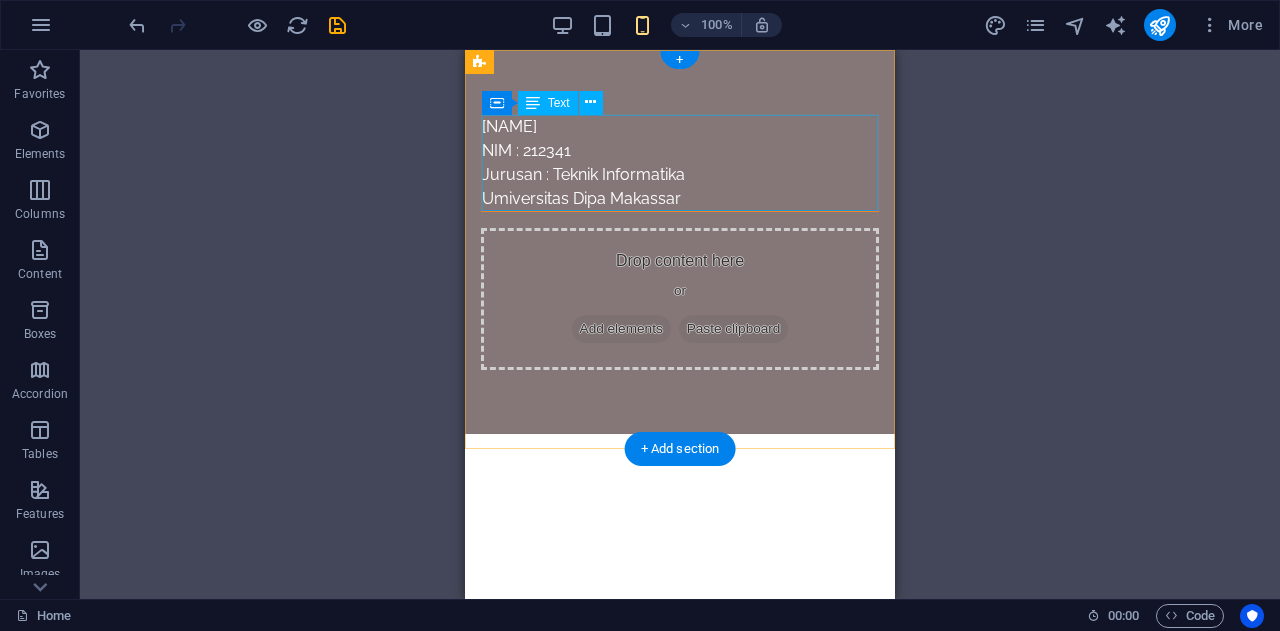 click on "[NAME] NIM : 212341 Jurusan : Teknik Informatika Umiversitas Dipa Makassar" at bounding box center (680, 163) 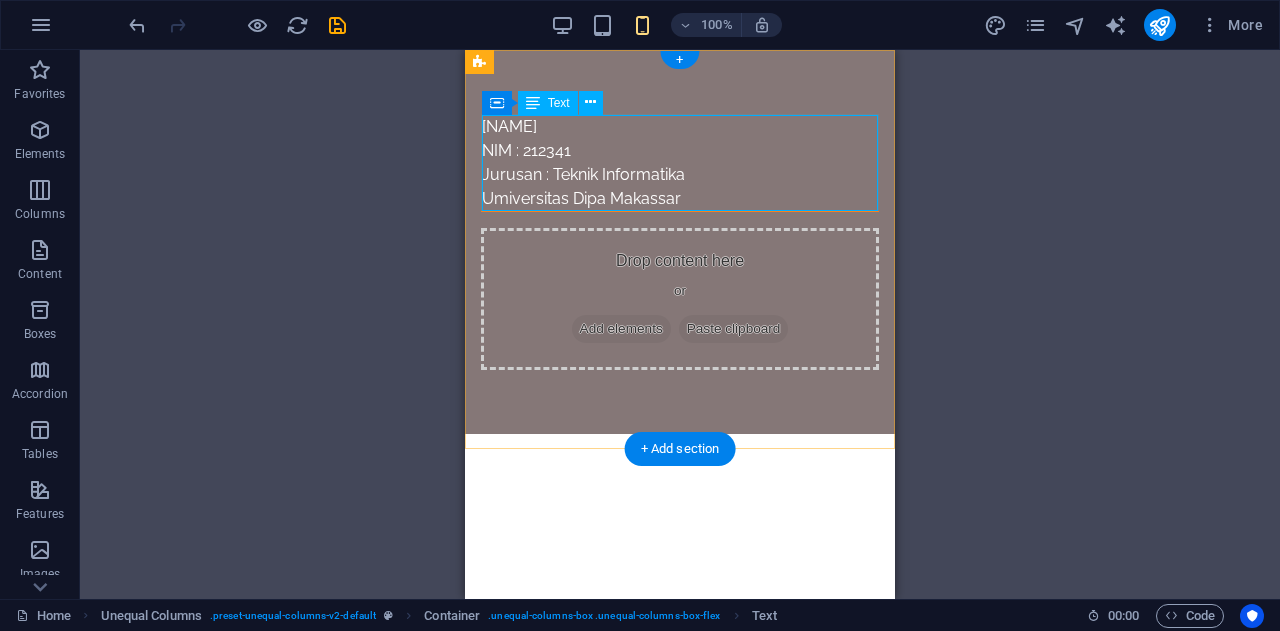 click on "[NAME] NIM : 212341 Jurusan : Teknik Informatika Umiversitas Dipa Makassar" at bounding box center [680, 163] 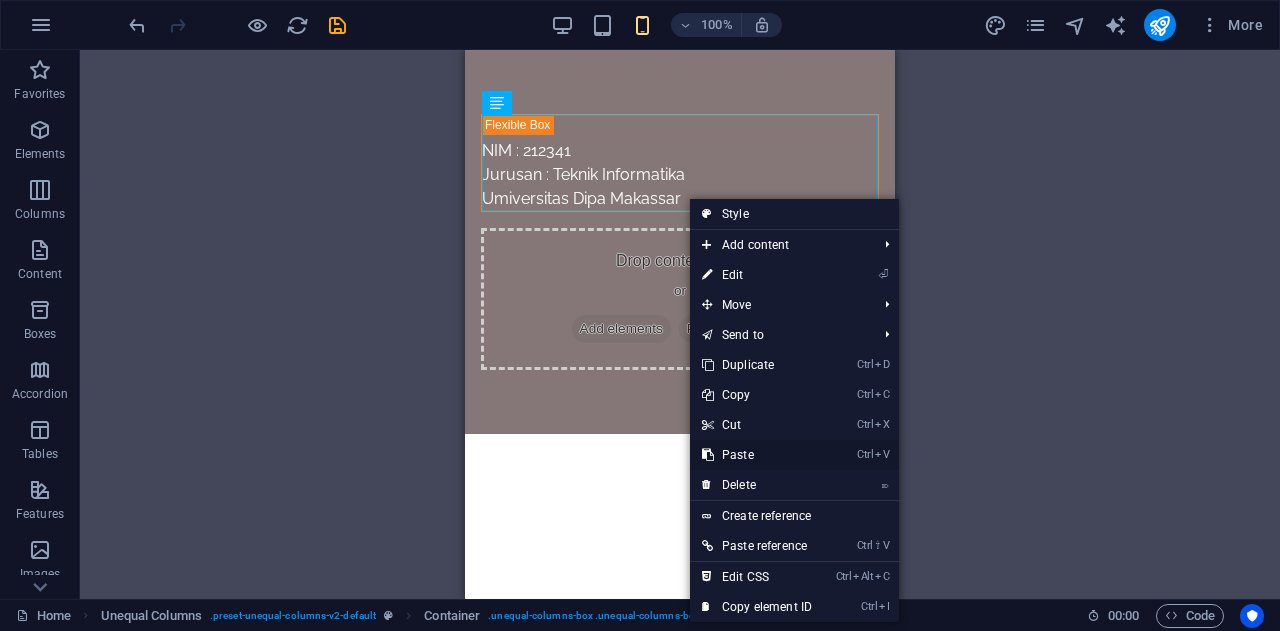 click on "Ctrl V  Paste" at bounding box center (757, 455) 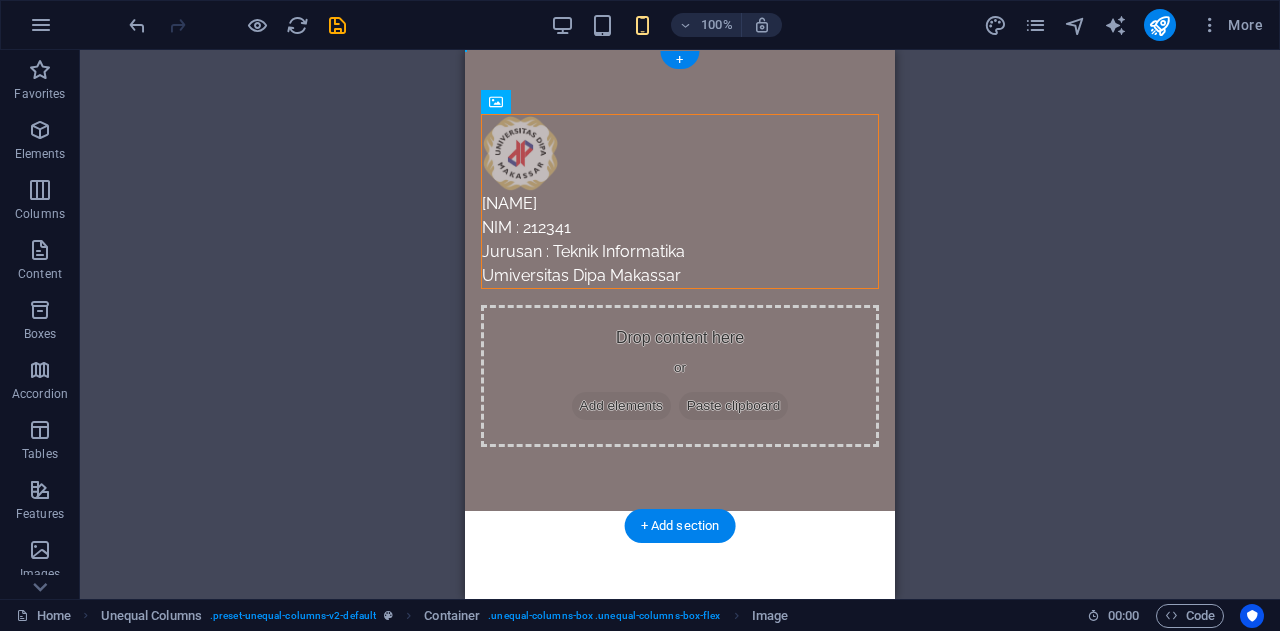 drag, startPoint x: 534, startPoint y: 263, endPoint x: 795, endPoint y: 175, distance: 275.436 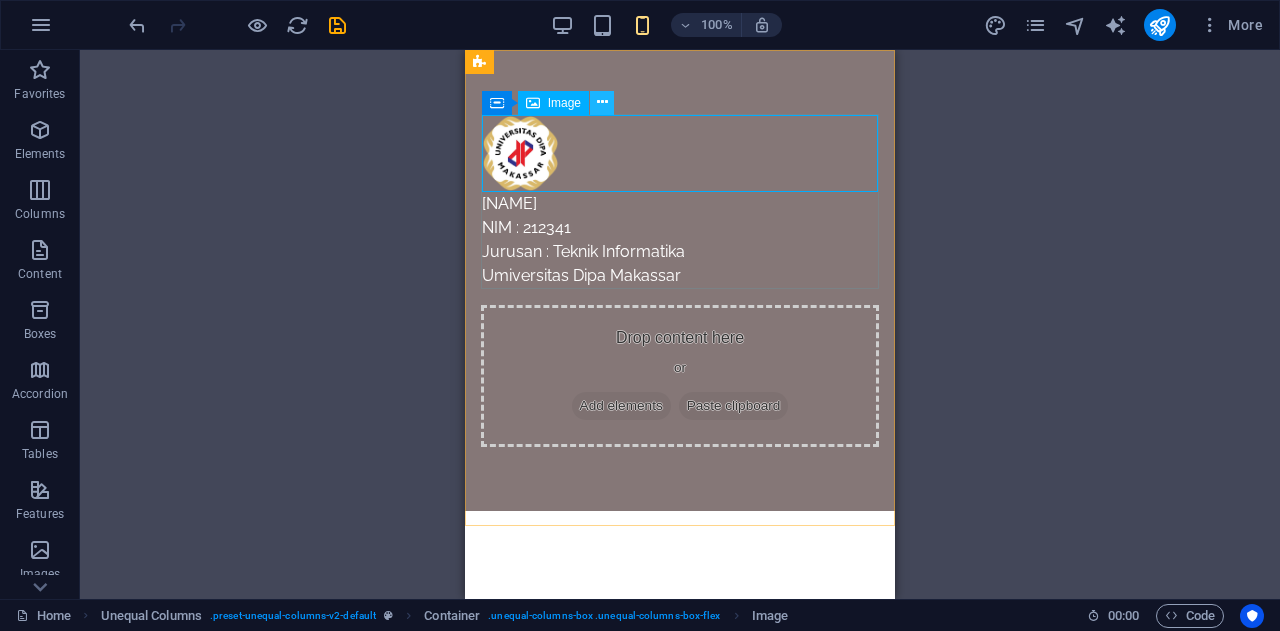 click at bounding box center [602, 103] 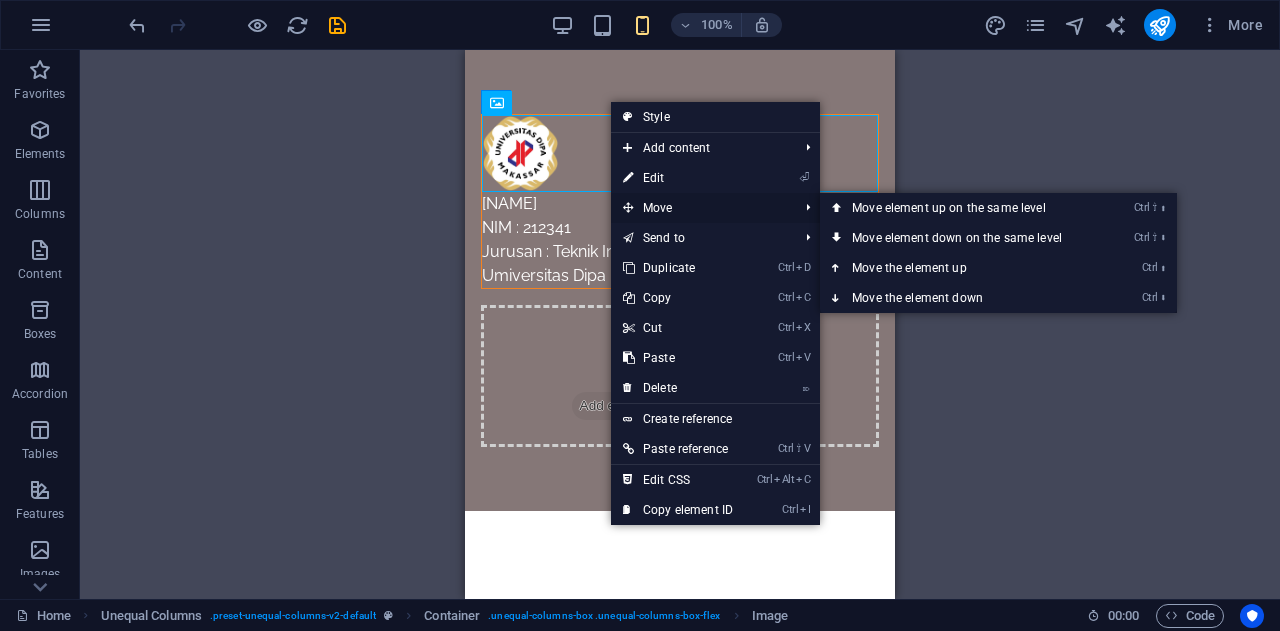 drag, startPoint x: 799, startPoint y: 207, endPoint x: 776, endPoint y: 207, distance: 23 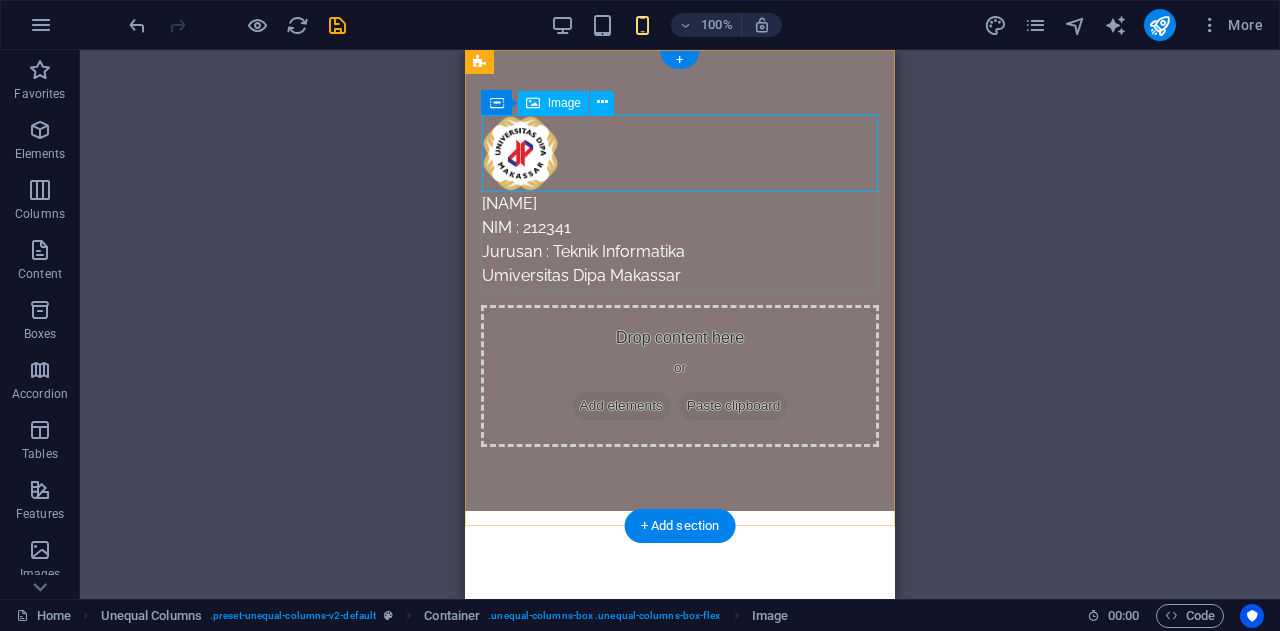 click at bounding box center (680, 153) 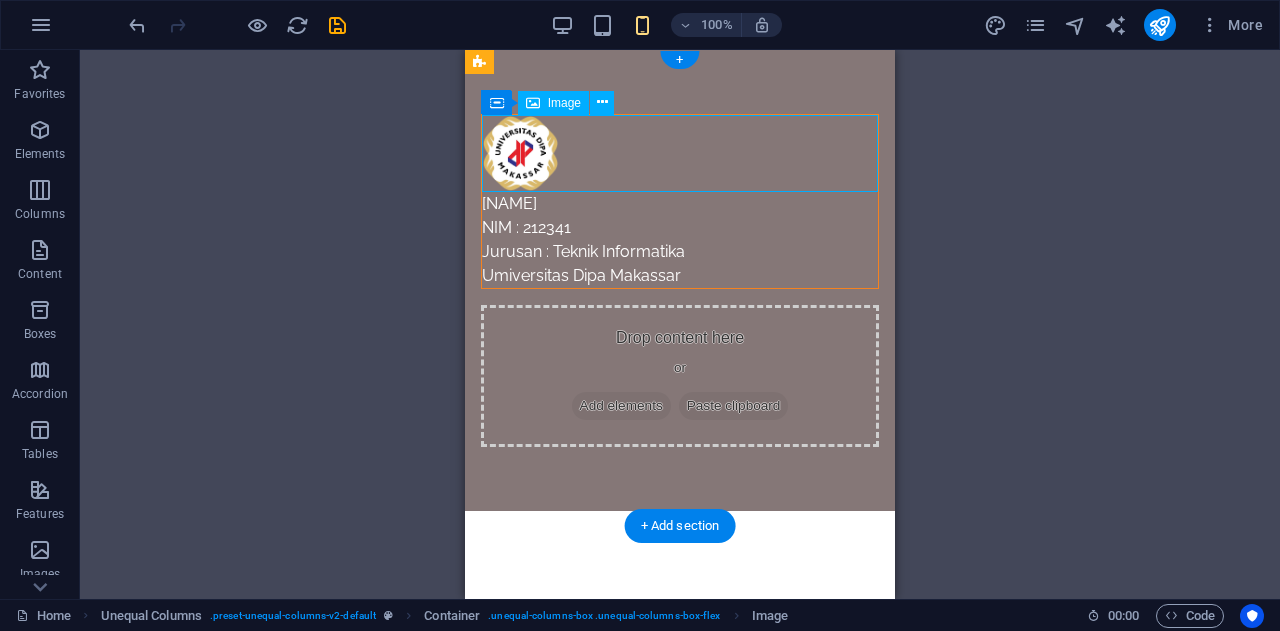 drag, startPoint x: 520, startPoint y: 149, endPoint x: 812, endPoint y: 185, distance: 294.21082 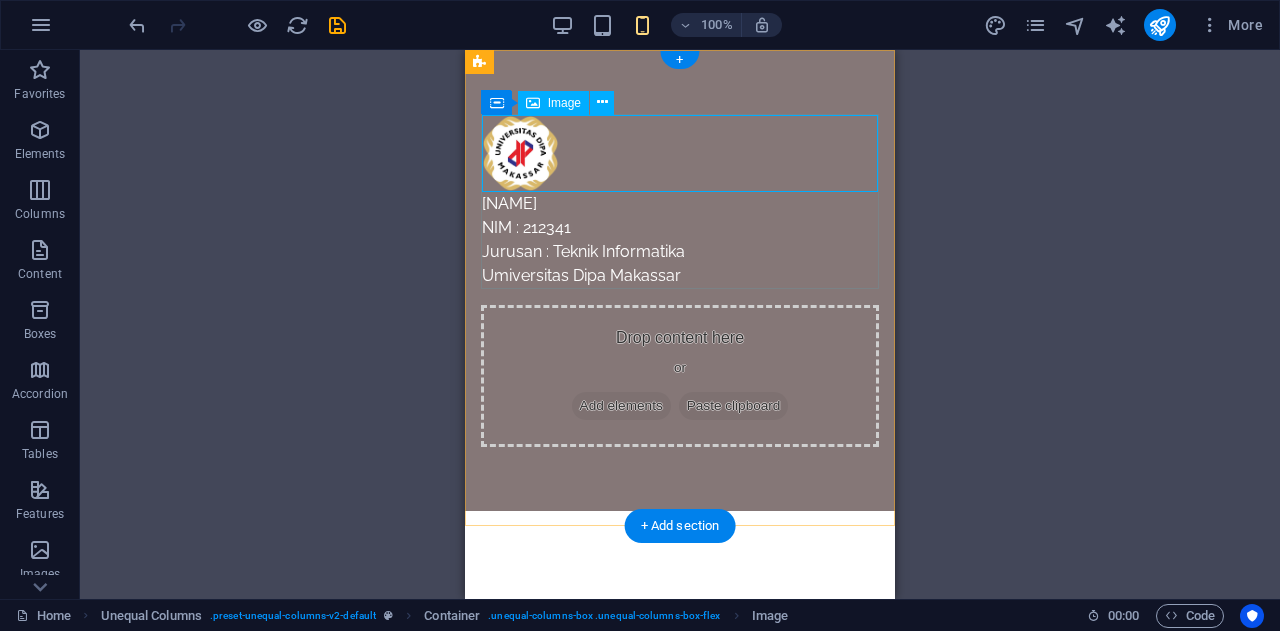 click at bounding box center [680, 153] 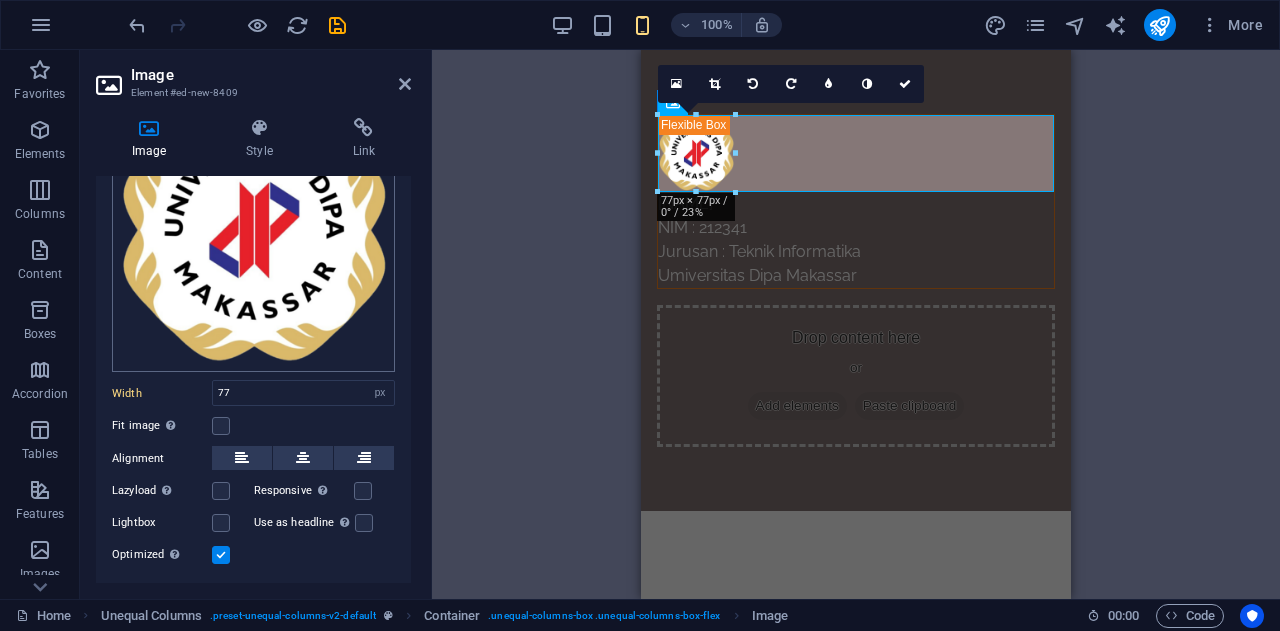 scroll, scrollTop: 182, scrollLeft: 0, axis: vertical 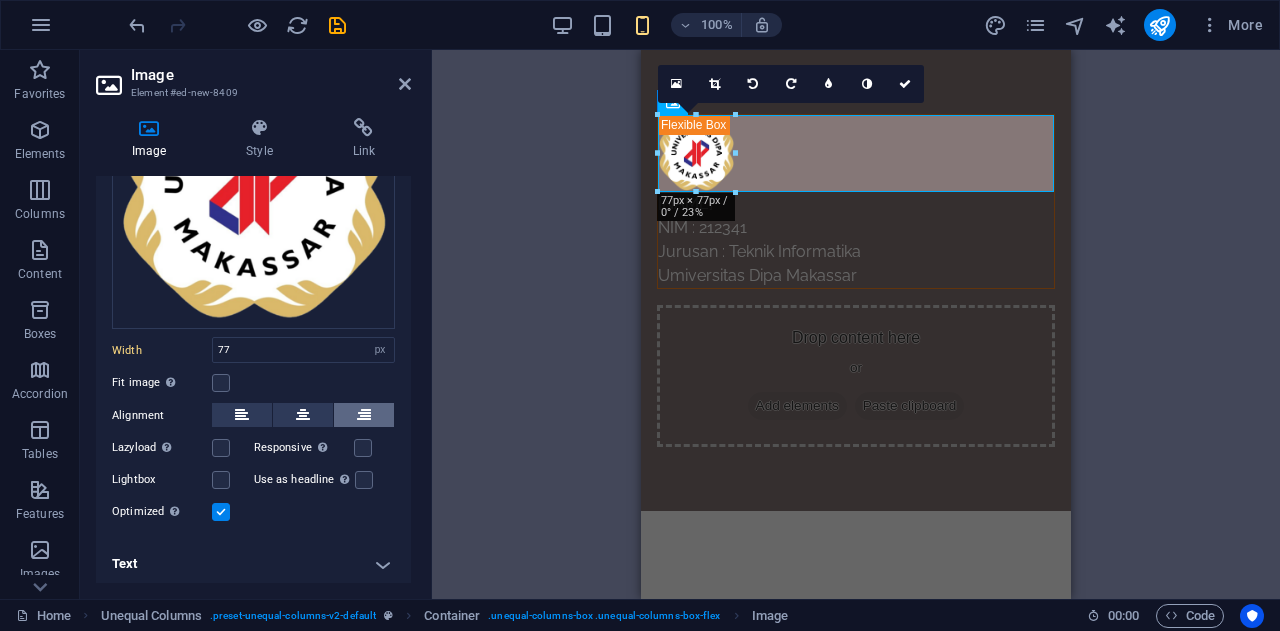 click at bounding box center (364, 415) 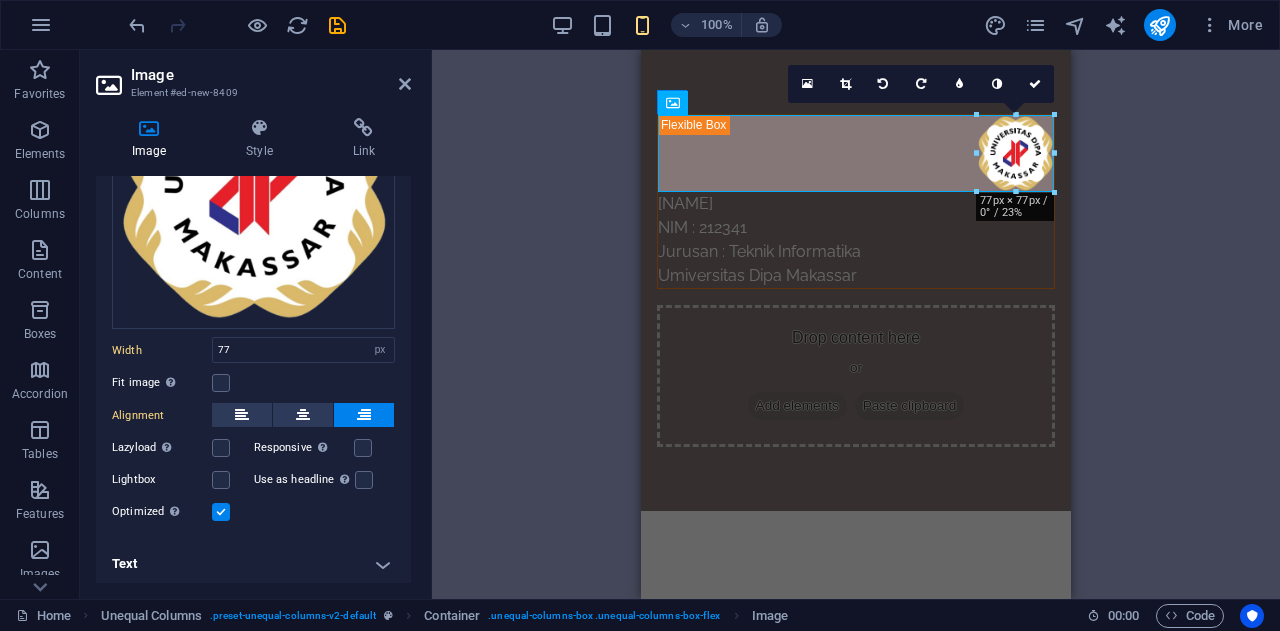 click on "Placeholder   Unequal Columns   Container   Placeholder   Container   Container   Placeholder   Container   Image   Text   2 columns   Text   Text   Image   Icon   Container   Image 180 170 160 150 140 130 120 110 100 90 80 70 60 50 40 30 20 10 0 -10 -20 -30 -40 -50 -60 -70 -80 -90 -100 -110 -120 -130 -140 -150 -160 -170 77px × 77px / 0° / 23% 16:10 16:9 4:3 1:1 1:2 0" at bounding box center (856, 324) 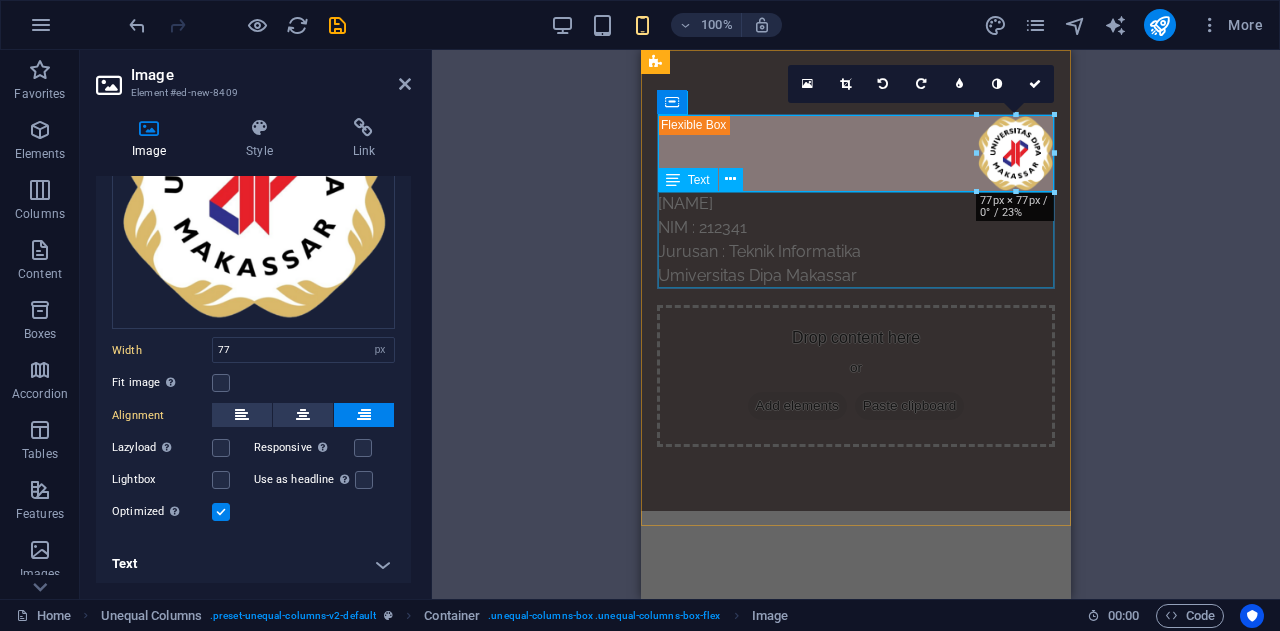 click on "Placeholder   Unequal Columns   Container   Placeholder   Container   Container   Placeholder   Container   Image   Text   2 columns   Text   Text   Image   Icon   Container   Image 180 170 160 150 140 130 120 110 100 90 80 70 60 50 40 30 20 10 0 -10 -20 -30 -40 -50 -60 -70 -80 -90 -100 -110 -120 -130 -140 -150 -160 -170 77px × 77px / 0° / 23% 16:10 16:9 4:3 1:1 1:2 0" at bounding box center (856, 324) 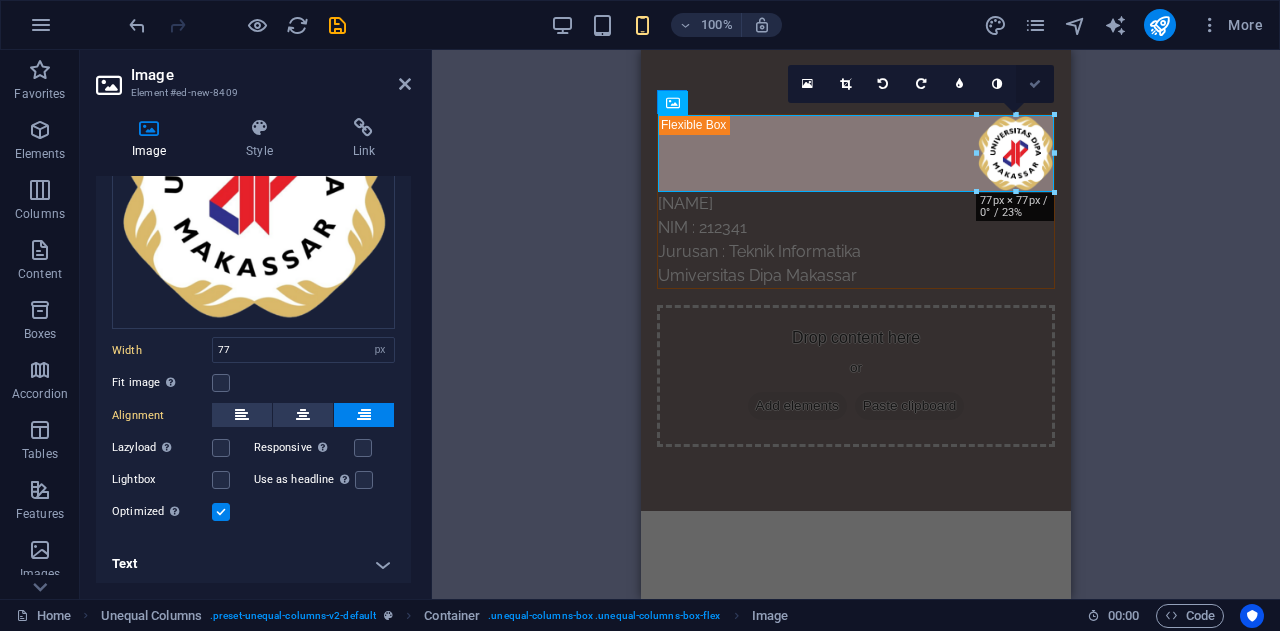 click at bounding box center (1035, 84) 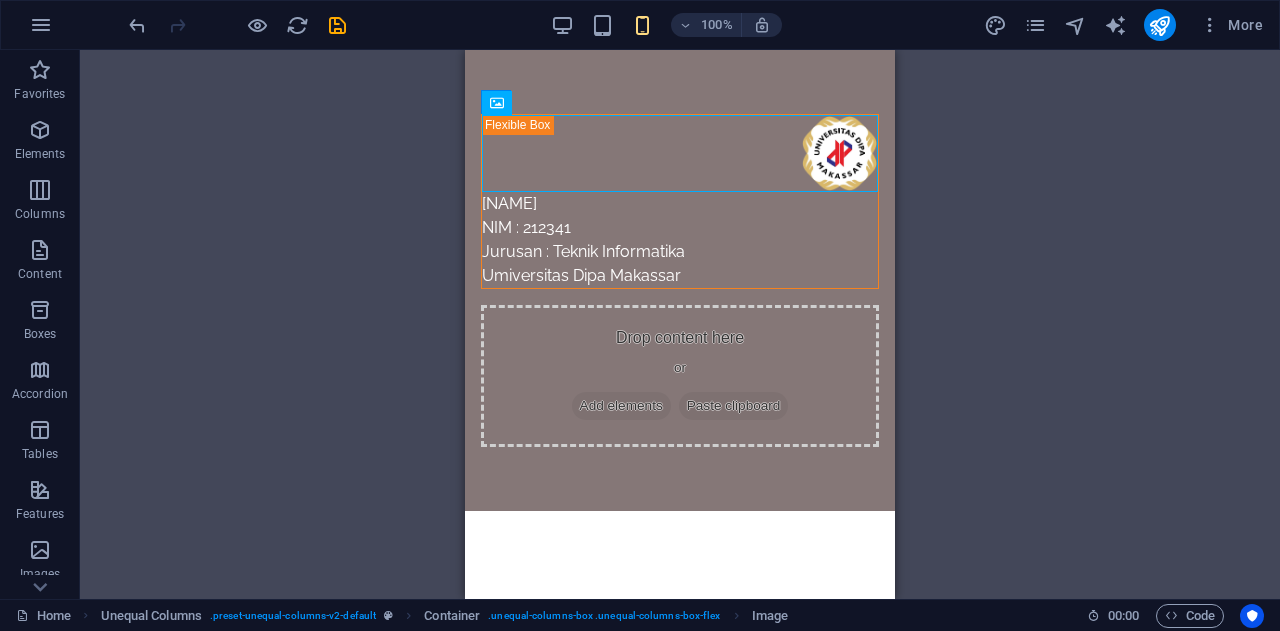 click on "Placeholder   Unequal Columns   Container   Placeholder   Container   Container   Placeholder   Container   Image   Text   2 columns   Text   Text   Image   Icon   Container   Image" at bounding box center [680, 324] 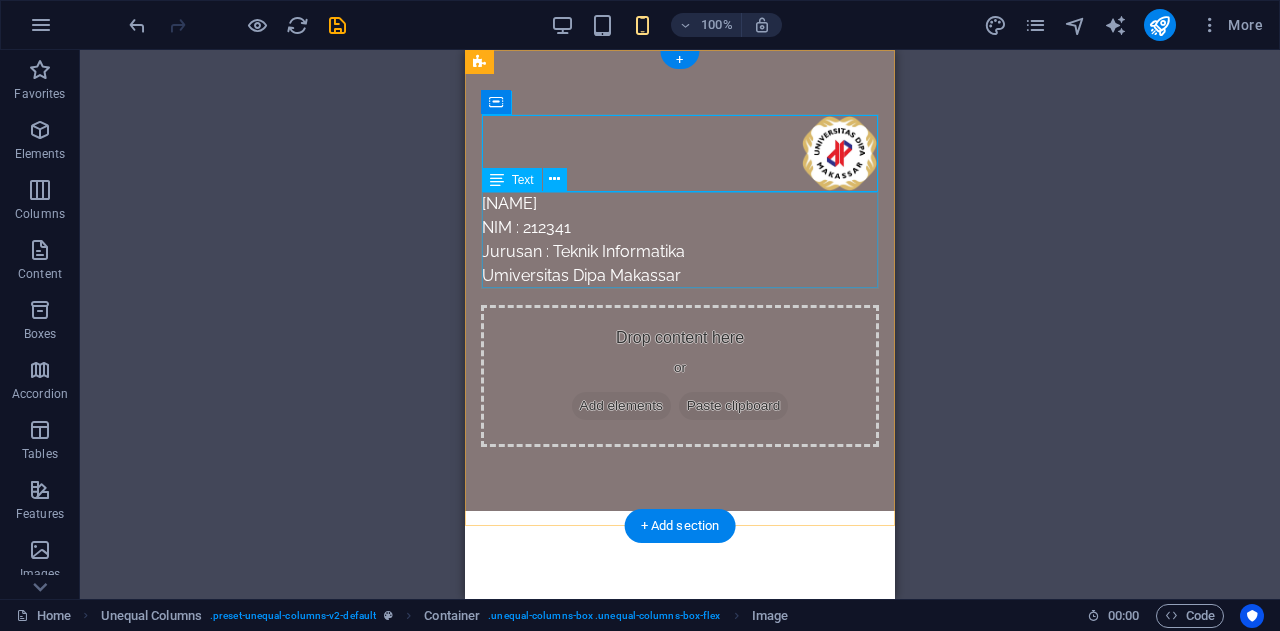 click on "[NAME] NIM : 212341 Jurusan : Teknik Informatika Umiversitas Dipa Makassar" at bounding box center (680, 240) 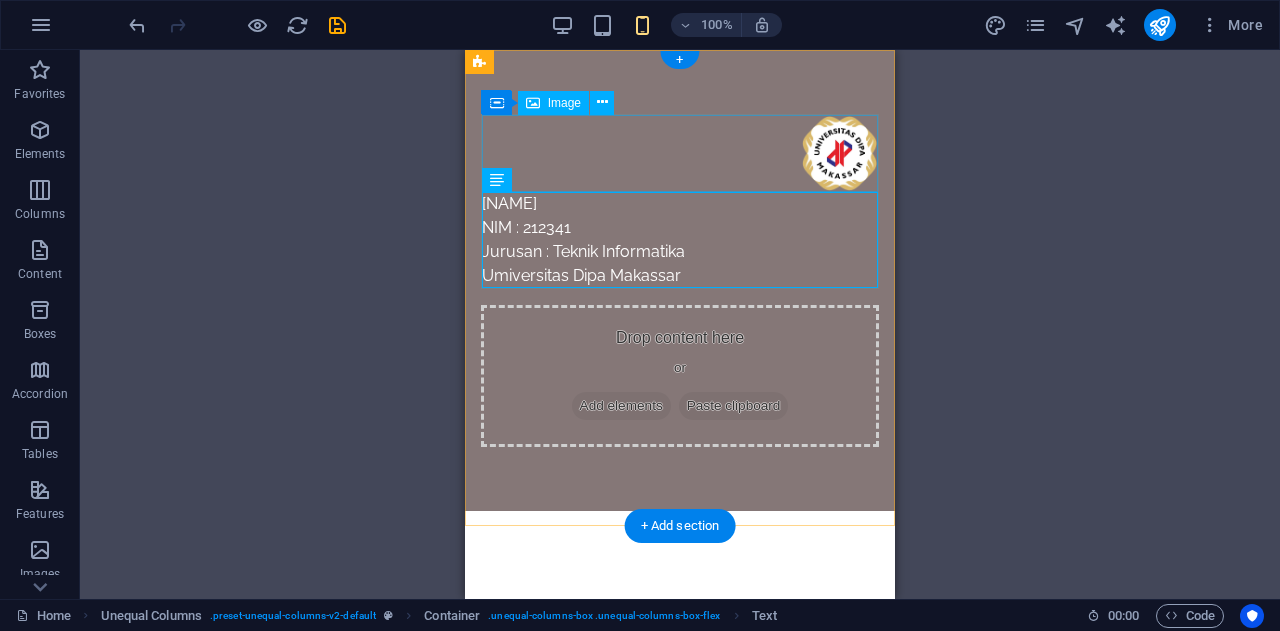 click at bounding box center (680, 153) 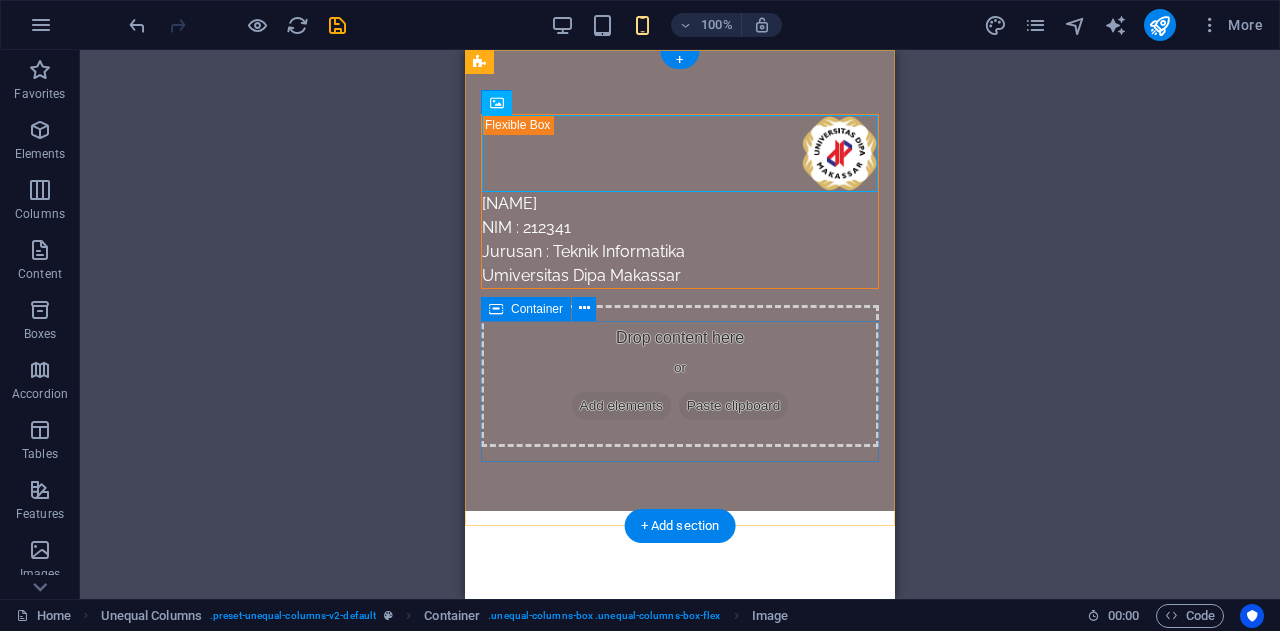 click on "Drop content here or  Add elements  Paste clipboard" at bounding box center [680, 376] 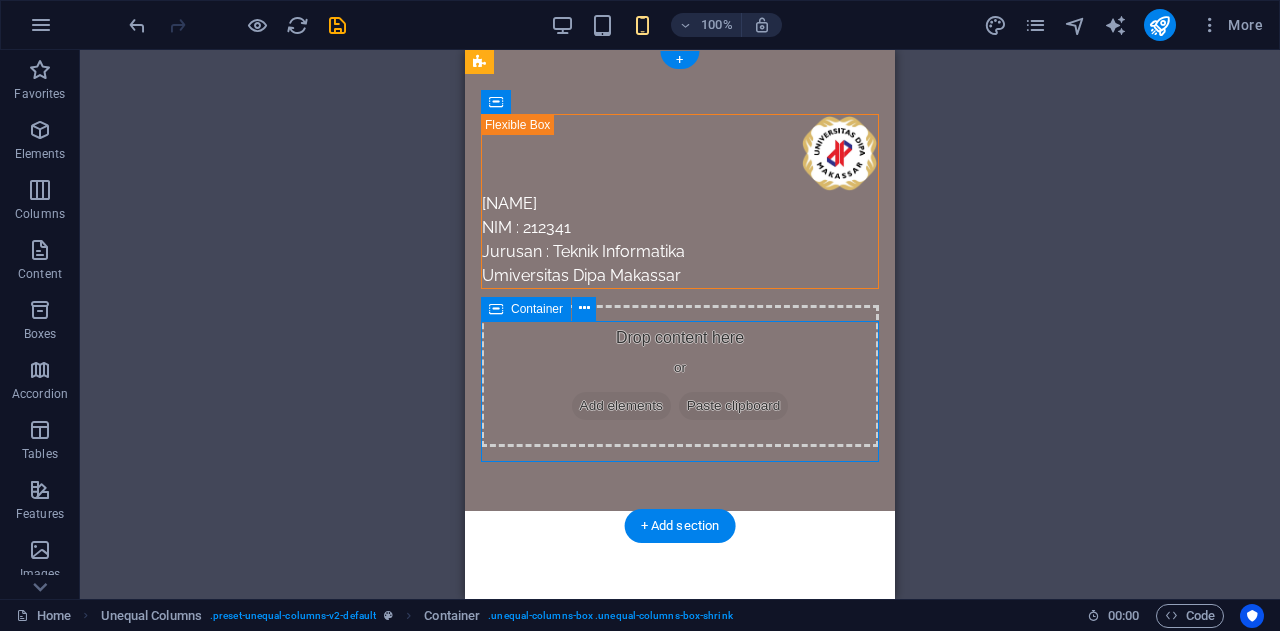 click on "Add elements" at bounding box center (621, 406) 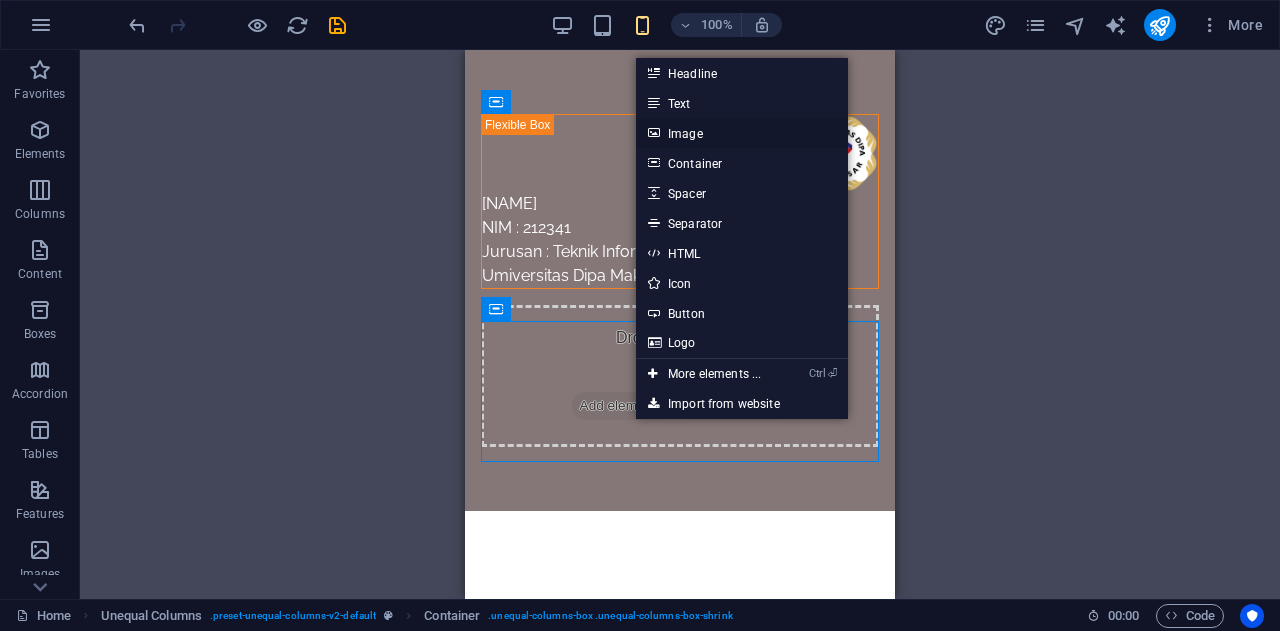 click on "Image" at bounding box center [742, 133] 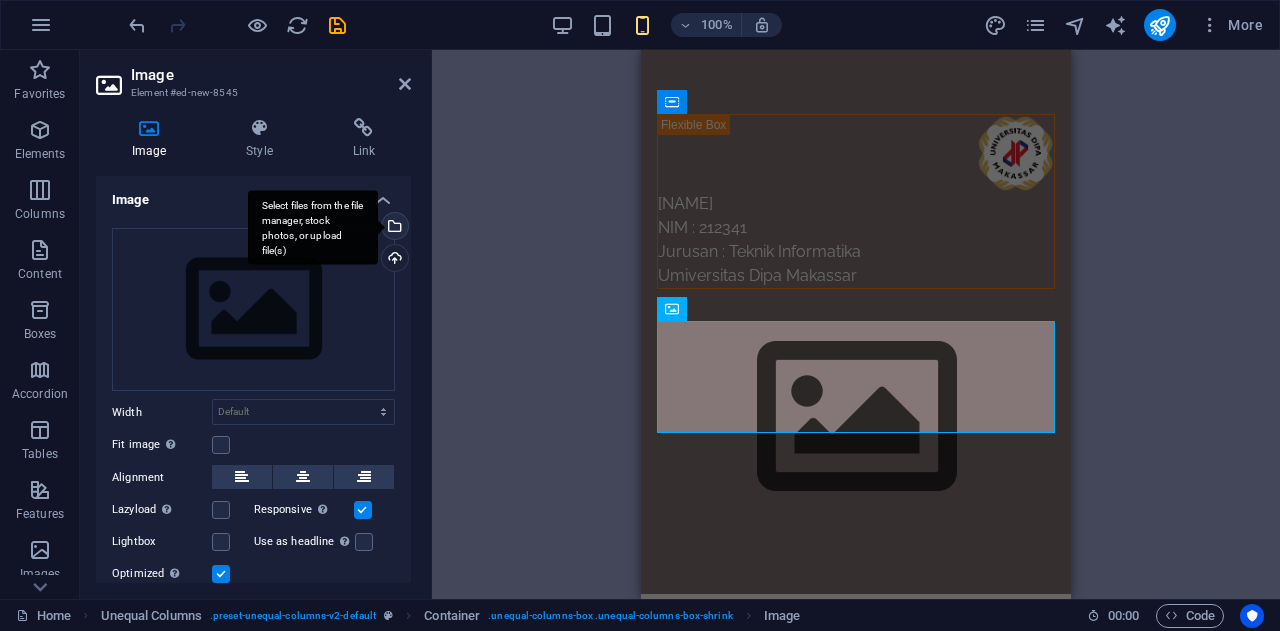 click on "Select files from the file manager, stock photos, or upload file(s)" at bounding box center [313, 227] 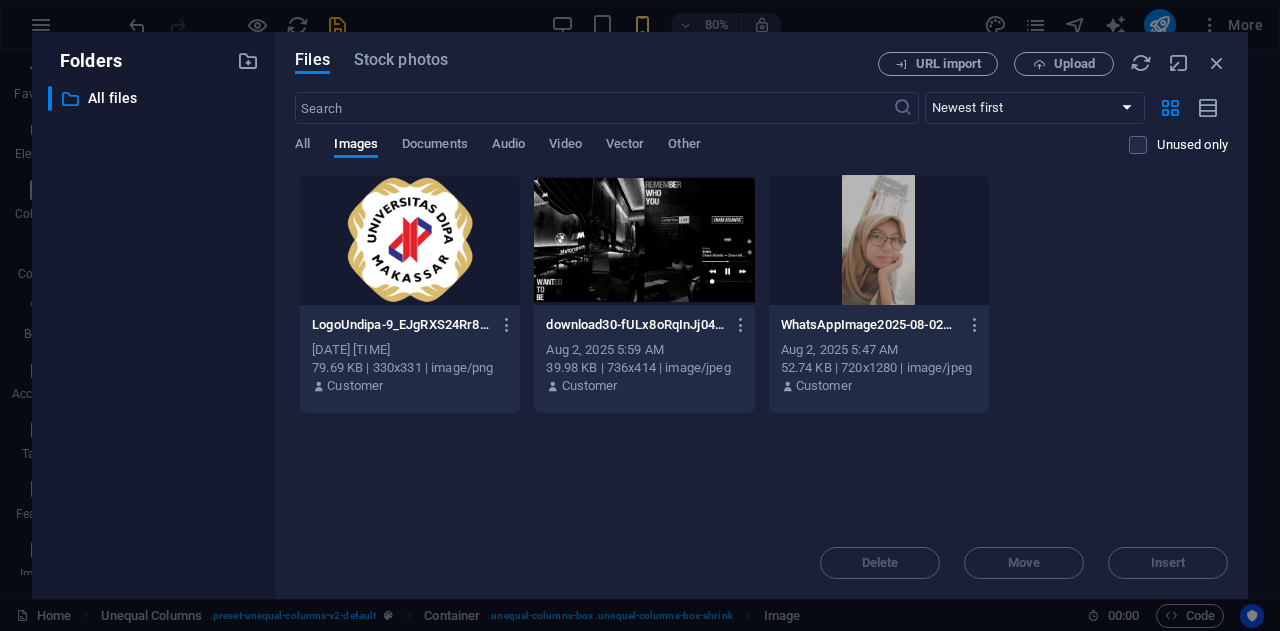 click at bounding box center [879, 240] 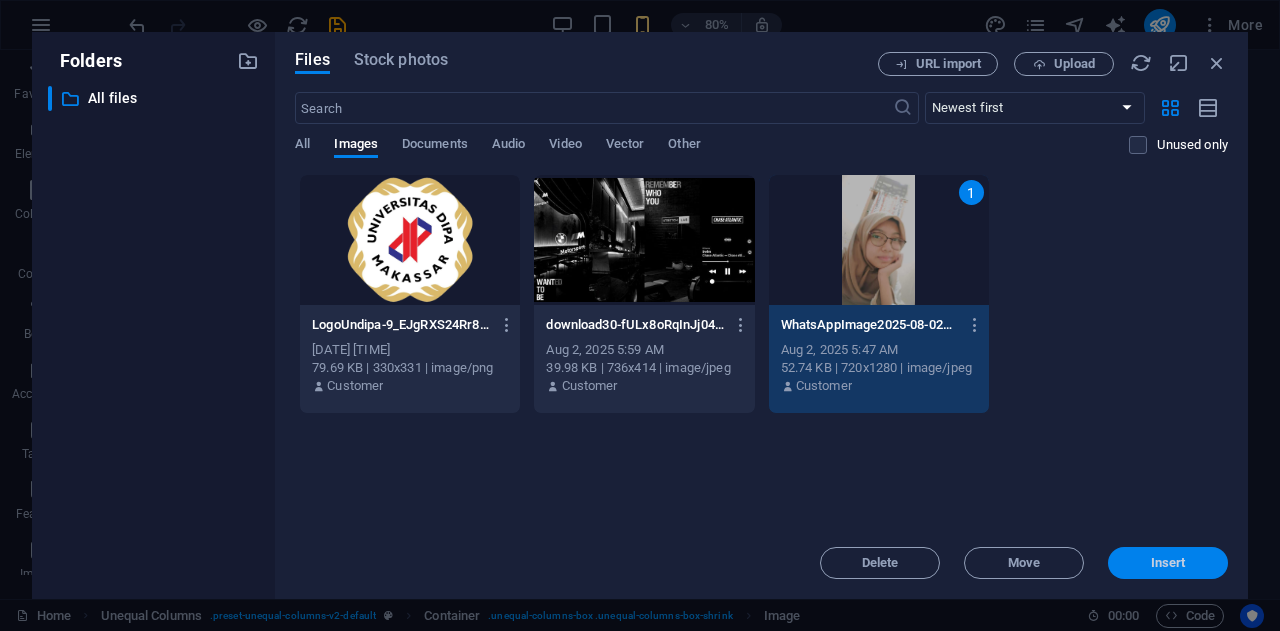 click on "Insert" at bounding box center [1168, 563] 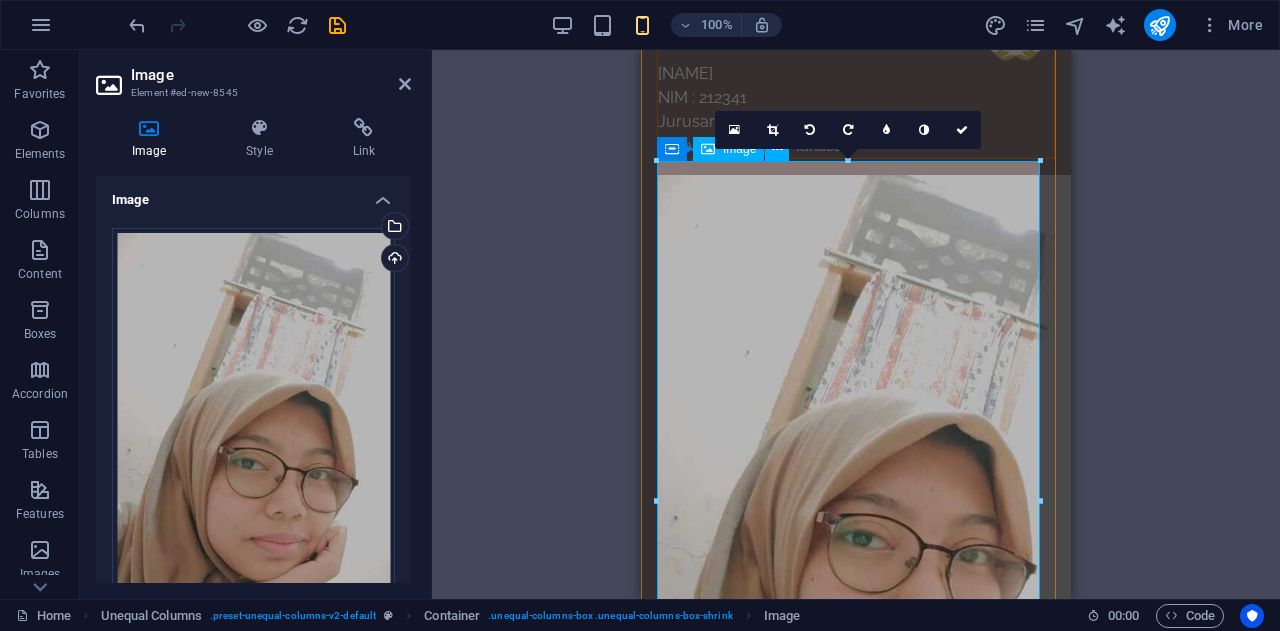scroll, scrollTop: 200, scrollLeft: 0, axis: vertical 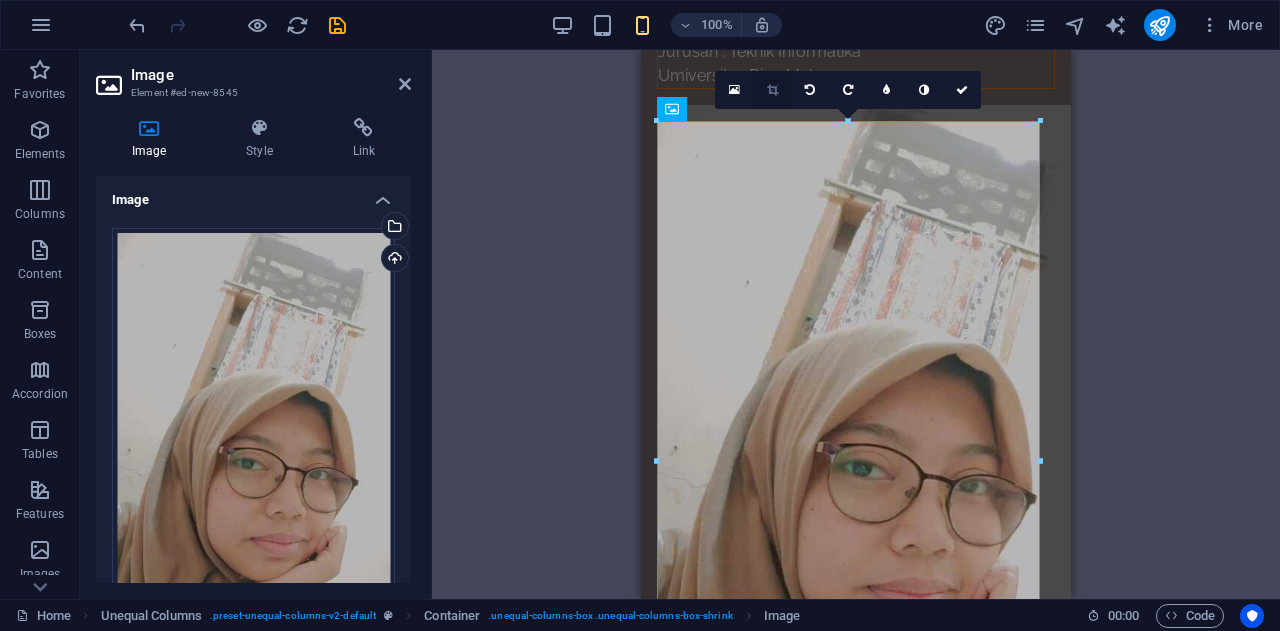 click at bounding box center [772, 90] 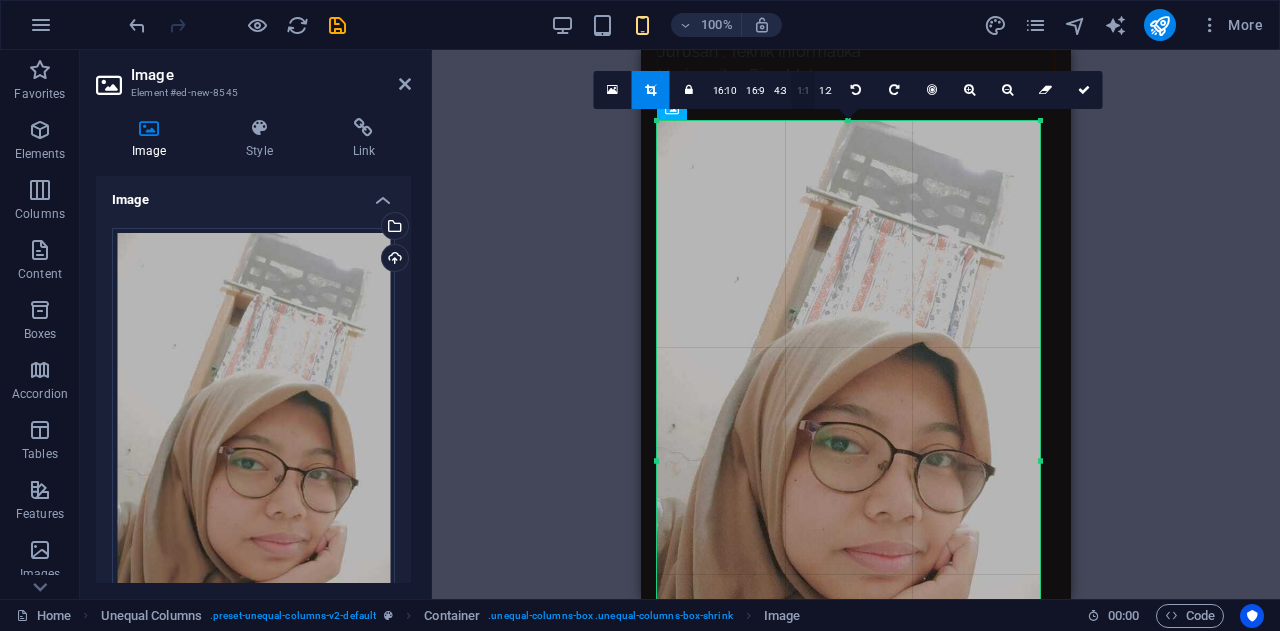 click on "1:1" at bounding box center [803, 91] 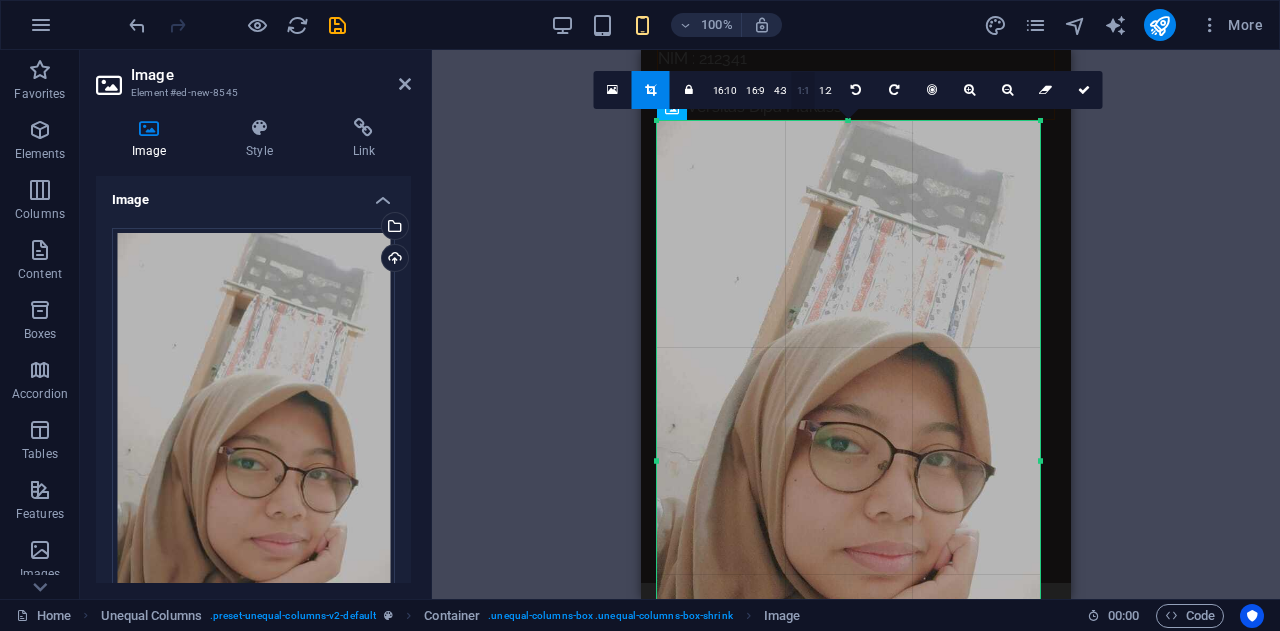 scroll, scrollTop: 168, scrollLeft: 0, axis: vertical 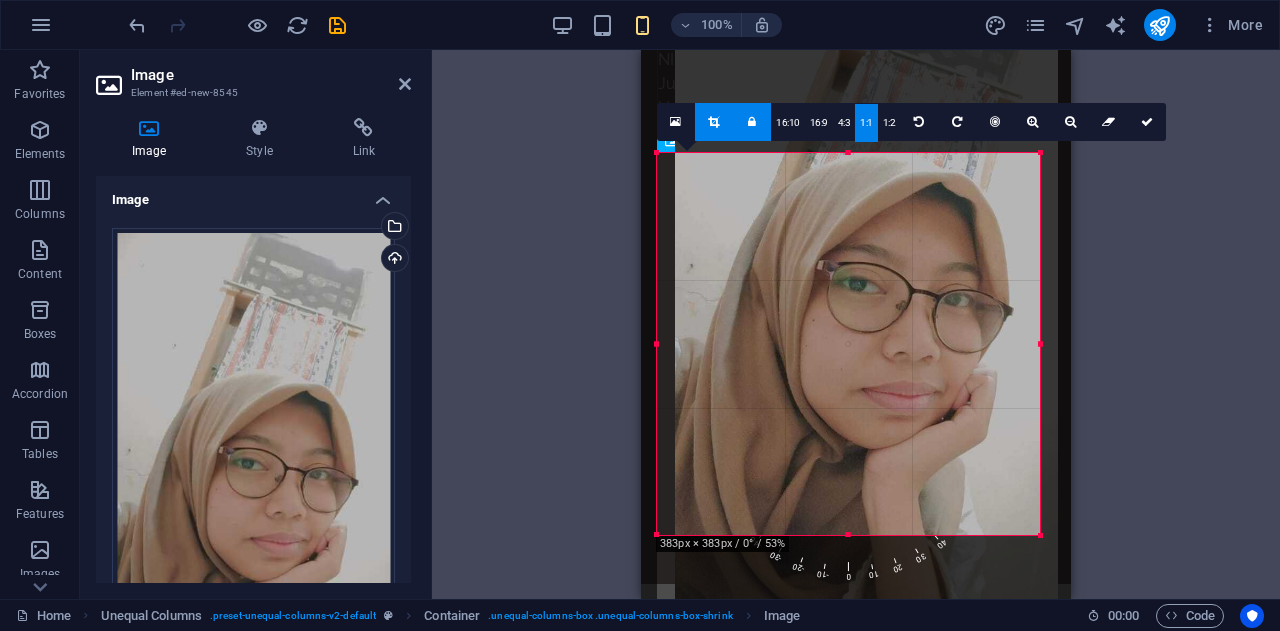drag, startPoint x: 889, startPoint y: 405, endPoint x: 907, endPoint y: 213, distance: 192.8419 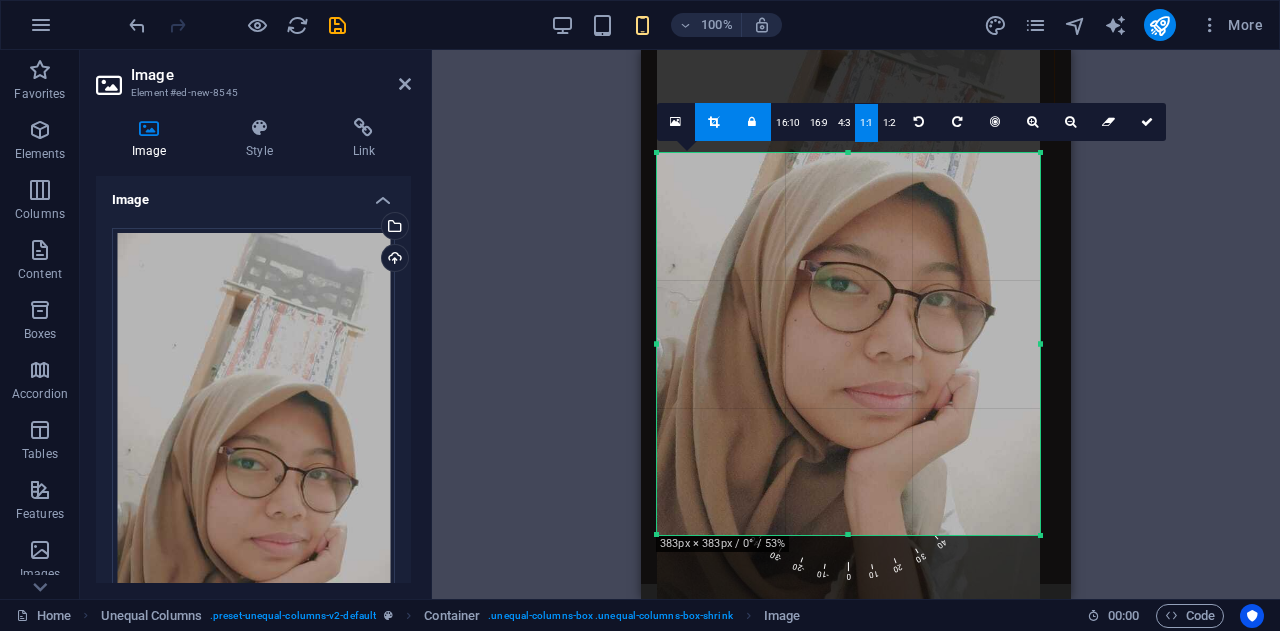click on "Drag here to replace the existing content. Press “Ctrl” if you want to create a new element.
Placeholder   Unequal Columns   Unequal Columns   Container   Placeholder   Unequal Columns   Container   Container   Placeholder   Container   Image   Text   2 columns   Text   Container   Unequal Columns   Text   Image   Icon   Container   Image   Container   Image 180 170 160 150 140 130 120 110 100 90 80 70 60 50 40 30 20 10 0 -10 -20 -30 -40 -50 -60 -70 -80 -90 -100 -110 -120 -130 -140 -150 -160 -170 383px × 383px / 0° / 53% 16:10 16:9 4:3 1:1 1:2 0" at bounding box center [856, 324] 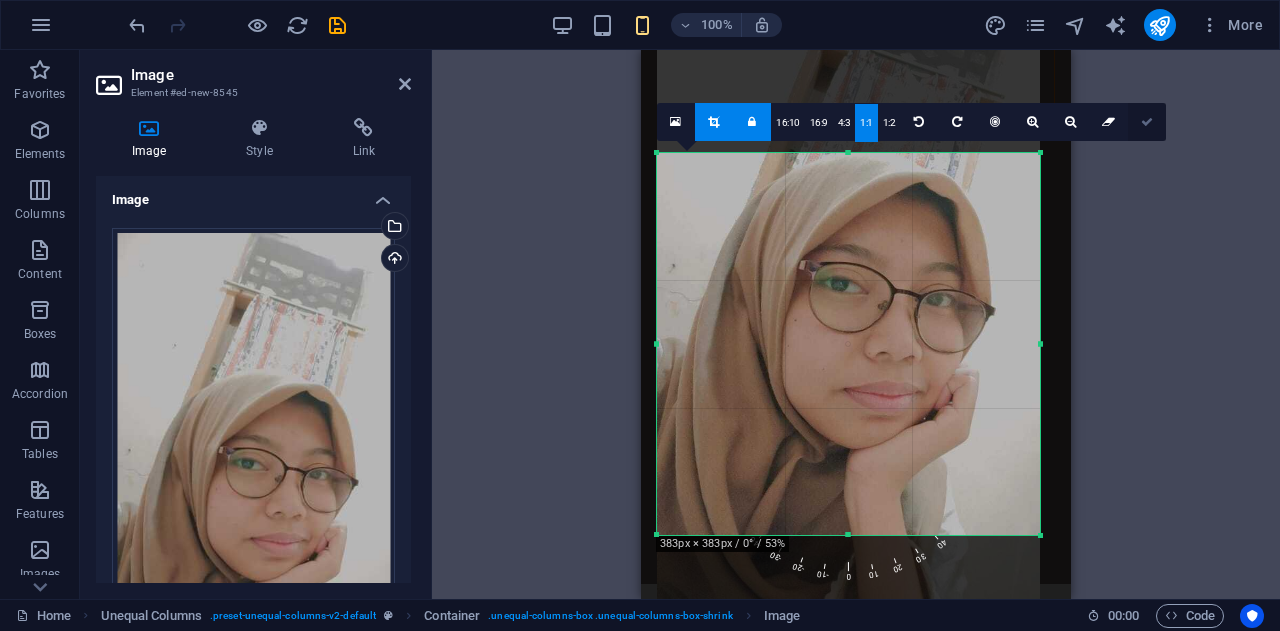 click at bounding box center (1147, 122) 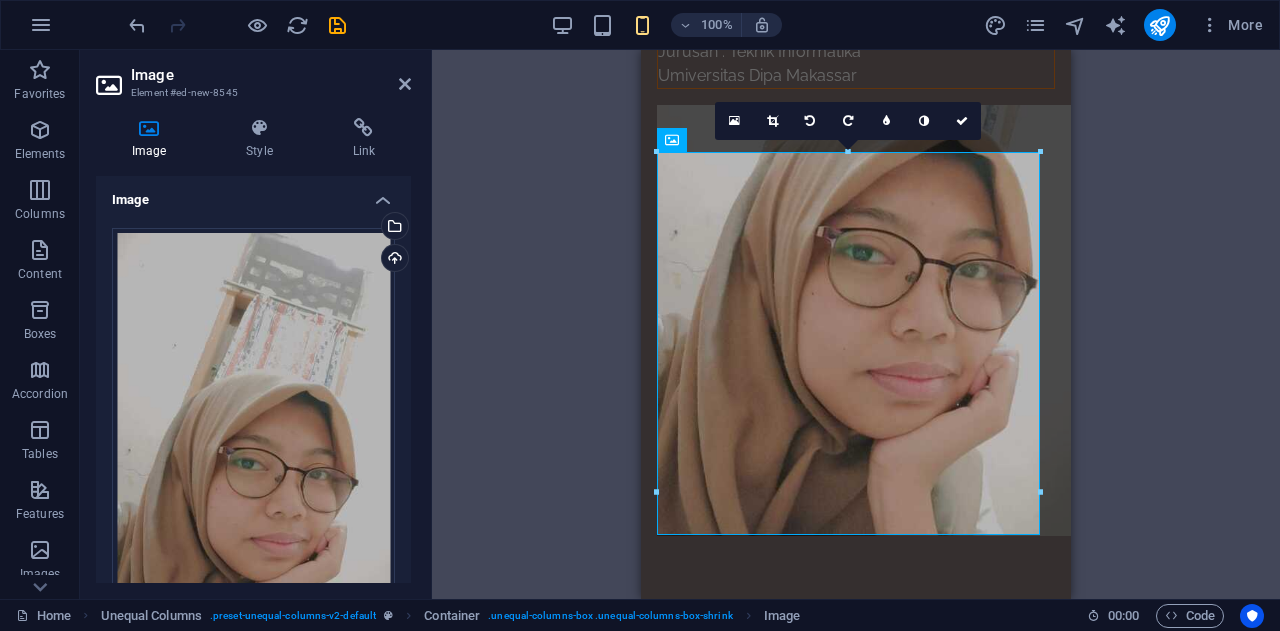 scroll, scrollTop: 168, scrollLeft: 0, axis: vertical 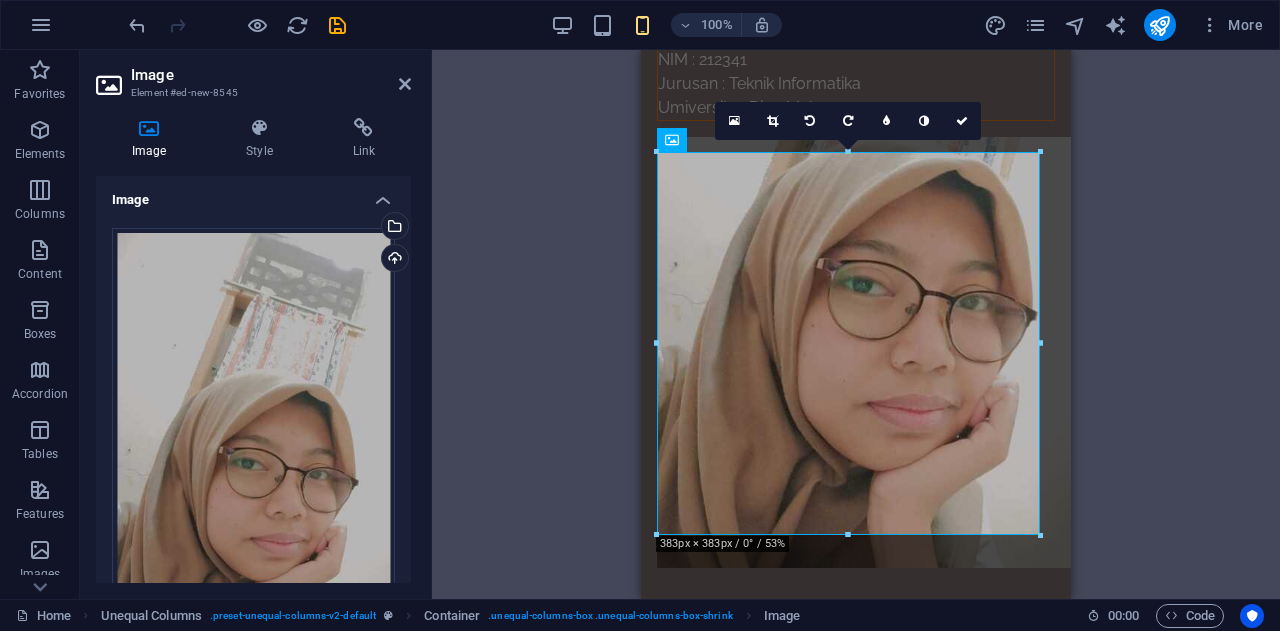 click on "383px × 383px / 0° / 53% 16:10 16:9 4:3 1:1 1:2 0" at bounding box center [856, 324] 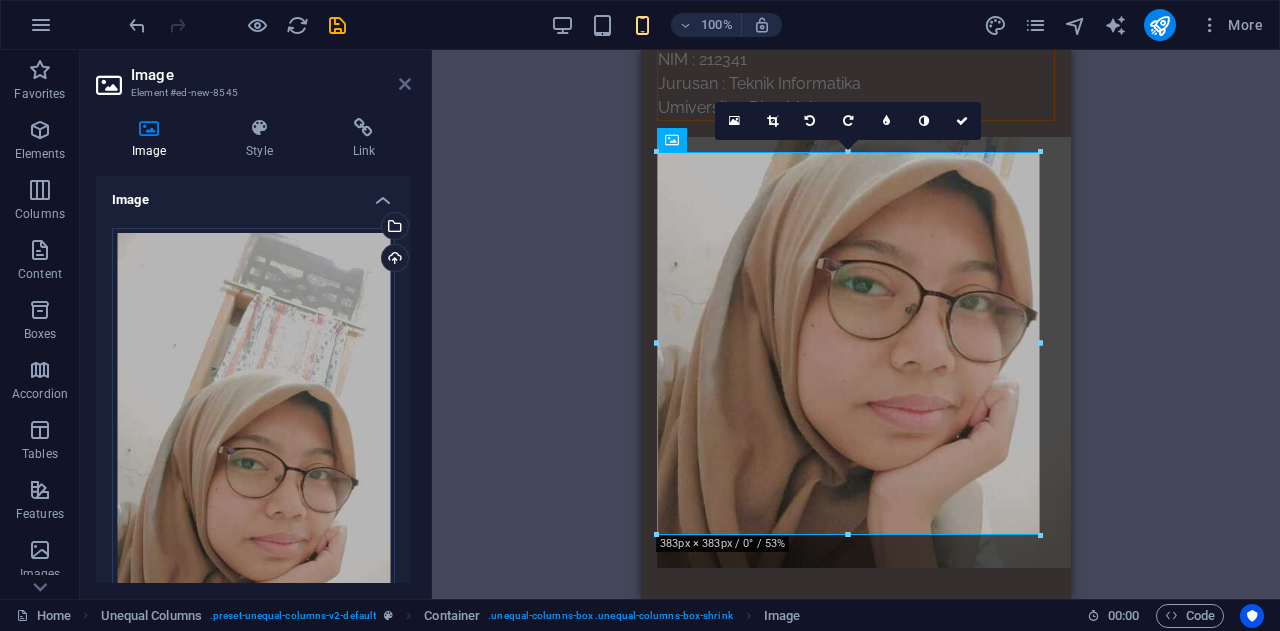 click at bounding box center (405, 84) 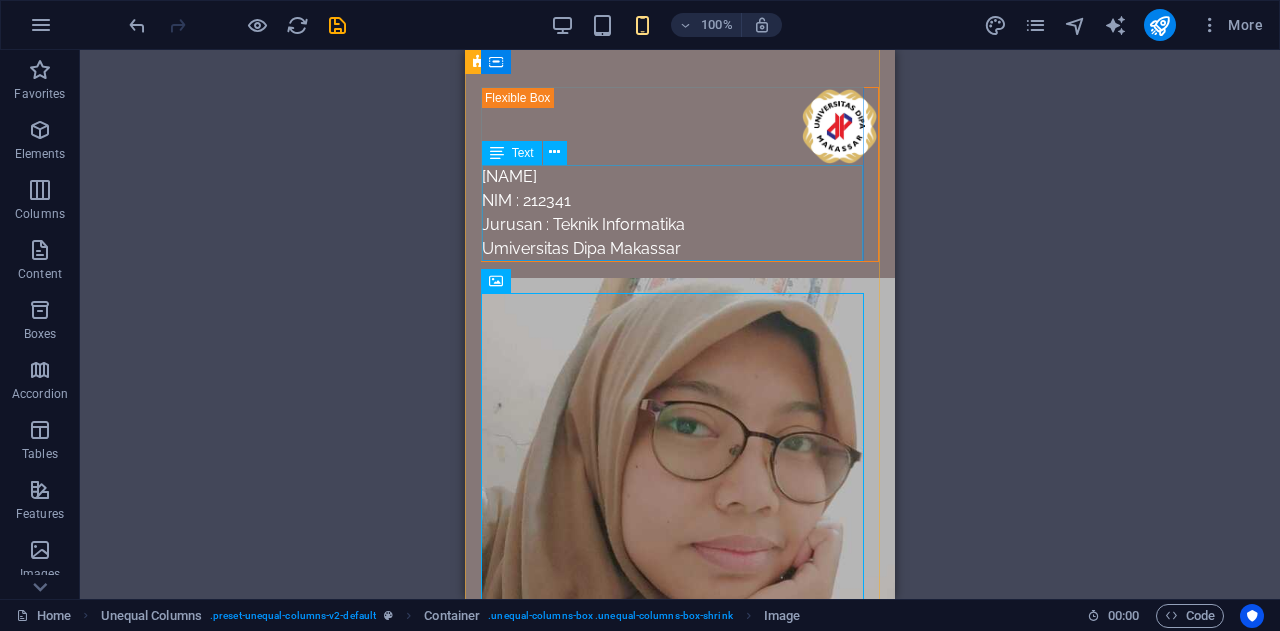 scroll, scrollTop: 0, scrollLeft: 0, axis: both 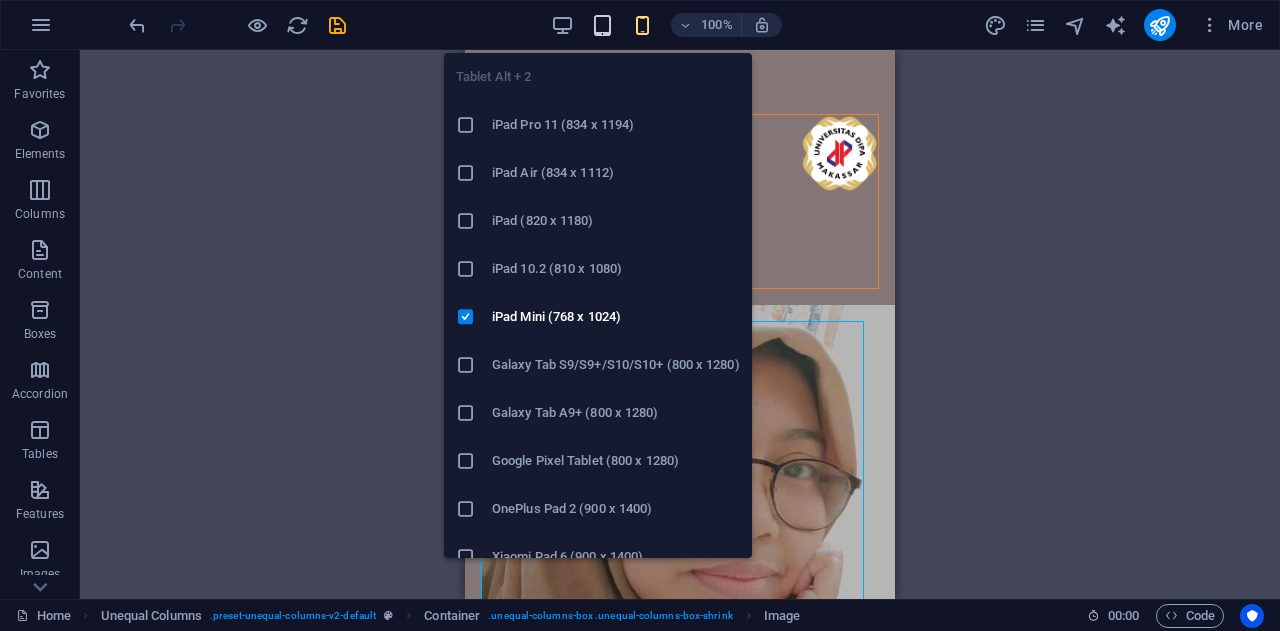 click at bounding box center (602, 25) 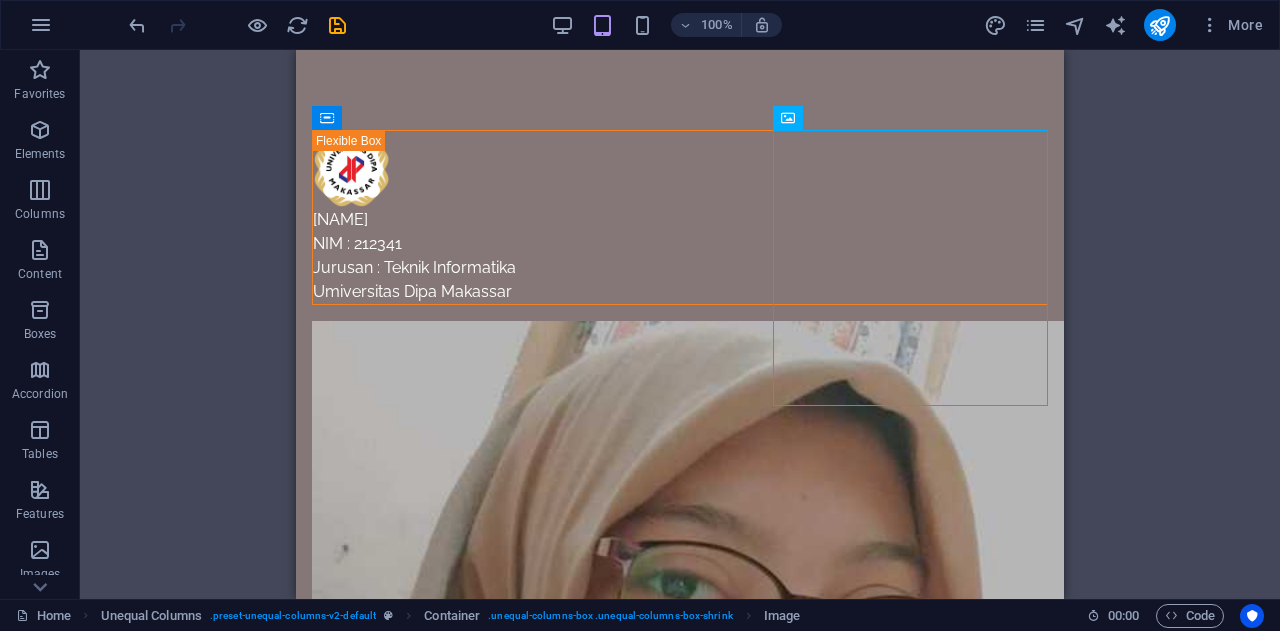 click on "Drag here to replace the existing content. Press “Ctrl” if you want to create a new element.
Placeholder   Unequal Columns   Container   Placeholder   Container   Container   Placeholder   Container   Image   Text   2 columns   Text   Text   Image   Icon   Container   Image" at bounding box center [680, 324] 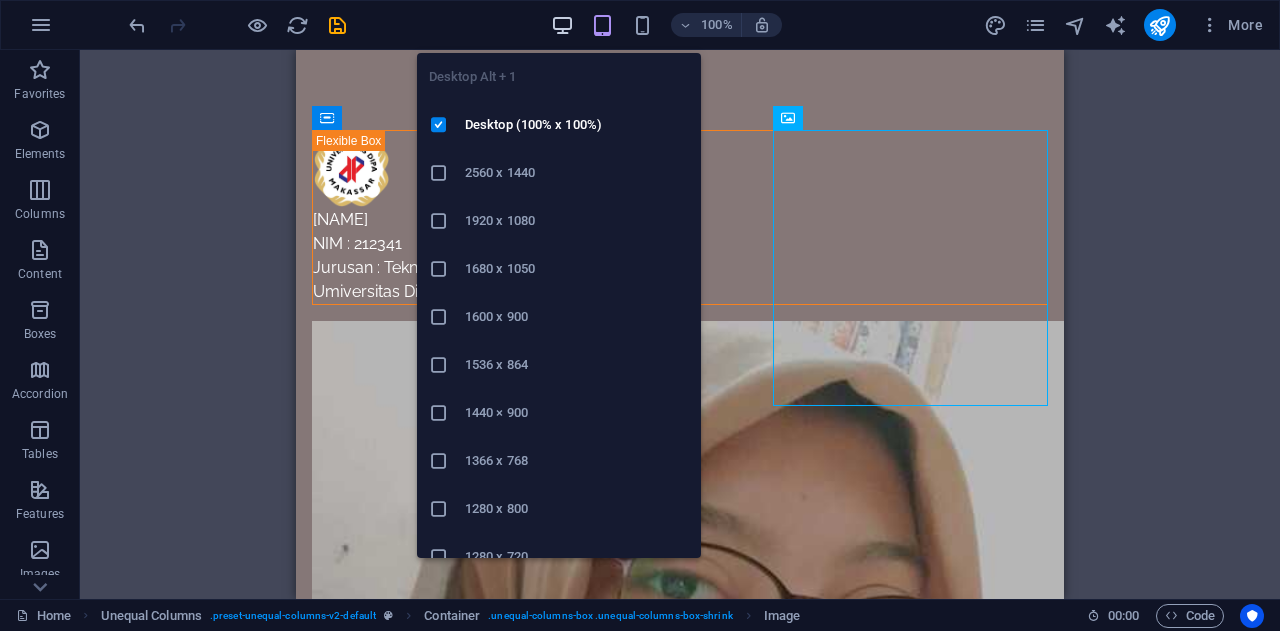 click at bounding box center [562, 25] 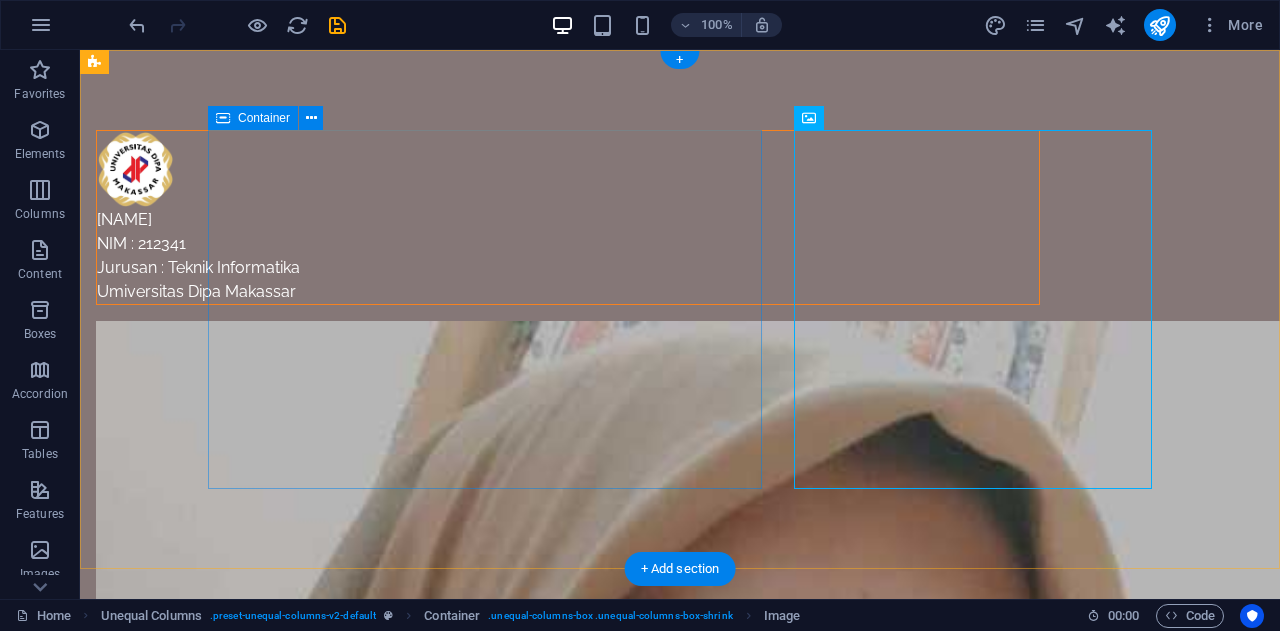 click on "[NAME] NIM : 212341 Jurusan : Teknik Informatika Umiversitas Dipa Makassar" at bounding box center [568, 217] 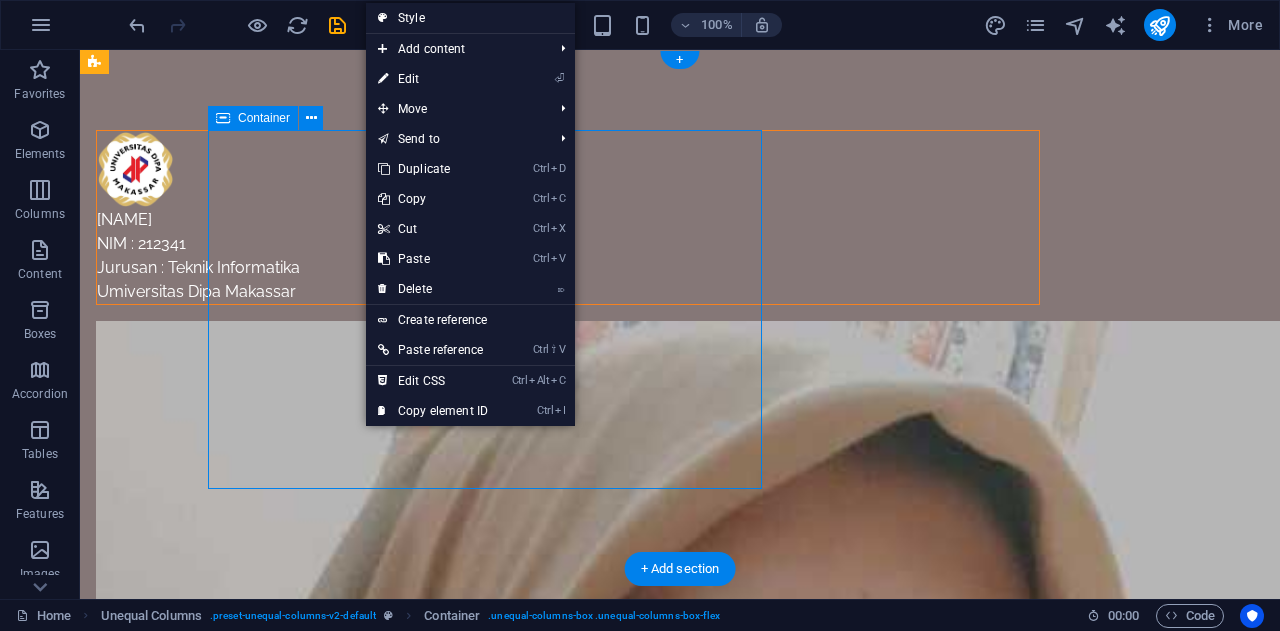 click on "[NAME] NIM : 212341 Jurusan : Teknik Informatika Umiversitas Dipa Makassar" at bounding box center [568, 217] 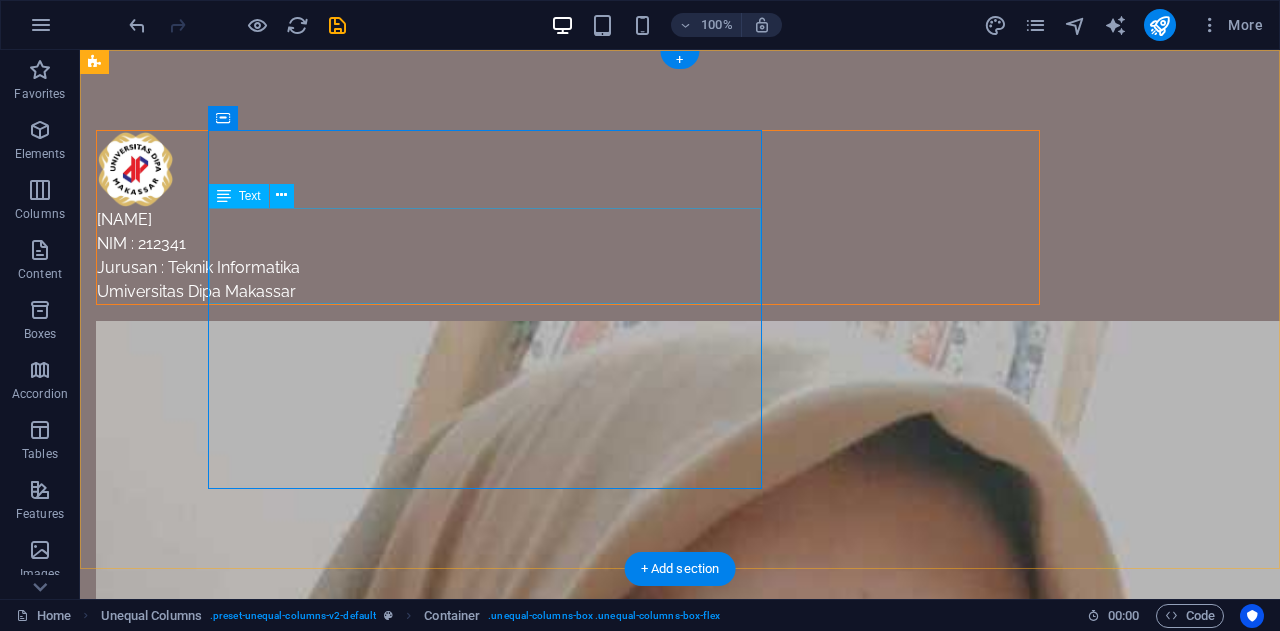 click on "[NAME] NIM : 212341 Jurusan : Teknik Informatika Umiversitas Dipa Makassar" at bounding box center [568, 256] 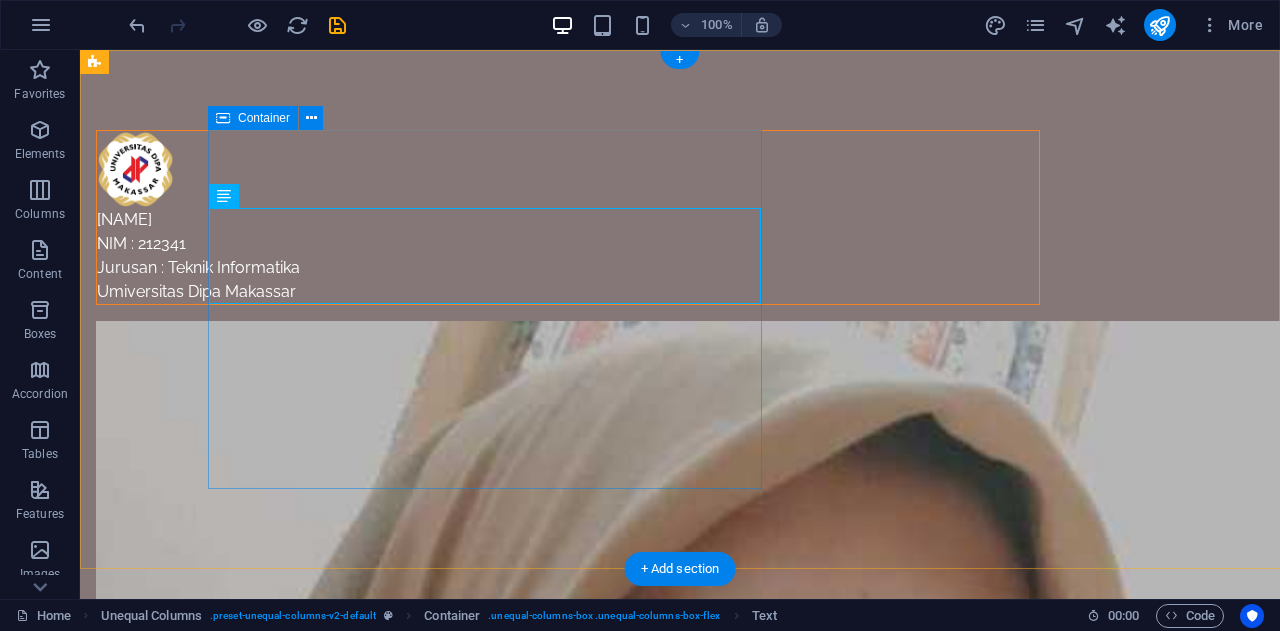 click on "[NAME] NIM : 212341 Jurusan : Teknik Informatika Umiversitas Dipa Makassar" at bounding box center (568, 217) 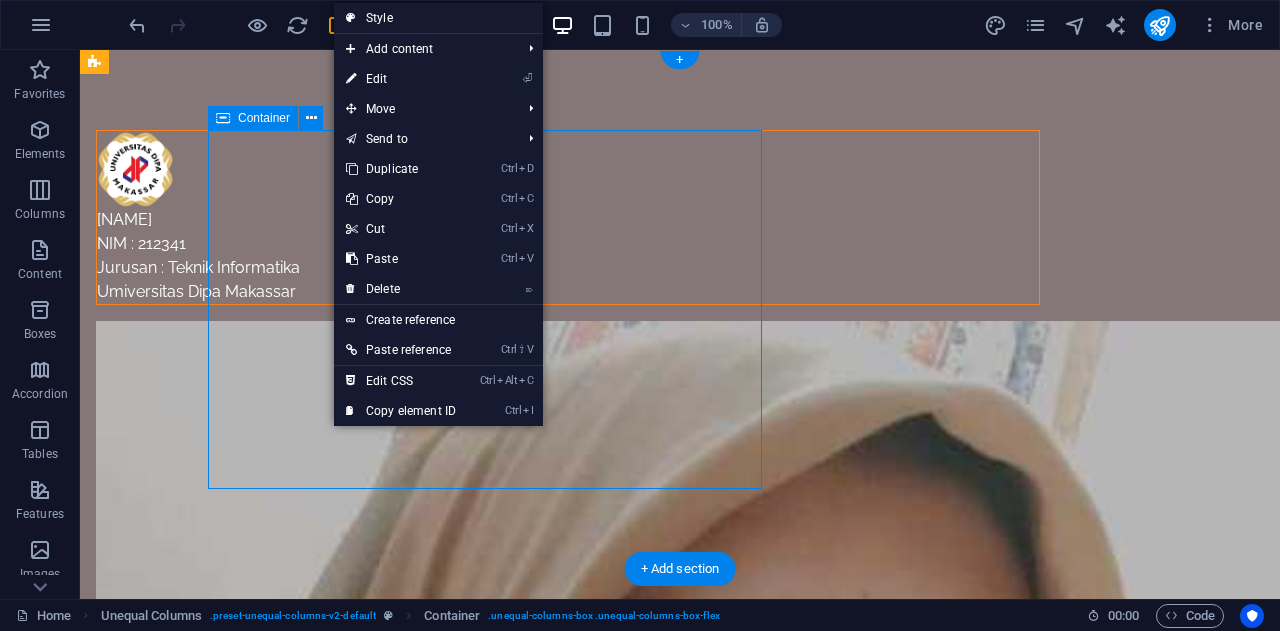 click on "[NAME] NIM : 212341 Jurusan : Teknik Informatika Umiversitas Dipa Makassar" at bounding box center (568, 217) 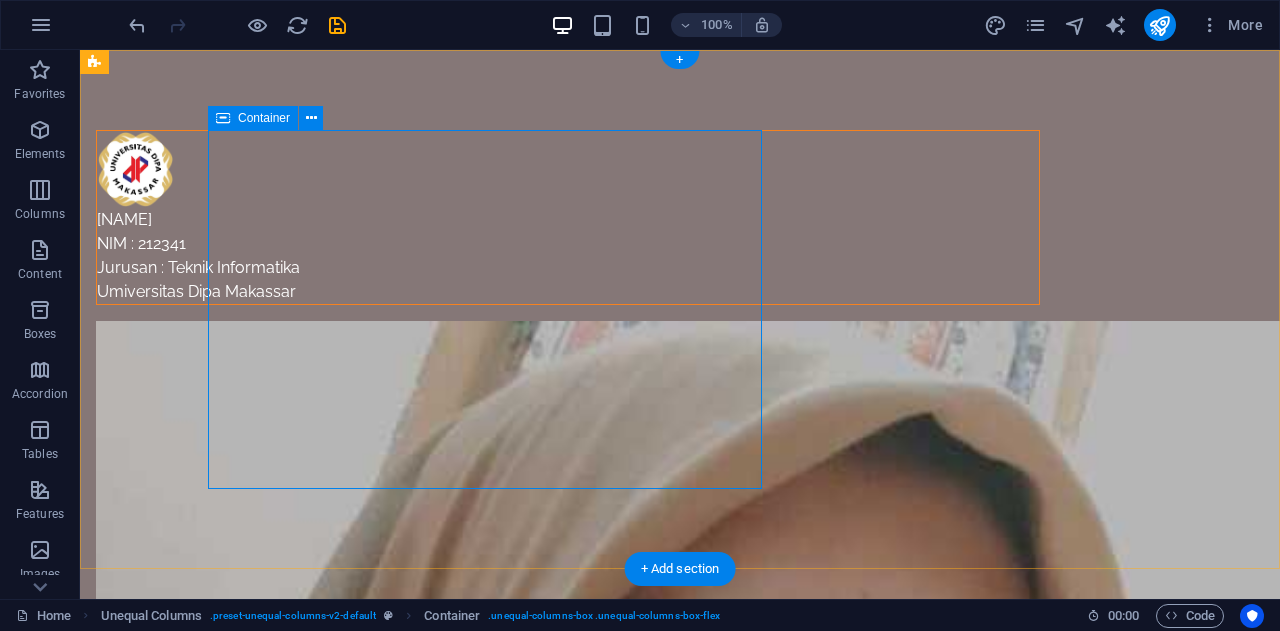 click on "[NAME] NIM : 212341 Jurusan : Teknik Informatika Umiversitas Dipa Makassar" at bounding box center [568, 217] 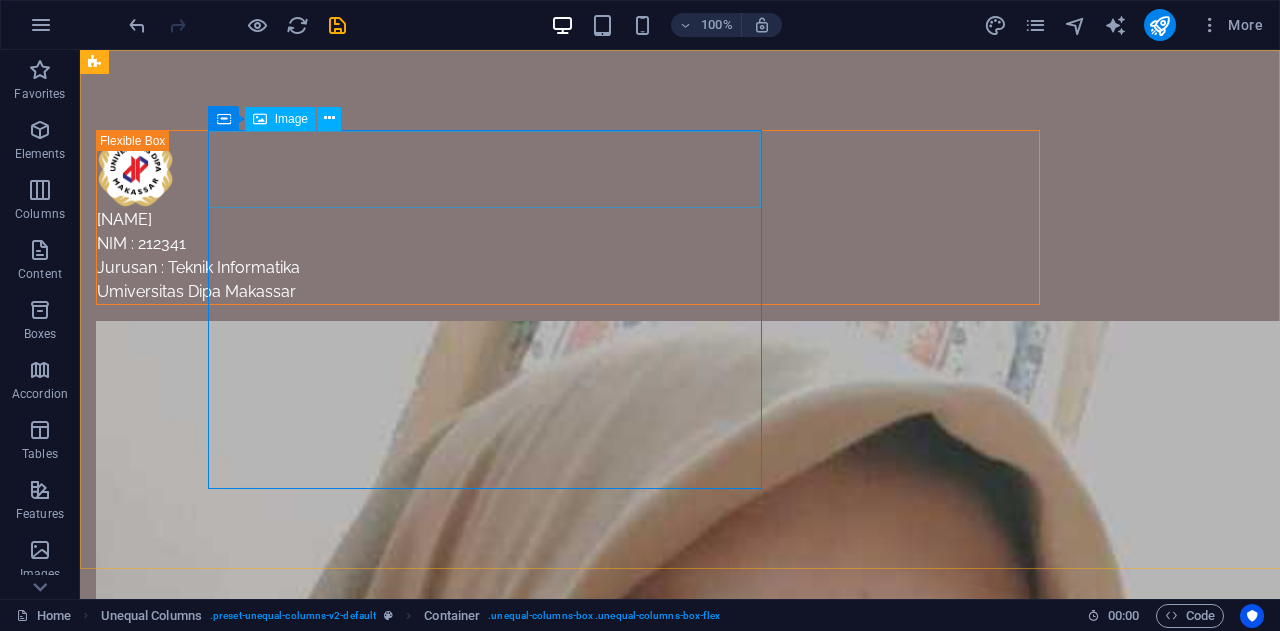 click on "Image" at bounding box center [291, 119] 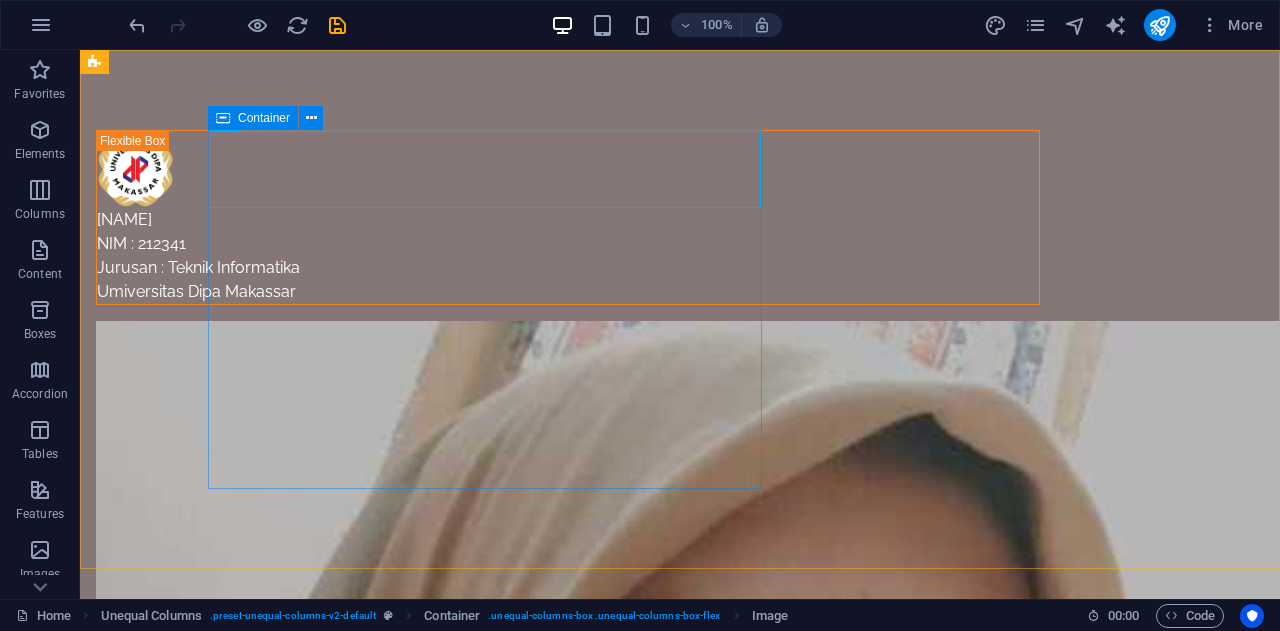 click at bounding box center [223, 118] 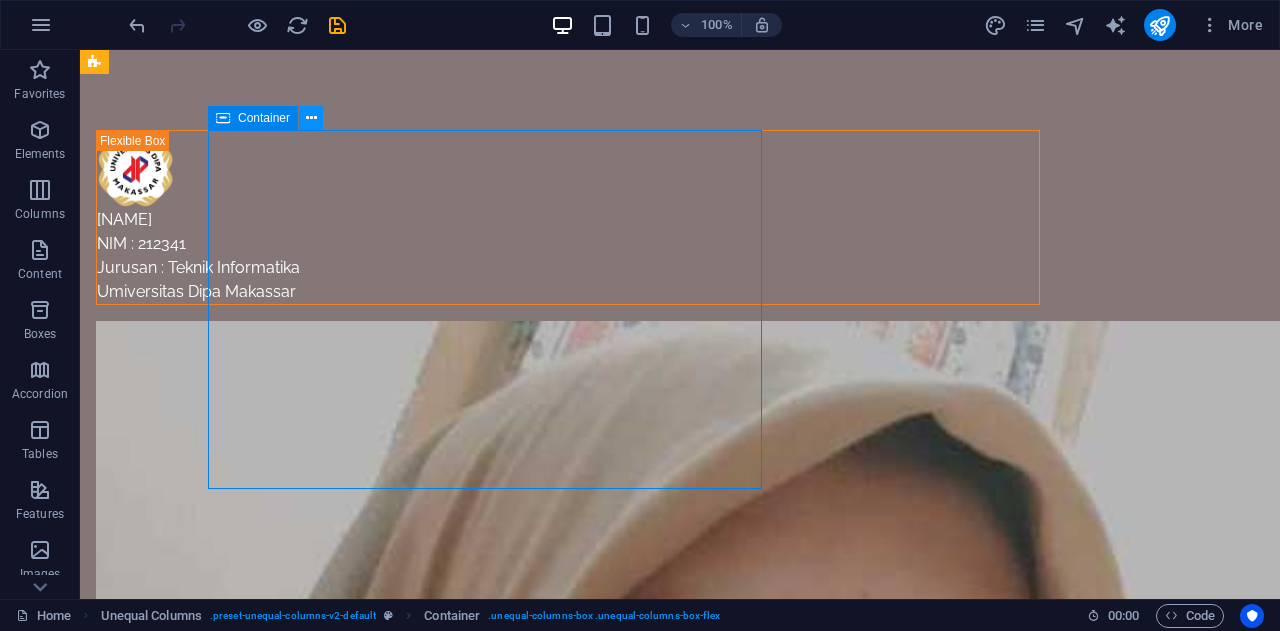 click at bounding box center (311, 118) 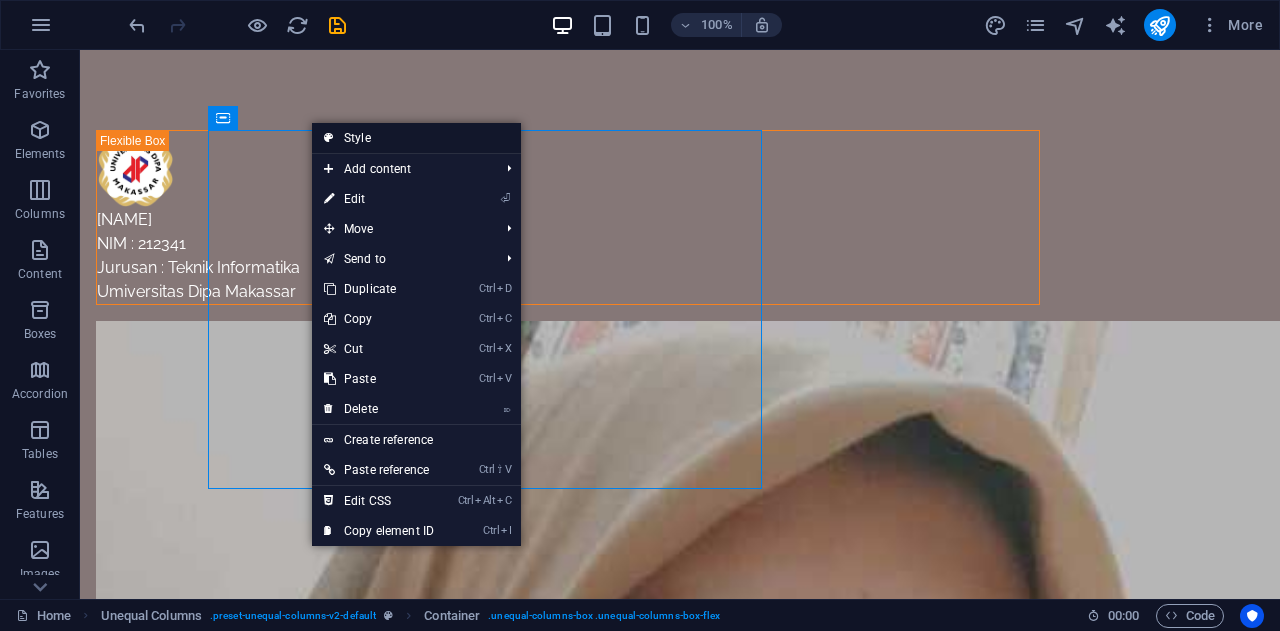 click on "Style" at bounding box center [416, 138] 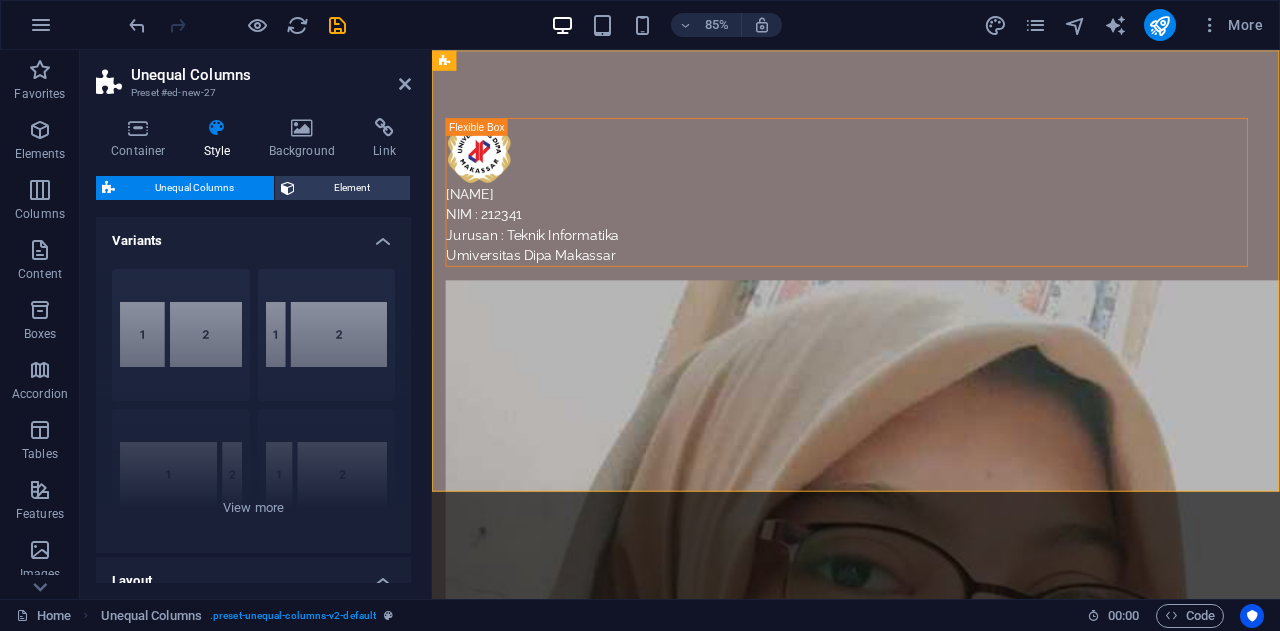 type on "60" 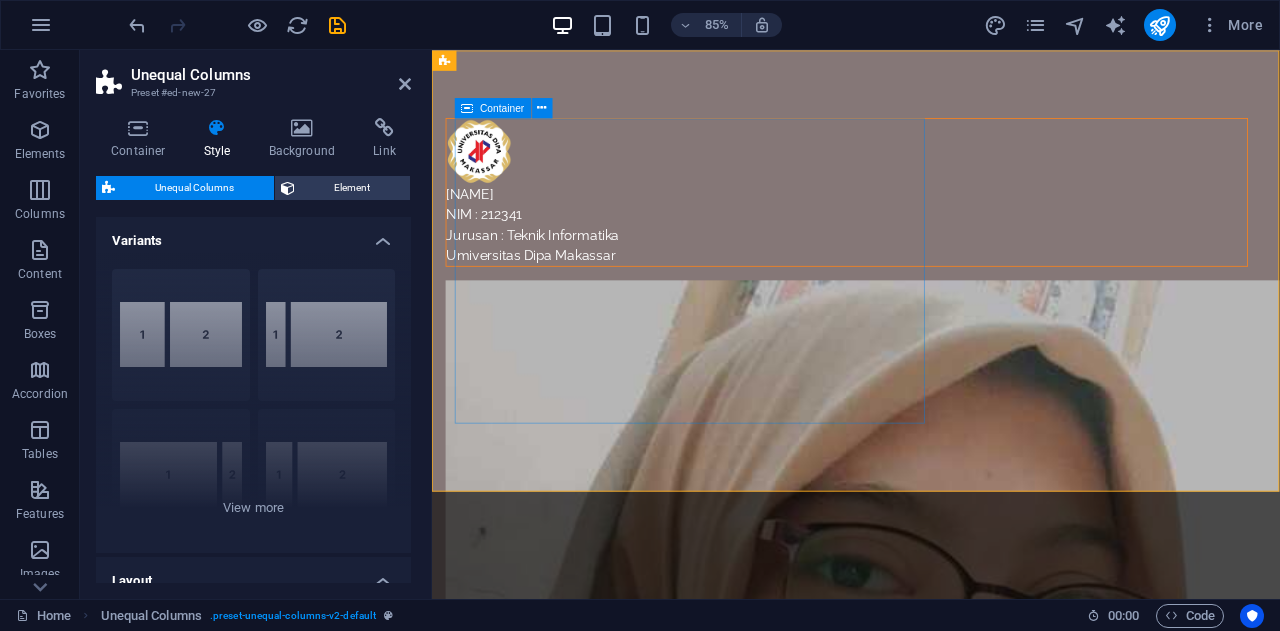 click on "[NAME] NIM : 212341 Jurusan : Teknik Informatika Umiversitas Dipa Makassar" at bounding box center [920, 217] 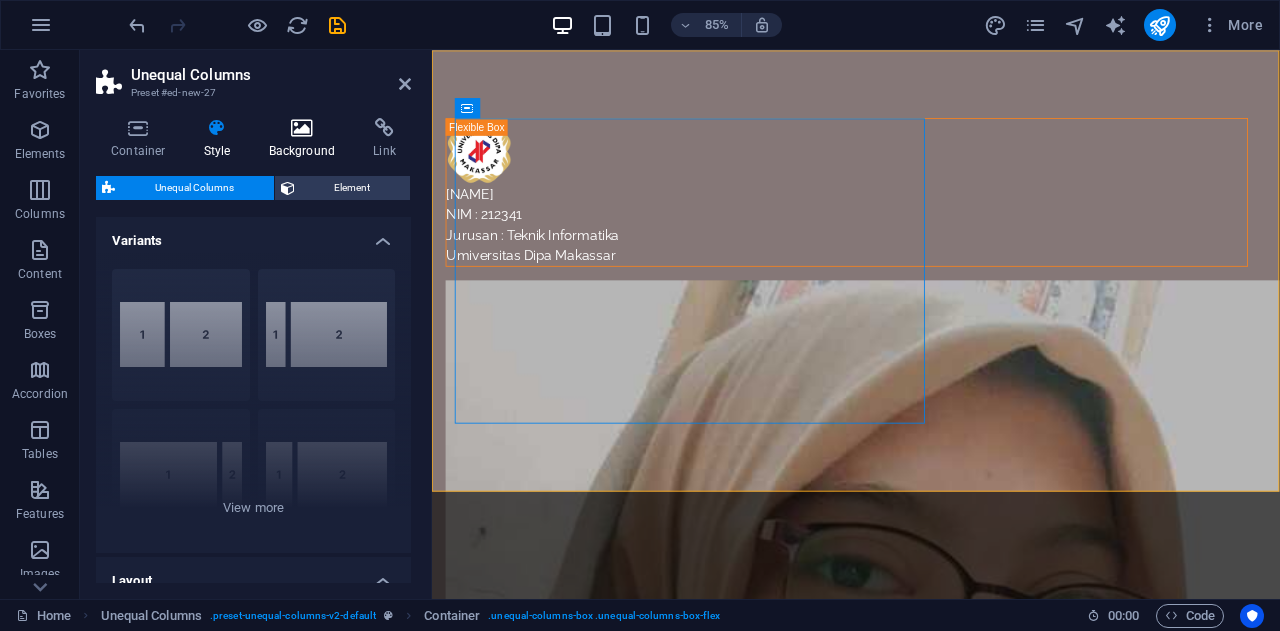 click on "Background" at bounding box center (306, 139) 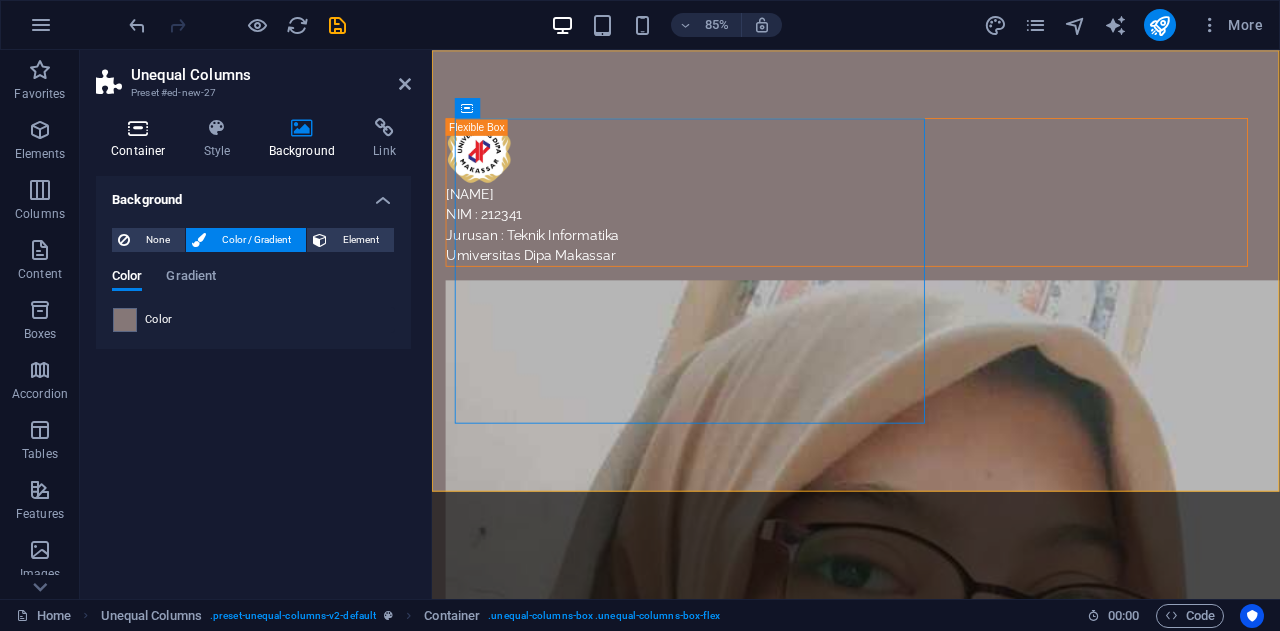 click on "Container" at bounding box center (142, 139) 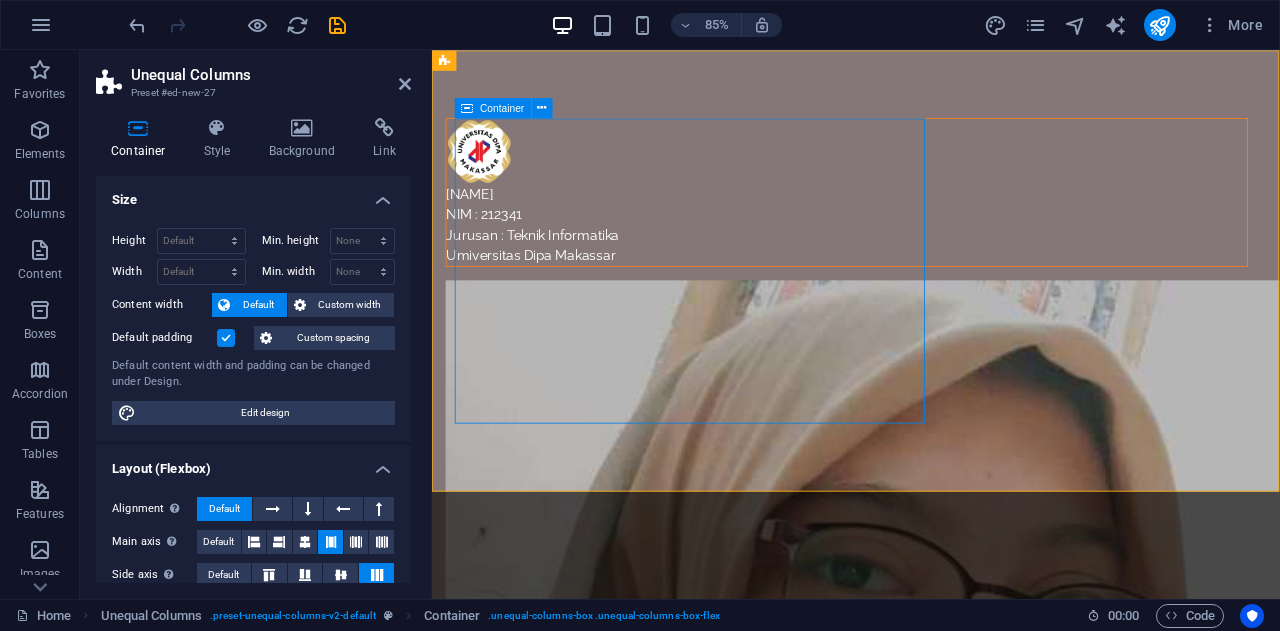 click on "[NAME] NIM : 212341 Jurusan : Teknik Informatika Umiversitas Dipa Makassar" at bounding box center [920, 217] 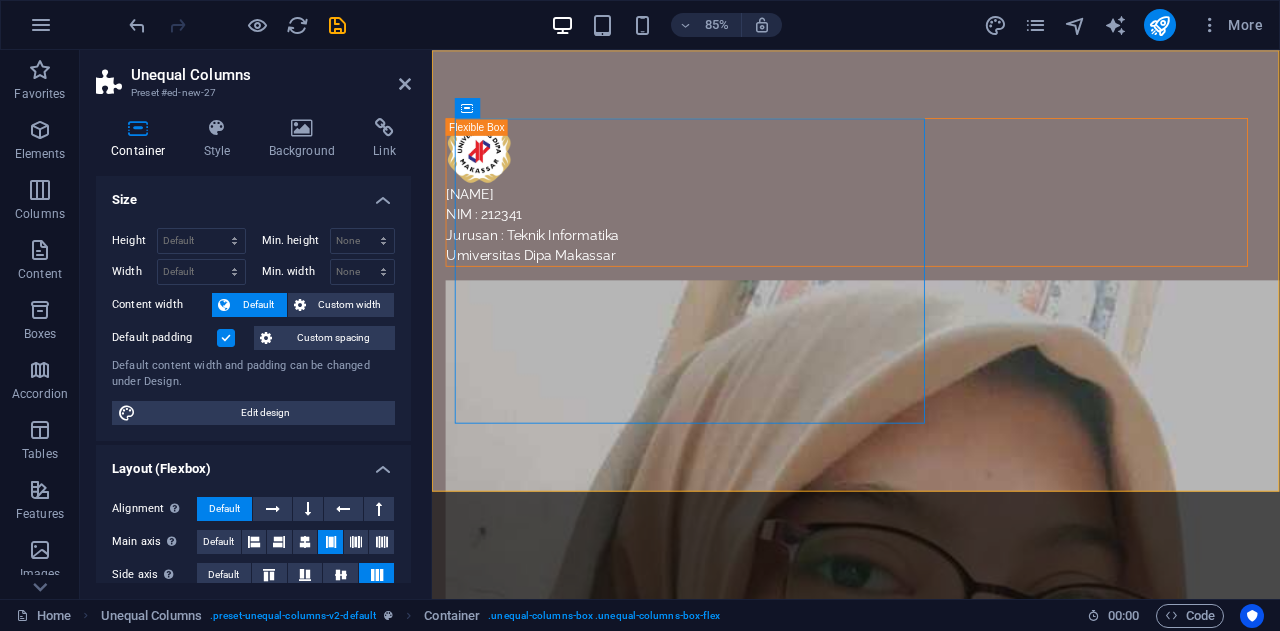 click on "Skip to main content
[FIRST] [MIDDLE] [LAST] NIM : [STUDENT_ID] Jurusan : [MAJOR] [UNIVERSITY_NAME]" at bounding box center [931, 725] 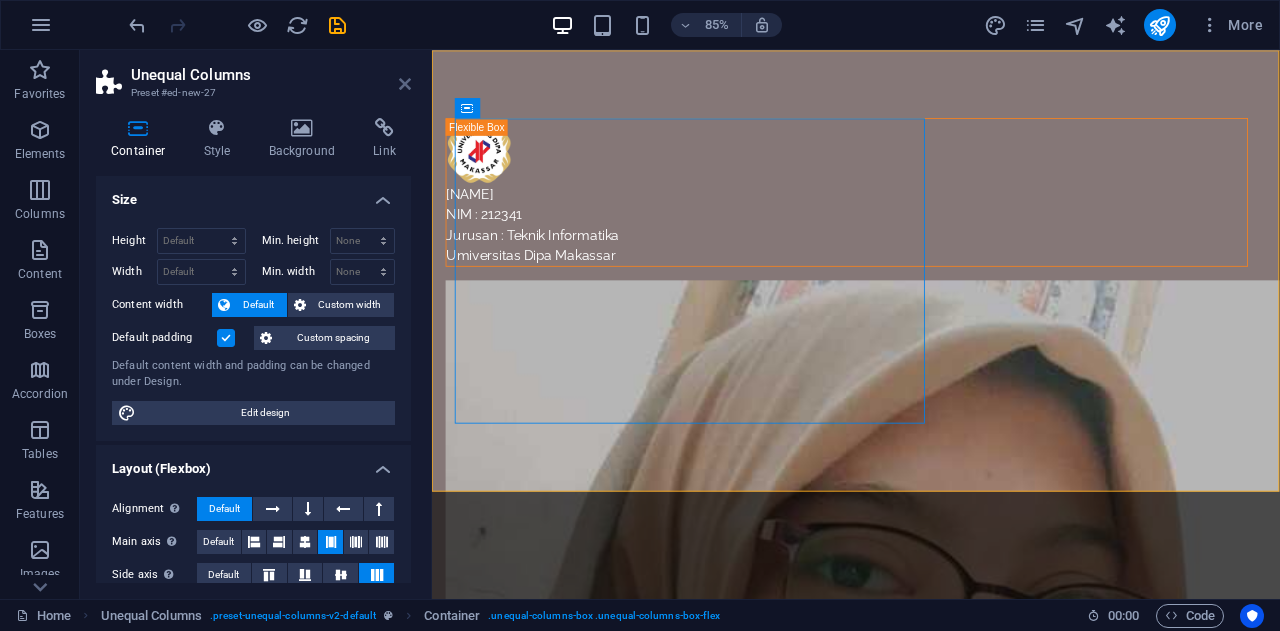click at bounding box center (405, 84) 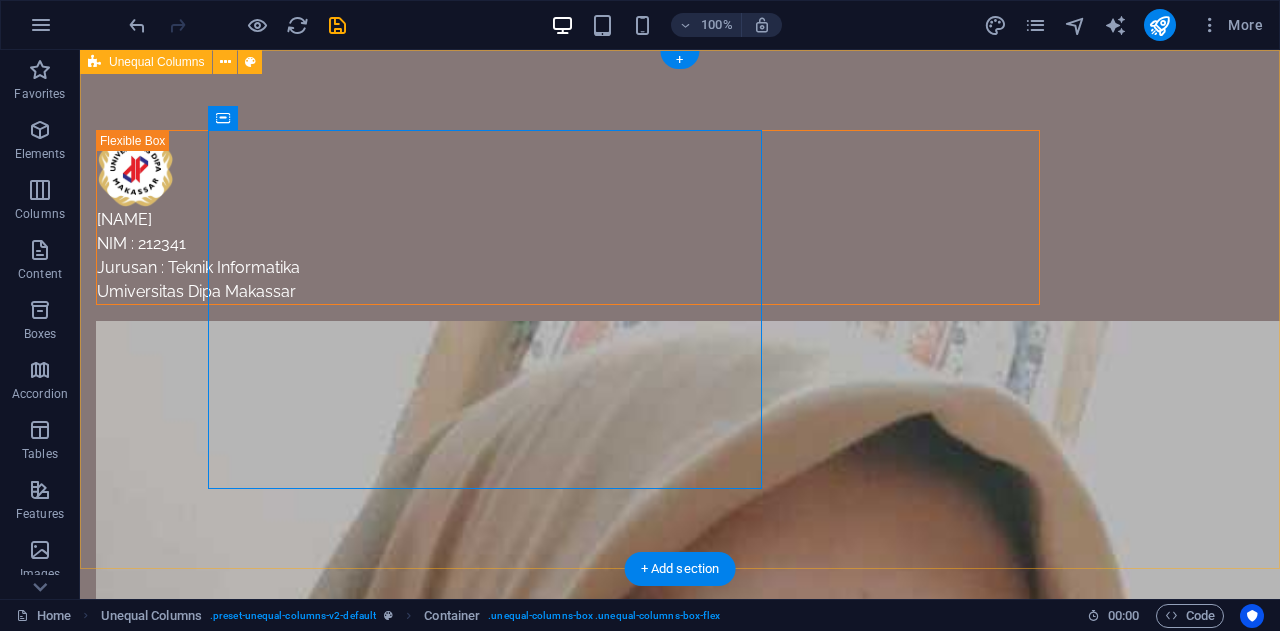 click on "[NAME] NIM : 212341 Jurusan : Teknik Informatika Umiversitas Dipa Makassar" at bounding box center (680, 826) 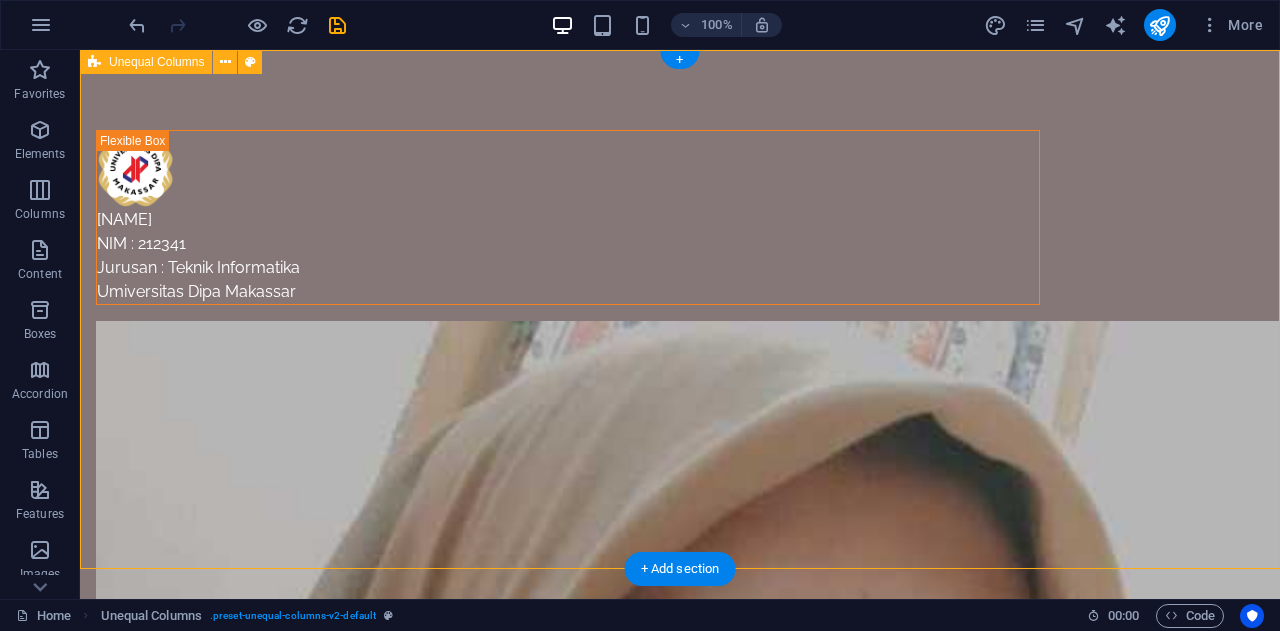 click on "[NAME] NIM : 212341 Jurusan : Teknik Informatika Umiversitas Dipa Makassar" at bounding box center (680, 826) 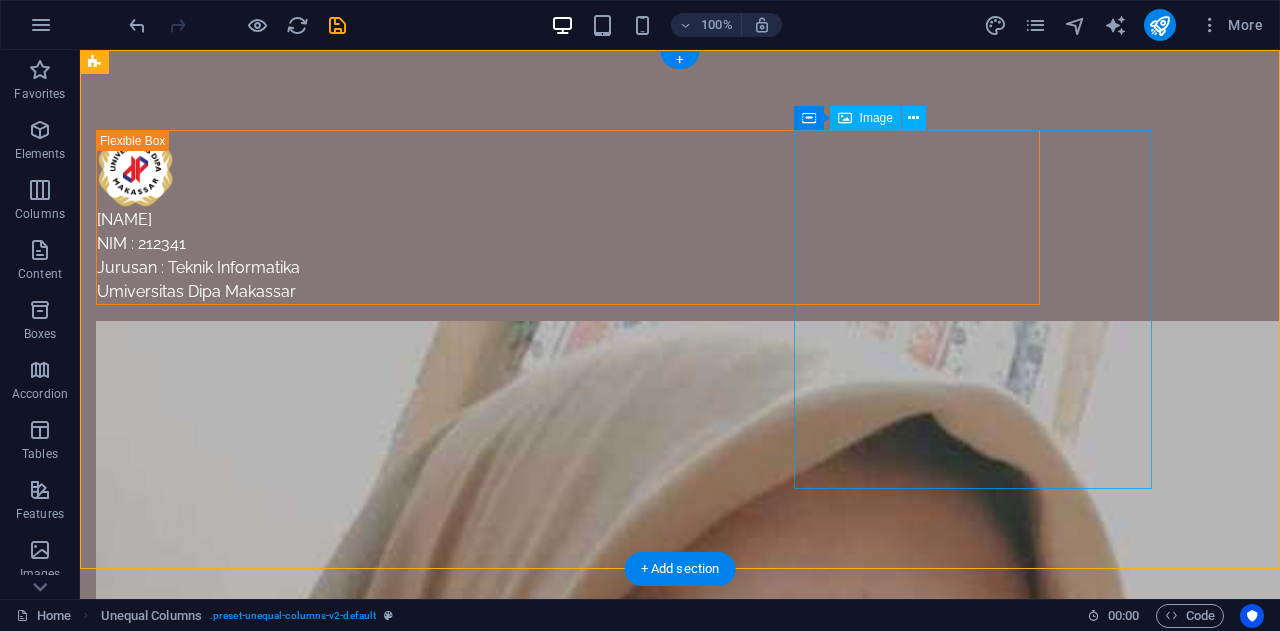 click at bounding box center [568, 922] 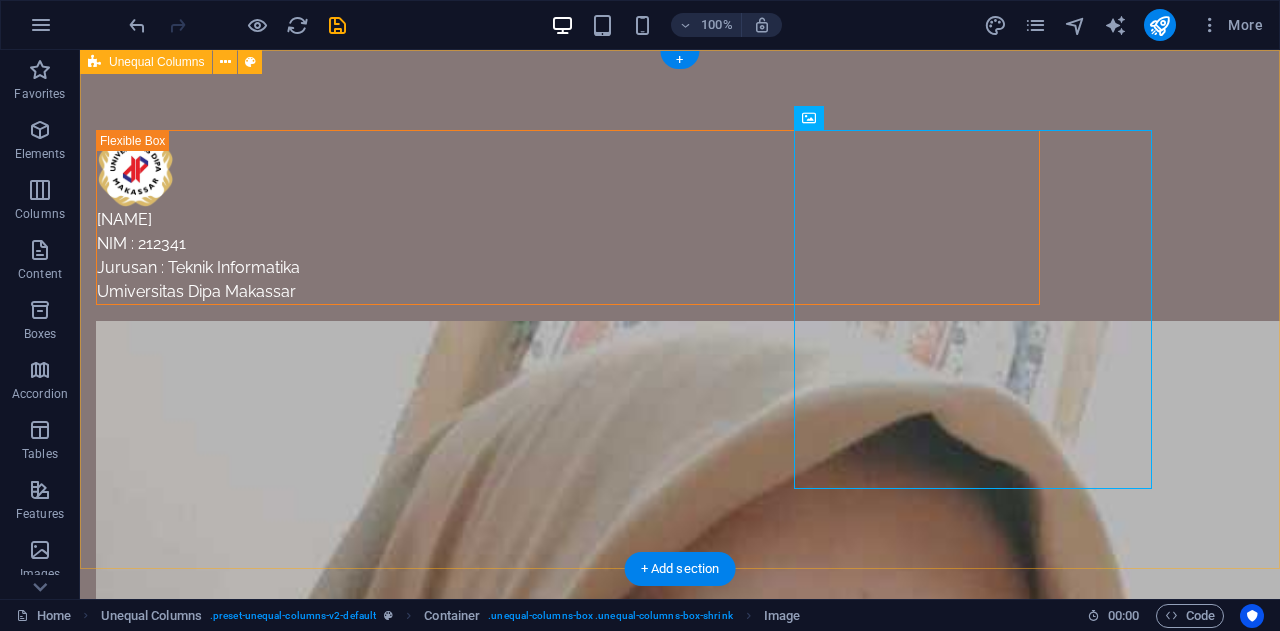 click on "[NAME] NIM : 212341 Jurusan : Teknik Informatika Umiversitas Dipa Makassar" at bounding box center (680, 826) 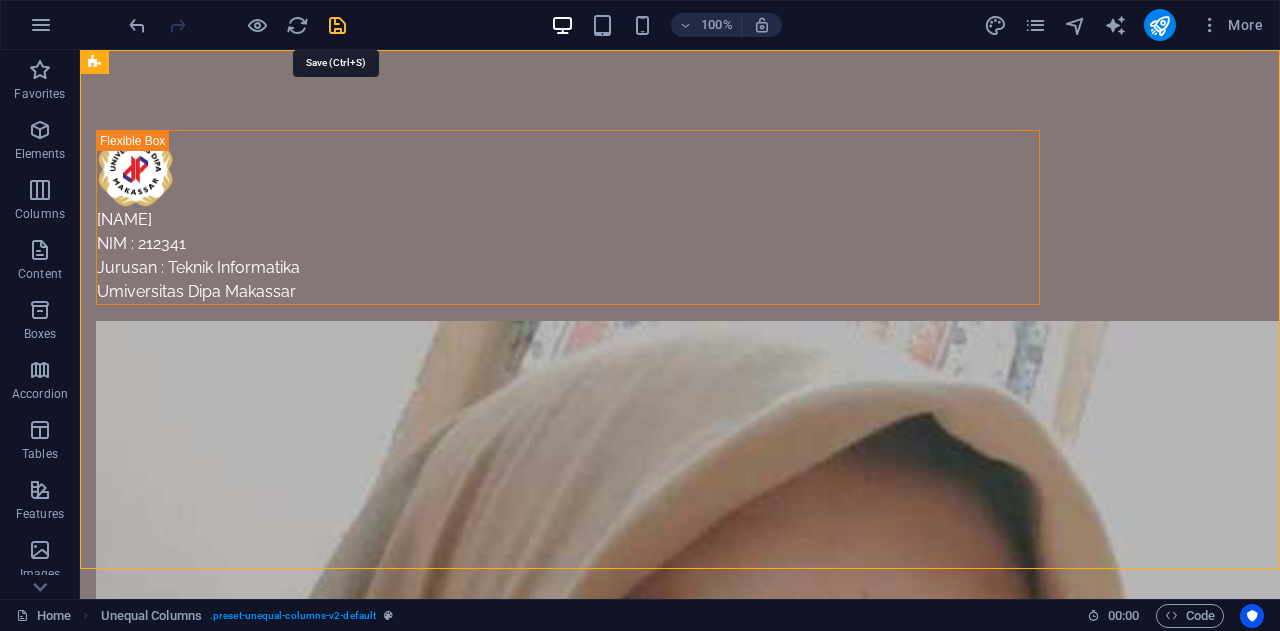 click at bounding box center (337, 25) 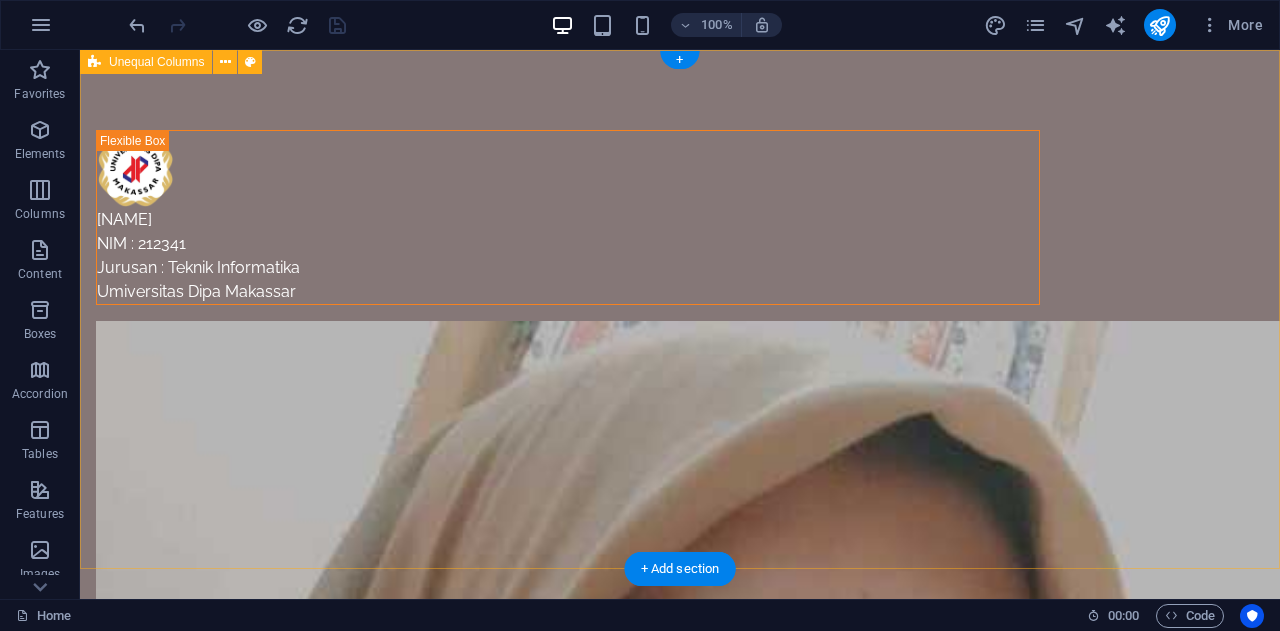 click on "[NAME] NIM : 212341 Jurusan : Teknik Informatika Umiversitas Dipa Makassar" at bounding box center (680, 826) 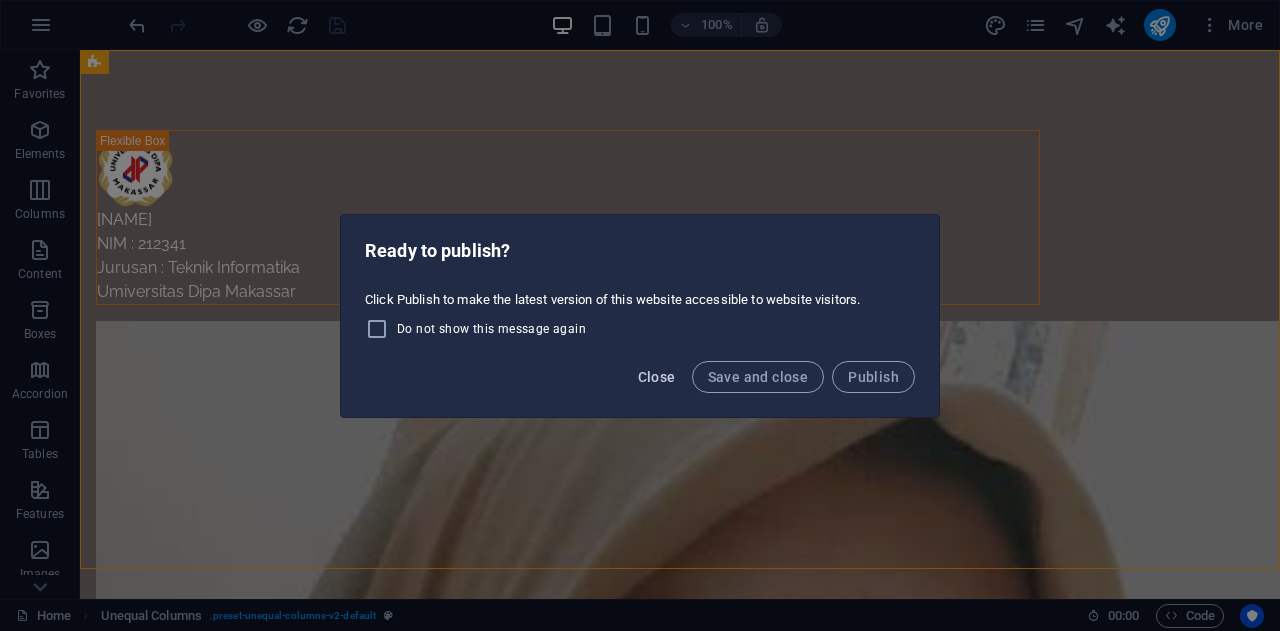 click on "Close" at bounding box center [657, 377] 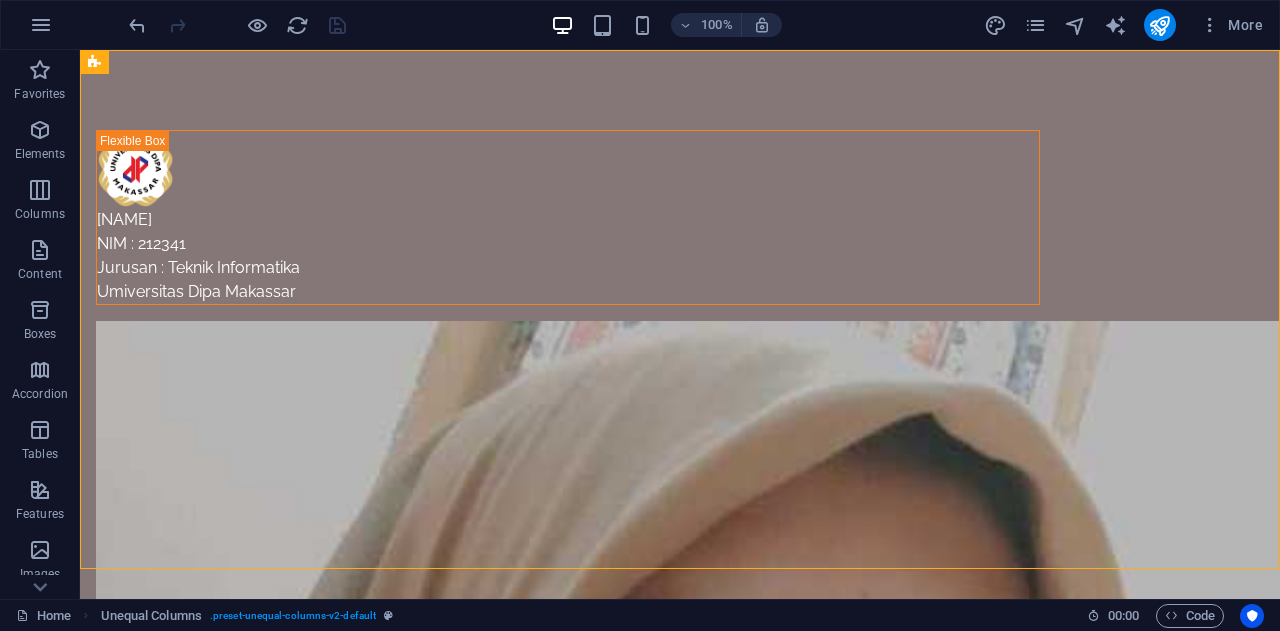 click on "100% More" at bounding box center [698, 25] 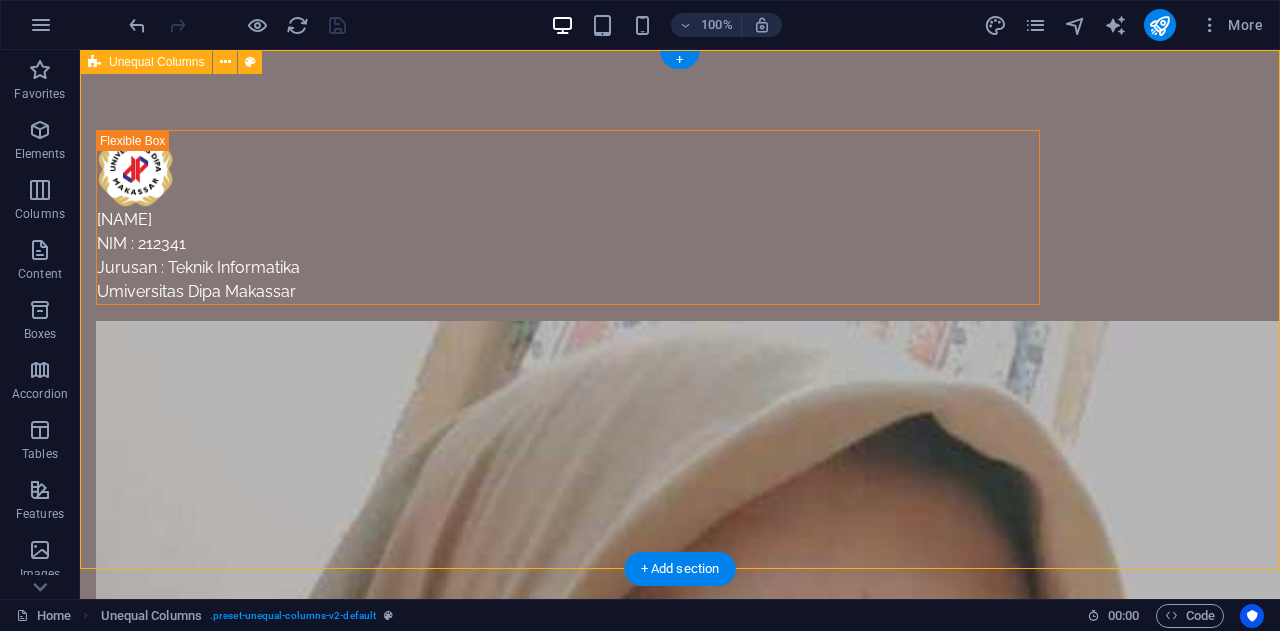 click on "[NAME] NIM : 212341 Jurusan : Teknik Informatika Umiversitas Dipa Makassar" at bounding box center (680, 826) 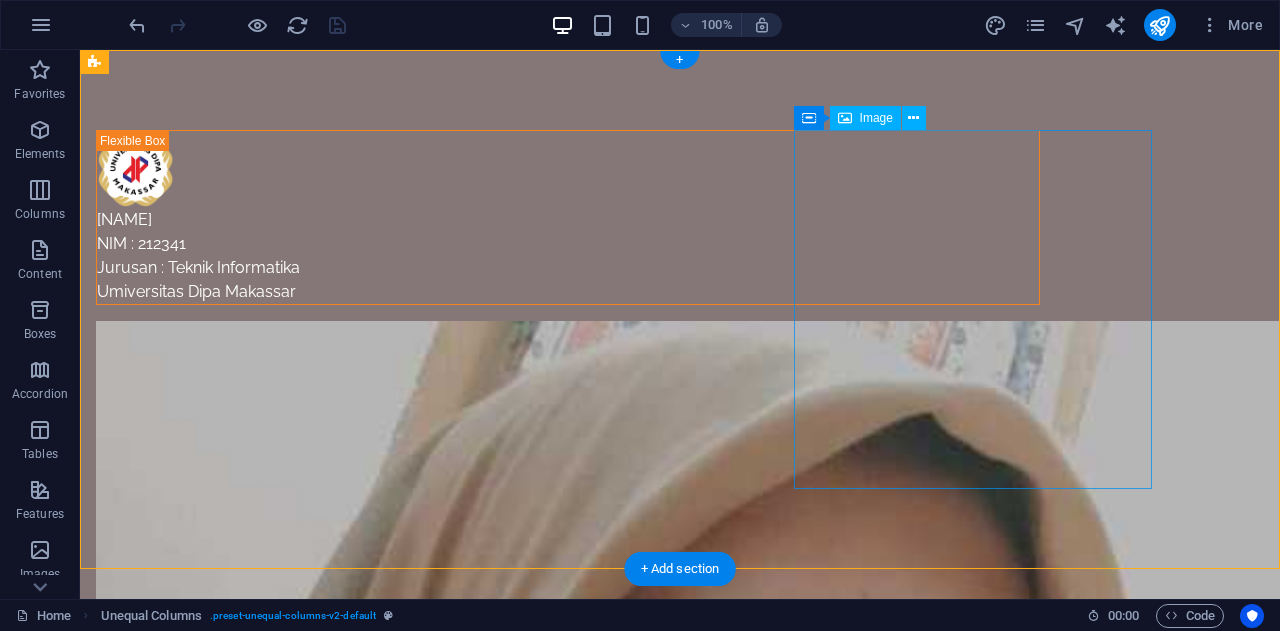 click at bounding box center [568, 922] 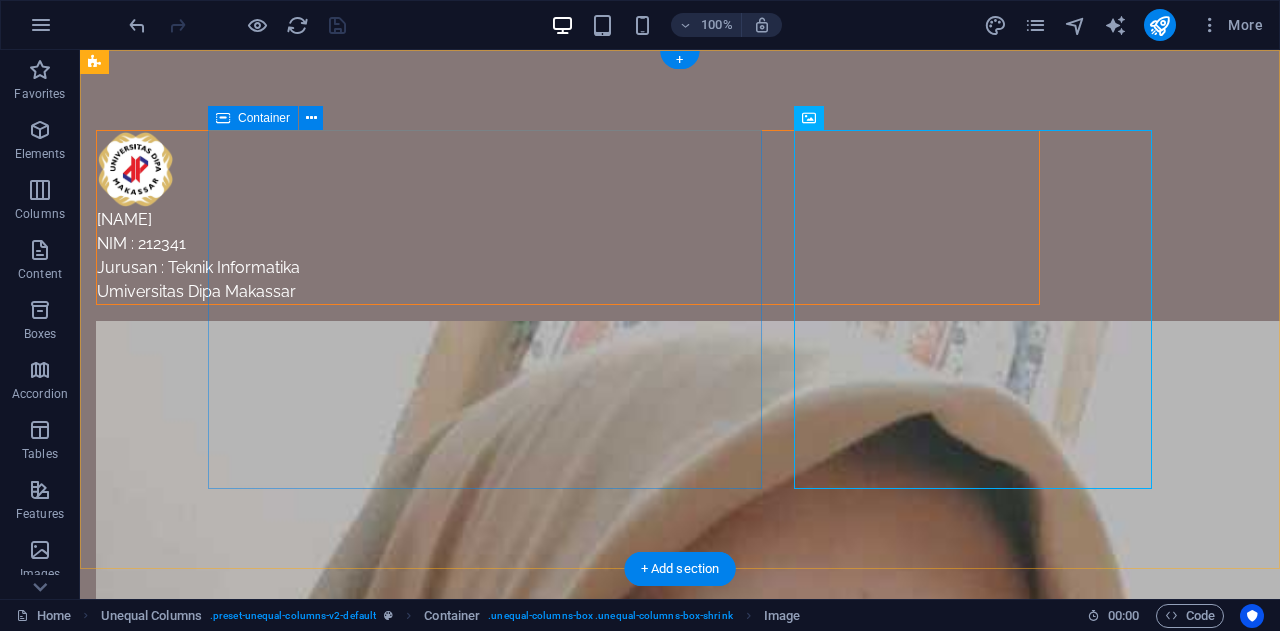 click on "[NAME] NIM : 212341 Jurusan : Teknik Informatika Umiversitas Dipa Makassar" at bounding box center [568, 217] 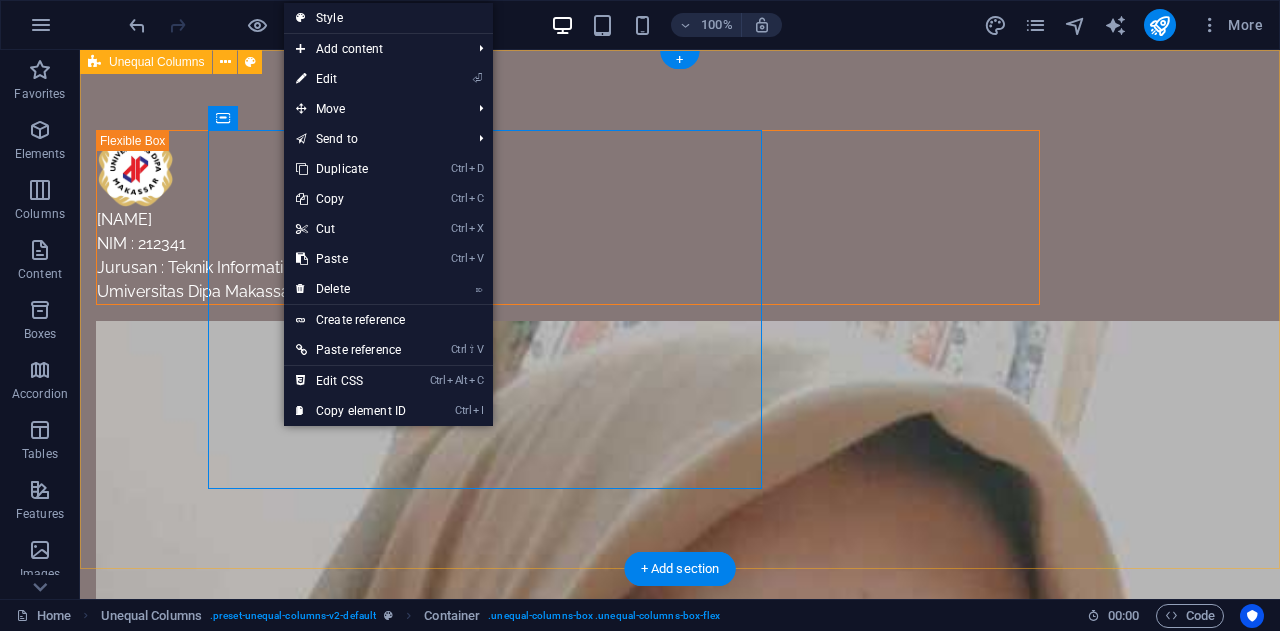 click on "[NAME] NIM : 212341 Jurusan : Teknik Informatika Umiversitas Dipa Makassar" at bounding box center [680, 826] 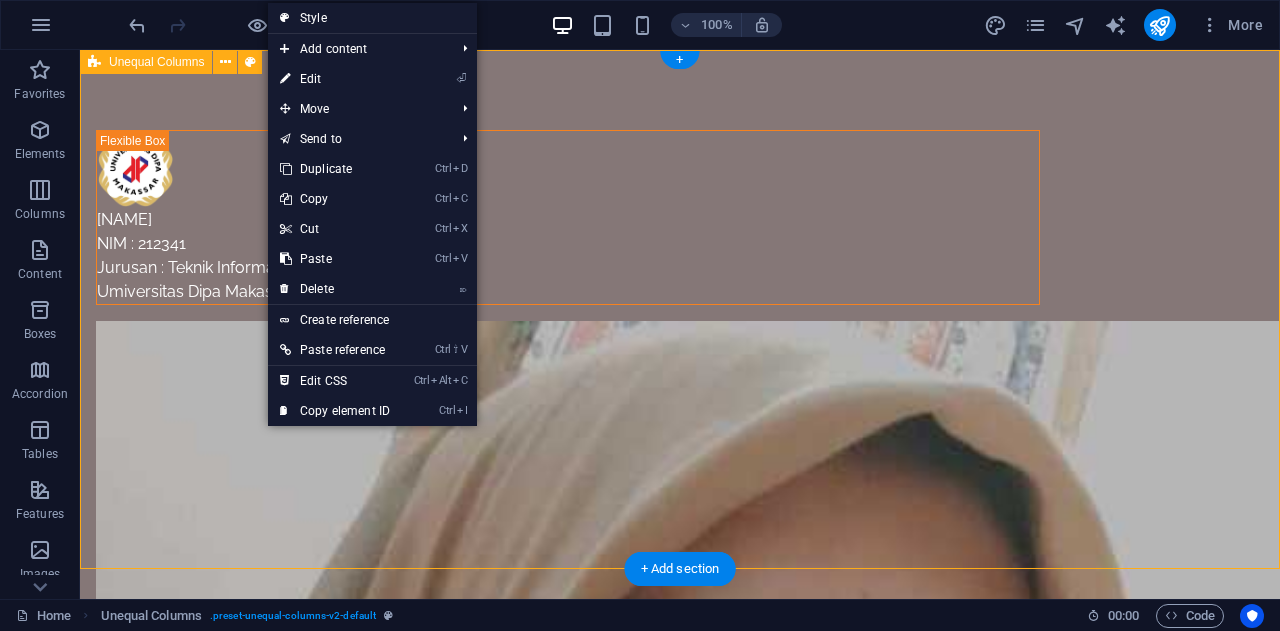 click on "[NAME] NIM : 212341 Jurusan : Teknik Informatika Umiversitas Dipa Makassar" at bounding box center (680, 826) 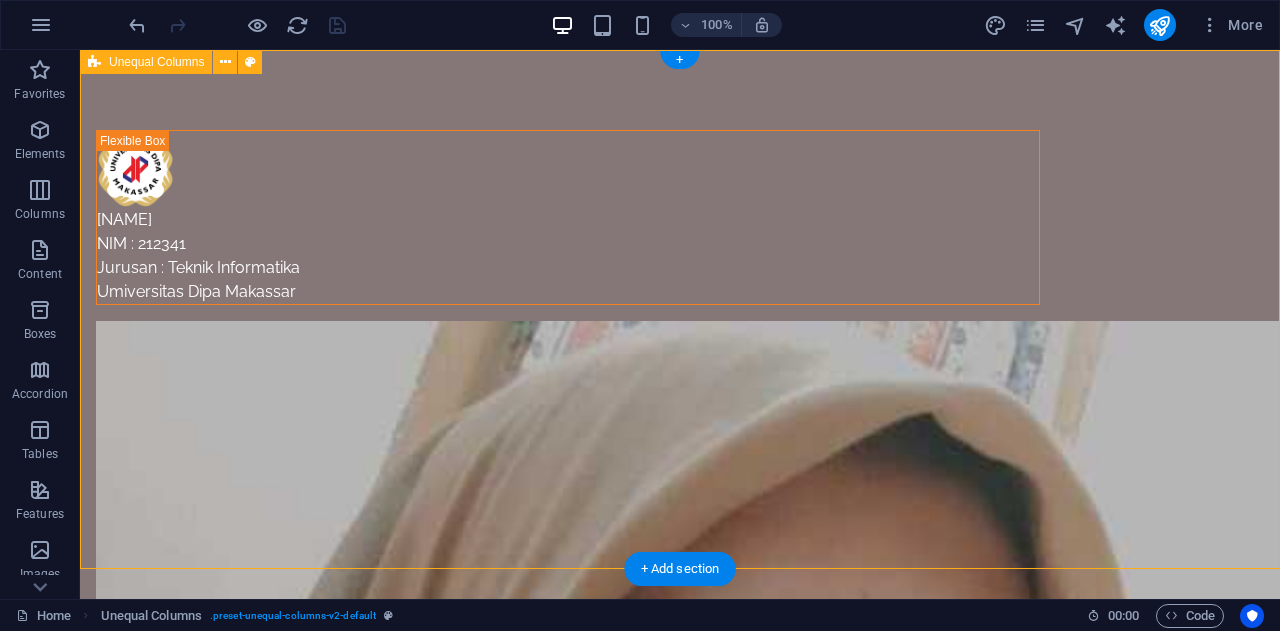 click on "[NAME] NIM : 212341 Jurusan : Teknik Informatika Umiversitas Dipa Makassar" at bounding box center [680, 826] 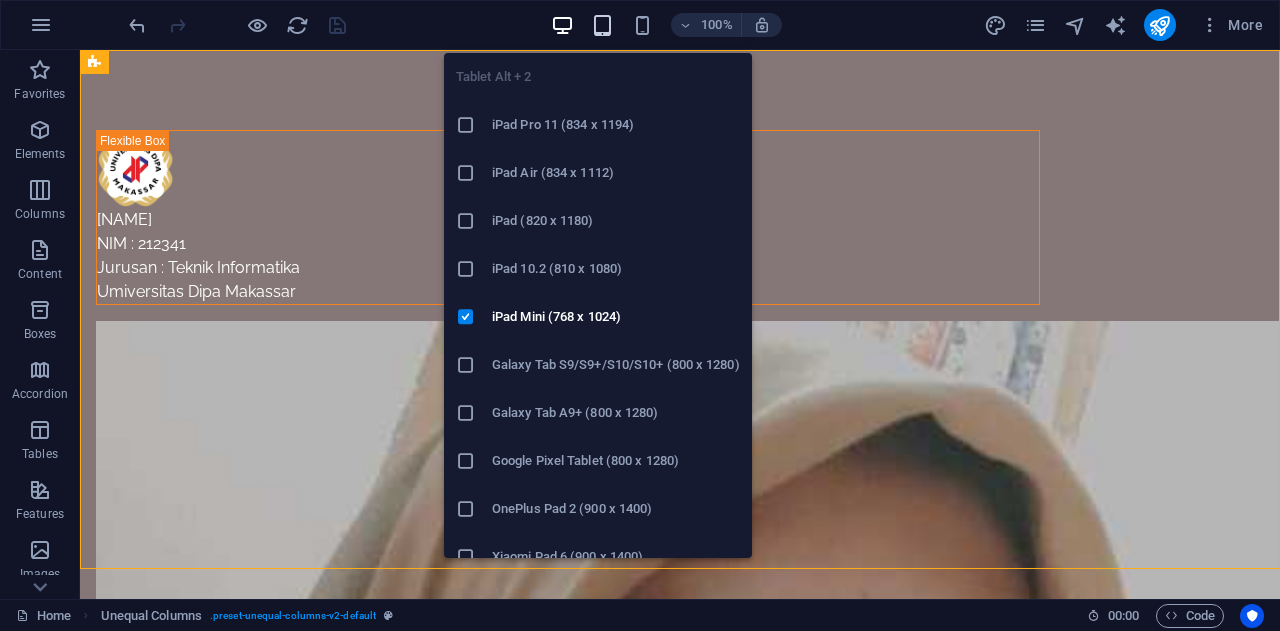 click at bounding box center [602, 25] 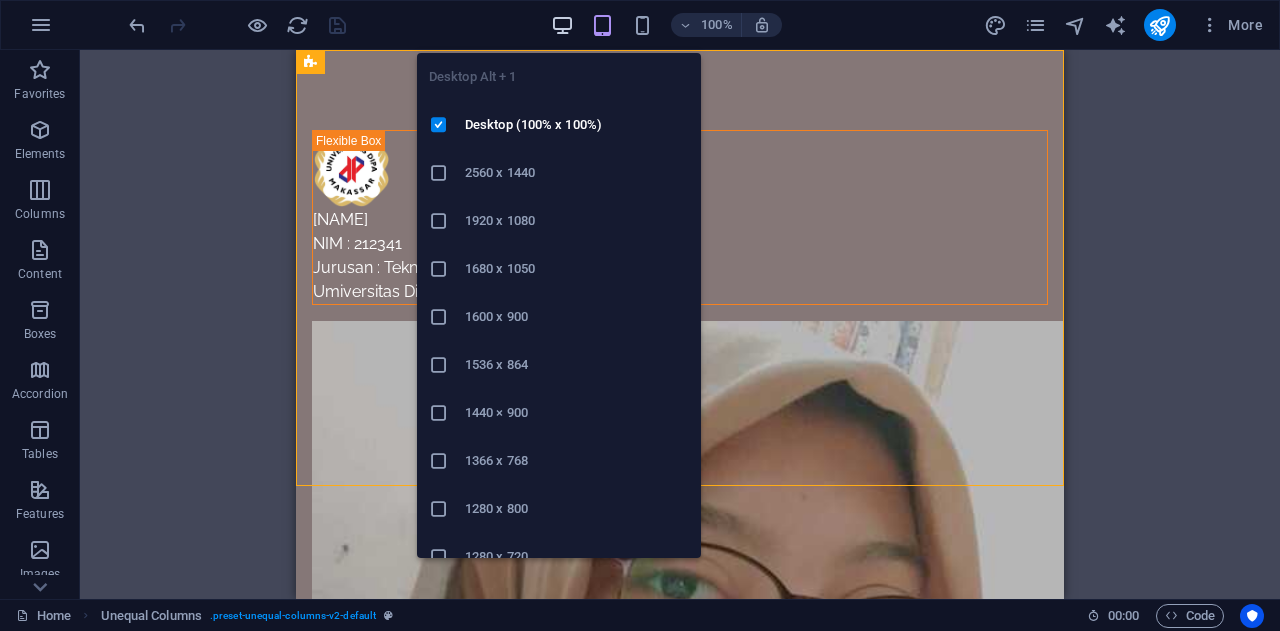 click at bounding box center [562, 25] 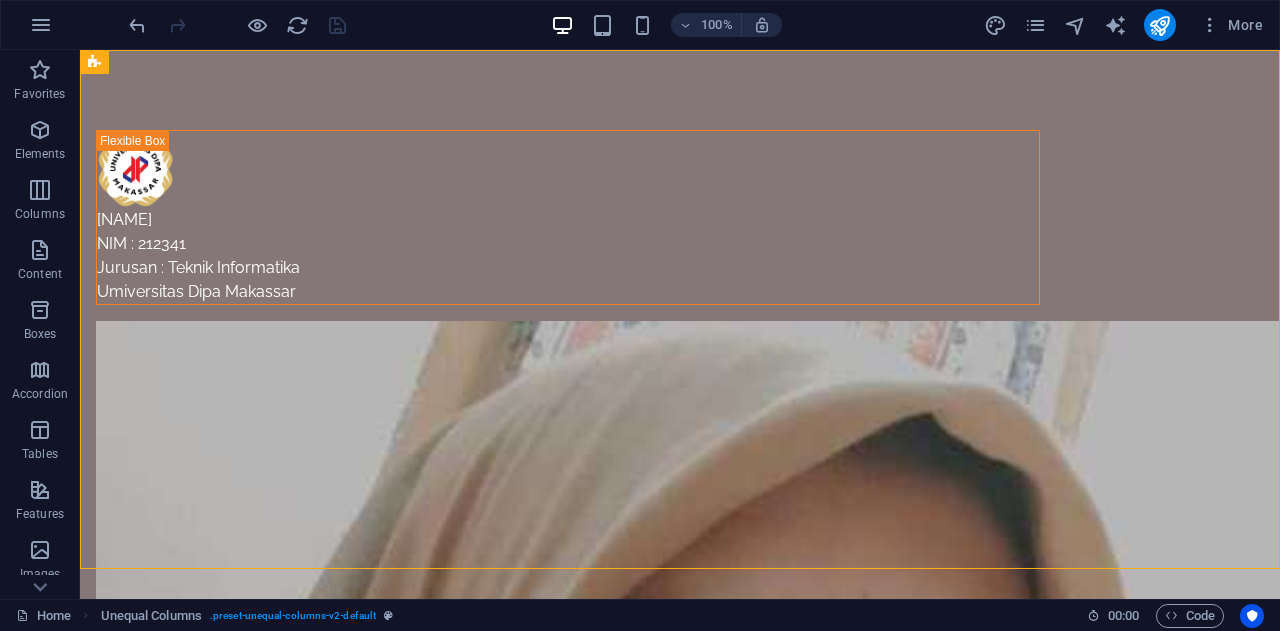 click on "100% More" at bounding box center [698, 25] 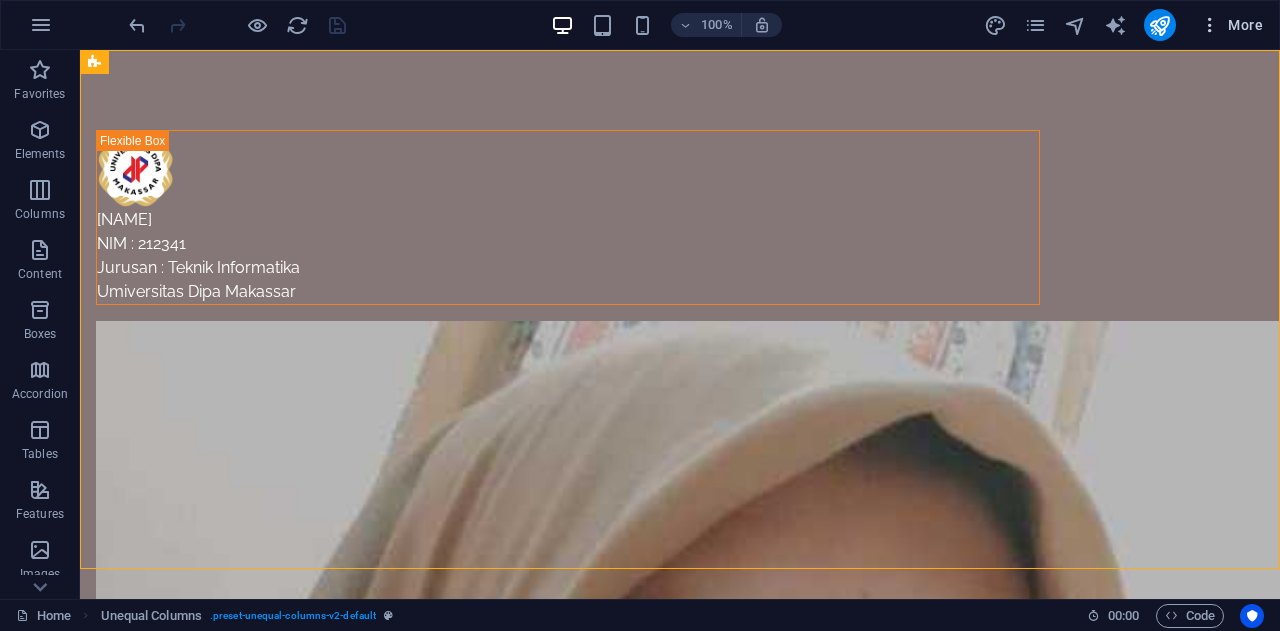 click on "More" at bounding box center (1231, 25) 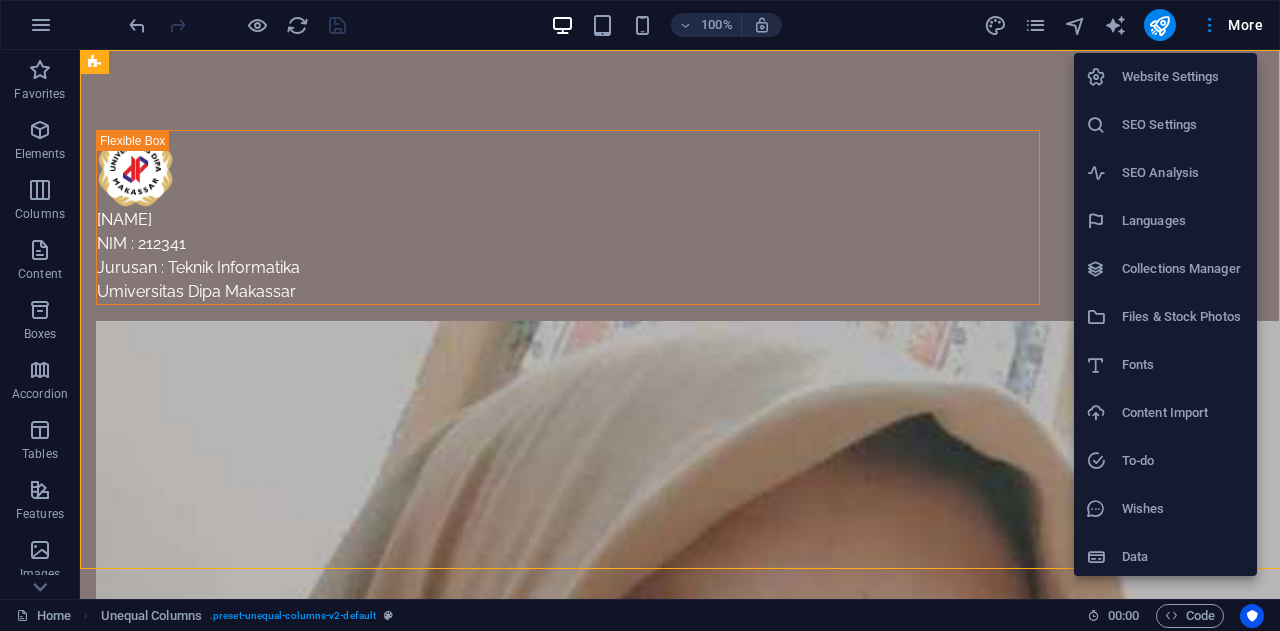 click at bounding box center [640, 315] 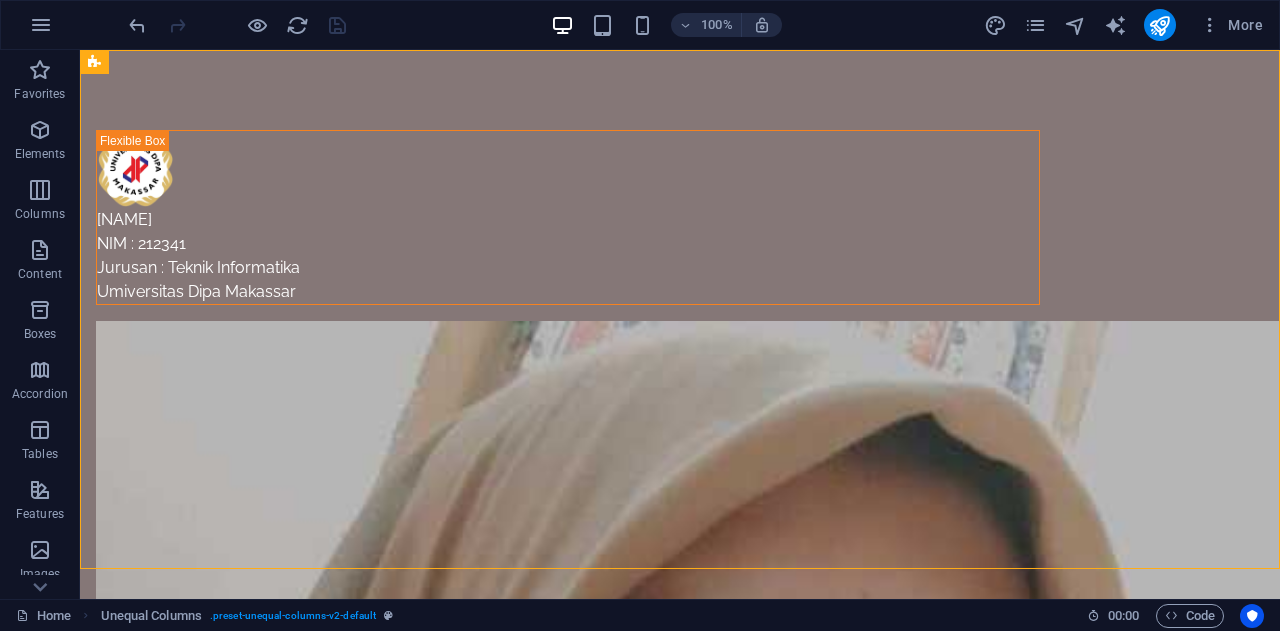 click at bounding box center [1210, 25] 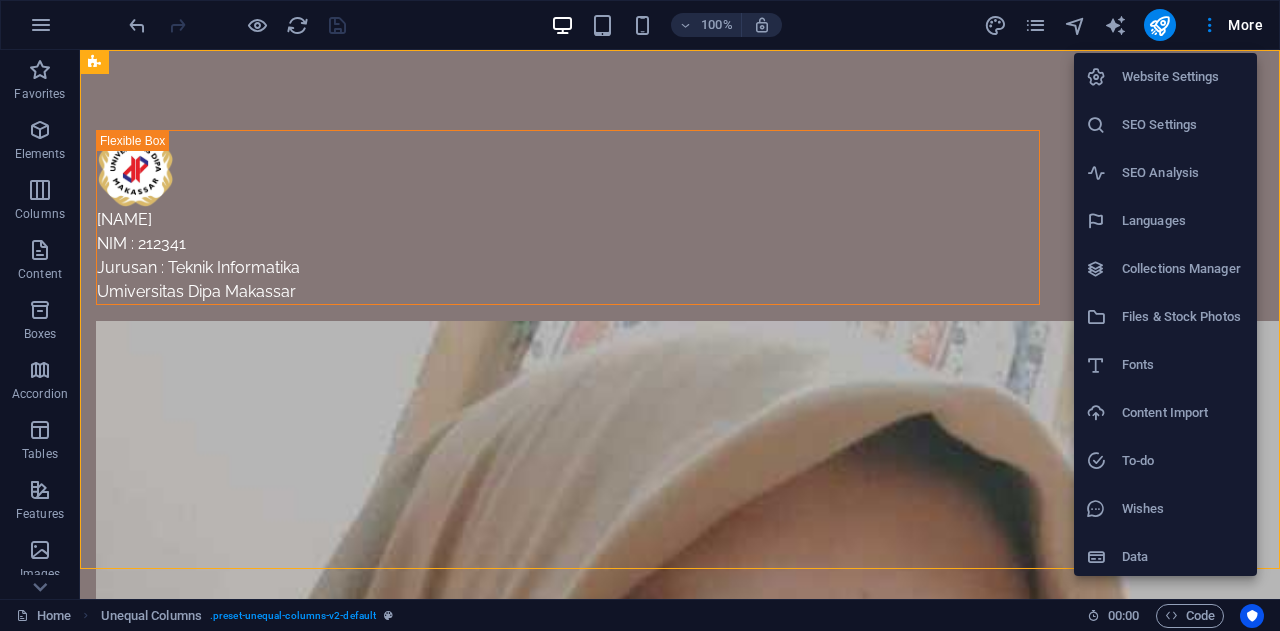 scroll, scrollTop: 4, scrollLeft: 0, axis: vertical 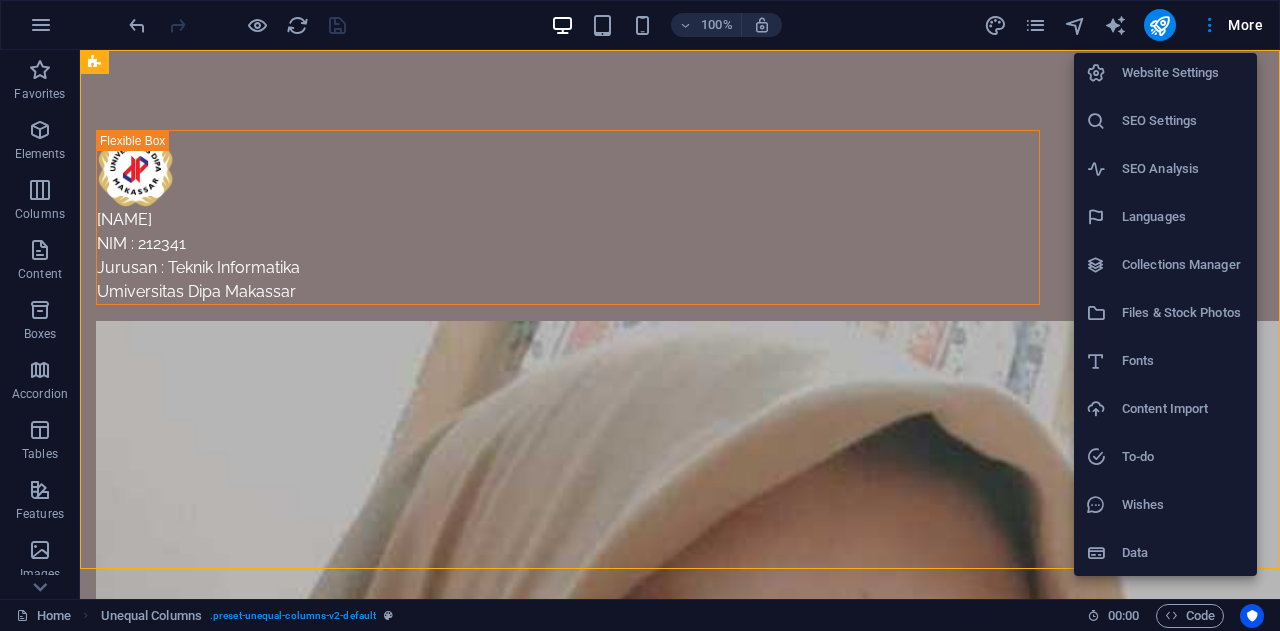 click at bounding box center [640, 315] 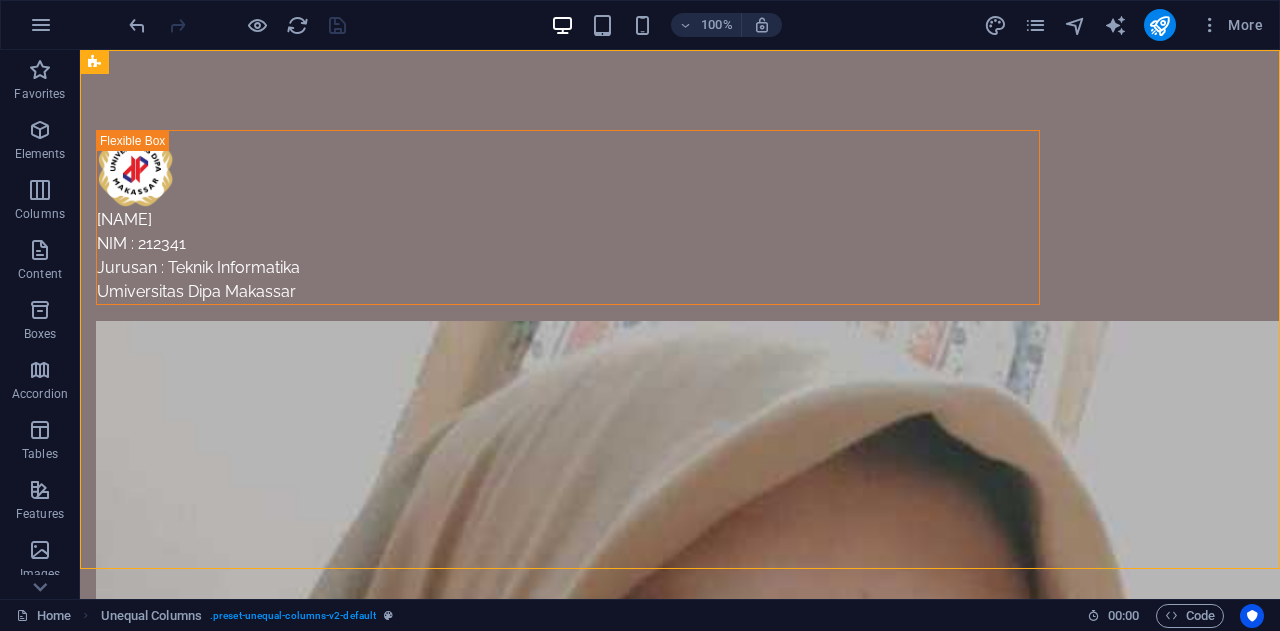 click at bounding box center [1115, 25] 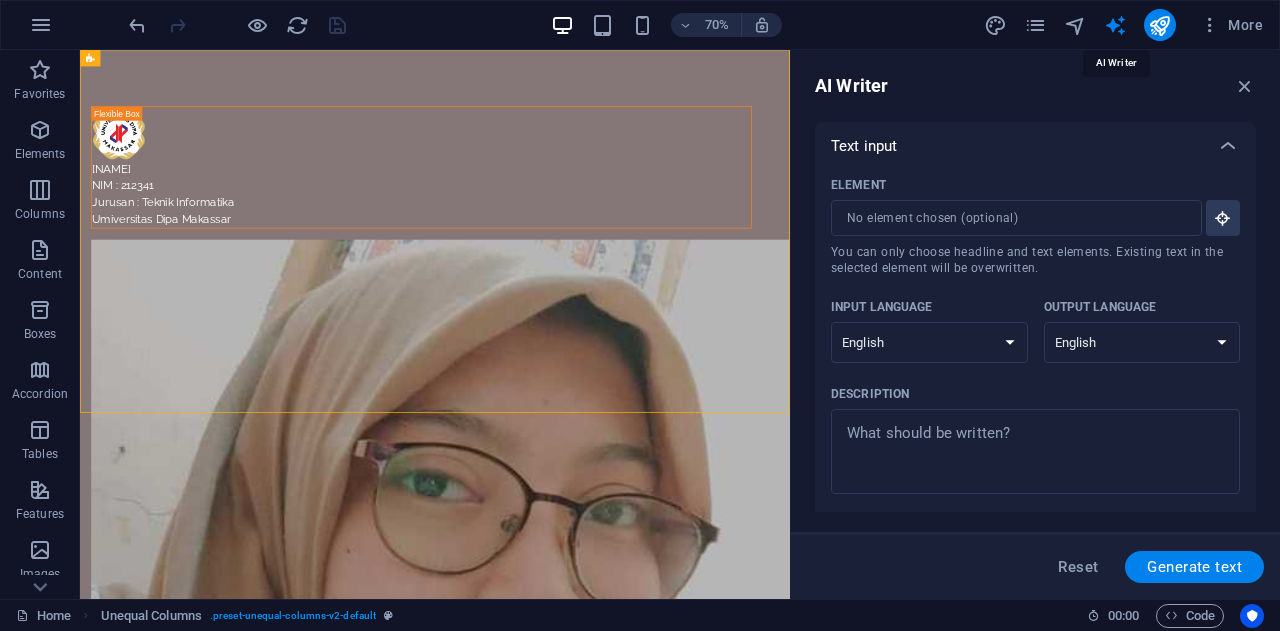 scroll, scrollTop: 0, scrollLeft: 0, axis: both 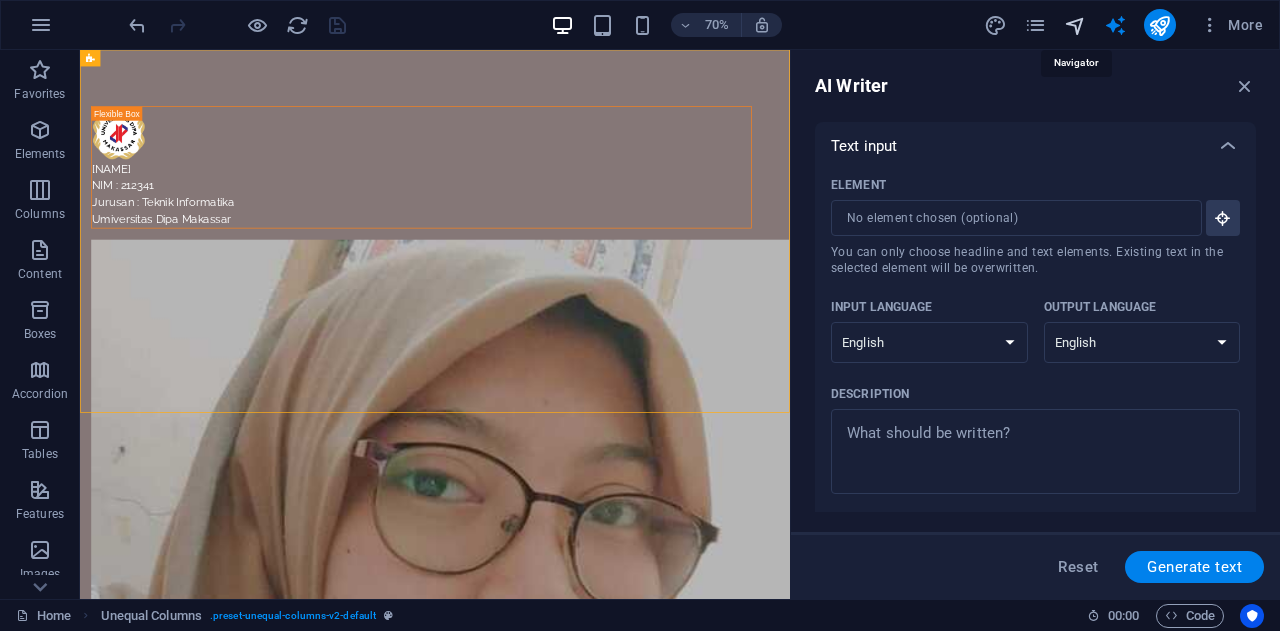 click at bounding box center (1075, 25) 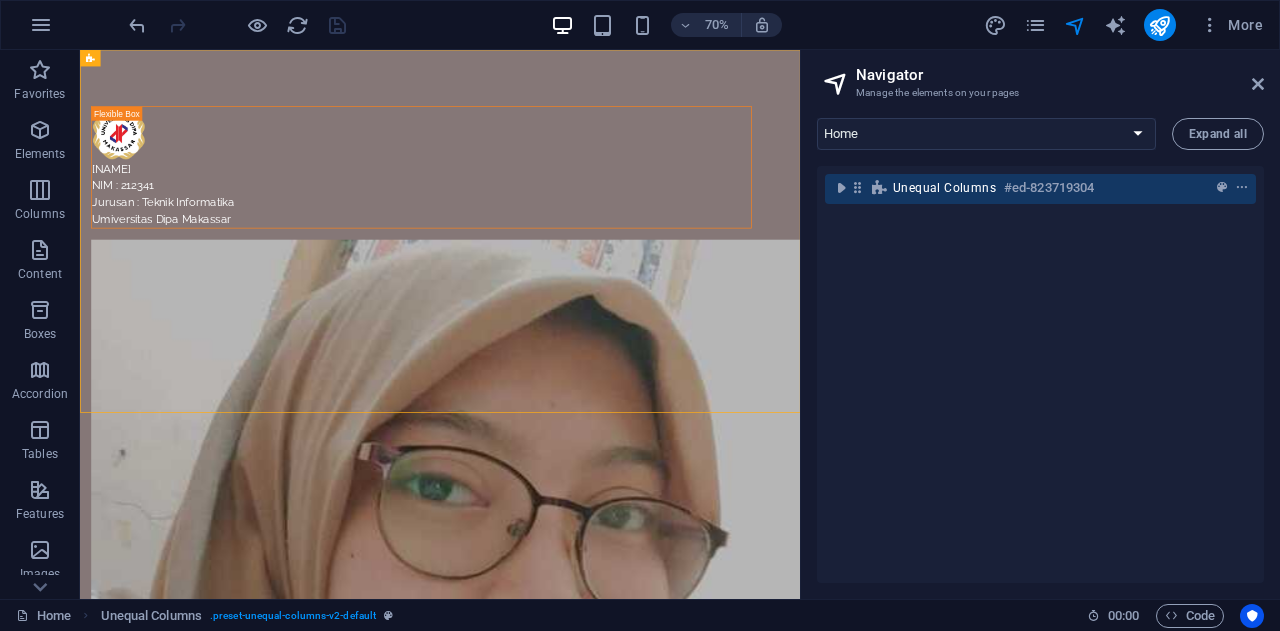click on "More" at bounding box center [1127, 25] 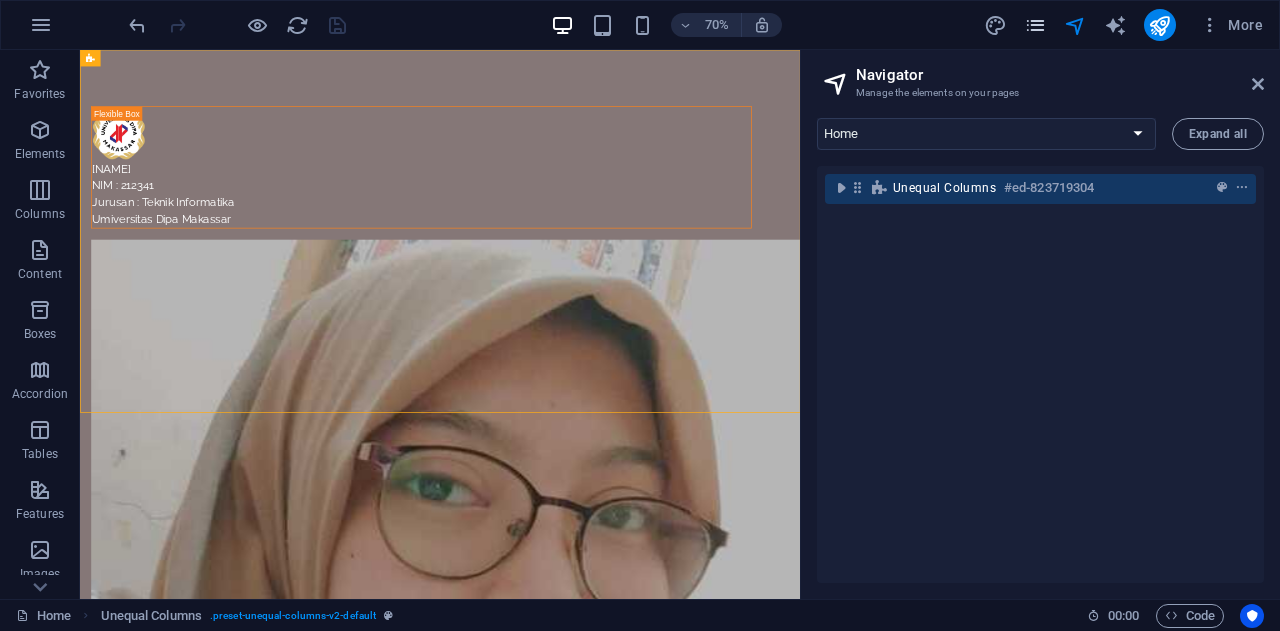click at bounding box center (1035, 25) 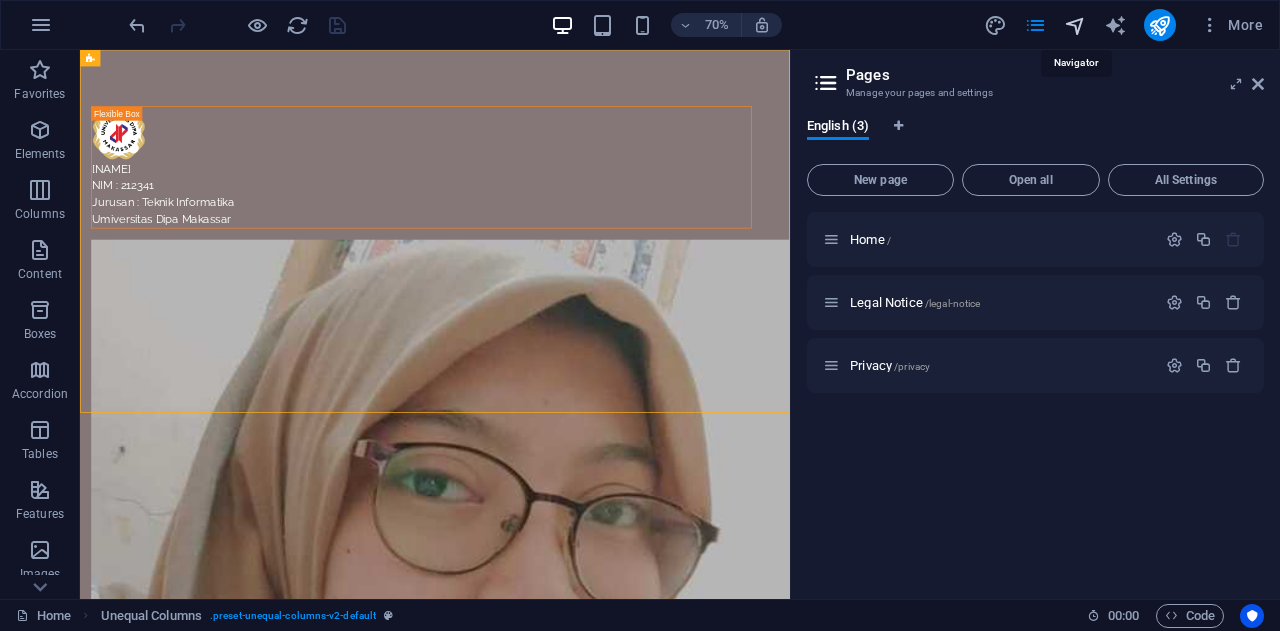 click at bounding box center [1075, 25] 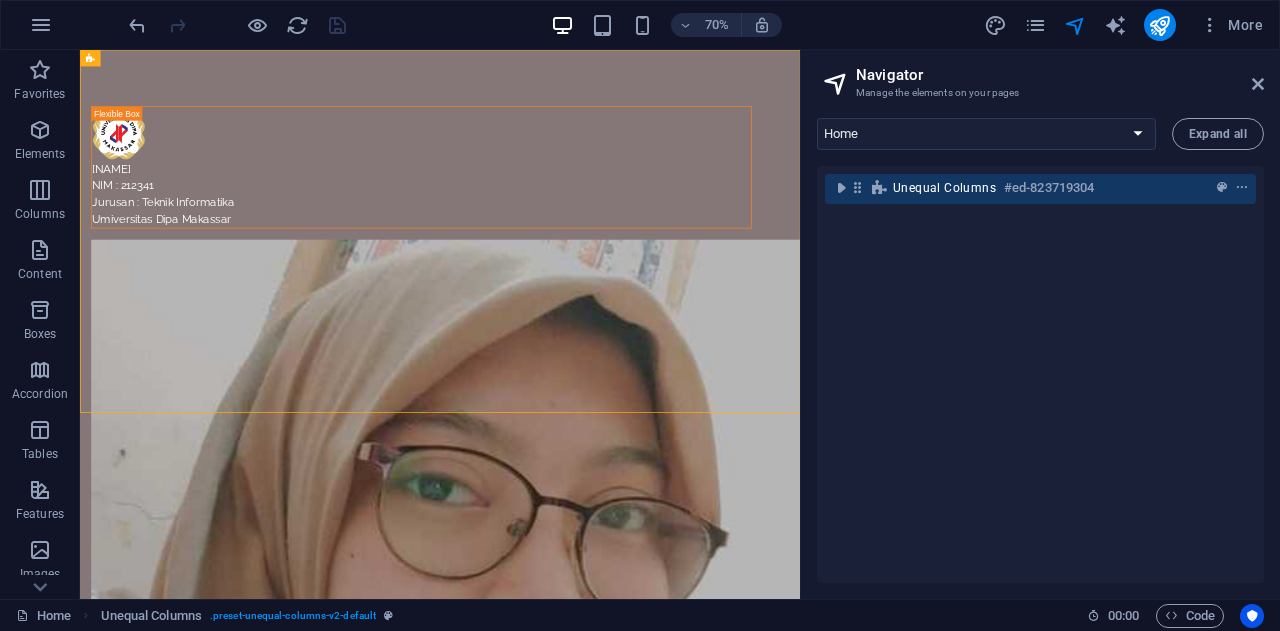 click on "Navigator Manage the elements on your pages Home  Legal Notice  Privacy  Expand all Unequal Columns #ed-823719304" at bounding box center (1040, 324) 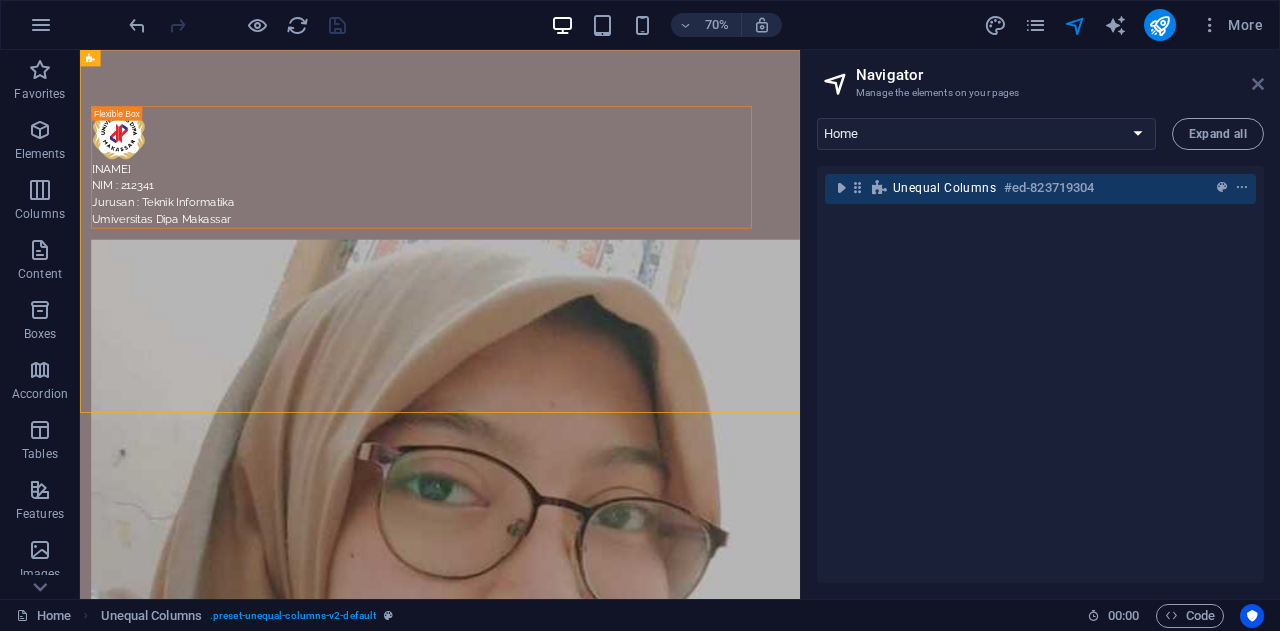 click at bounding box center (1258, 84) 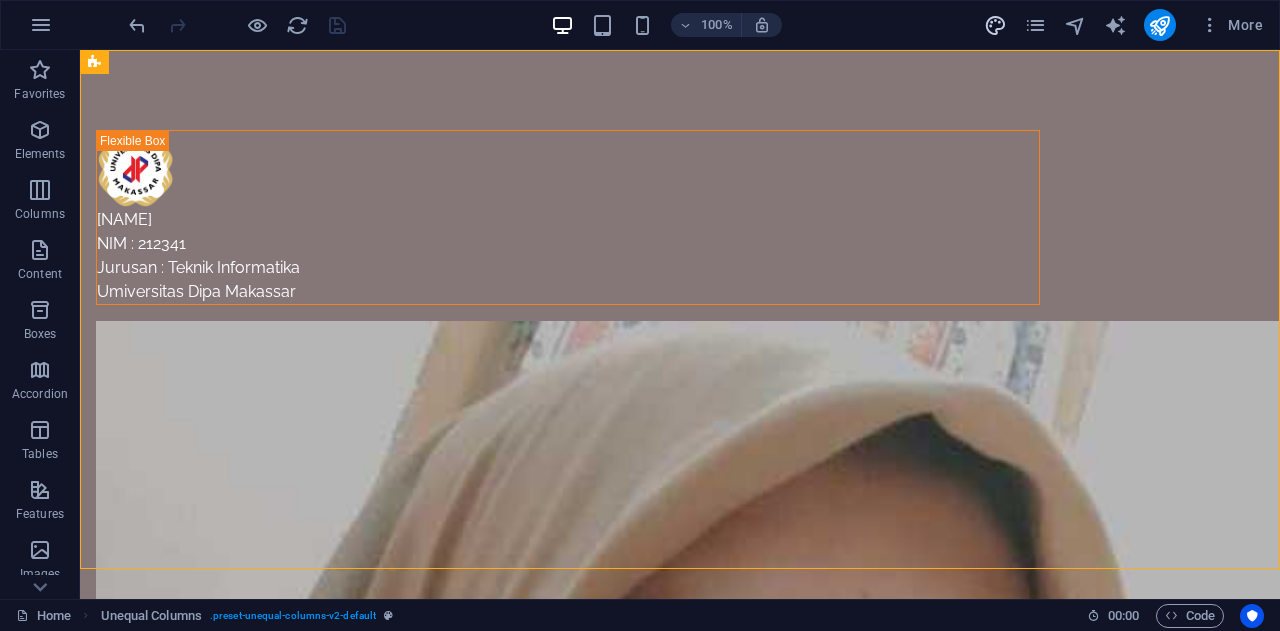 click at bounding box center (995, 25) 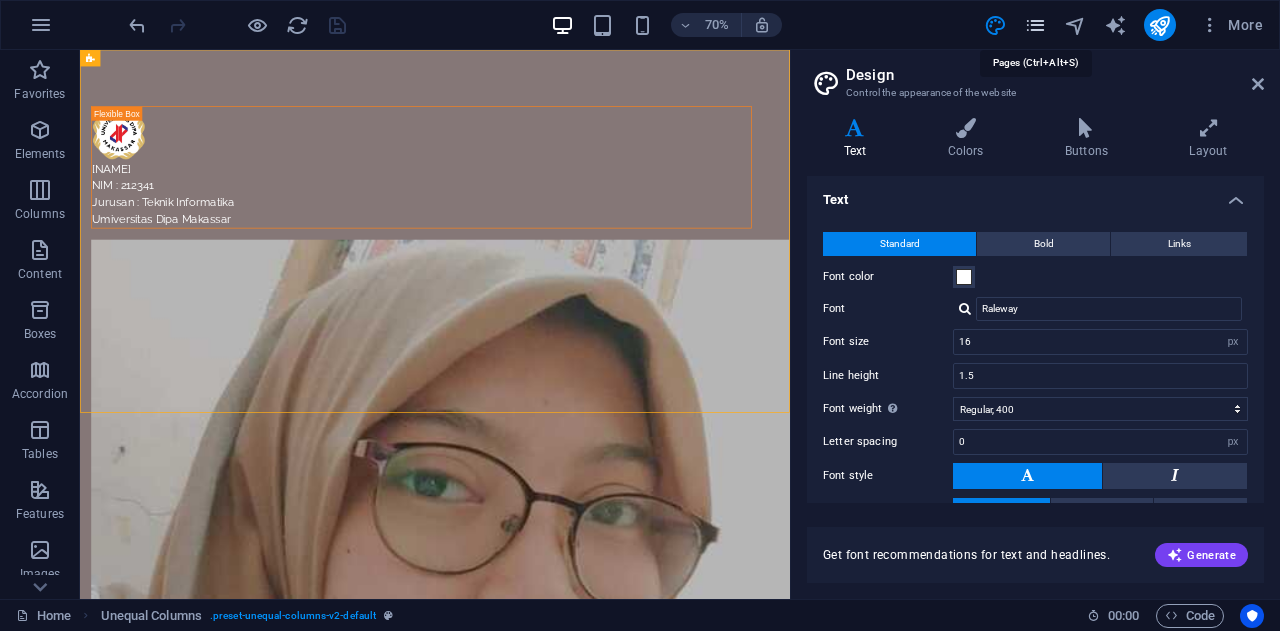 click at bounding box center [1035, 25] 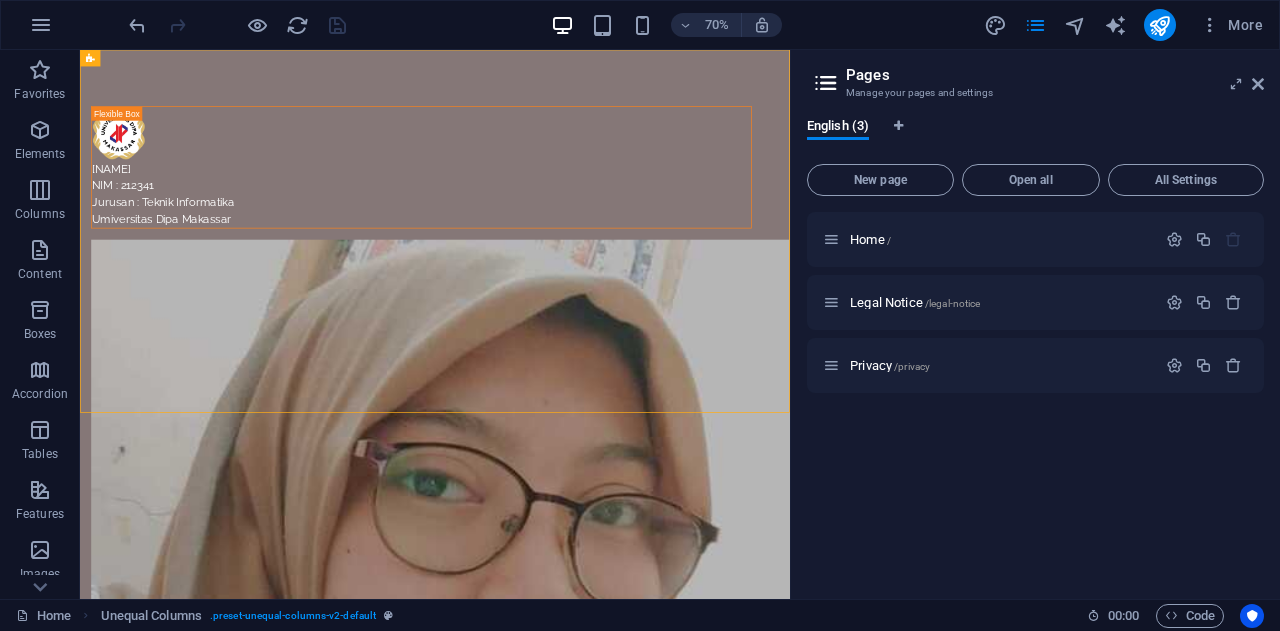 click on "Pages Manage your pages and settings" at bounding box center (1037, 76) 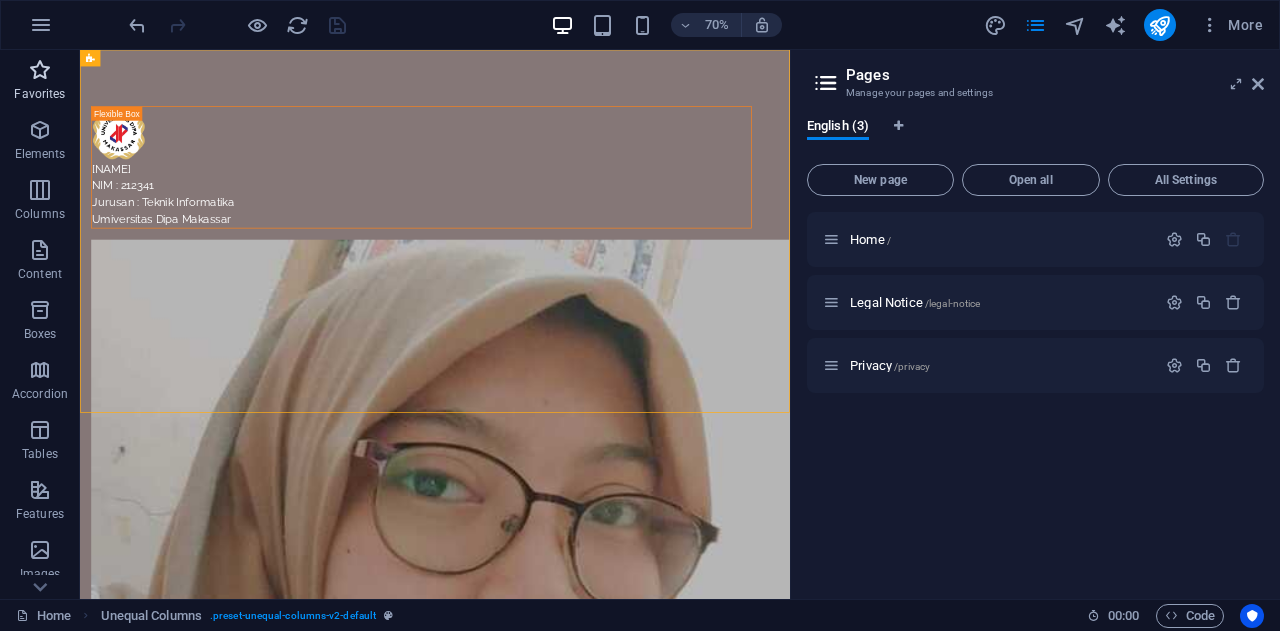 scroll, scrollTop: 300, scrollLeft: 0, axis: vertical 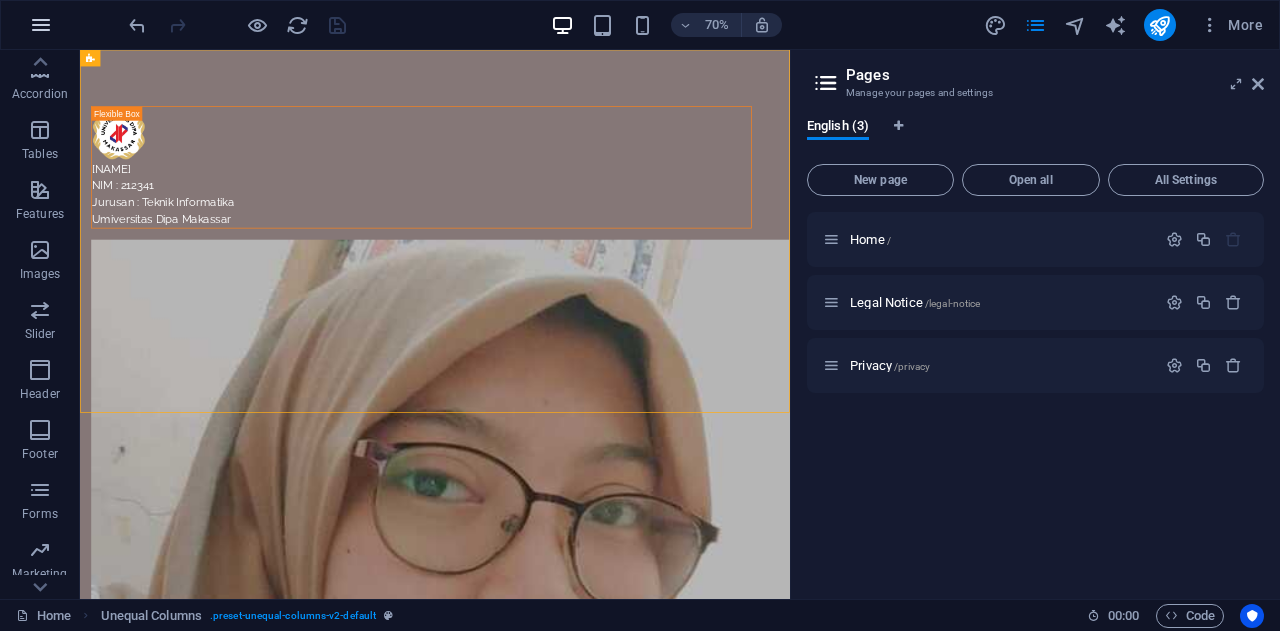 click at bounding box center [41, 25] 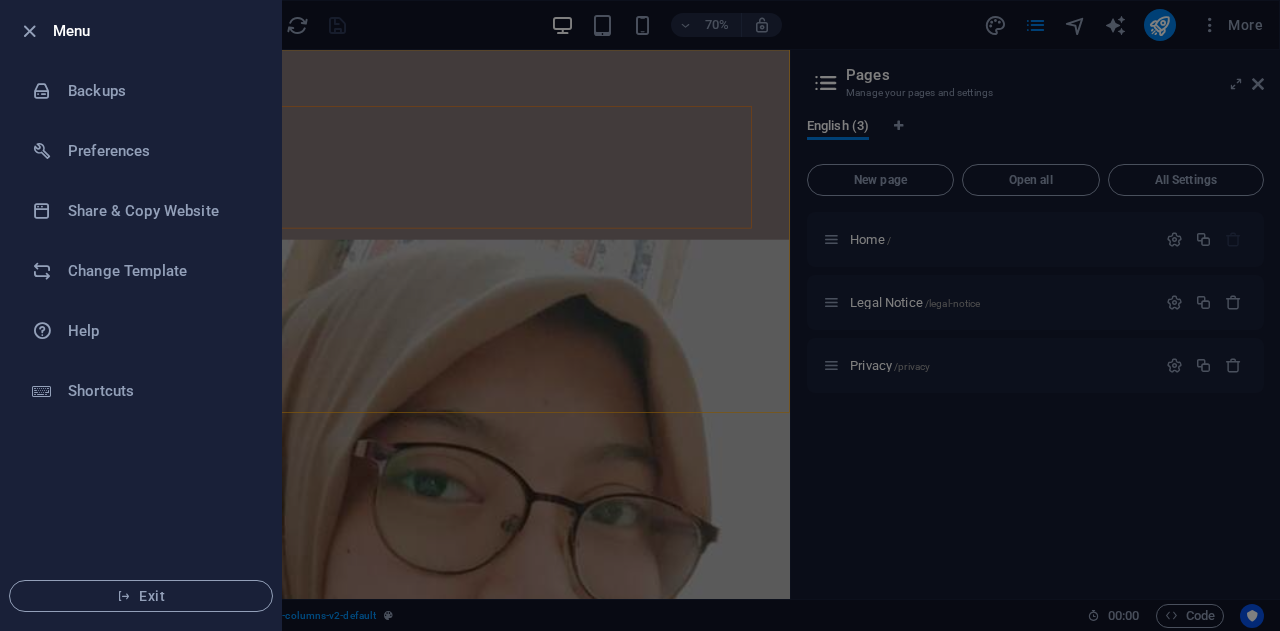 click at bounding box center (640, 315) 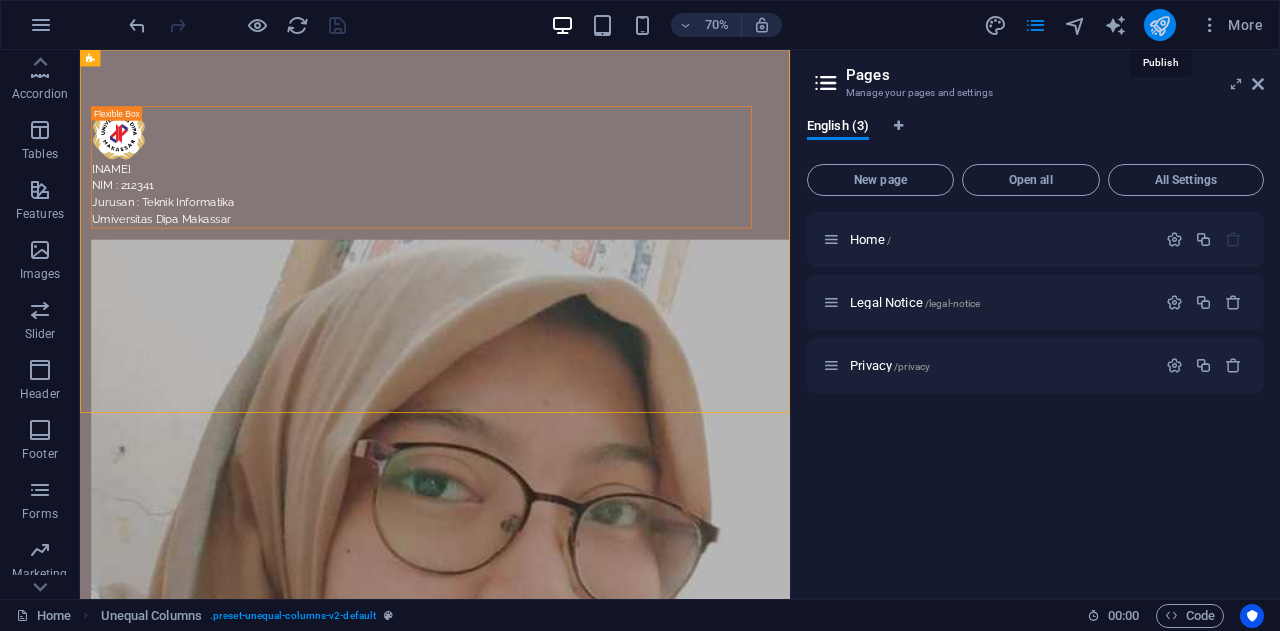click at bounding box center (1159, 25) 